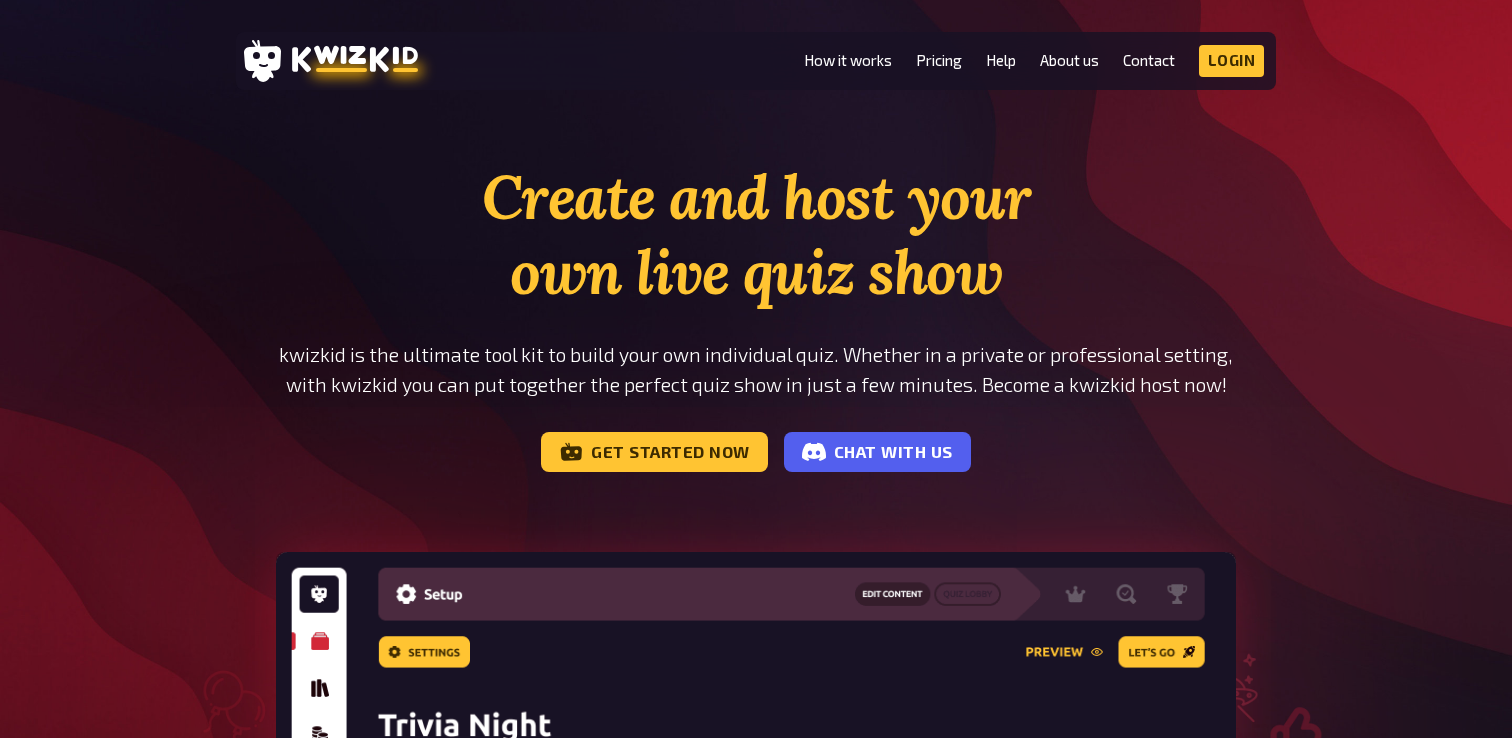 scroll, scrollTop: 0, scrollLeft: 0, axis: both 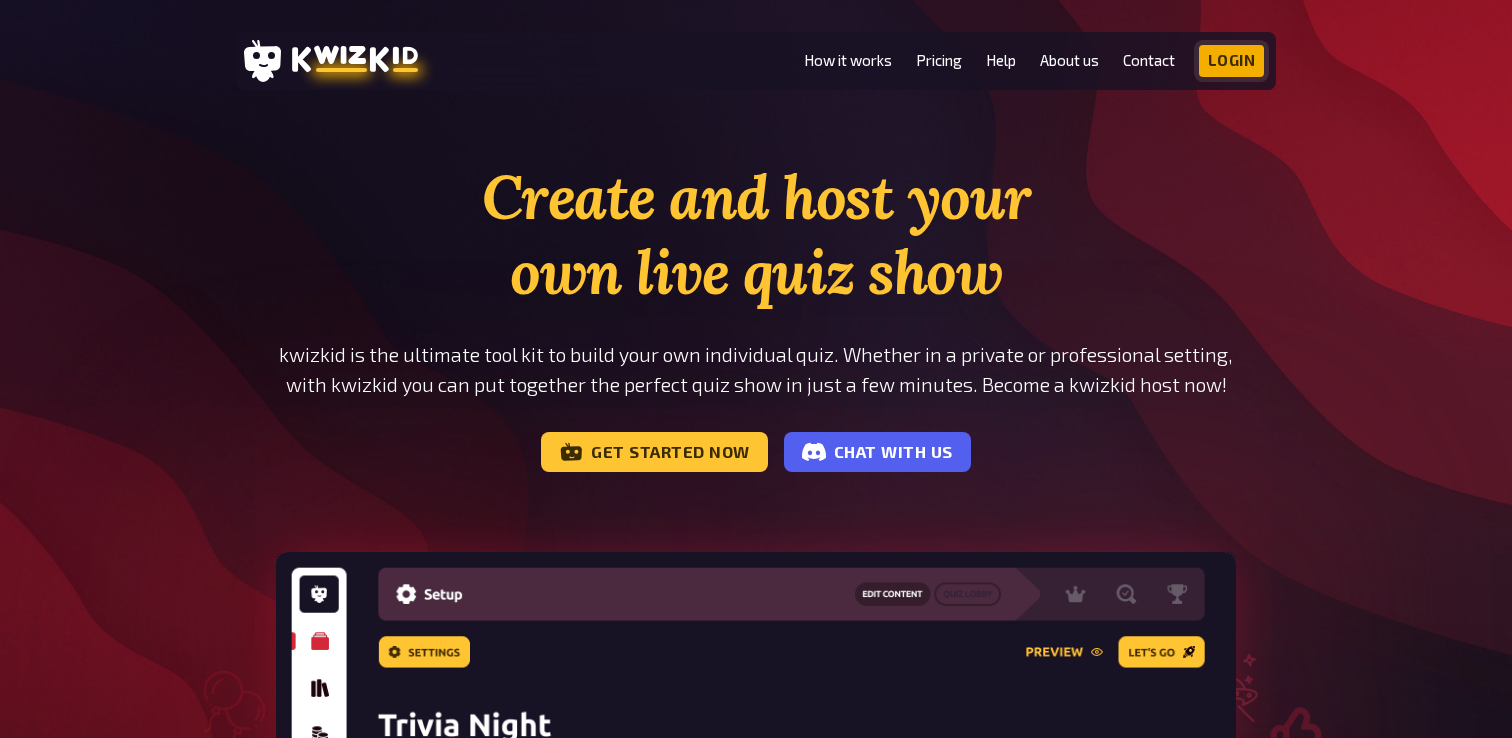click on "Login" at bounding box center (1232, 61) 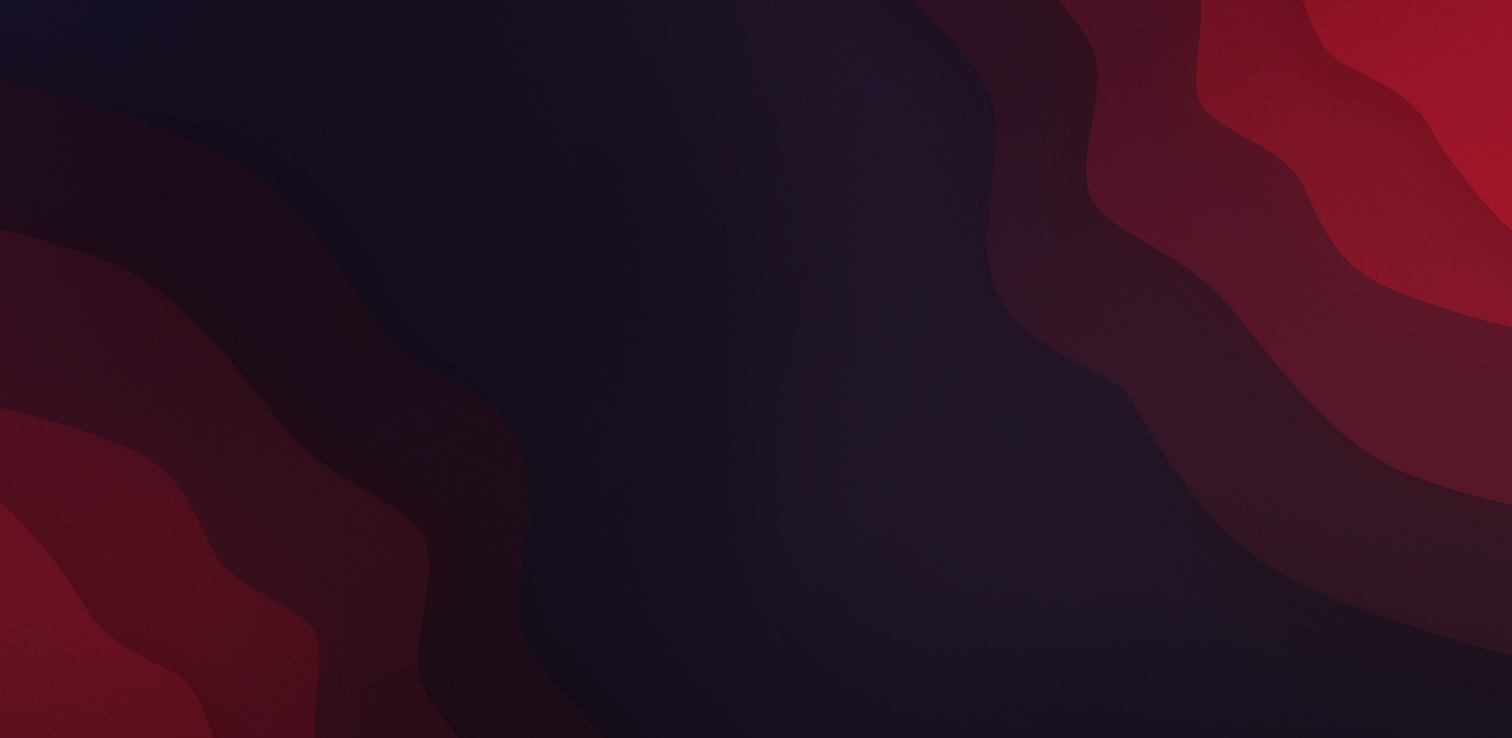 scroll, scrollTop: 0, scrollLeft: 0, axis: both 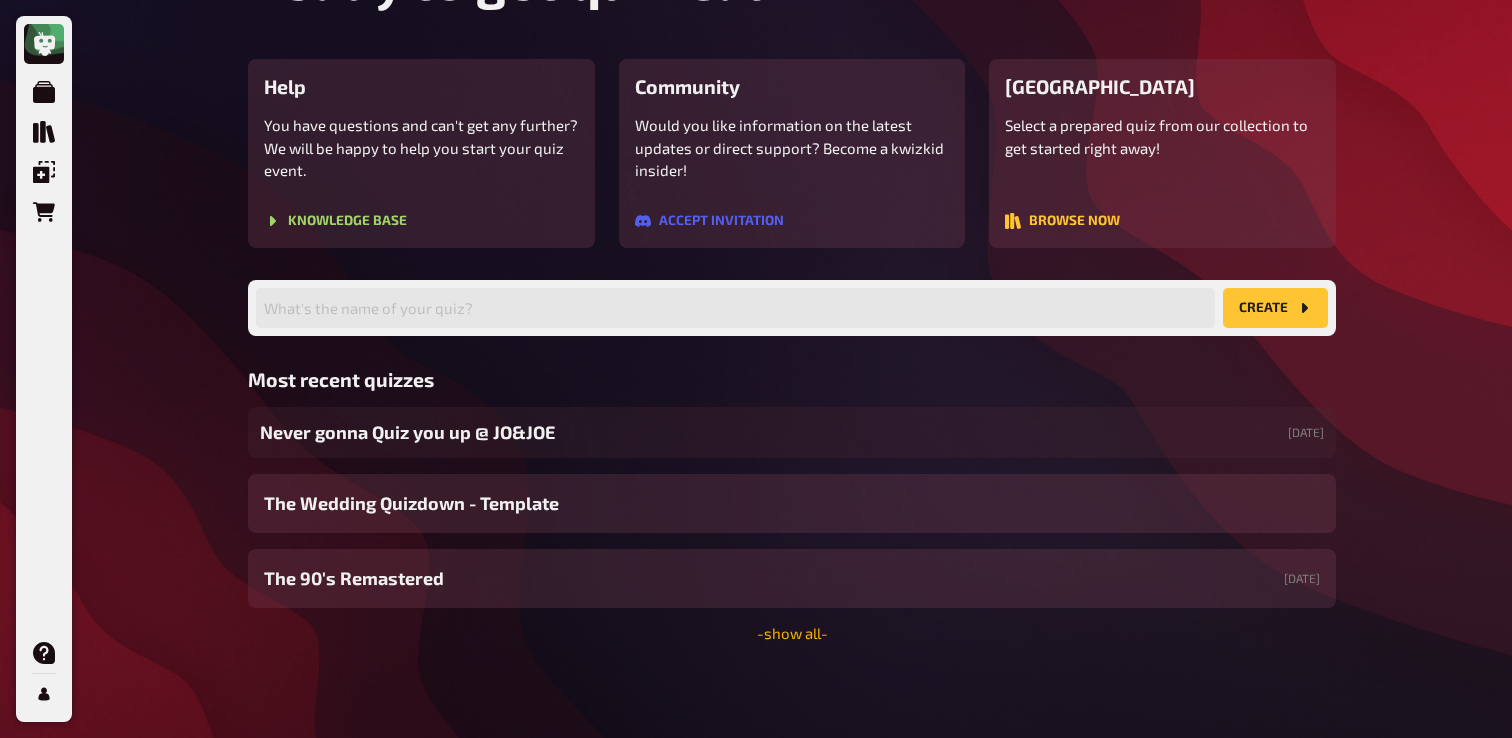 click on "-  show all  -" at bounding box center [792, 633] 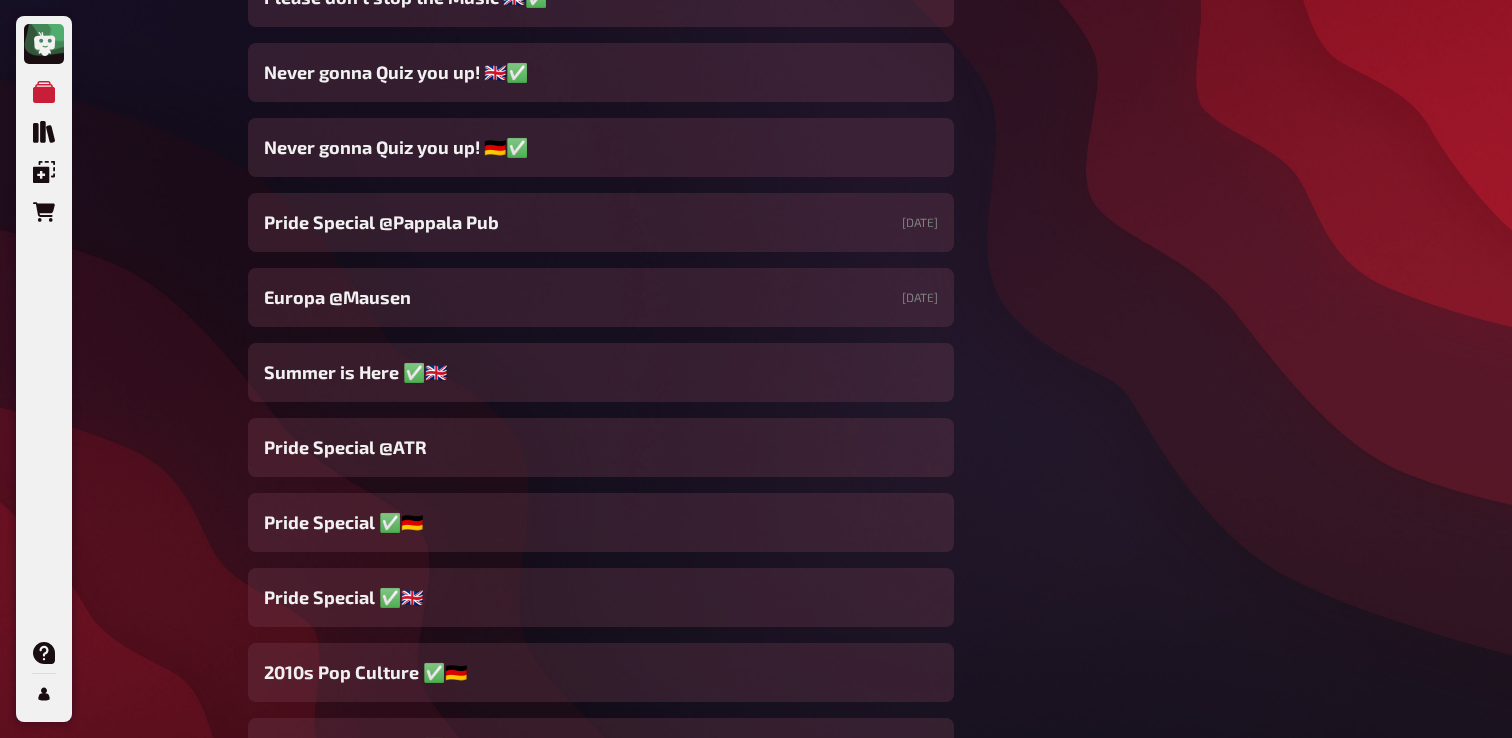 scroll, scrollTop: 1011, scrollLeft: 0, axis: vertical 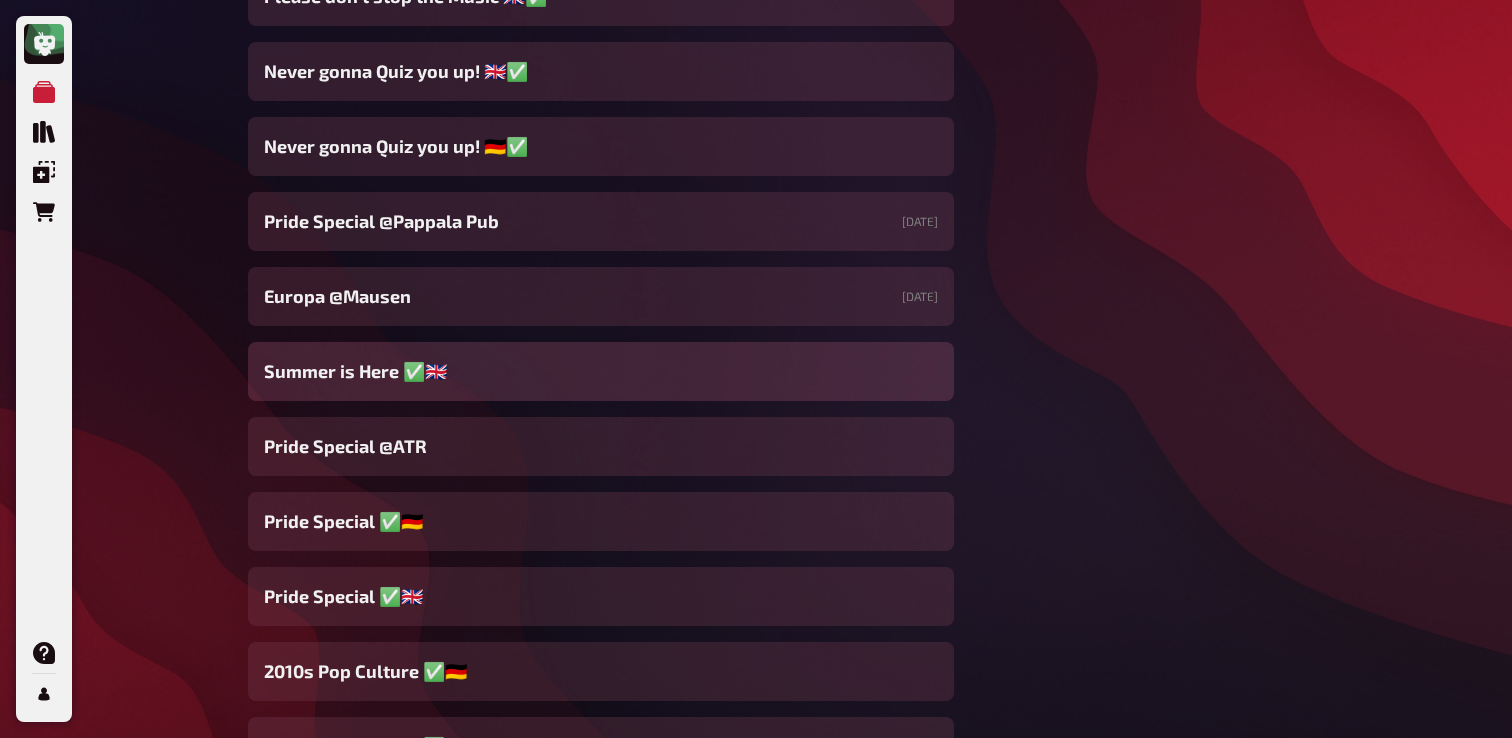 click on "Summer is Here ✅🇬🇧" at bounding box center [601, 371] 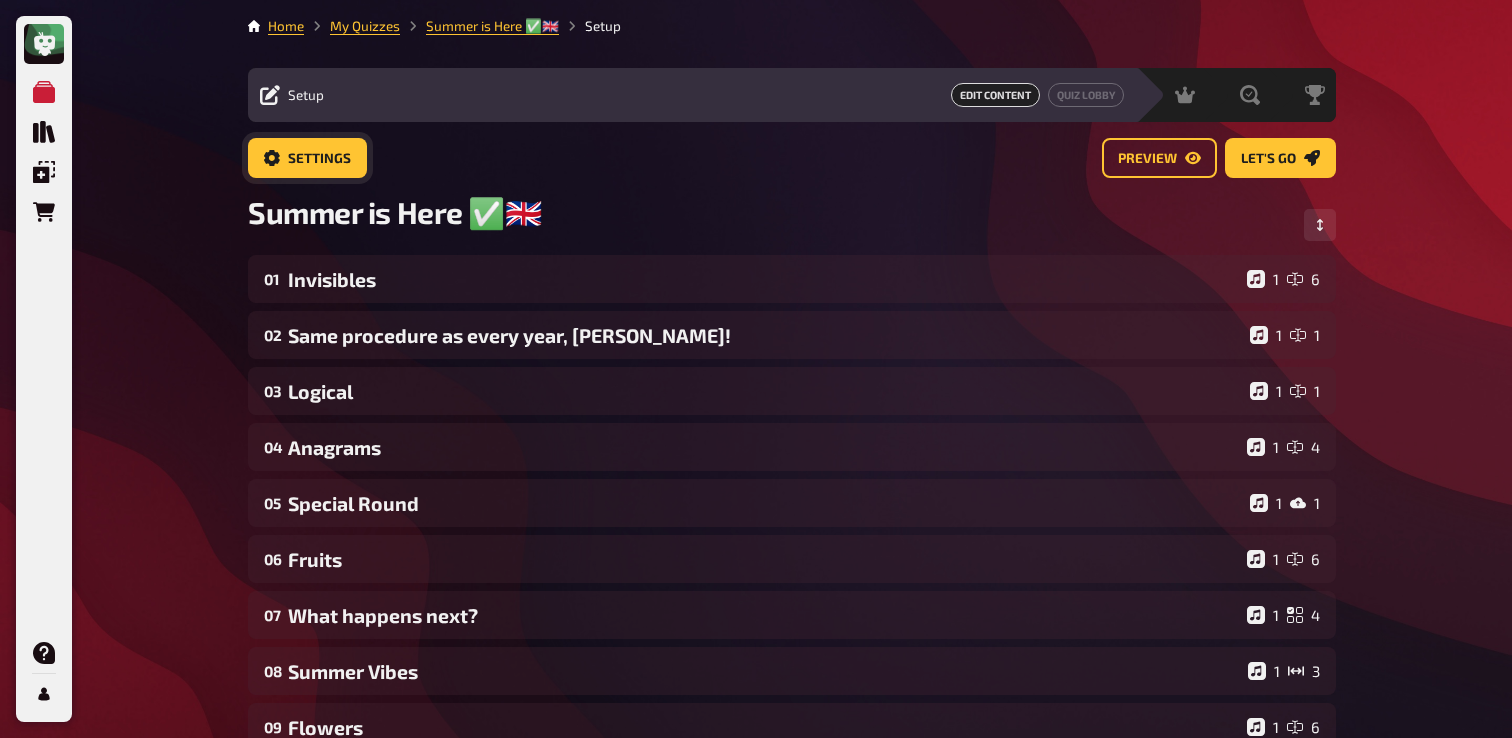 click on "Settings" at bounding box center [319, 159] 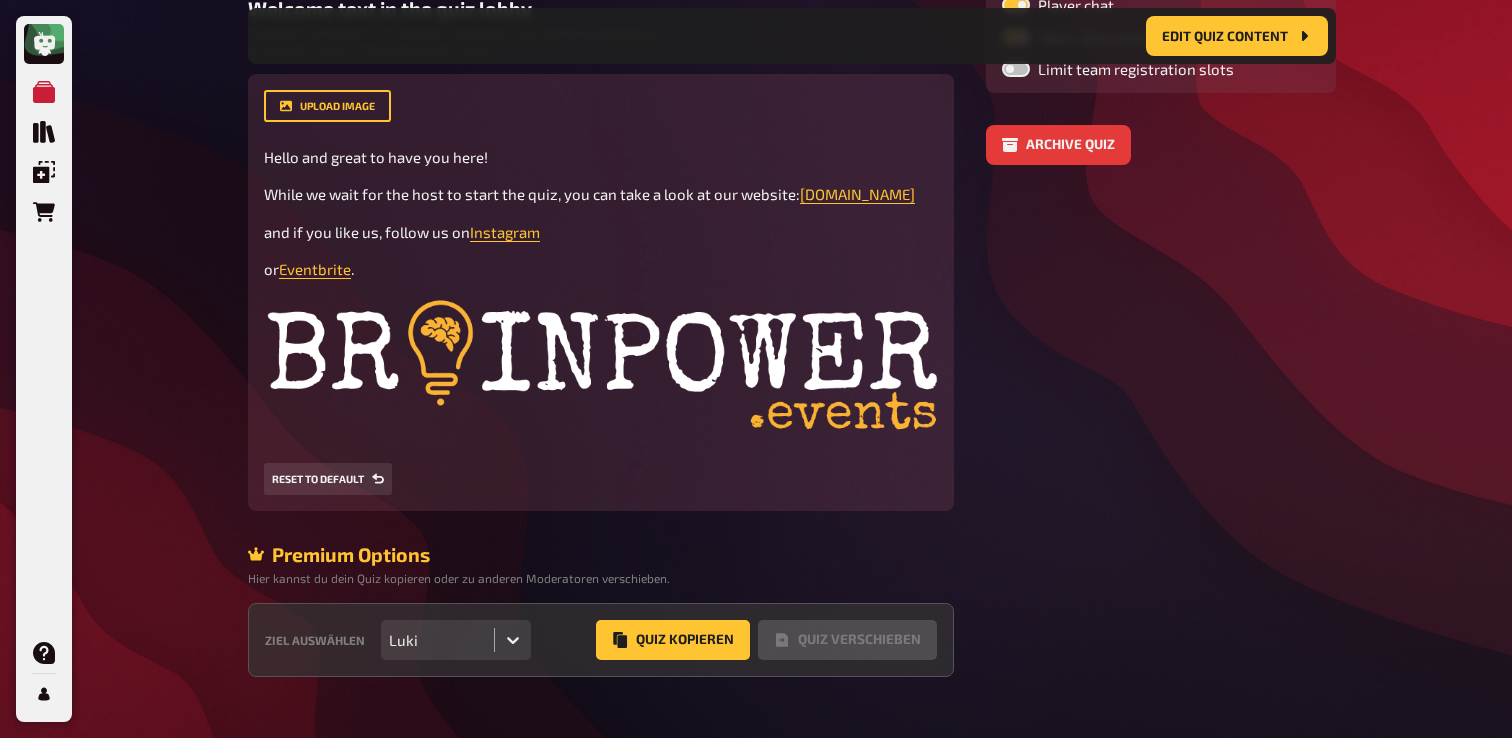 scroll, scrollTop: 558, scrollLeft: 0, axis: vertical 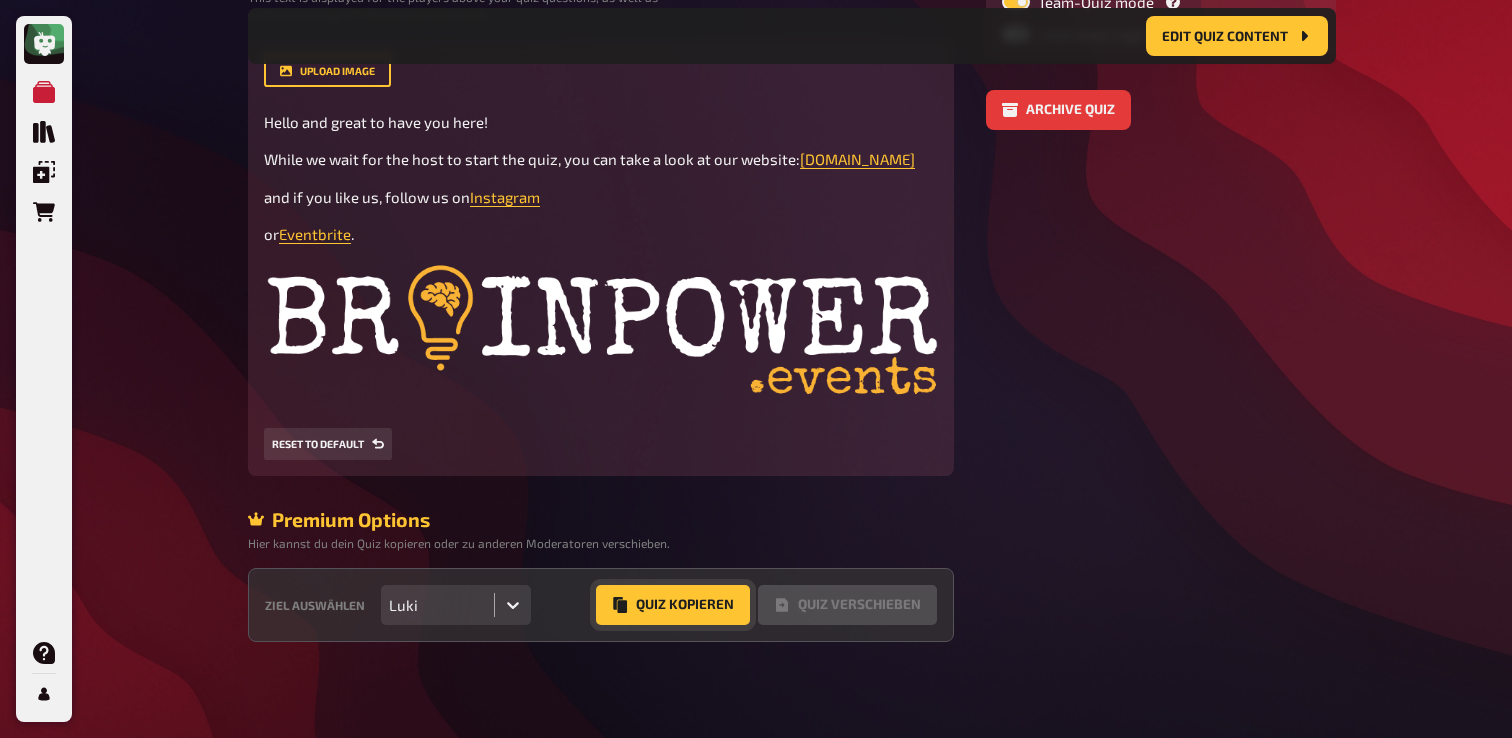 click on "Quiz Kopieren" at bounding box center [673, 605] 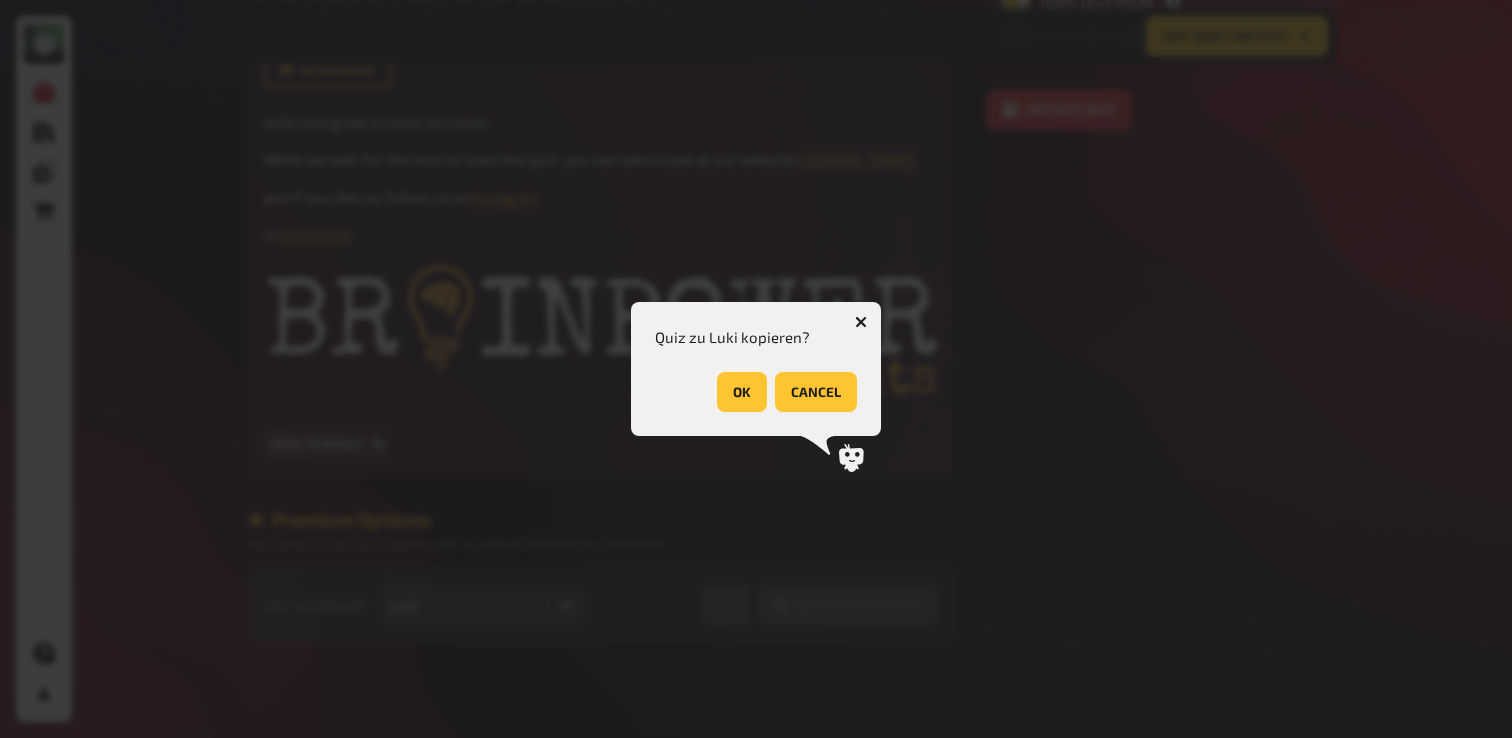 click on "OK" at bounding box center [742, 392] 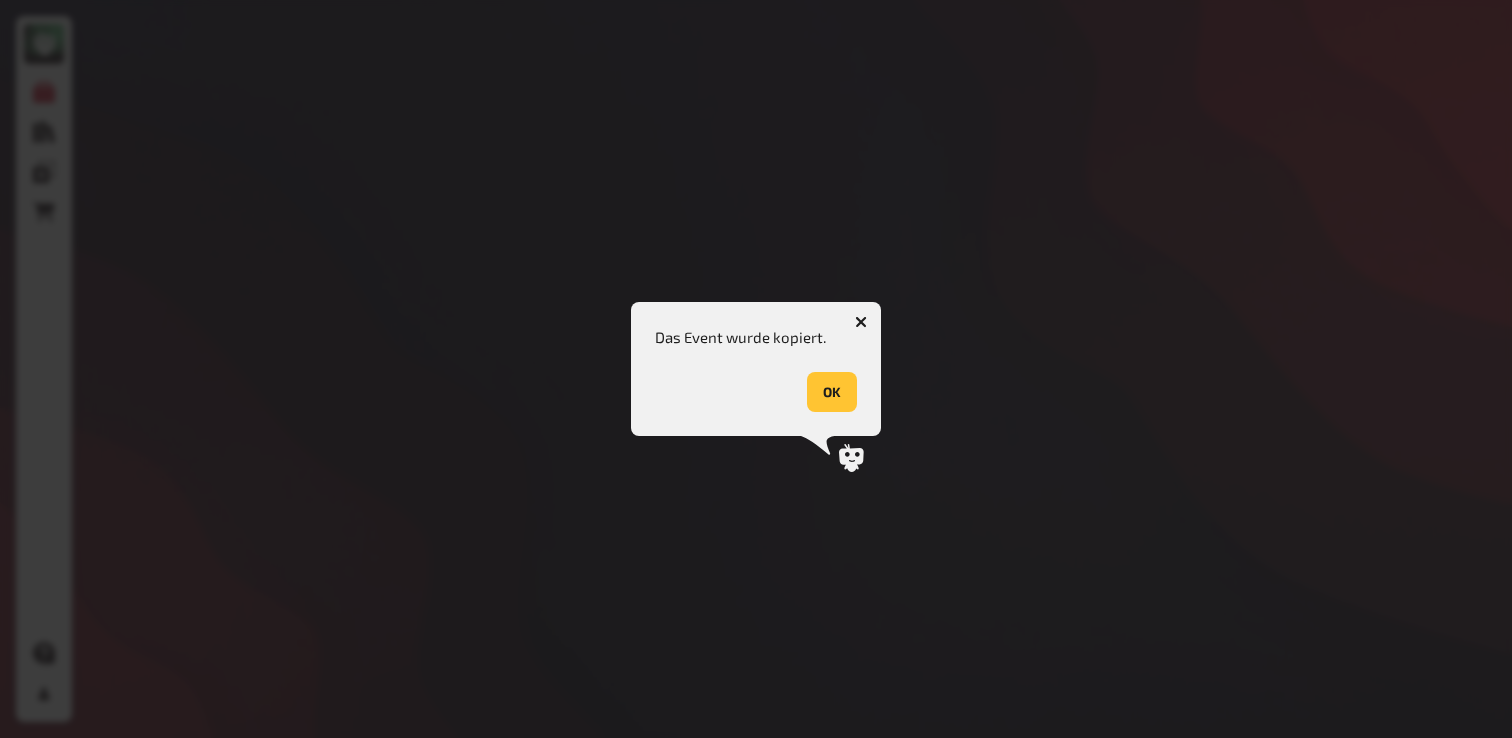 scroll, scrollTop: 0, scrollLeft: 0, axis: both 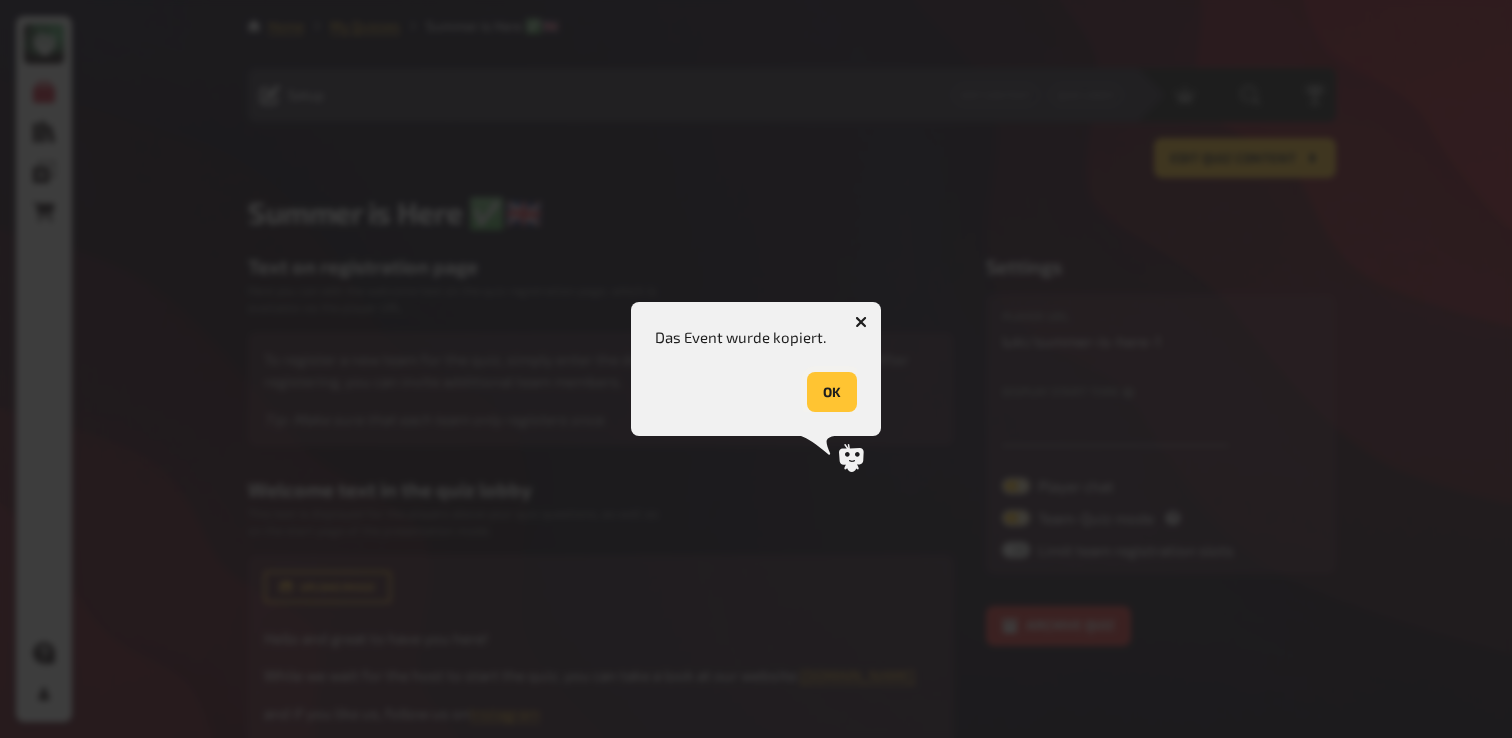 click on "OK" at bounding box center [832, 392] 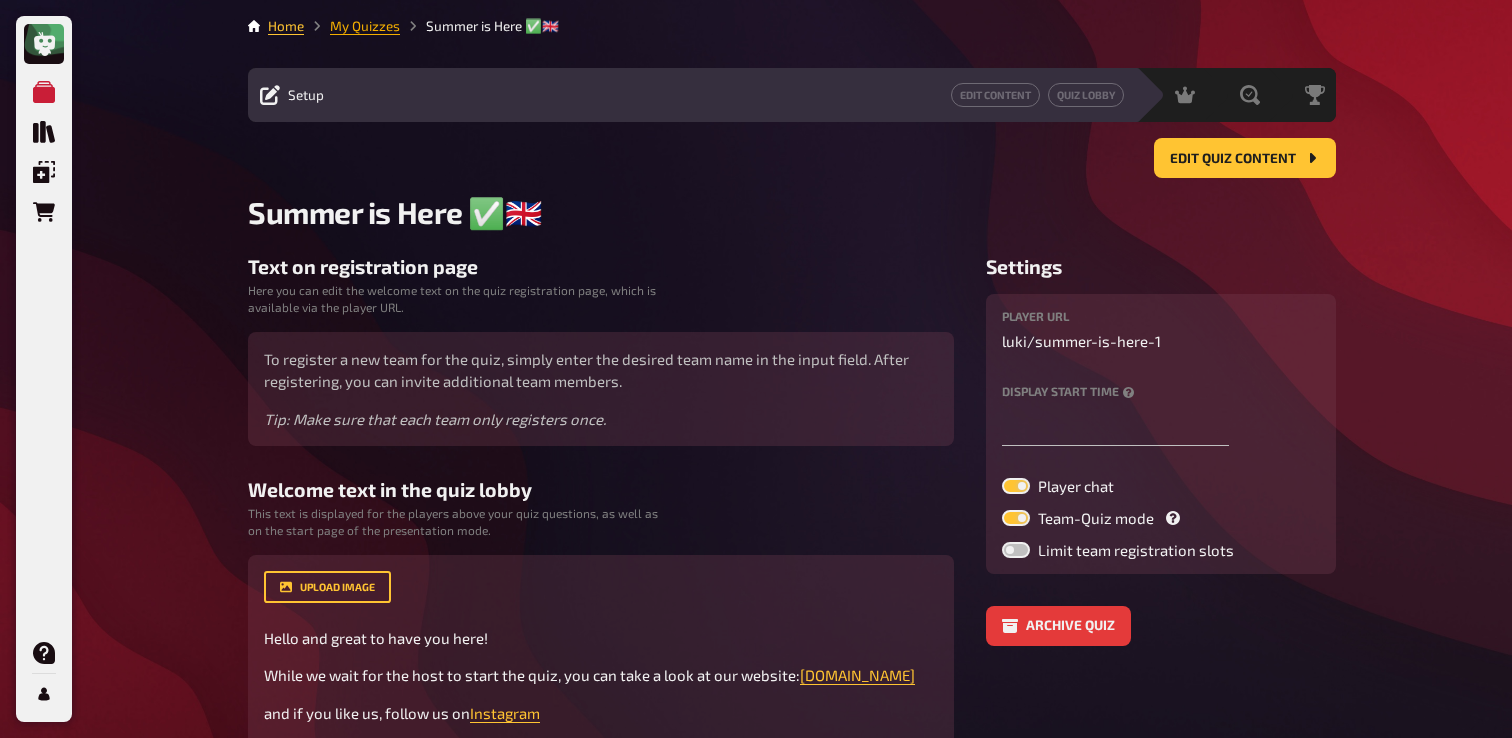 click on "My Quizzes" at bounding box center (365, 26) 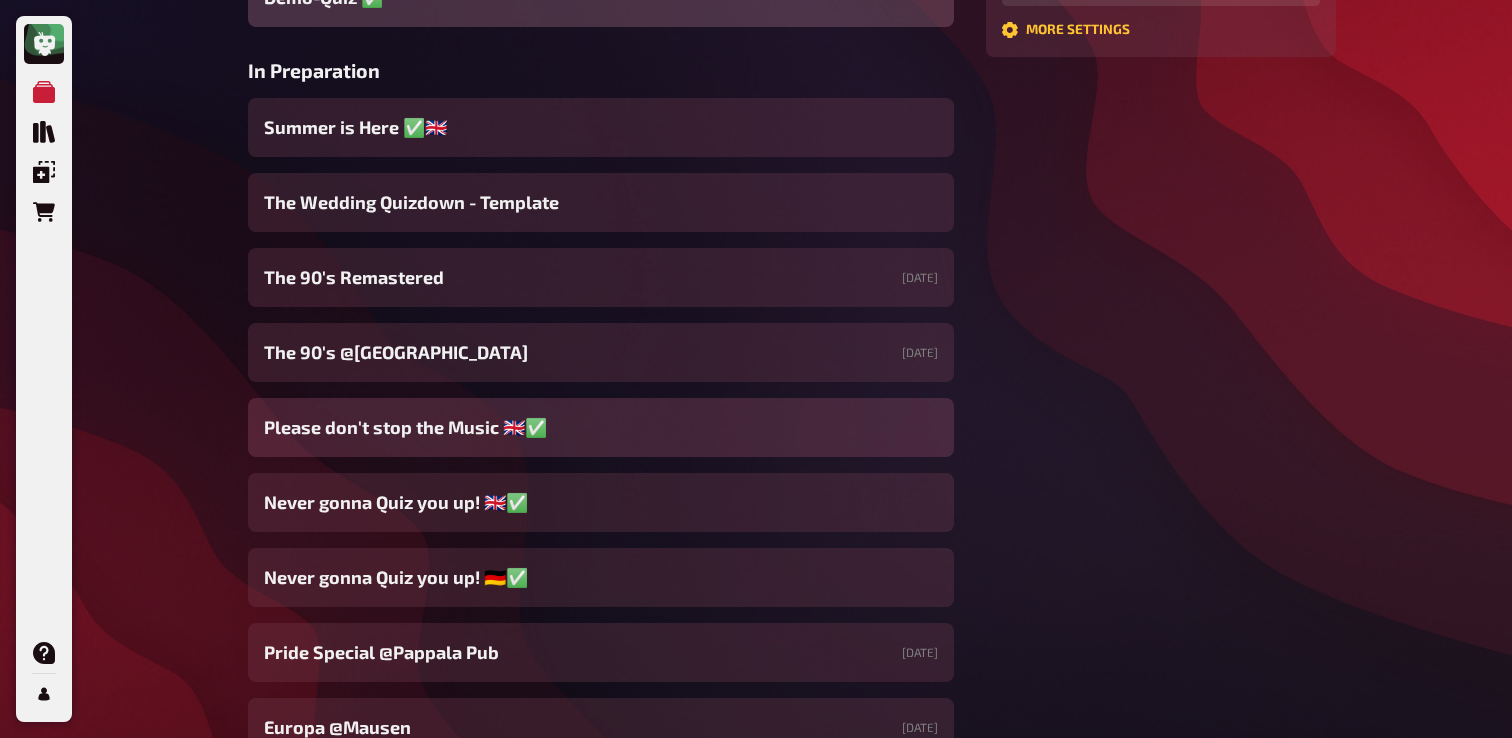 scroll, scrollTop: 661, scrollLeft: 0, axis: vertical 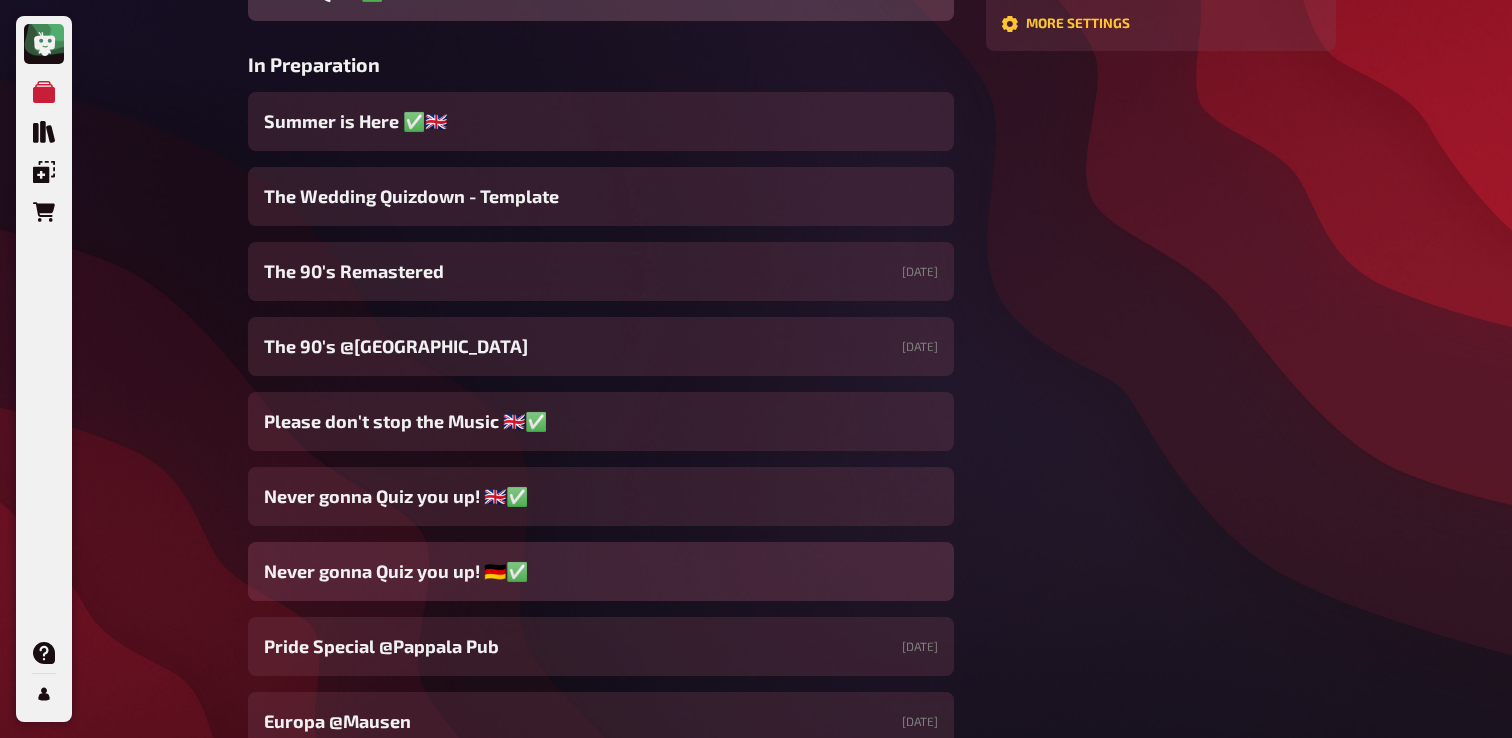 click on "Never gonna Quiz you up! 🇩🇪✅" at bounding box center (396, 571) 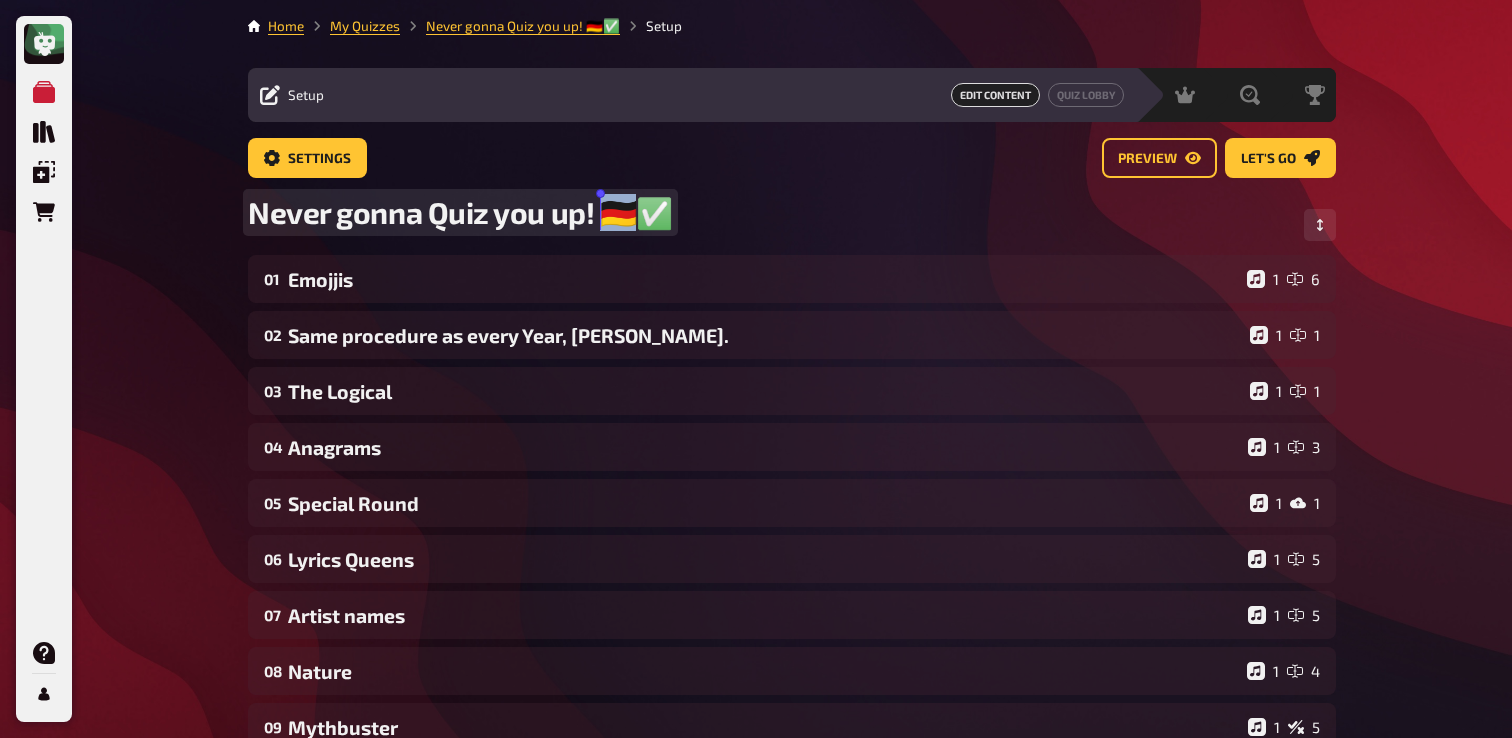 drag, startPoint x: 629, startPoint y: 217, endPoint x: 597, endPoint y: 216, distance: 32.01562 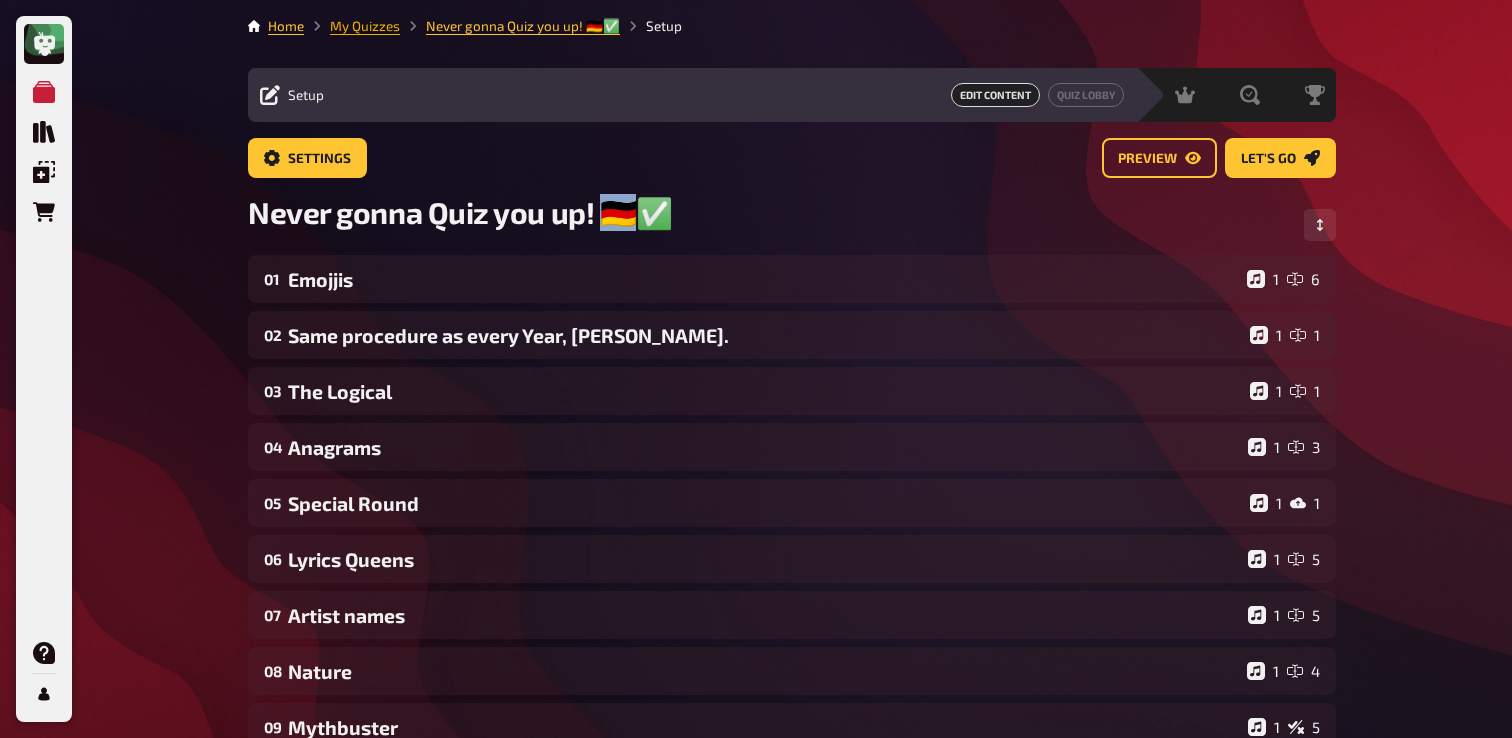 click on "My Quizzes" at bounding box center [365, 26] 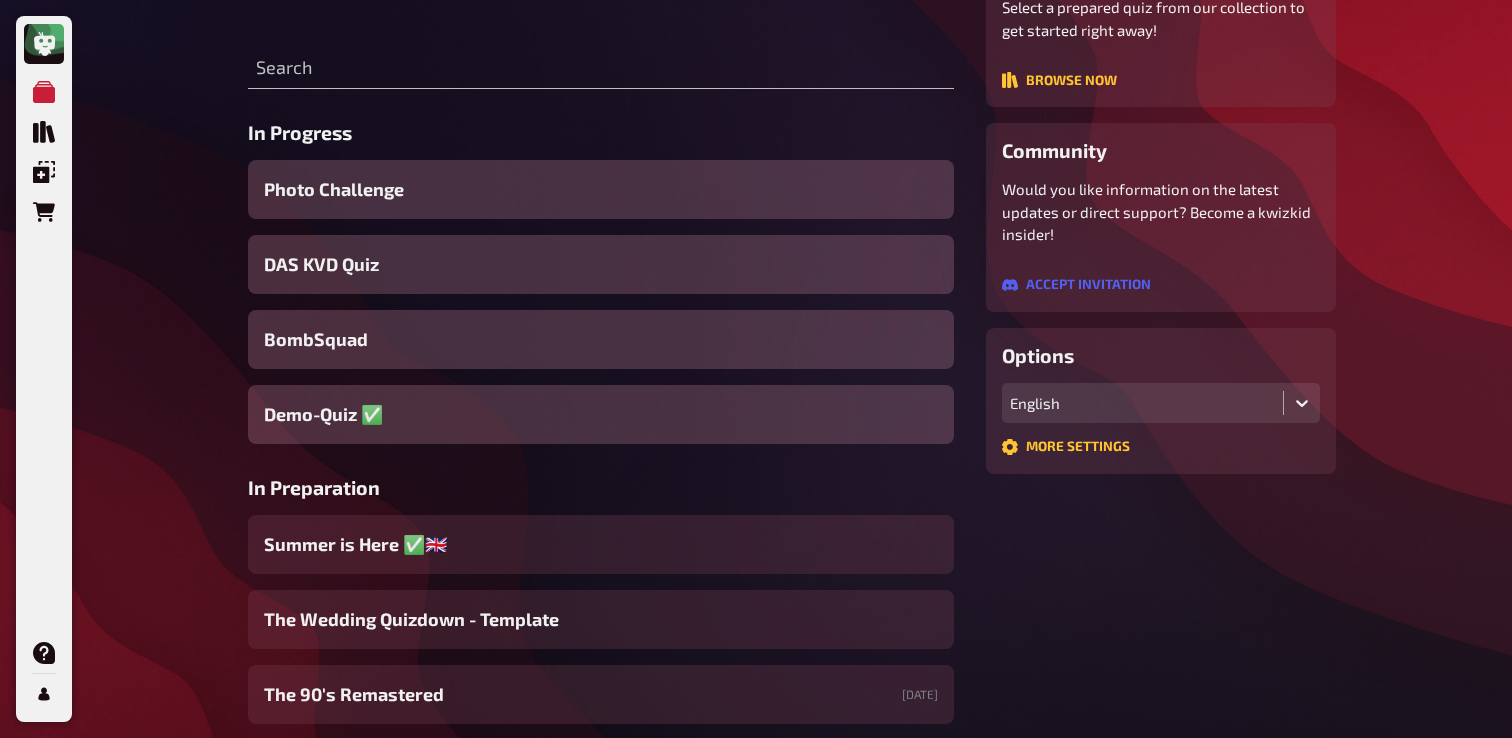 scroll, scrollTop: 334, scrollLeft: 0, axis: vertical 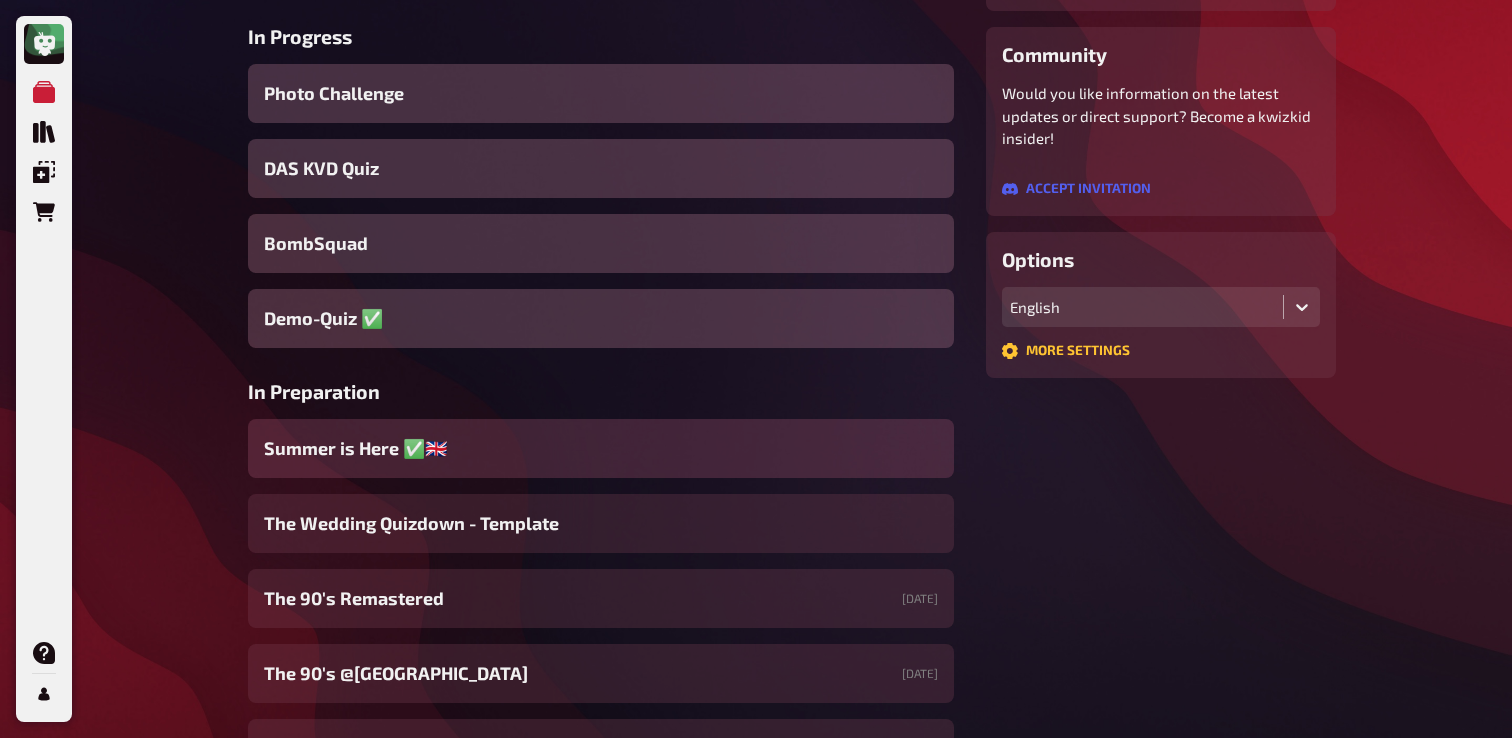 click on "Summer is Here ✅🇬🇧" at bounding box center (601, 448) 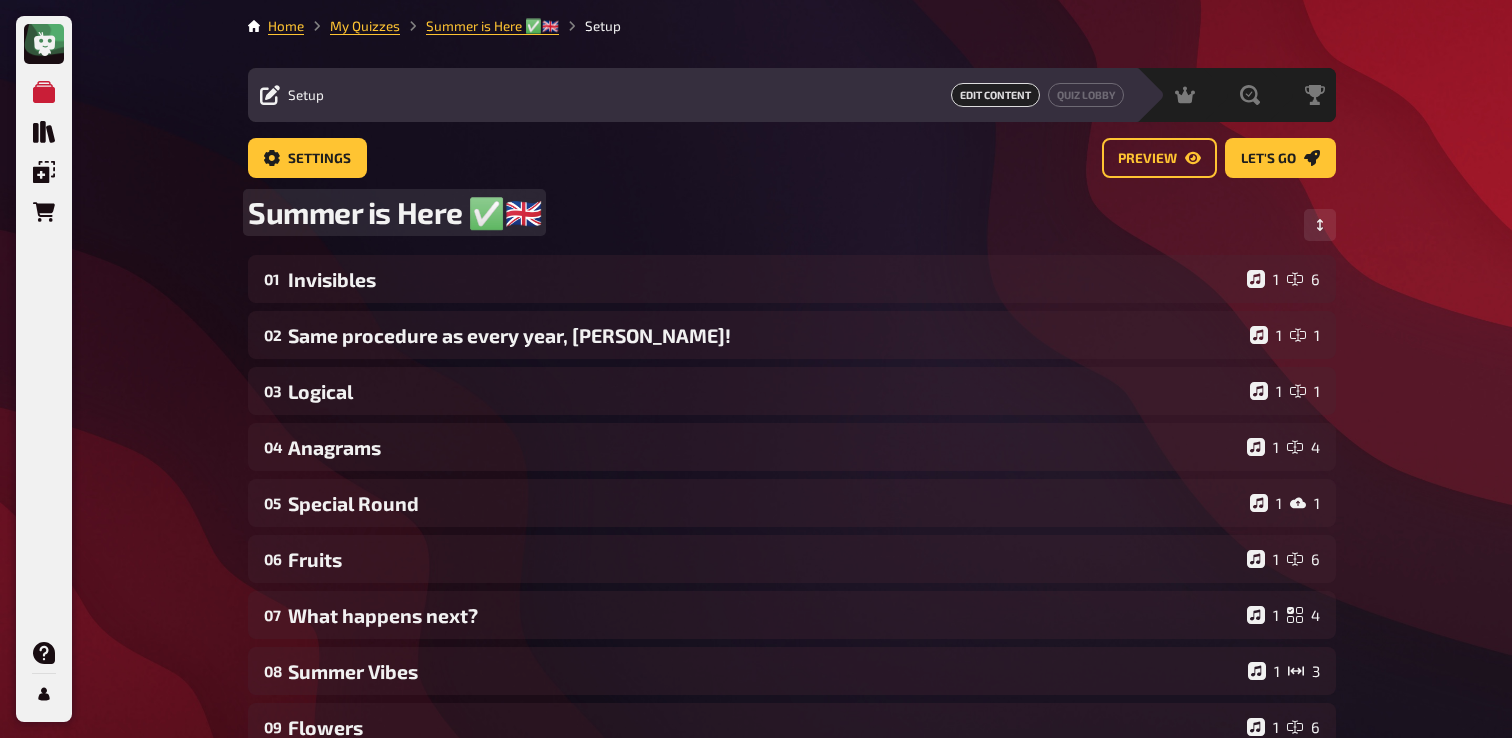 click on "Summer is Here ✅🇬🇧" at bounding box center [394, 212] 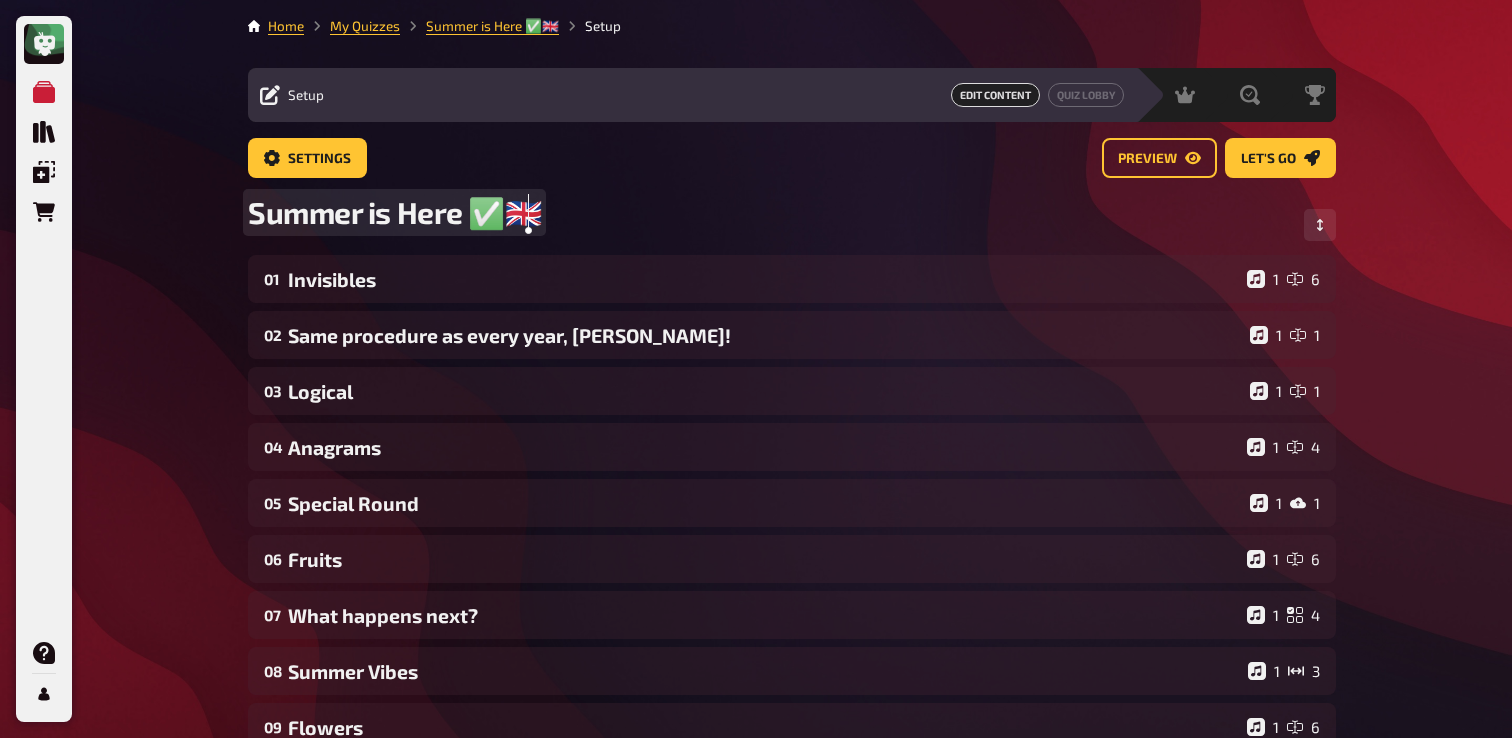 paste 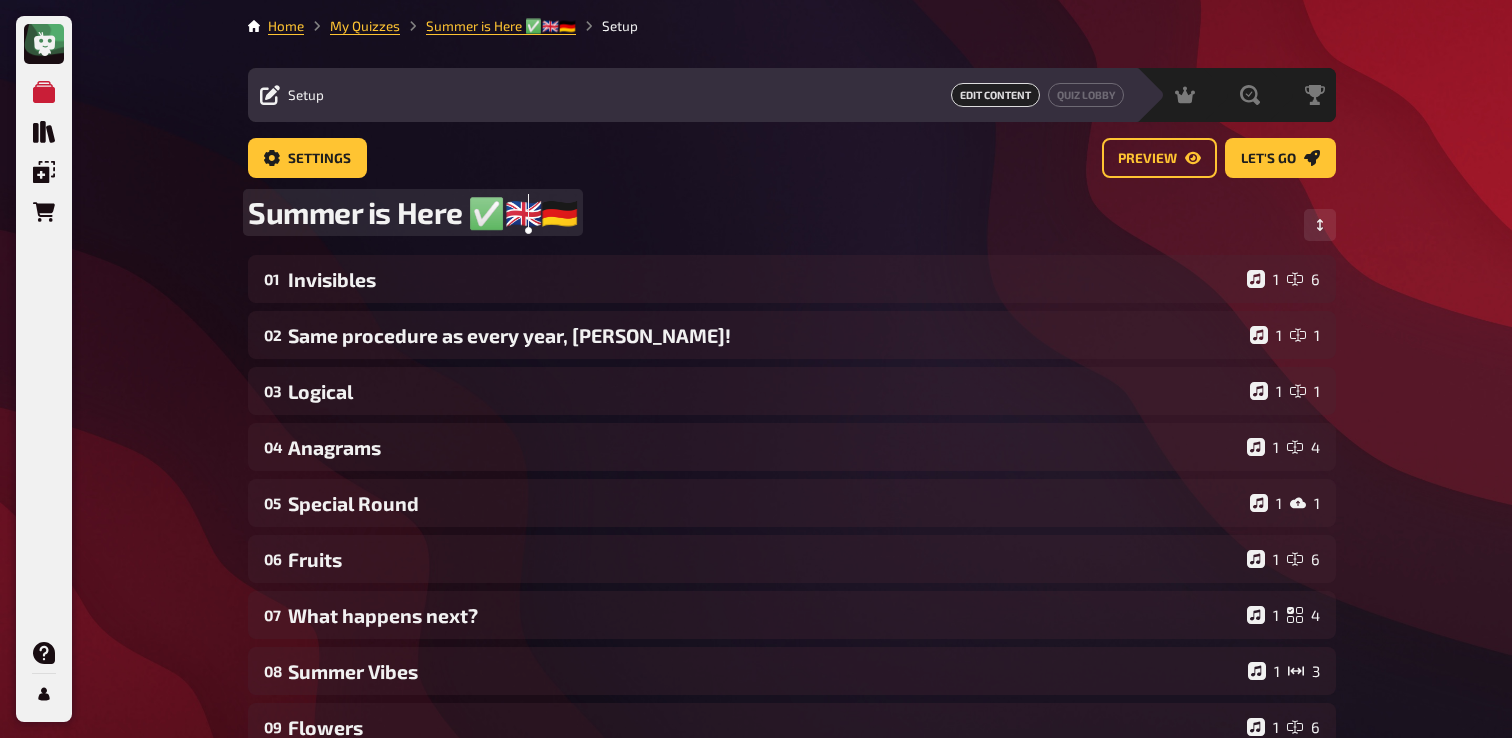 click on "Summer is Here ✅🇬🇧🇩🇪" at bounding box center [413, 212] 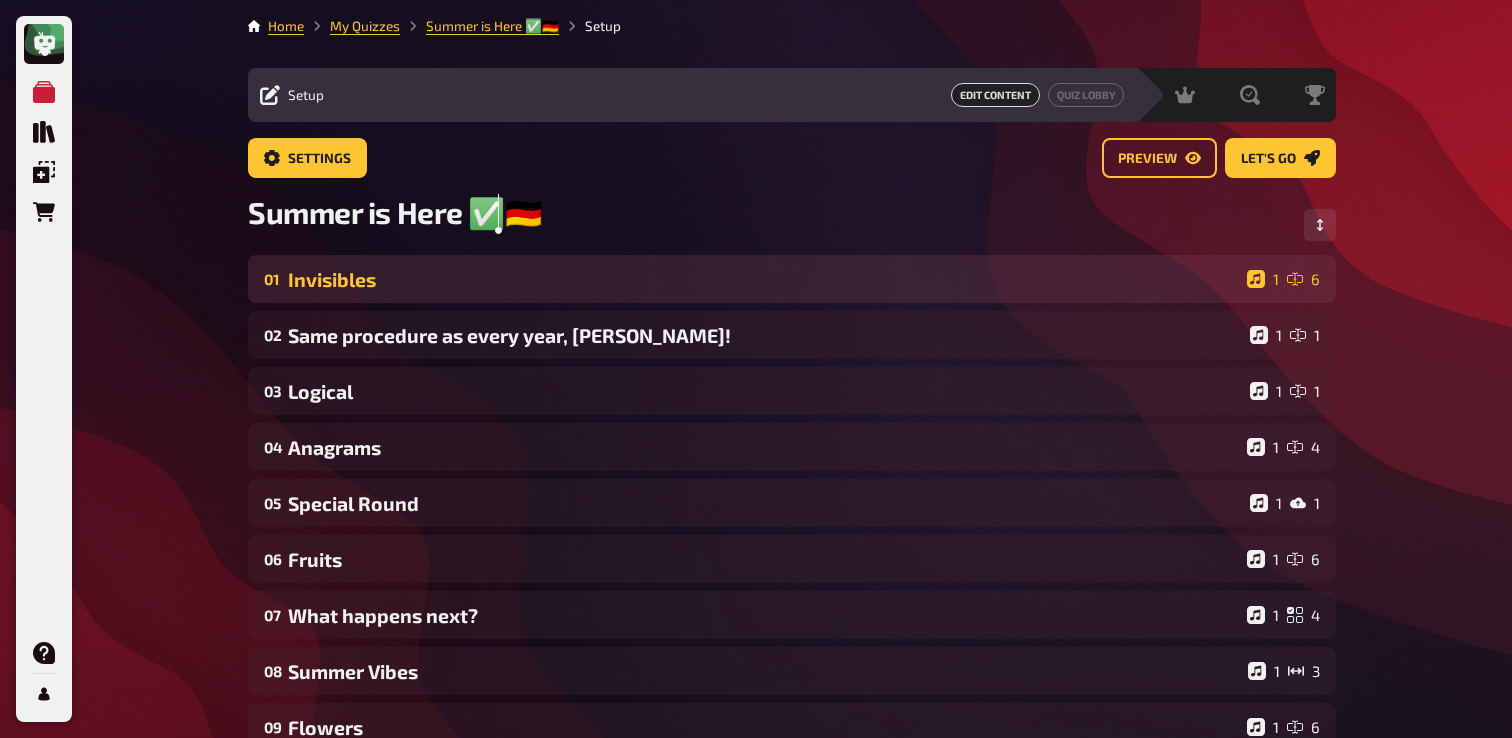 click on "Invisibles" at bounding box center [763, 279] 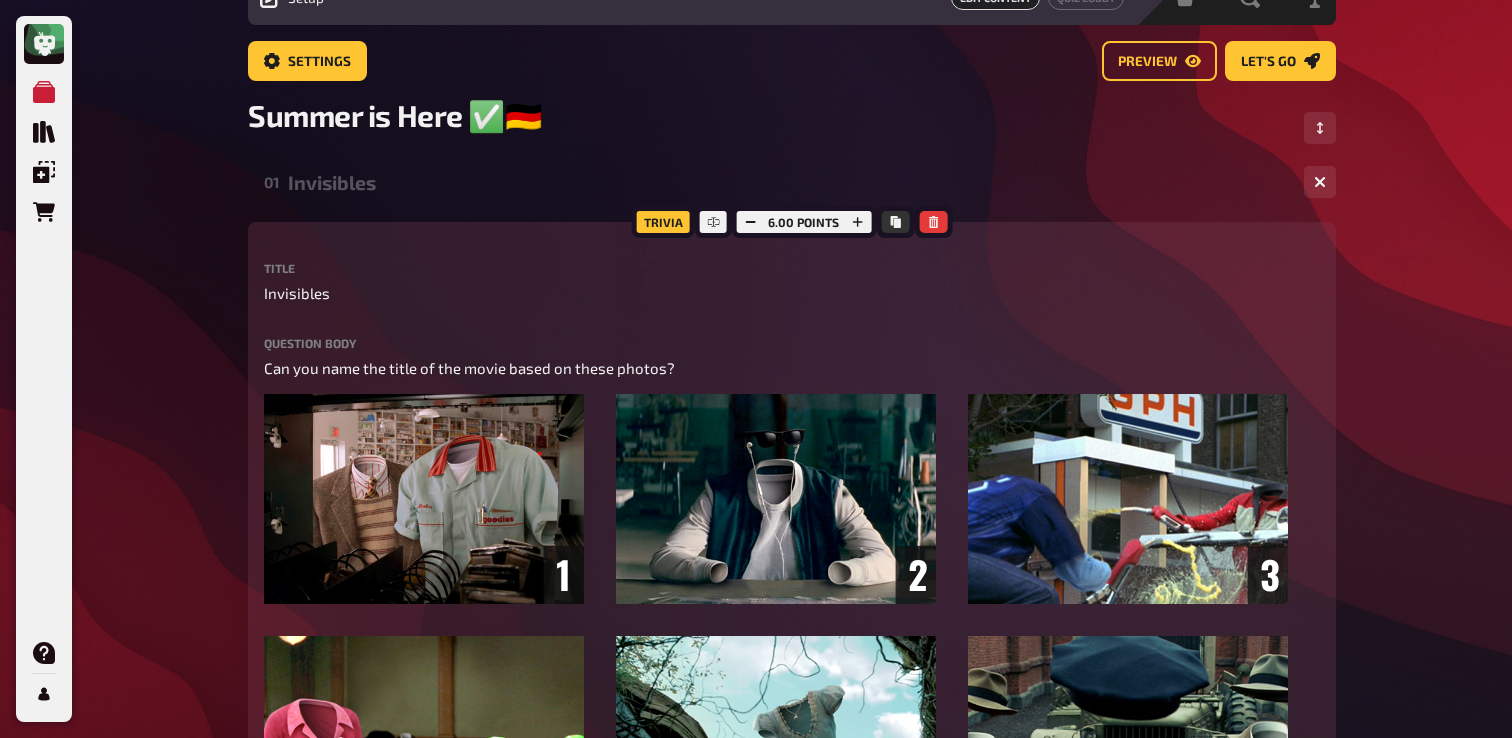 scroll, scrollTop: 122, scrollLeft: 0, axis: vertical 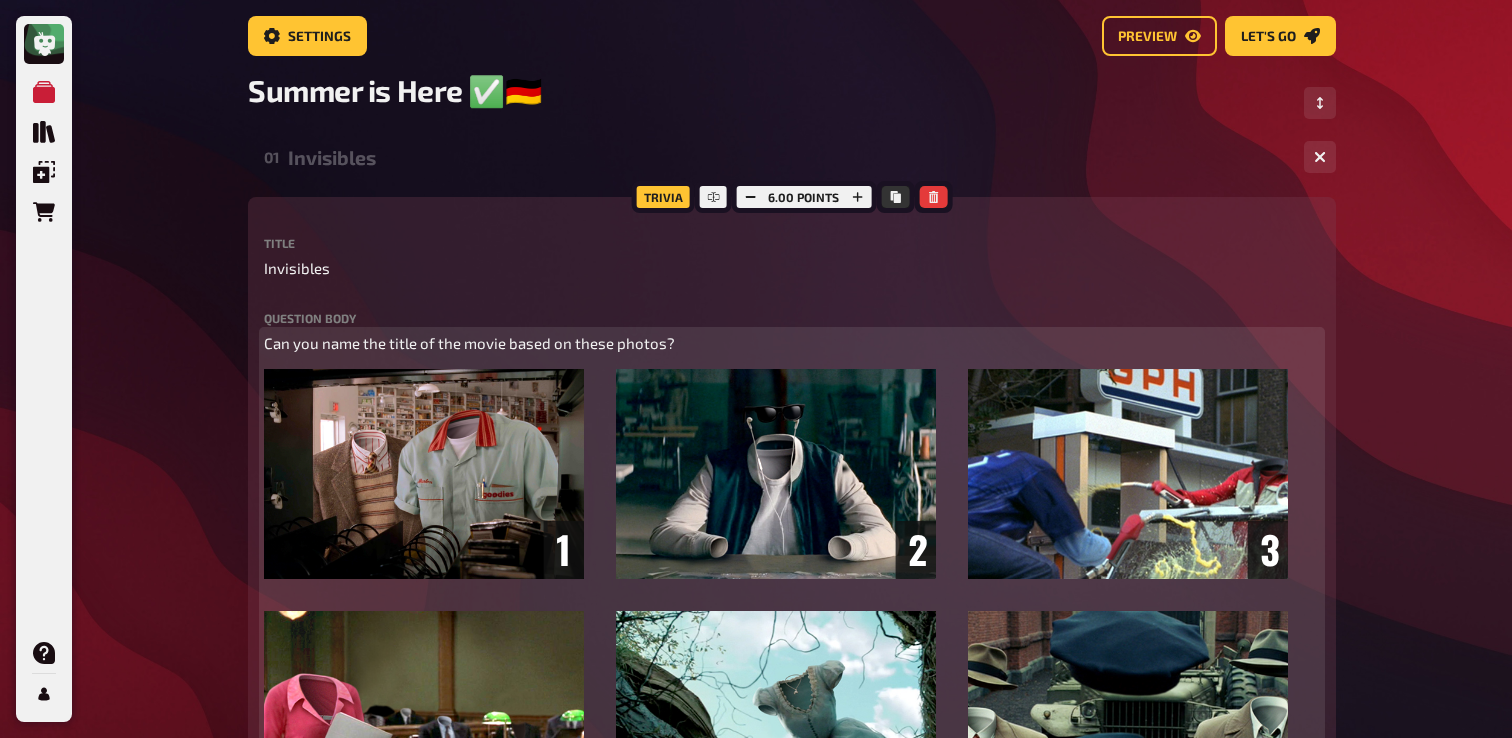 click on "Can you name the title of the movie based on these photos?" at bounding box center (469, 343) 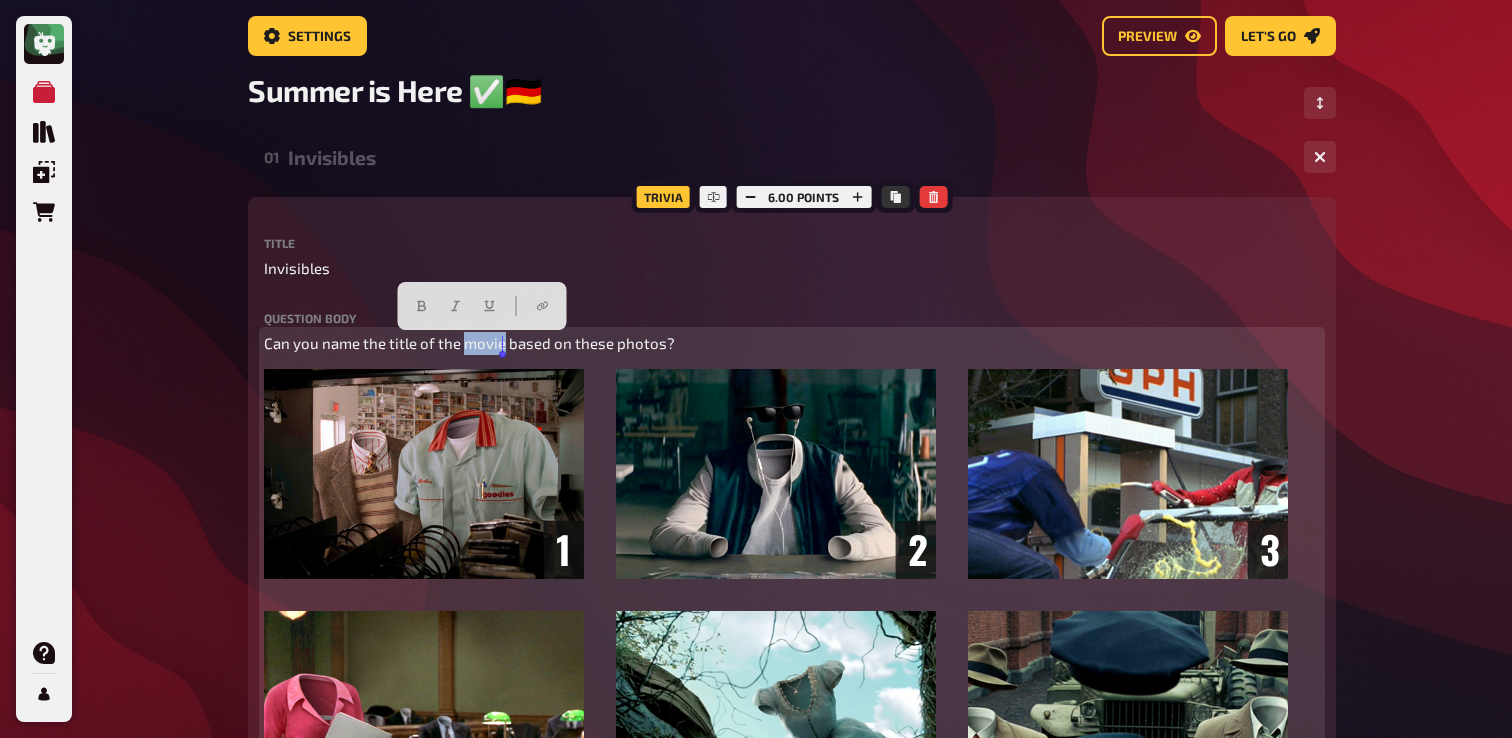 click on "Can you name the title of the movie based on these photos?" at bounding box center [469, 343] 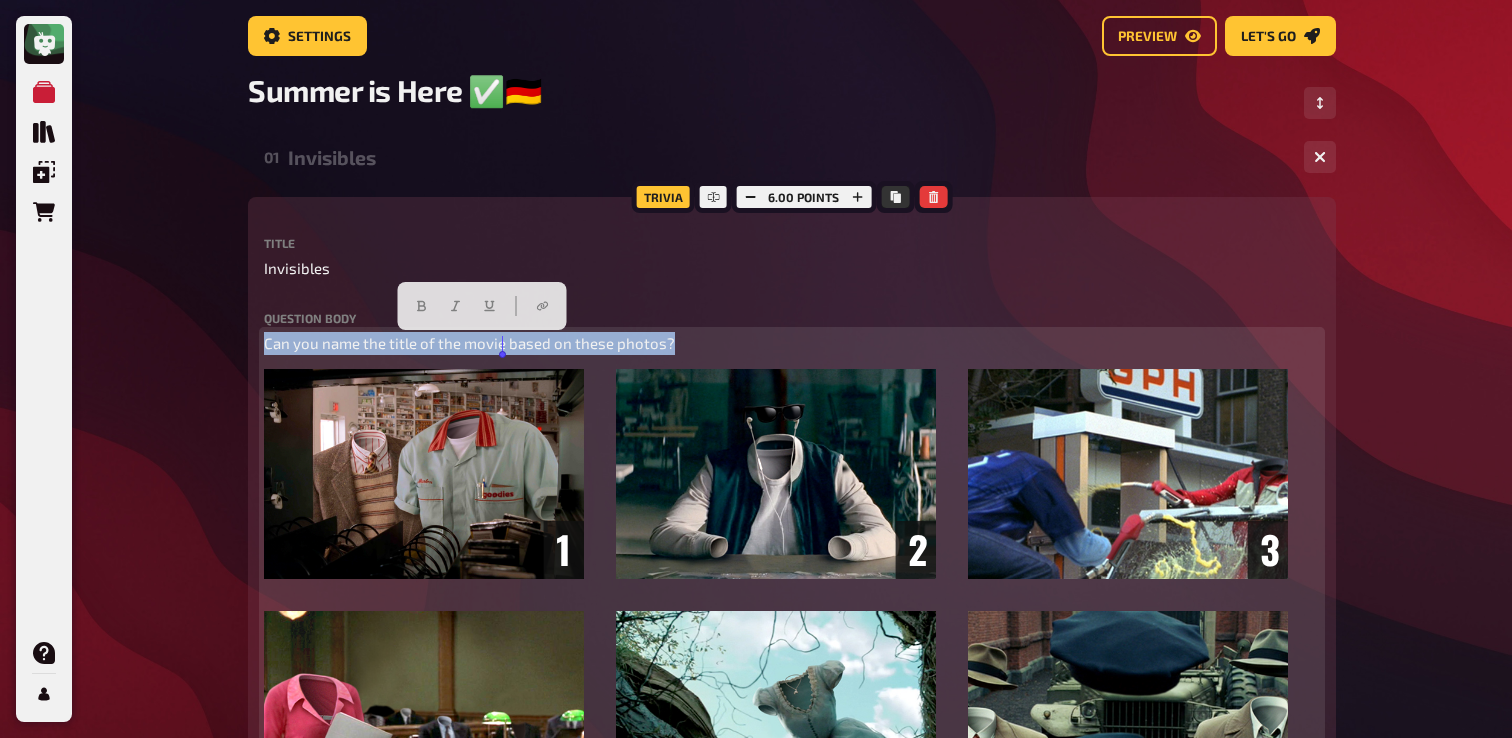 click on "Can you name the title of the movie based on these photos?" at bounding box center (469, 343) 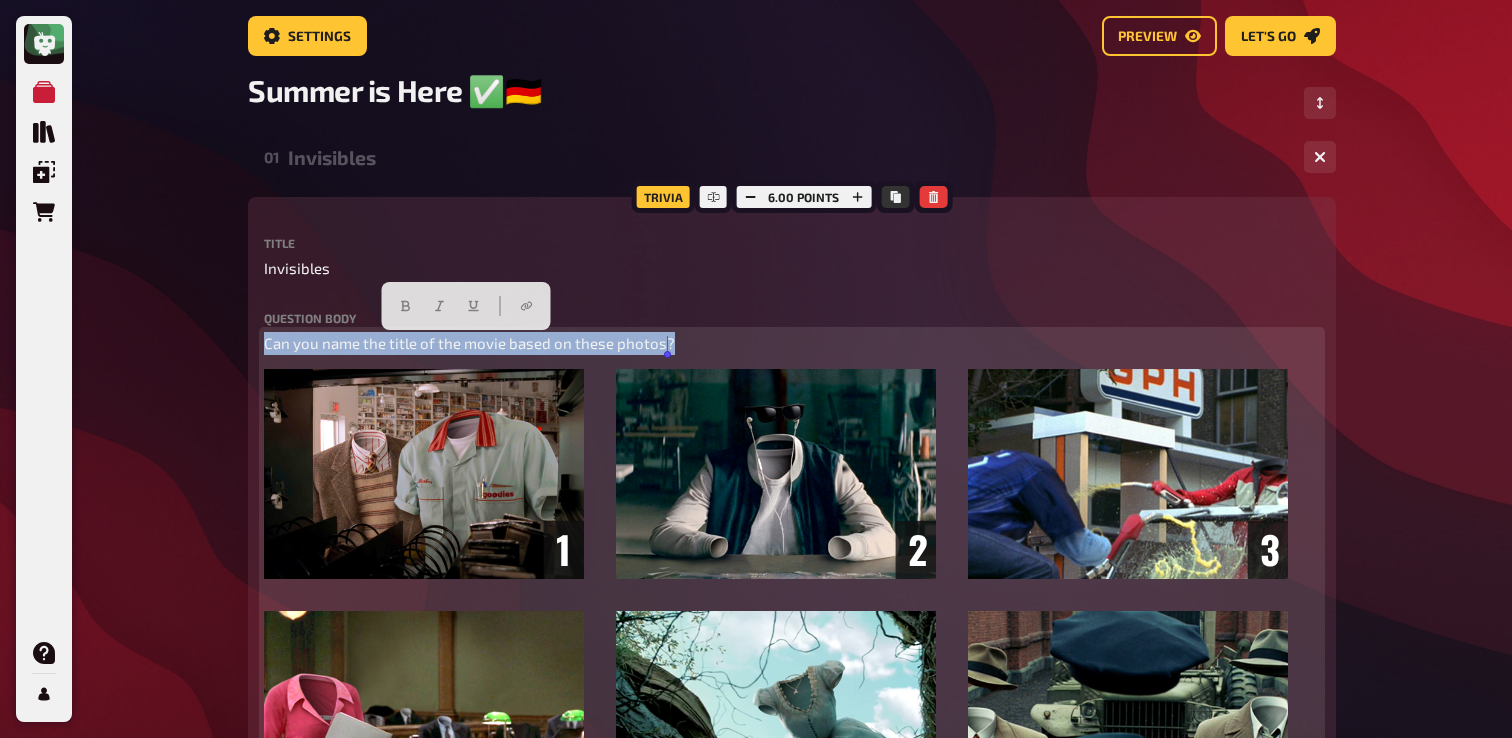 copy on "Can you name the title of the movie based on these photos?" 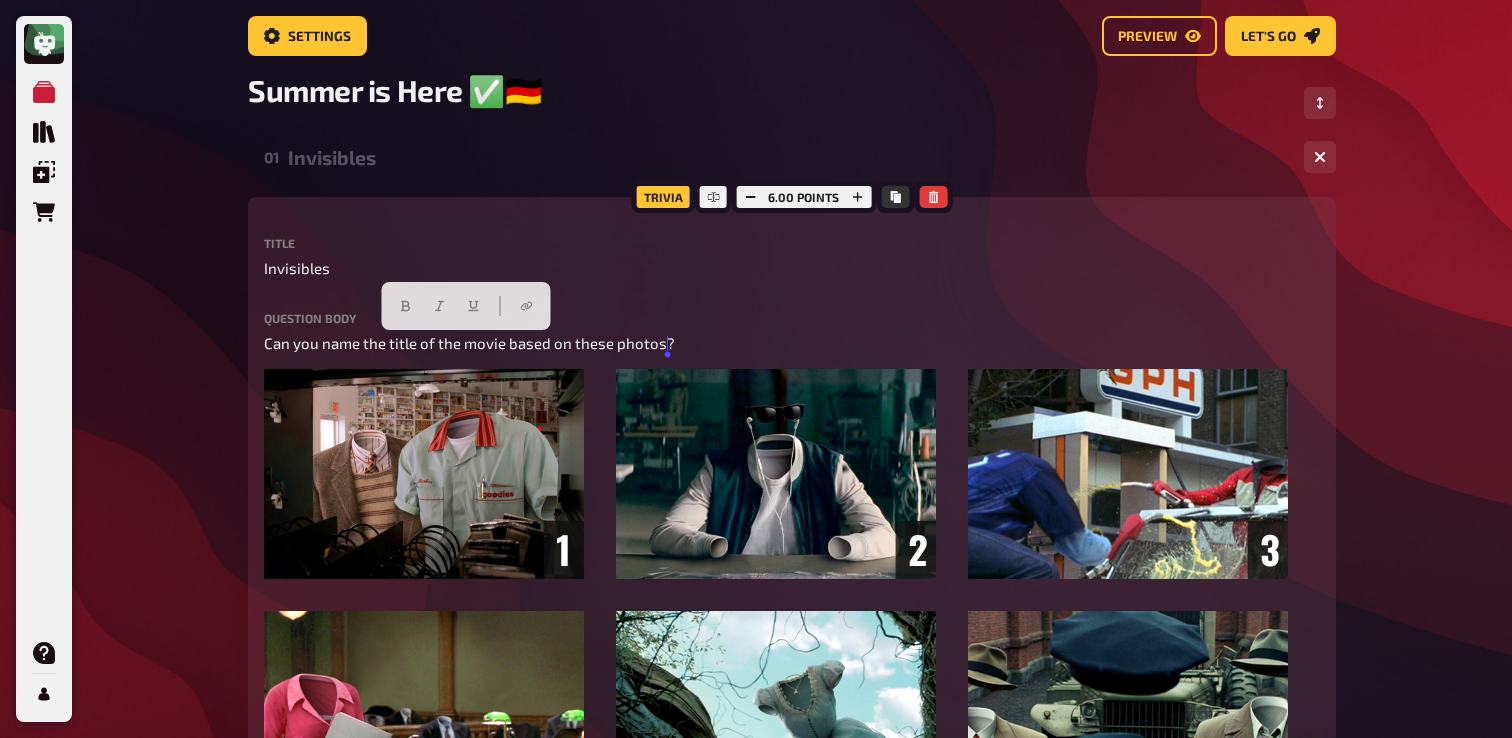 click on "Title Invisibles Question body Can you name the title of the movie based on these photos? ﻿ Drop here to upload upload image   Moderator Note (not visible to participants) ﻿ Link to the playlist ﻿" at bounding box center [792, 593] 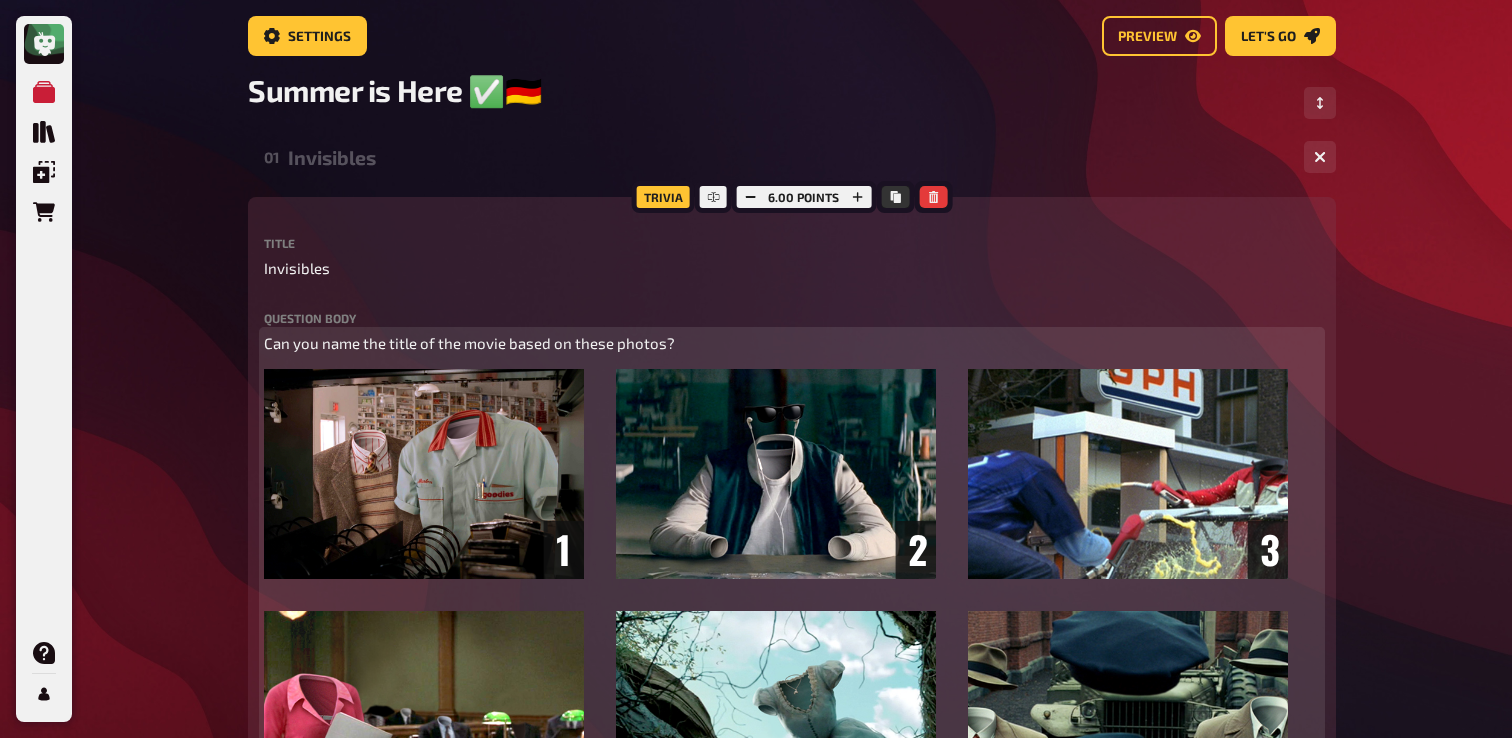 click on "Can you name the title of the movie based on these photos?" at bounding box center [469, 343] 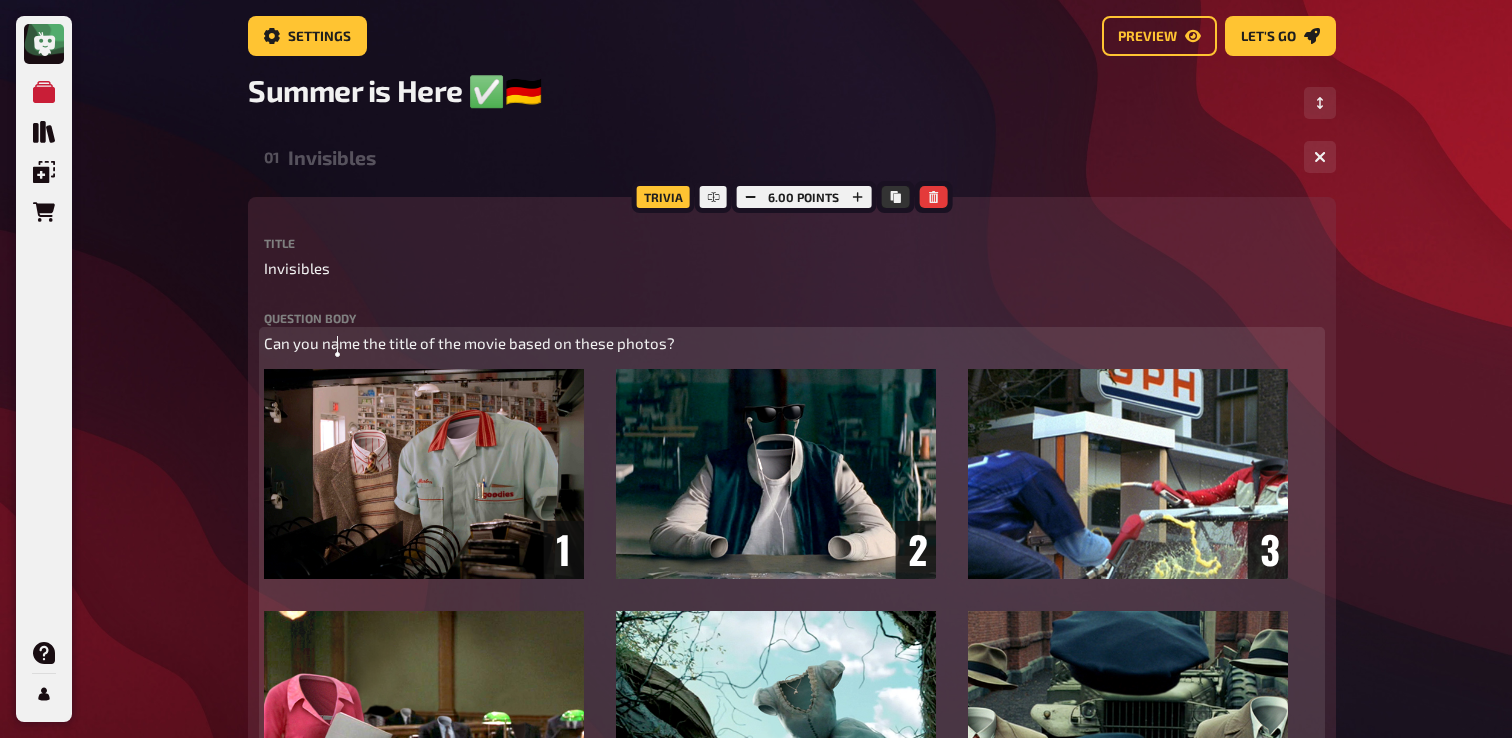 click on "Can you name the title of the movie based on these photos?" at bounding box center (469, 343) 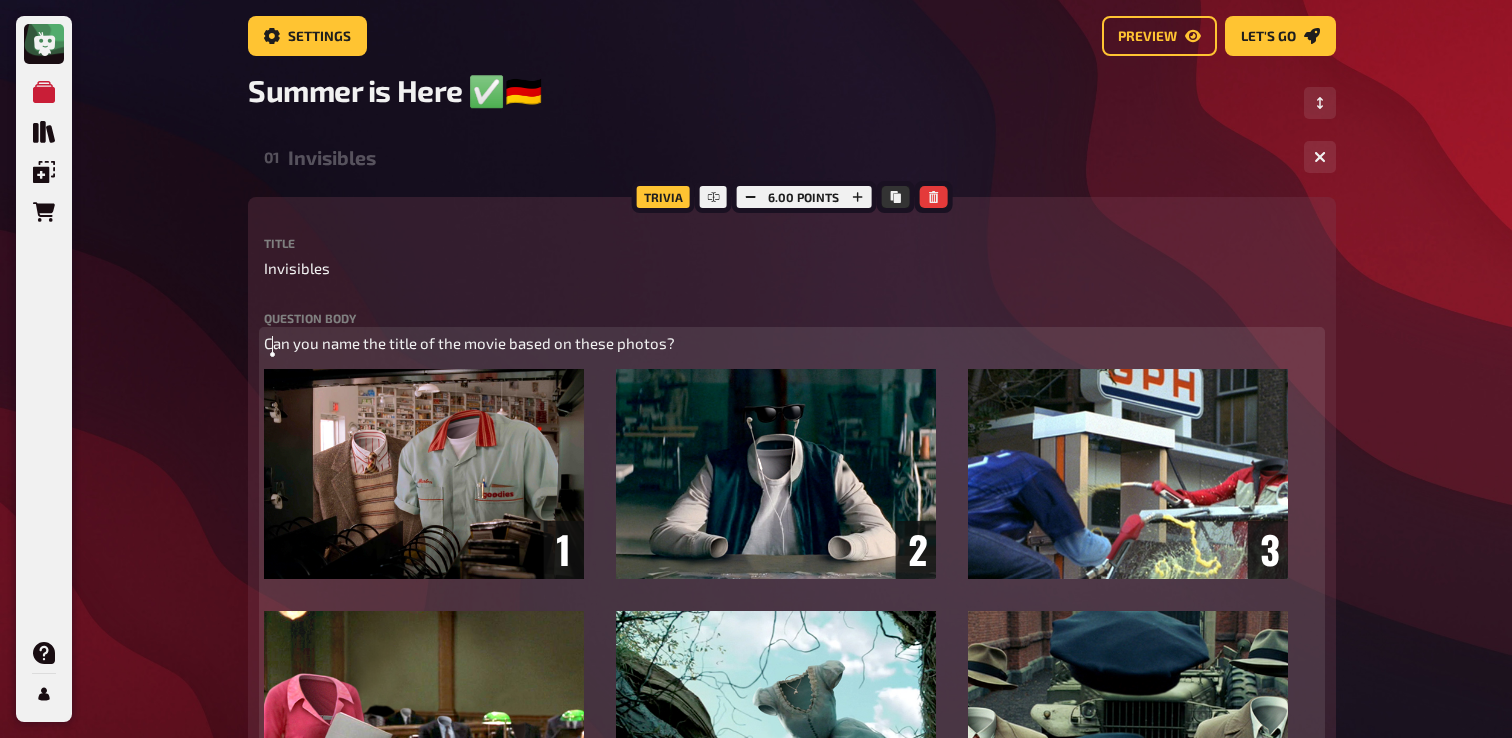 click on "Can you name the title of the movie based on these photos?" at bounding box center [469, 343] 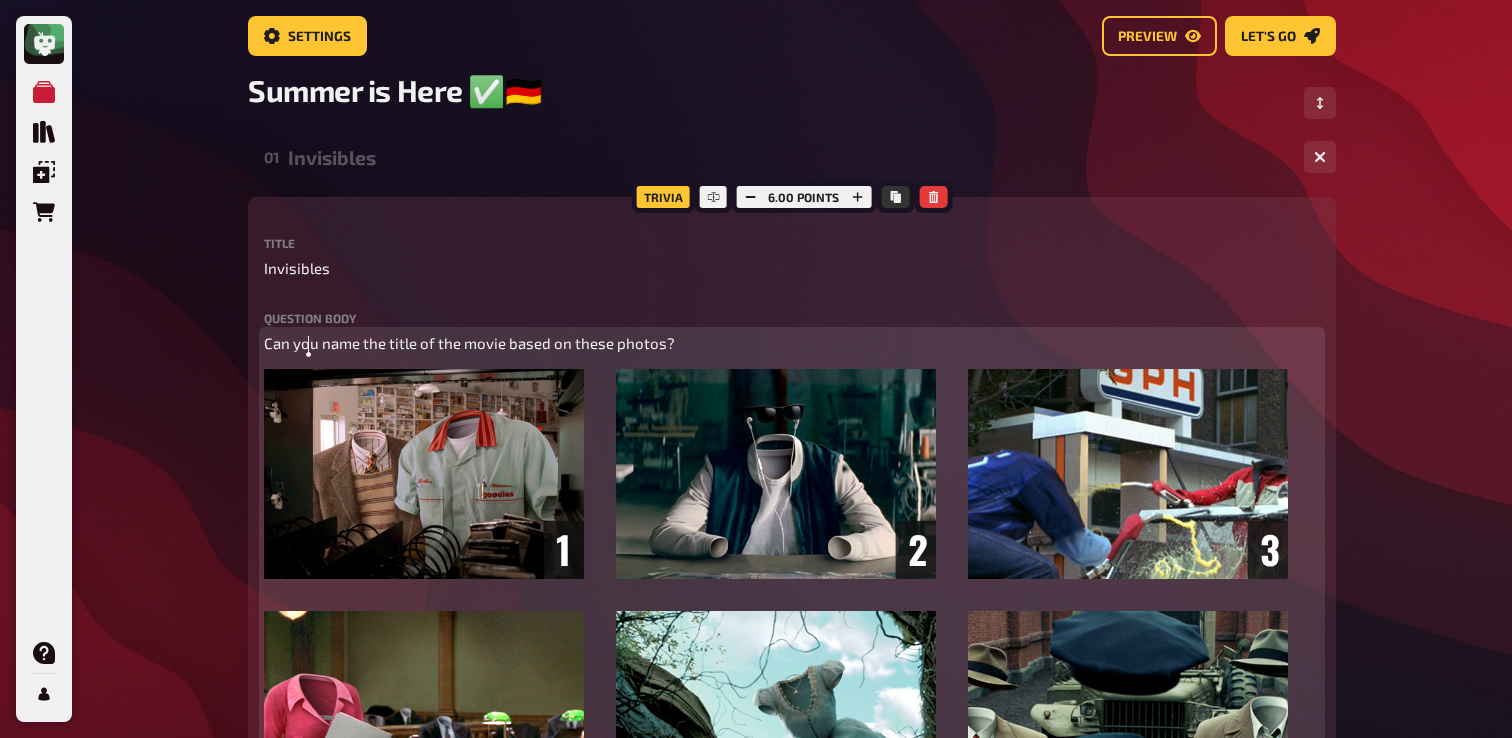 click on "Can you name the title of the movie based on these photos?" at bounding box center [469, 343] 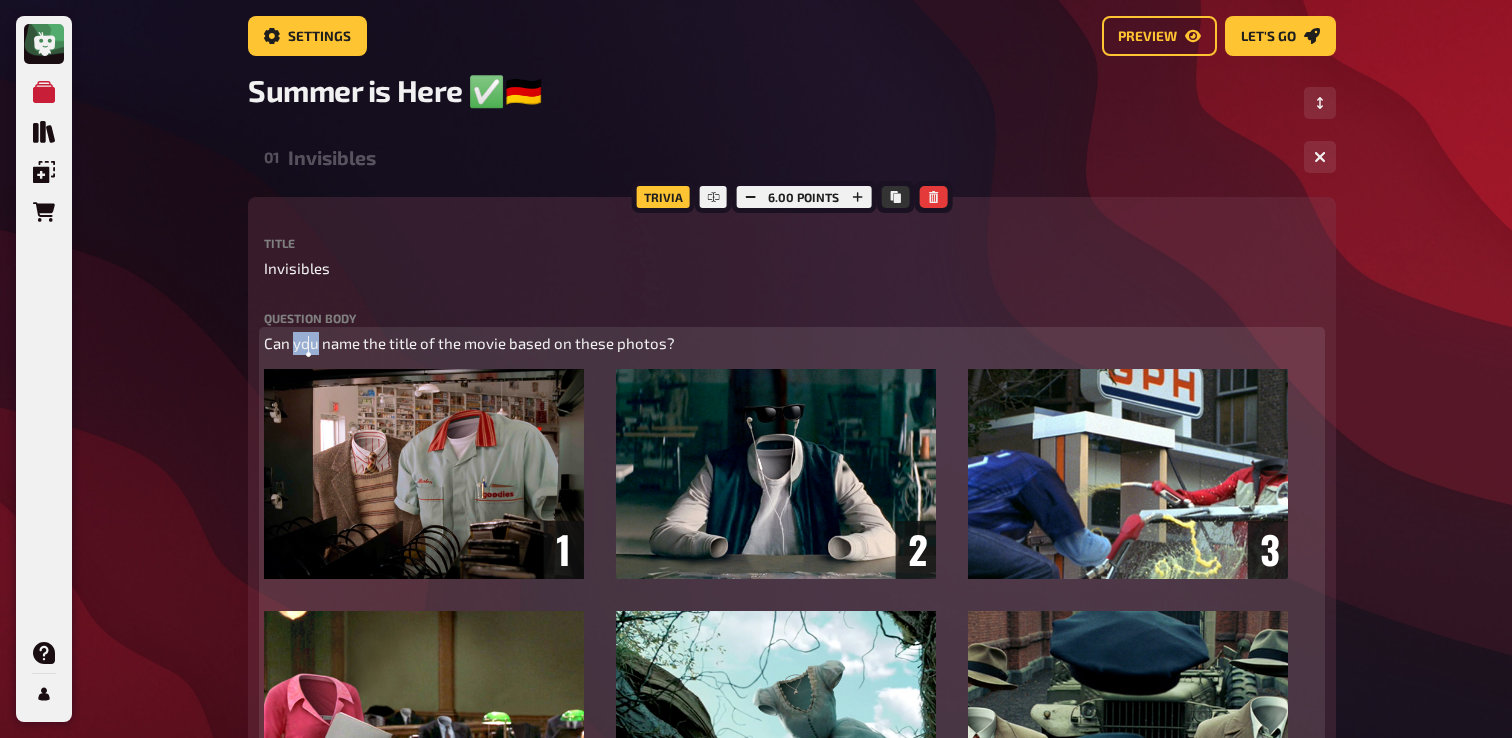 click on "Can you name the title of the movie based on these photos?" at bounding box center (469, 343) 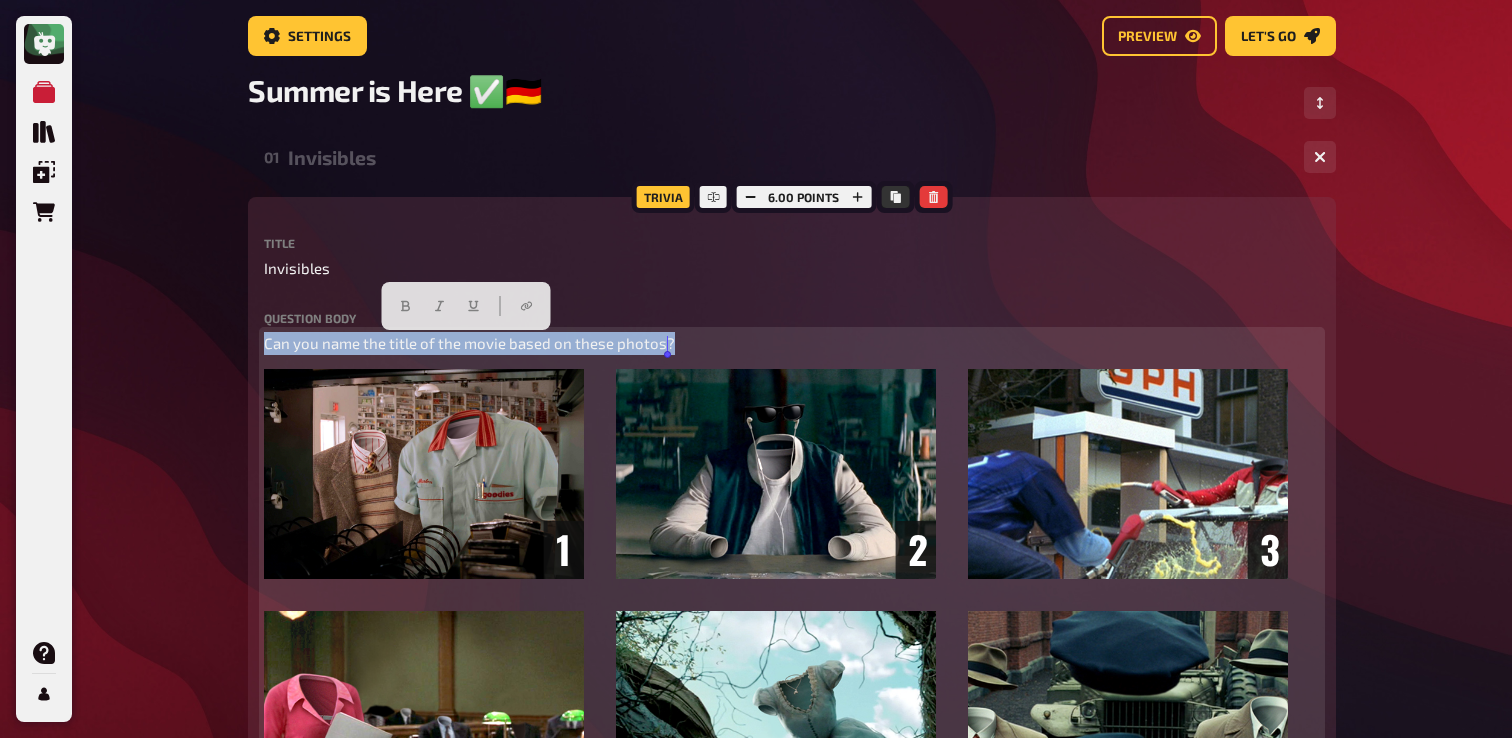click on "Can you name the title of the movie based on these photos?" at bounding box center (469, 343) 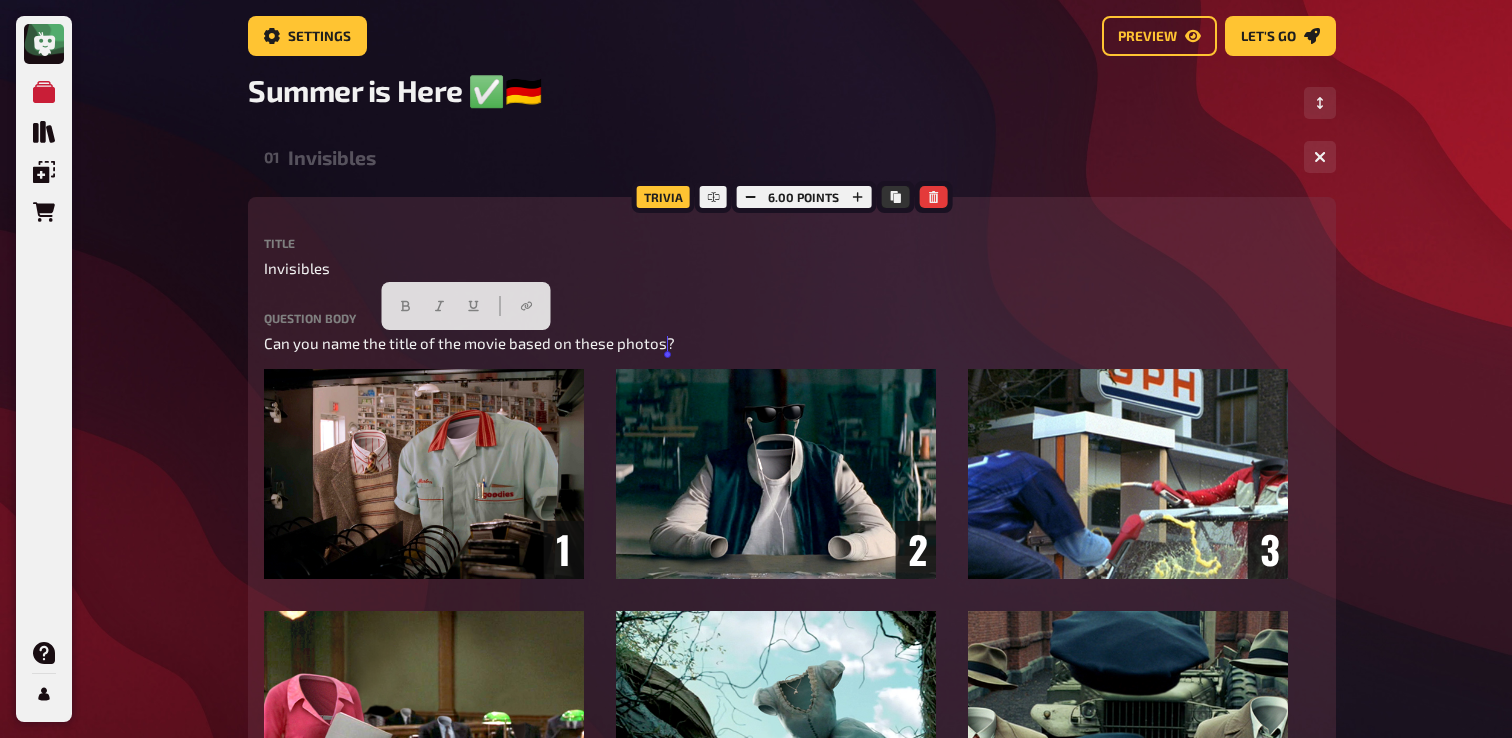 click on "Title Invisibles Question body Can you name the title of the movie based on these photos? ﻿ Drop here to upload upload image   Moderator Note (not visible to participants) ﻿ Link to the playlist ﻿" at bounding box center [792, 593] 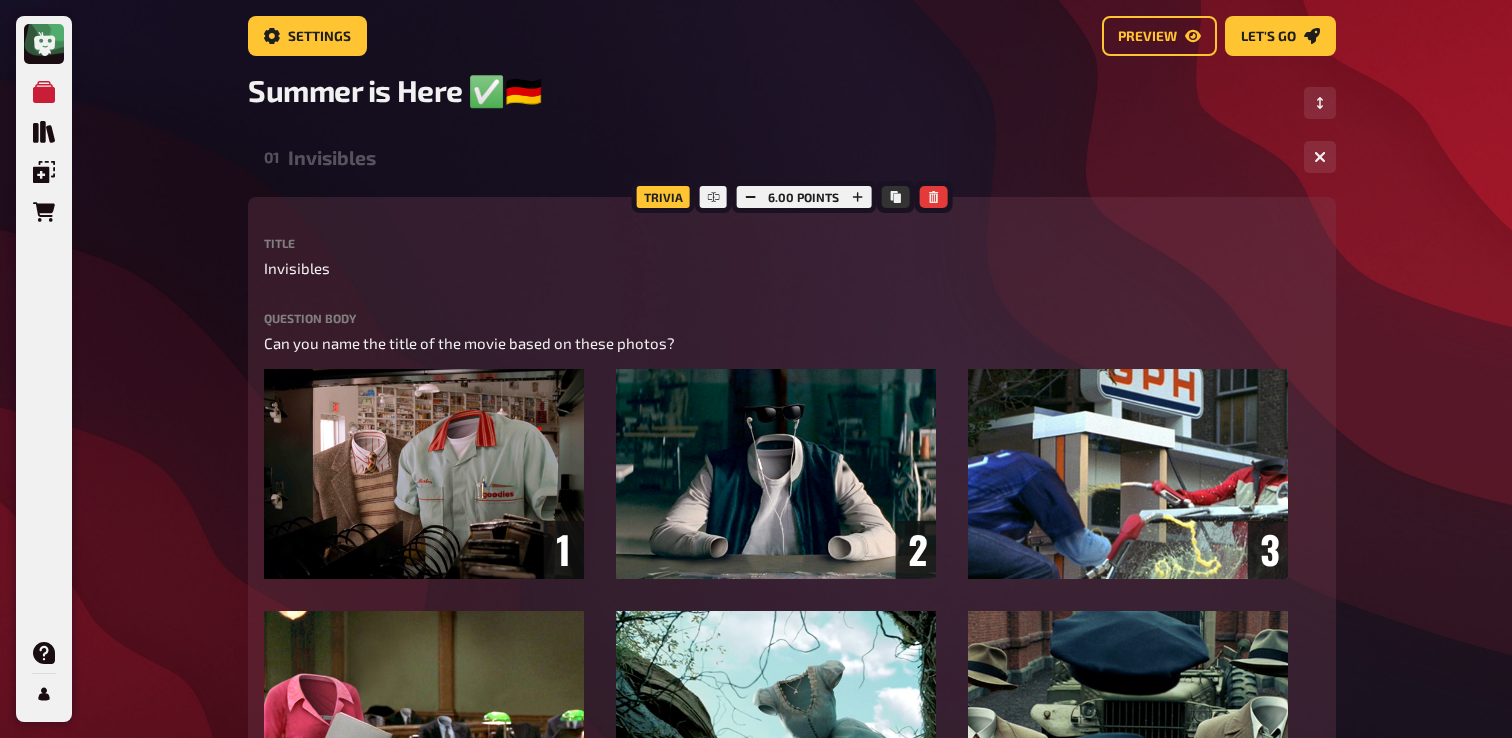 click on "Question body" at bounding box center [792, 318] 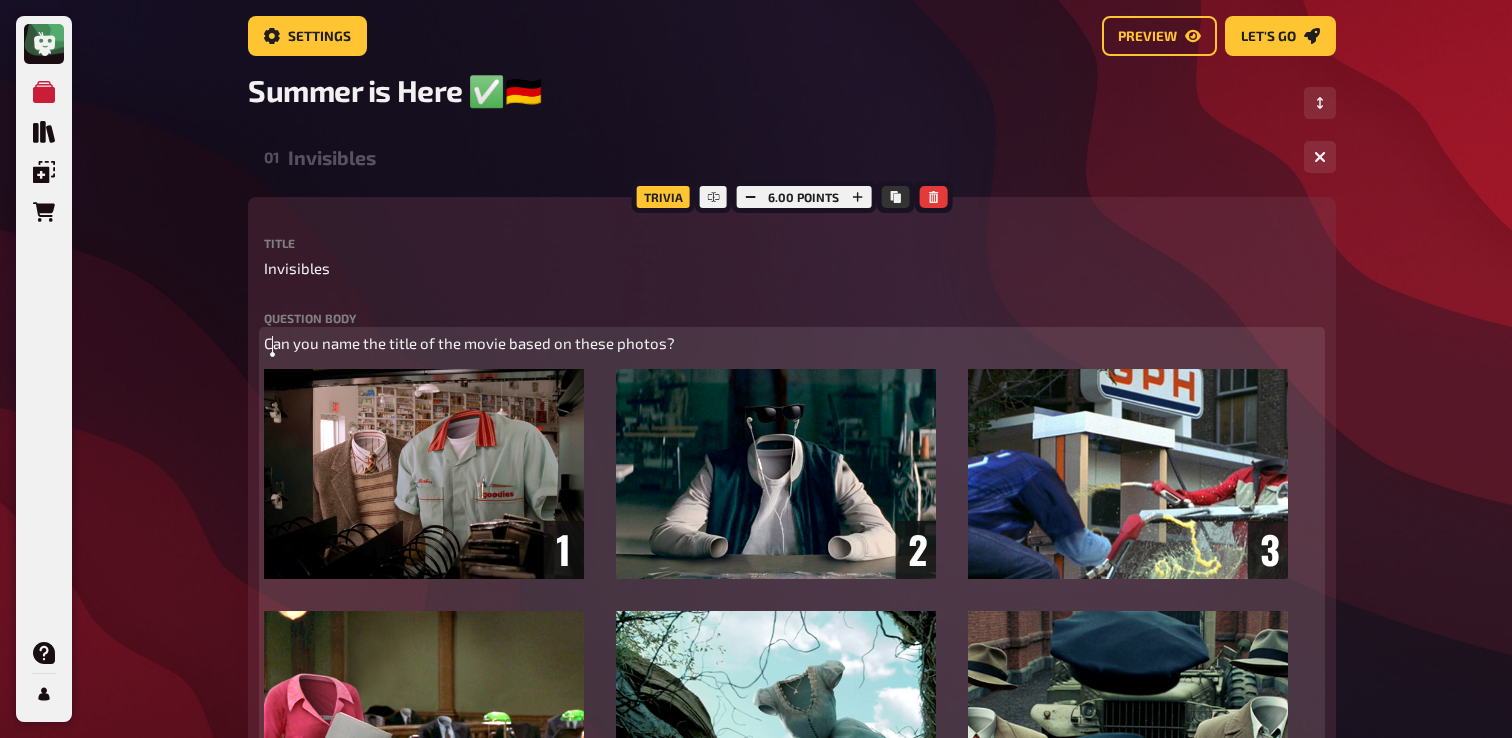 click on "Can you name the title of the movie based on these photos?" at bounding box center [469, 343] 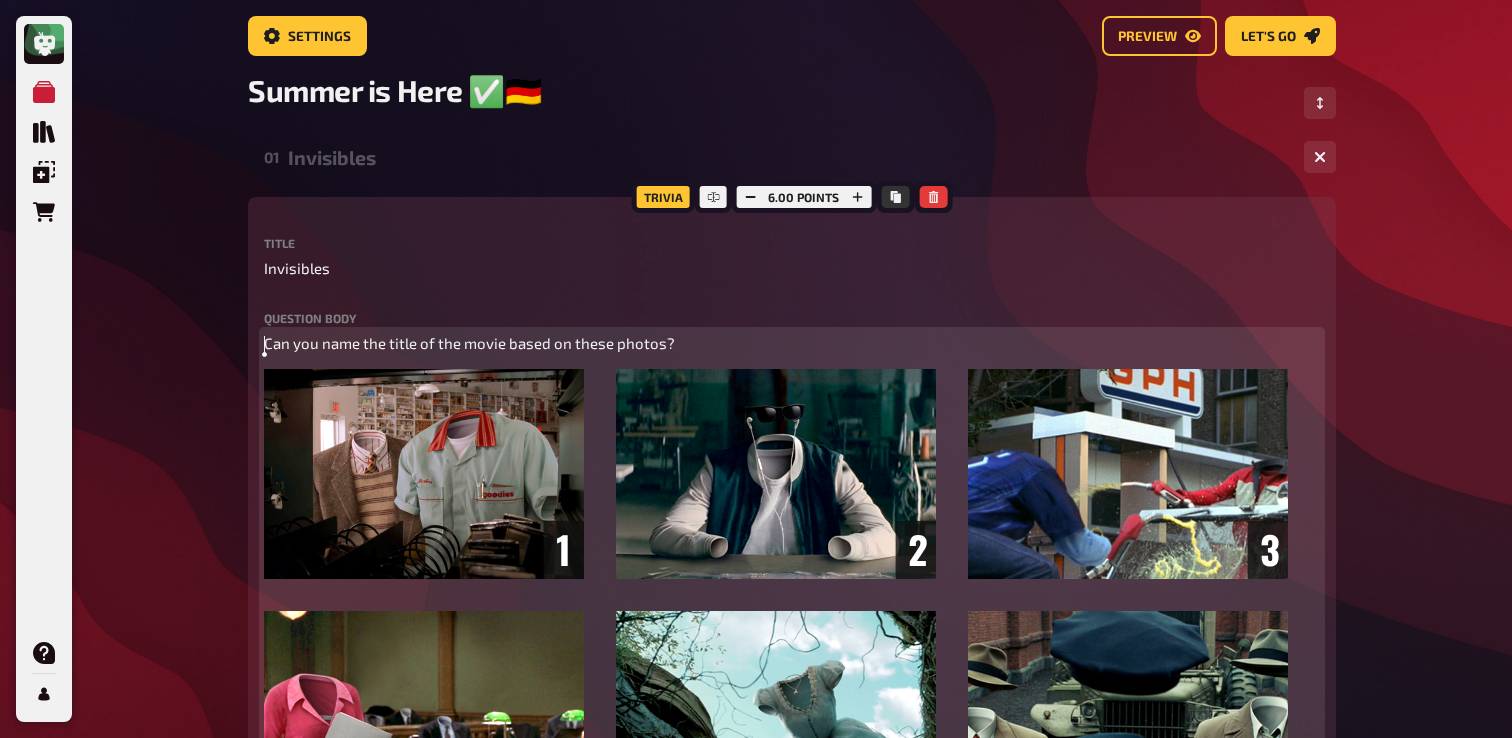 paste 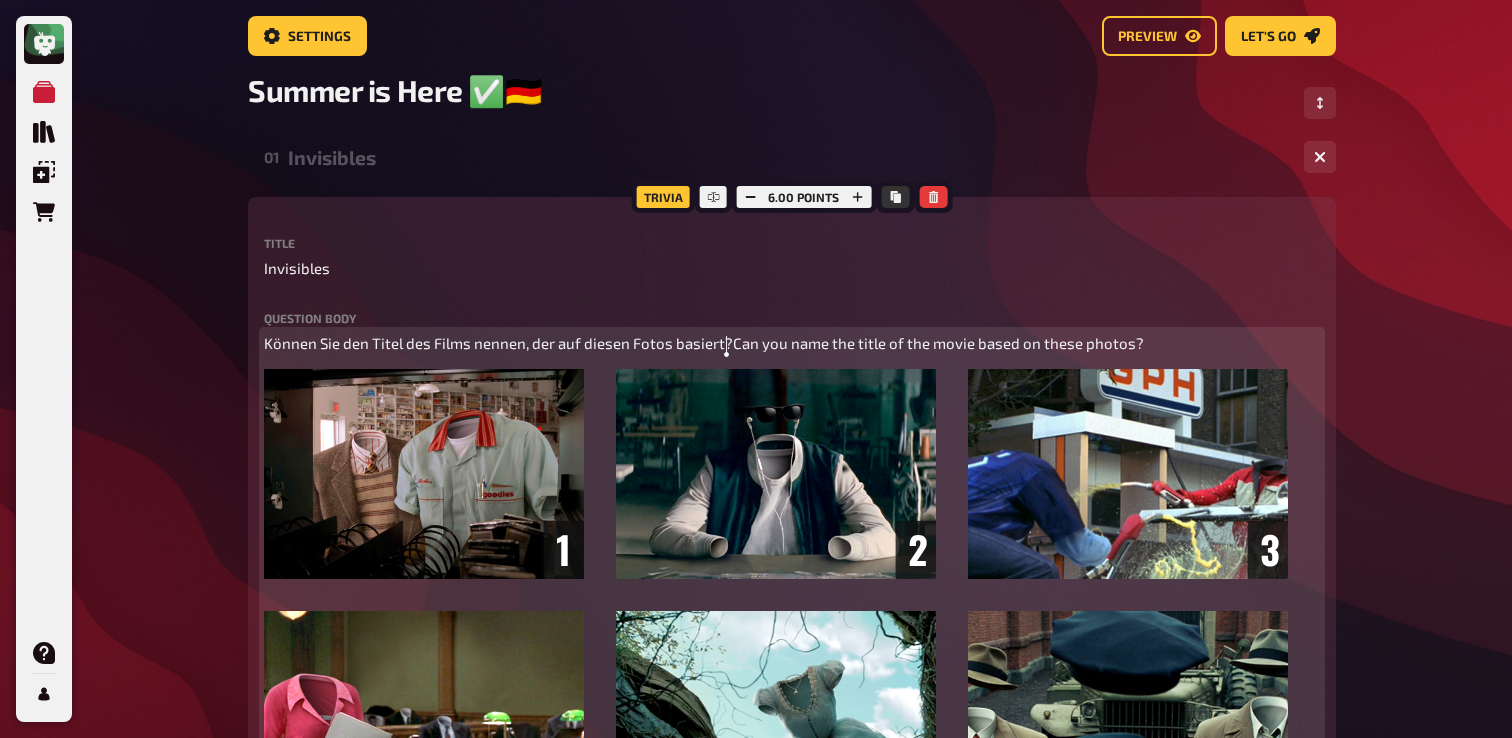type 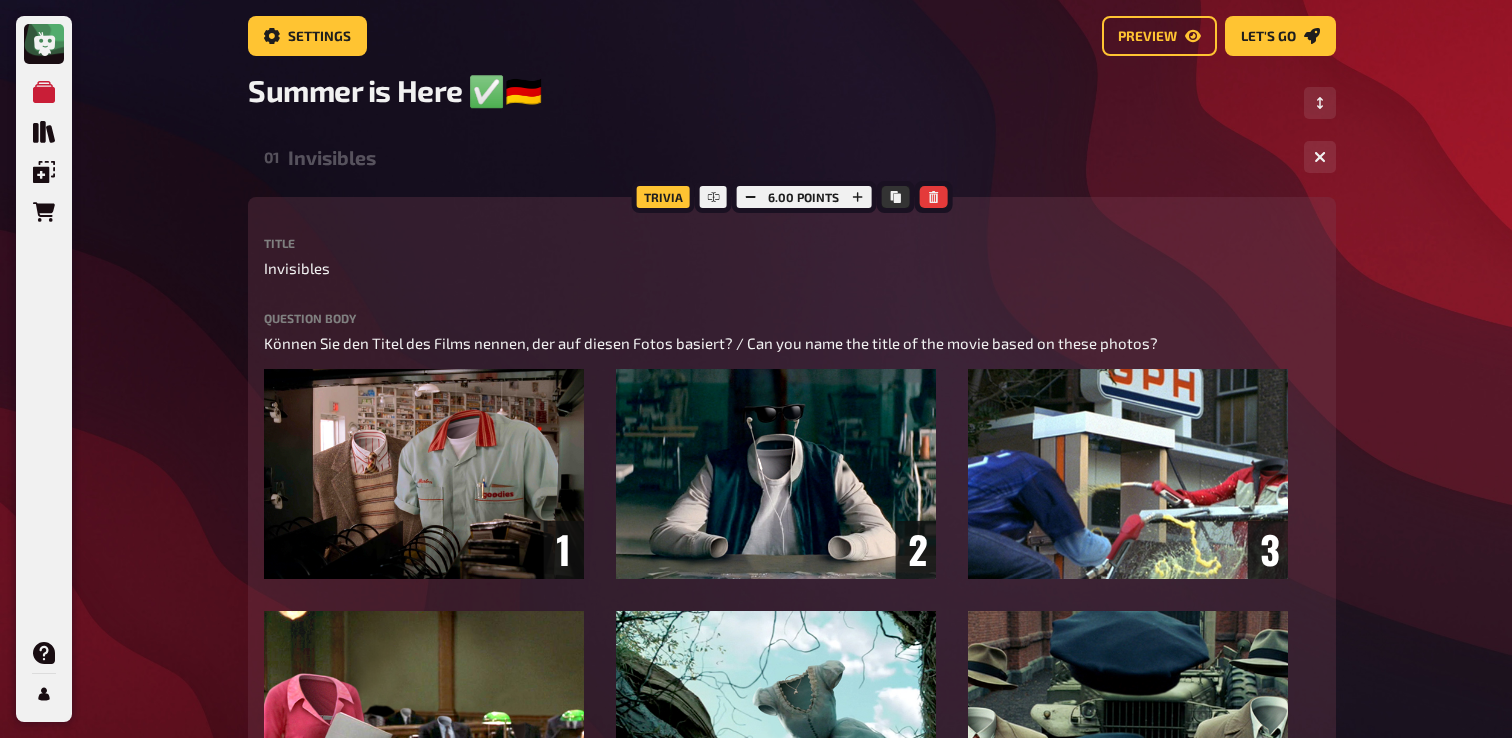 click on "Trivia 6.00 points Title Invisibles Question body Können Sie den Titel des Films nennen, der auf diesen Fotos basiert? / Can you name the title of the movie based on these photos? ﻿ Drop here to upload upload image   Moderator Note (not visible to participants) ﻿ Link to the playlist ﻿ label correct answer Answer 1 The [PERSON_NAME] Show Answer 2 Baby Driver Answer 3 Zoolander Answer 4 Legally Blonde Answer 5 [PERSON_NAME] in Wonderland Answer 6 Shutter Island
To pick up a draggable item, press the space bar.
While dragging, use the arrow keys to move the item.
Press space again to drop the item in its new position, or press escape to cancel.
add answer" at bounding box center [792, 805] 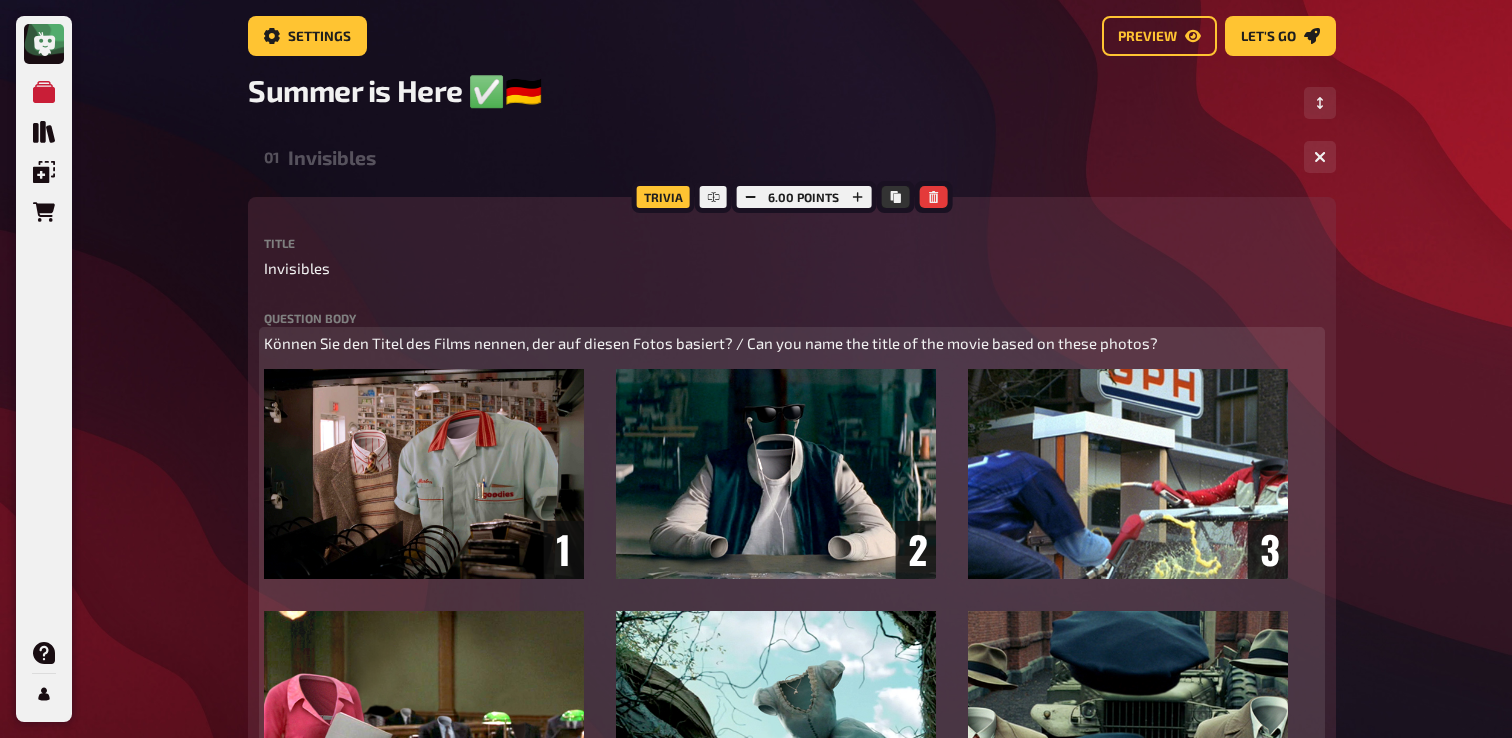 click on "Können Sie den Titel des Films nennen, der auf diesen Fotos basiert? / Can you name the title of the movie based on these photos?" at bounding box center [711, 343] 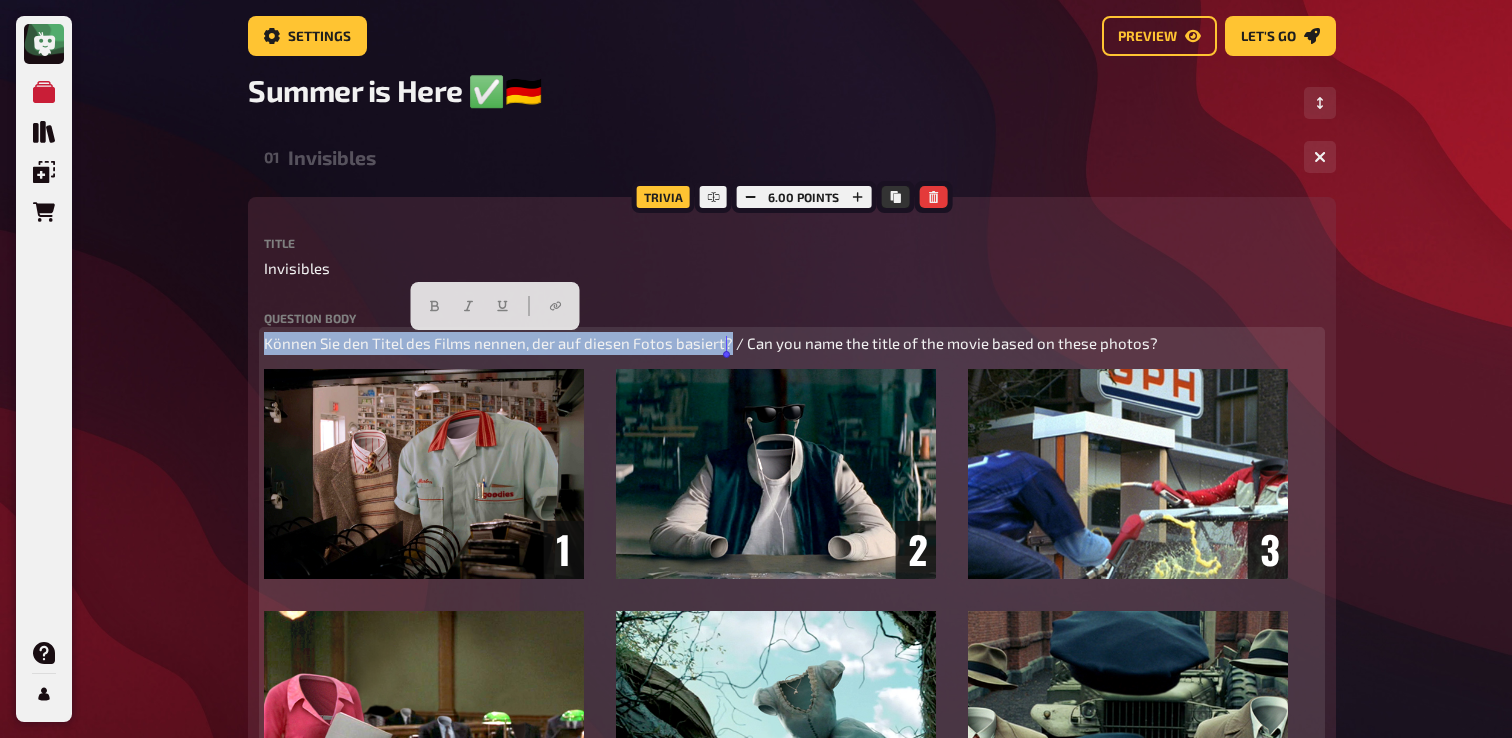 drag, startPoint x: 264, startPoint y: 343, endPoint x: 728, endPoint y: 345, distance: 464.0043 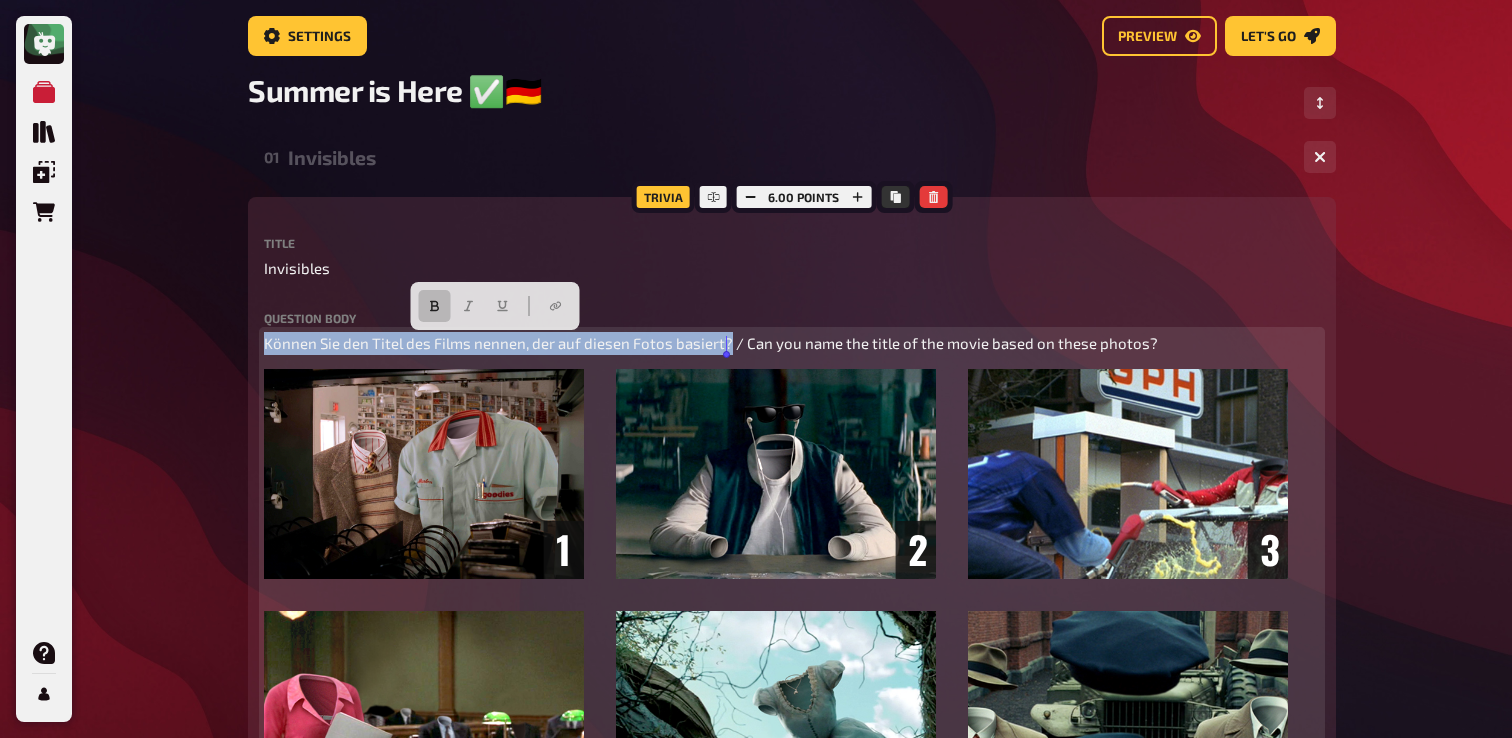 click 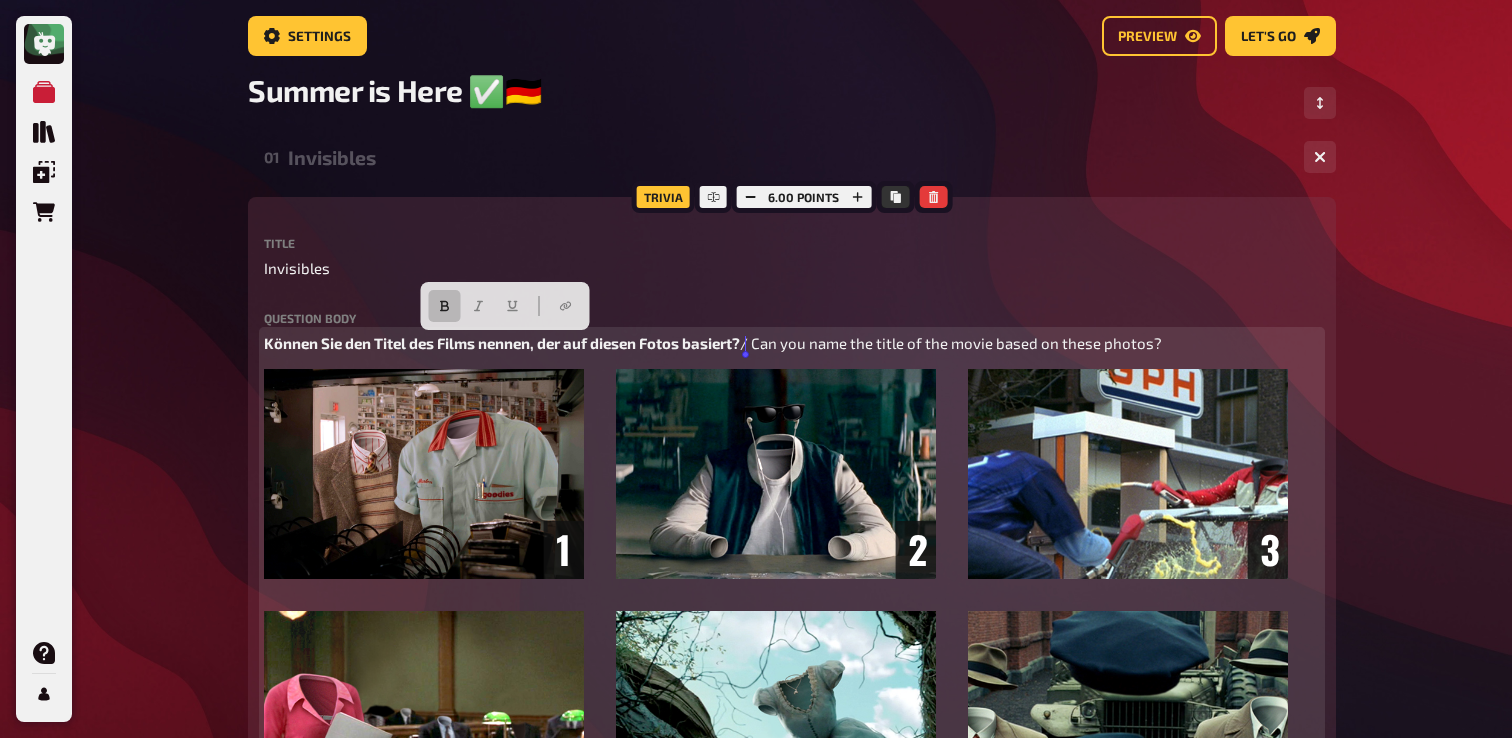 click on "/ Can you name the title of the movie based on these photos?" at bounding box center (951, 343) 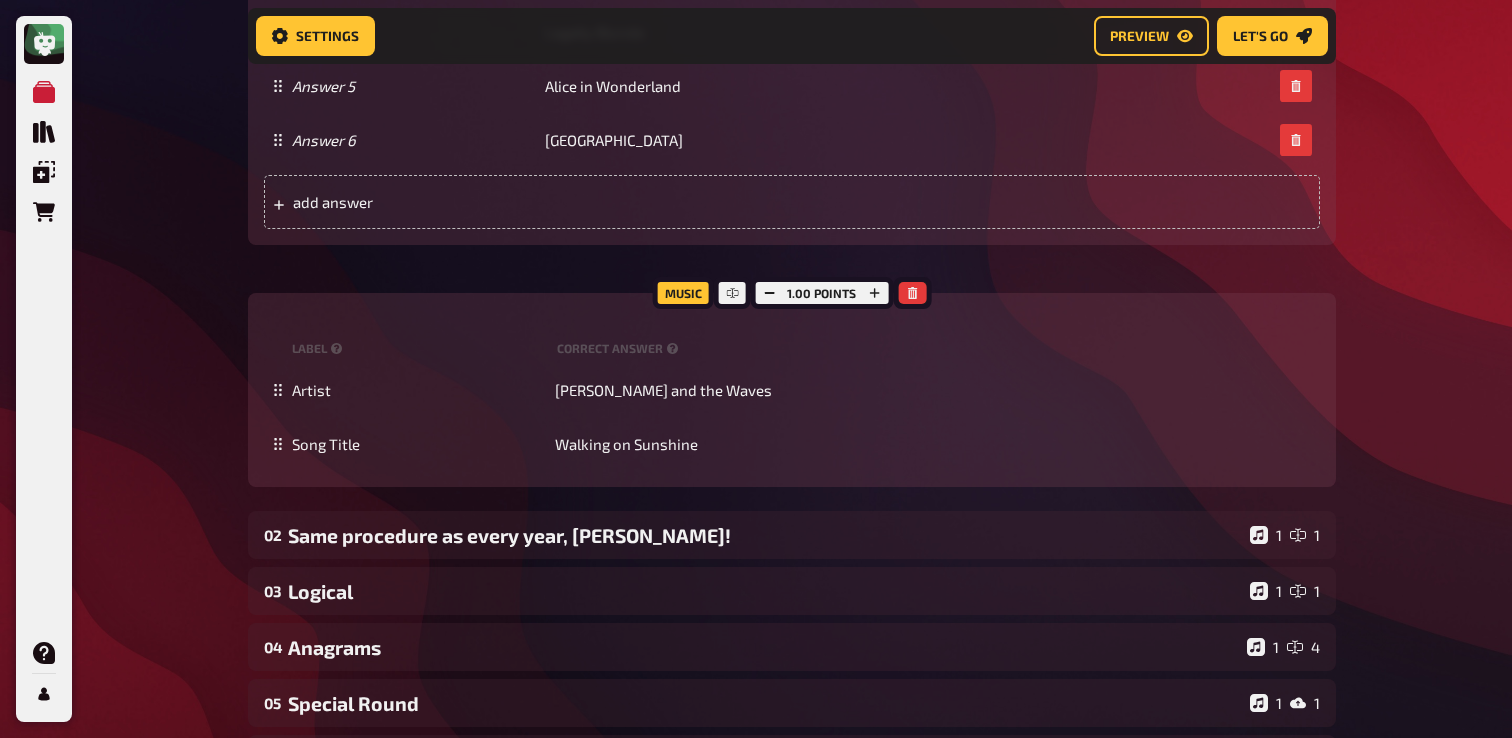 scroll, scrollTop: 1322, scrollLeft: 0, axis: vertical 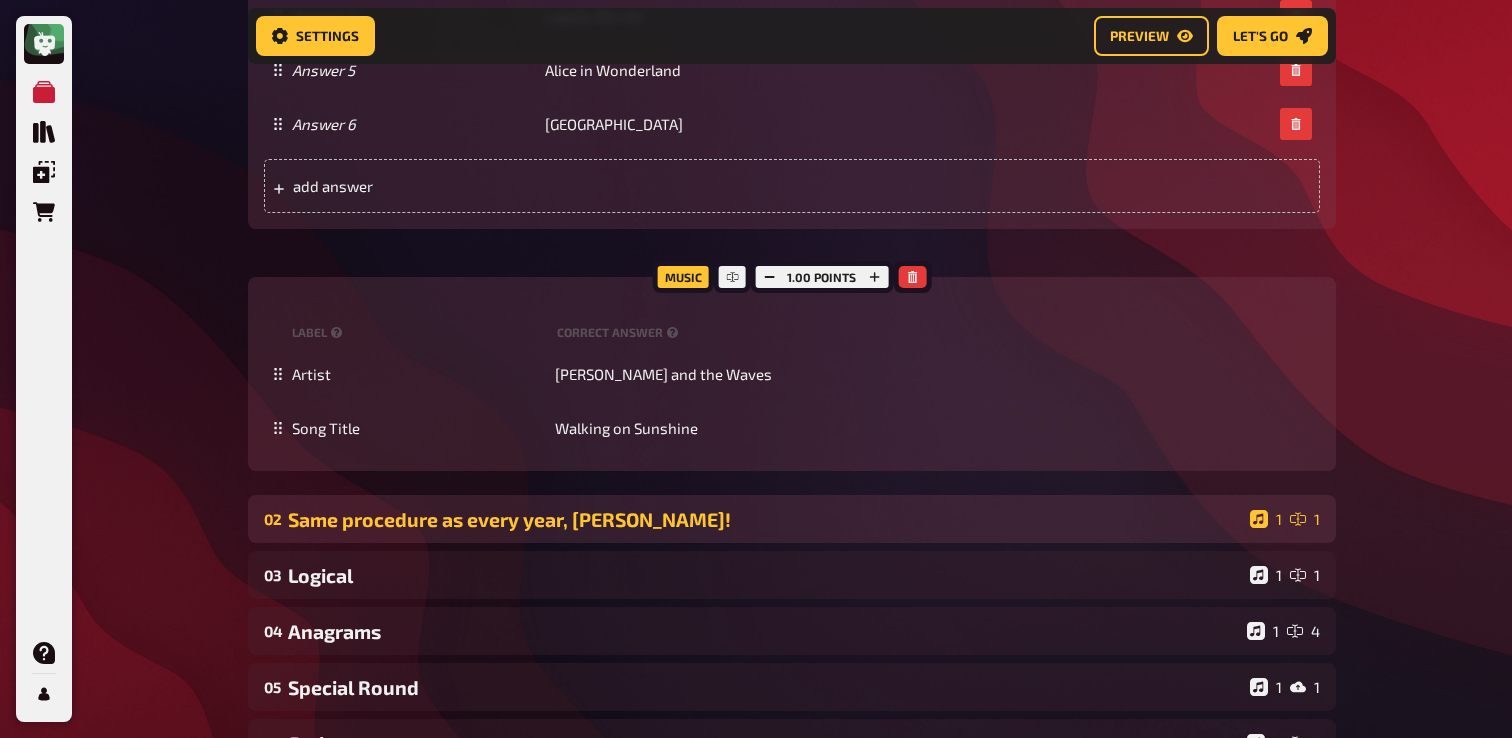 click on "02 Same procedure as every year, [PERSON_NAME]!    1 1" at bounding box center [792, 519] 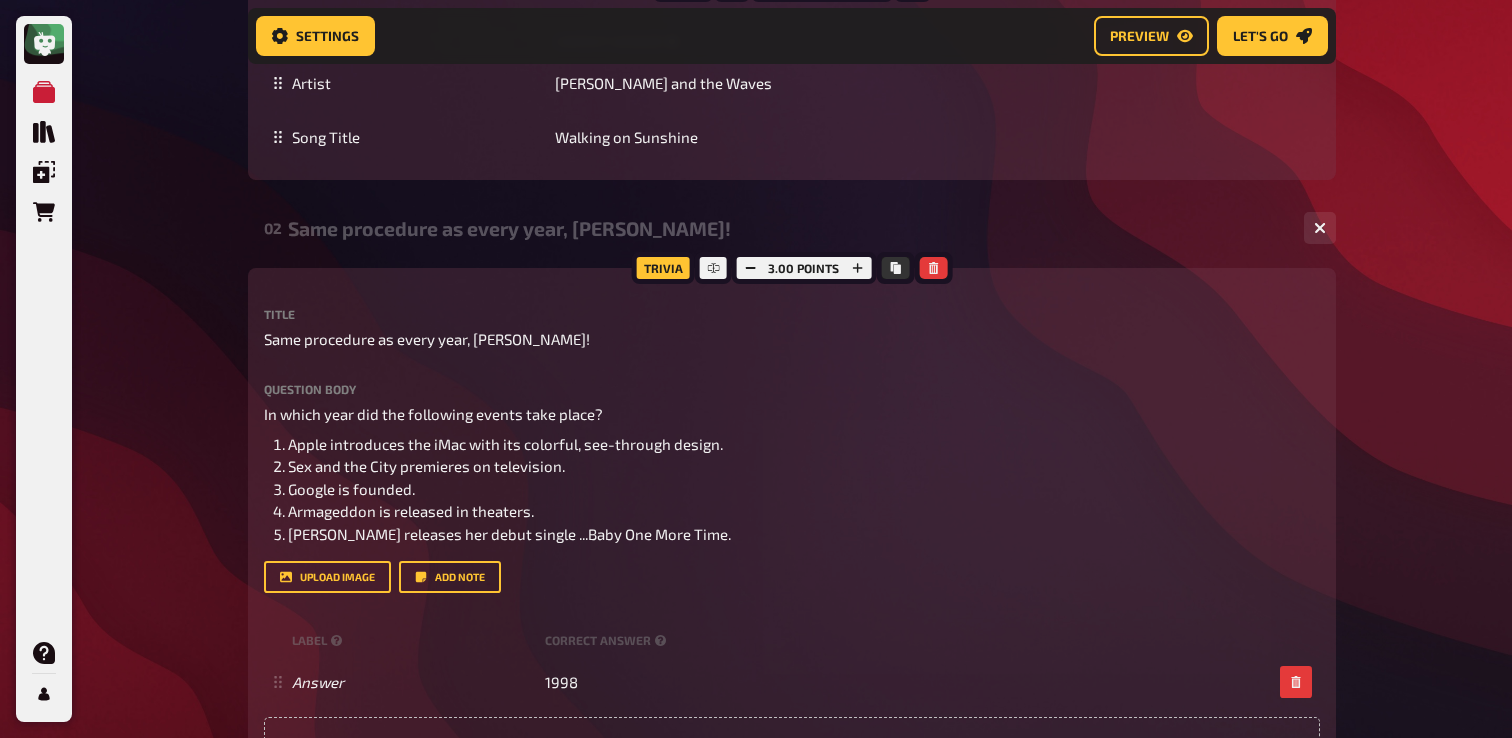 scroll, scrollTop: 1701, scrollLeft: 0, axis: vertical 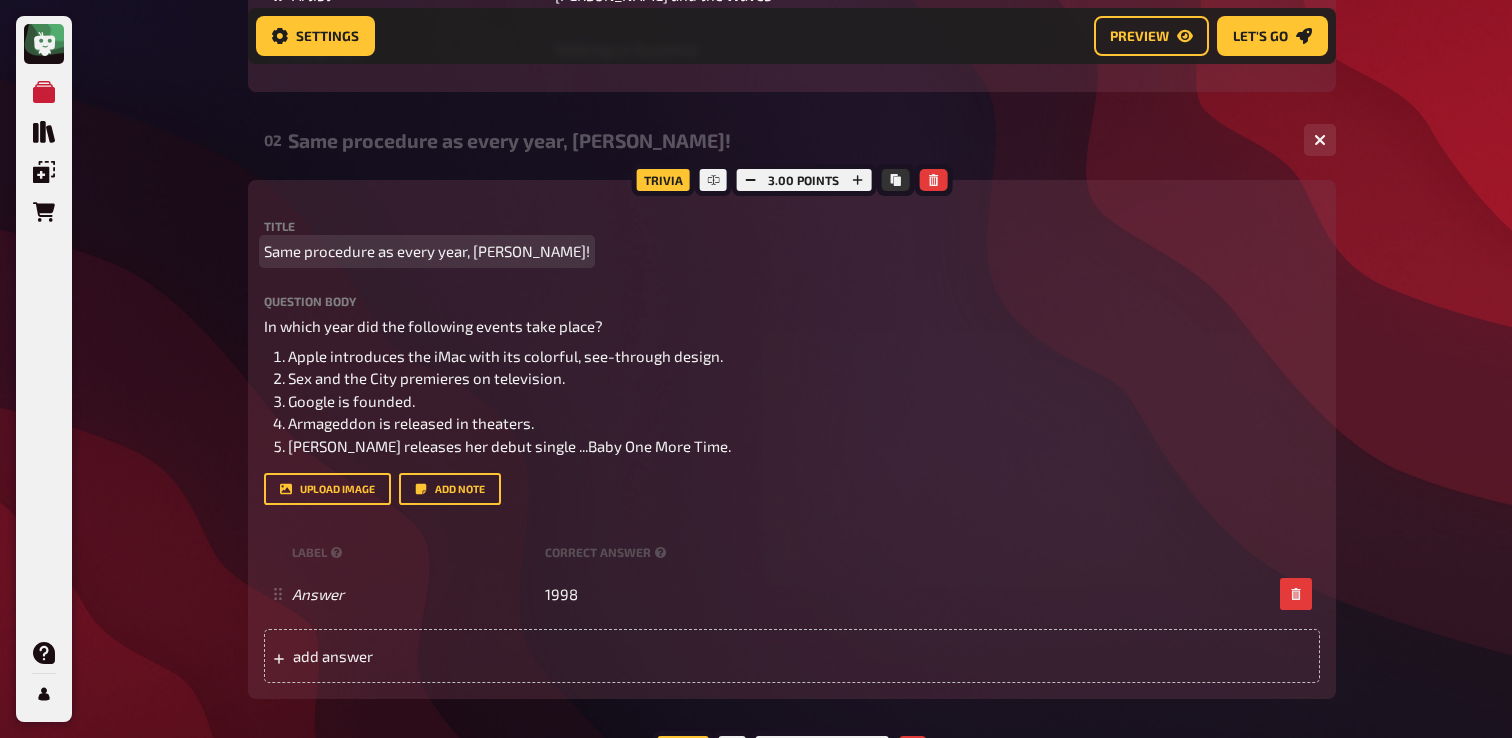 click on "Same procedure as every year, [PERSON_NAME]!" at bounding box center [427, 251] 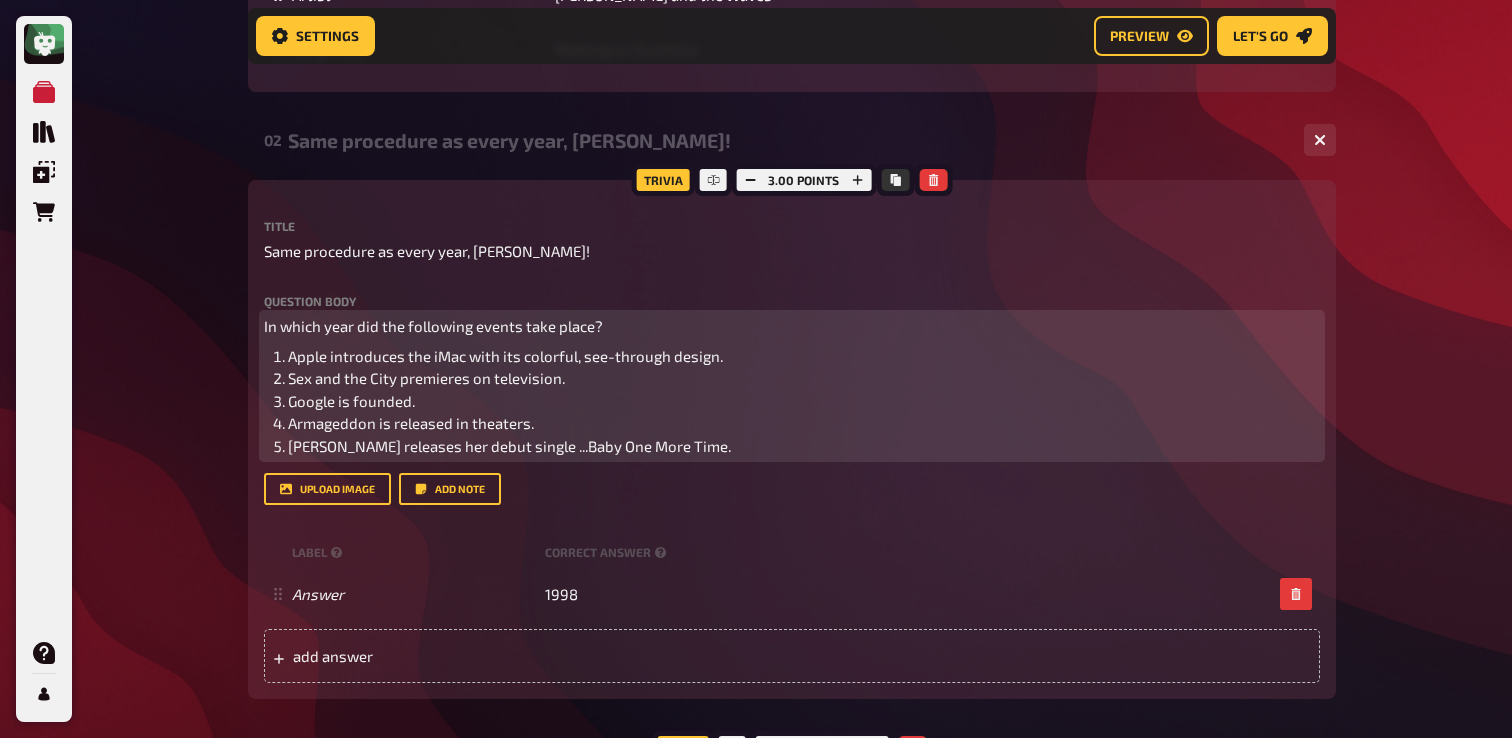 click on "In which year did the following events take place?" at bounding box center [792, 326] 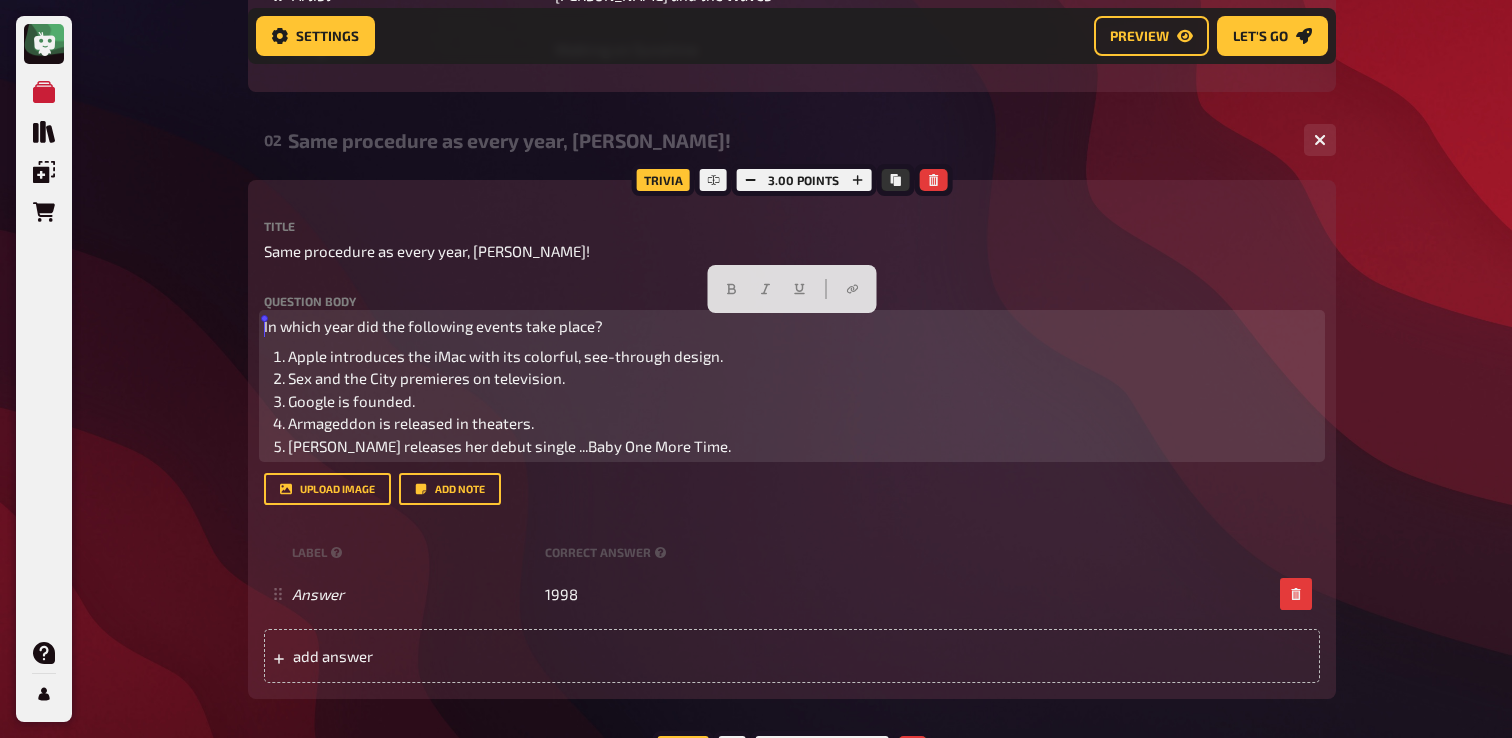 drag, startPoint x: 775, startPoint y: 455, endPoint x: 245, endPoint y: 322, distance: 546.433 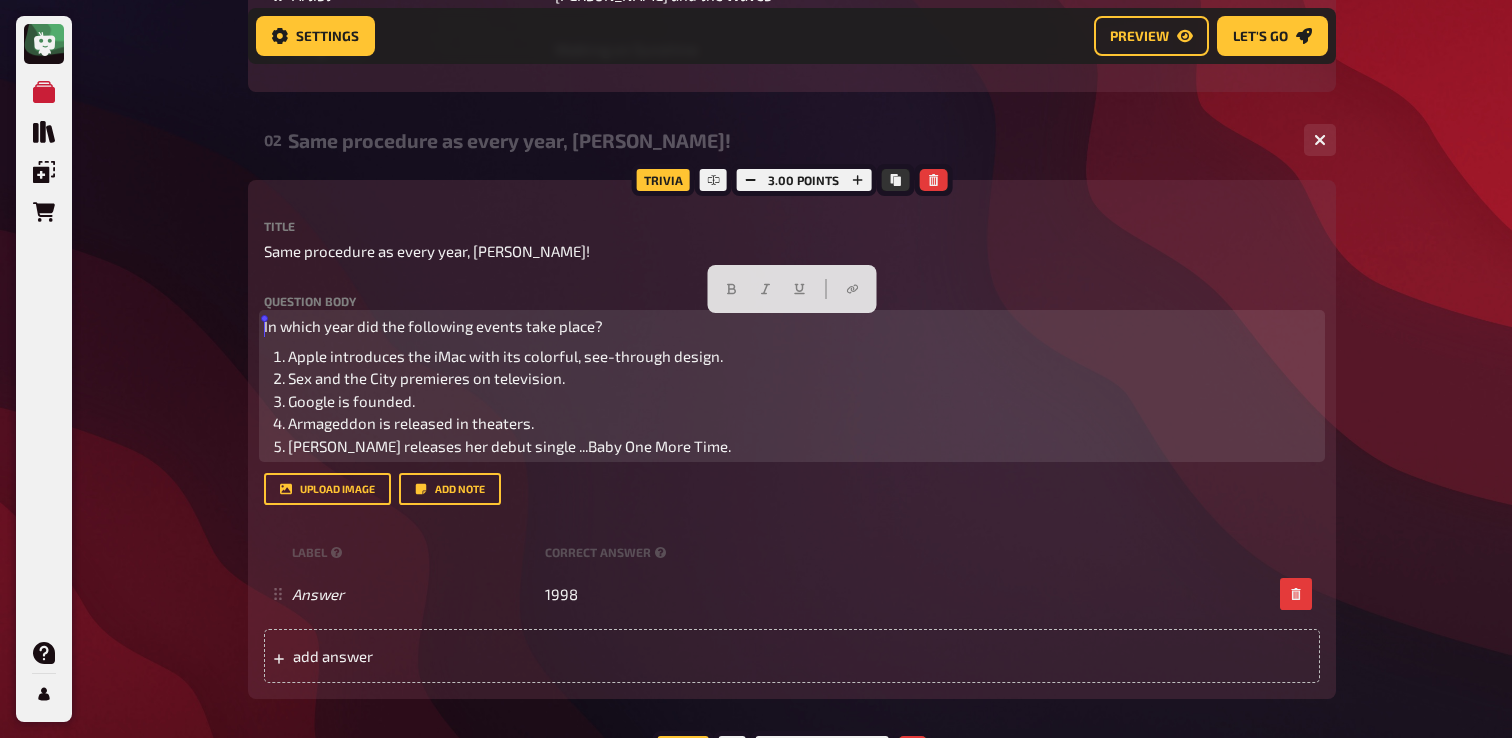 click on "Home My Quizzes Summer is Here ✅🇩🇪 Setup Setup Edit Content Quiz Lobby Hosting undefined Evaluation Leaderboard Settings Preview Let's go Let's go Summer is Here ✅🇩🇪 01 Invisibles   1 6 Trivia 6.00 points Title Invisibles Question body Können Sie den Titel des Films nennen, der auf diesen Fotos basiert?  / Can you name the title of the movie based on these photos? ﻿ Drop here to upload upload image   Moderator Note (not visible to participants) ﻿ Link to the playlist ﻿ label correct answer Answer 1 The [PERSON_NAME] Show Answer 2 Baby Driver Answer 3 Zoolander Answer 4 Legally Blonde Answer 5 [PERSON_NAME] in Wonderland Answer 6 Shutter Island
To pick up a draggable item, press the space bar.
While dragging, use the arrow keys to move the item.
Press space again to drop the item in its new position, or press escape to cancel.
add answer Music 1.00 points label correct answer Artist [PERSON_NAME] and the Waves Song Title Walking on Sunshine 02 Same procedure as every year, [PERSON_NAME]!    1 1 Title" at bounding box center (792, 131) 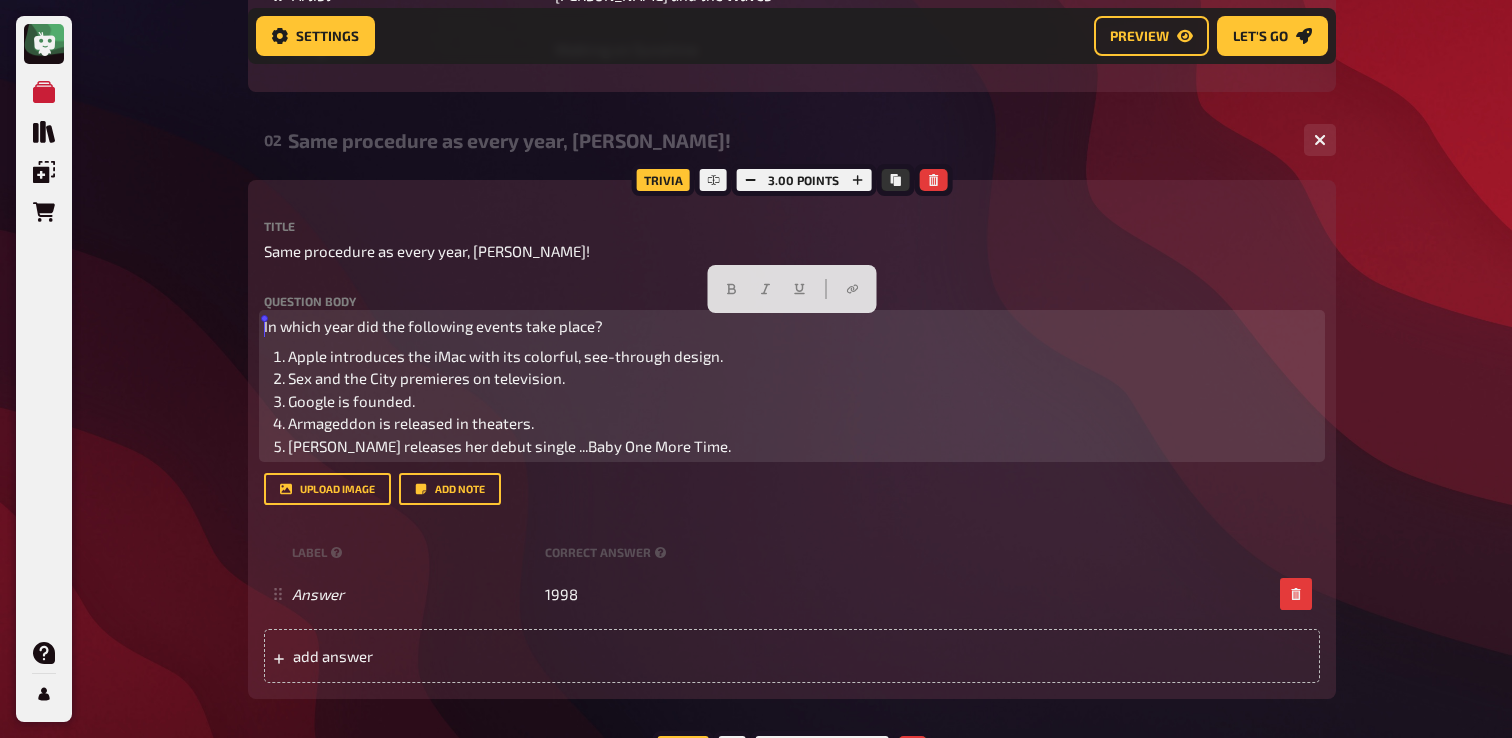click on "Google is founded." at bounding box center [804, 401] 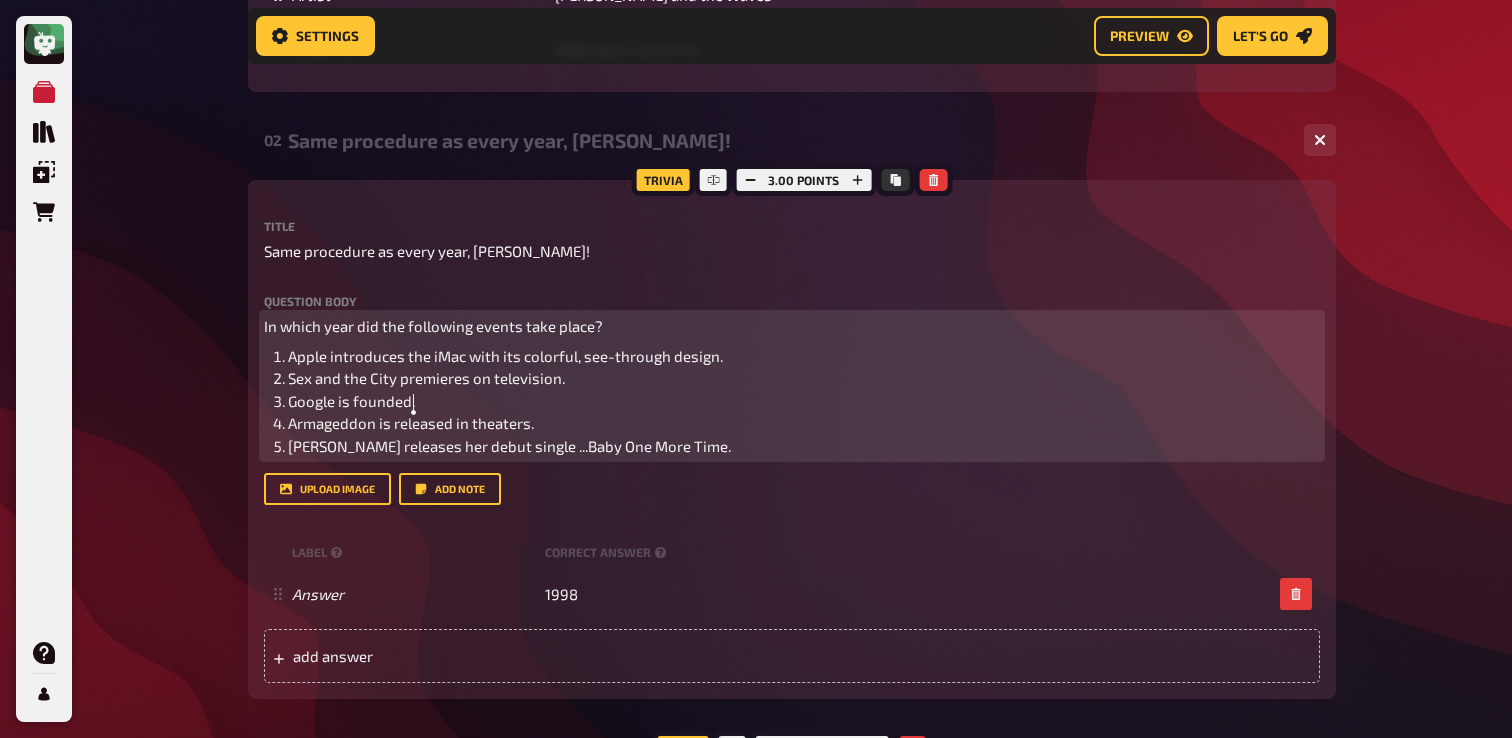 click on "Google is founded." at bounding box center (804, 401) 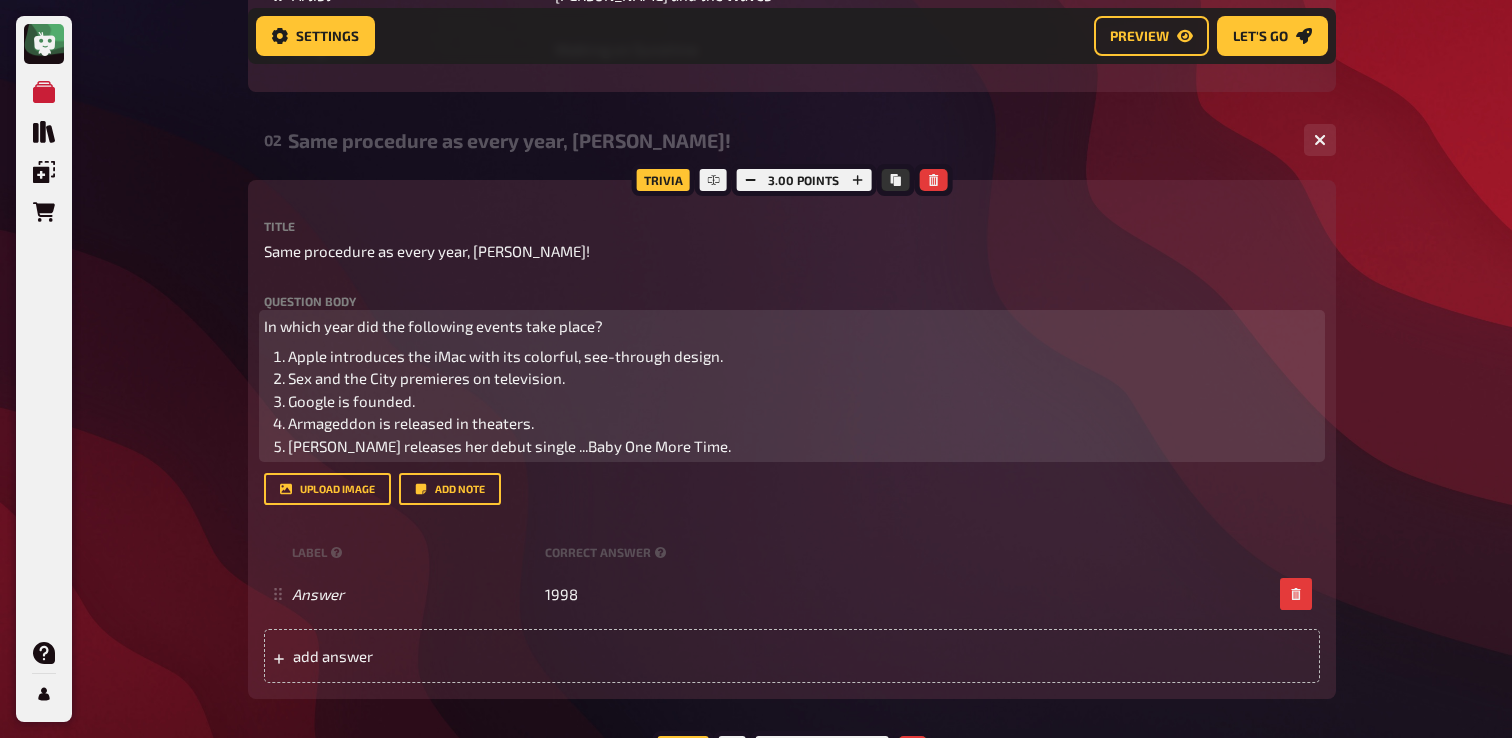 click on "In which year did the following events take place?" at bounding box center (433, 326) 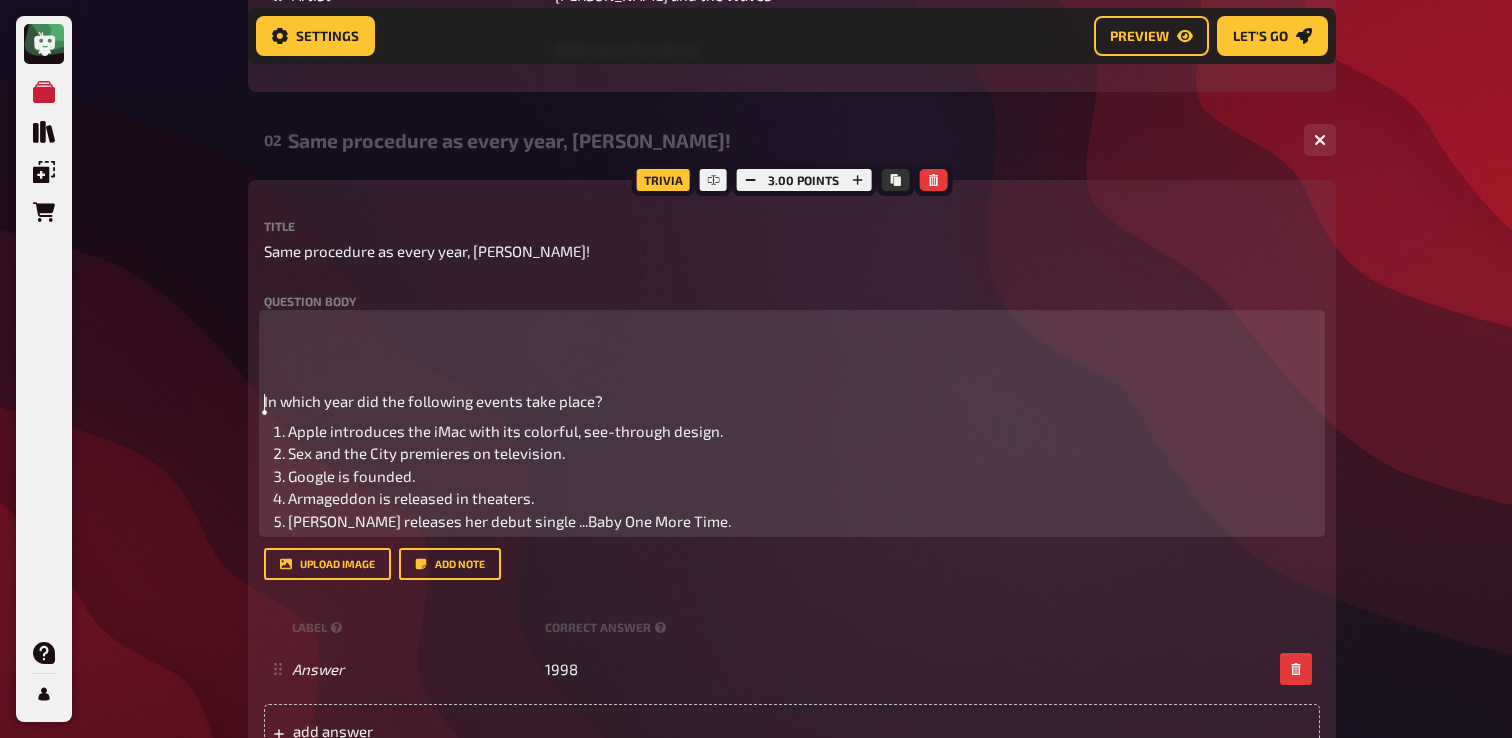 click on "﻿" at bounding box center [792, 326] 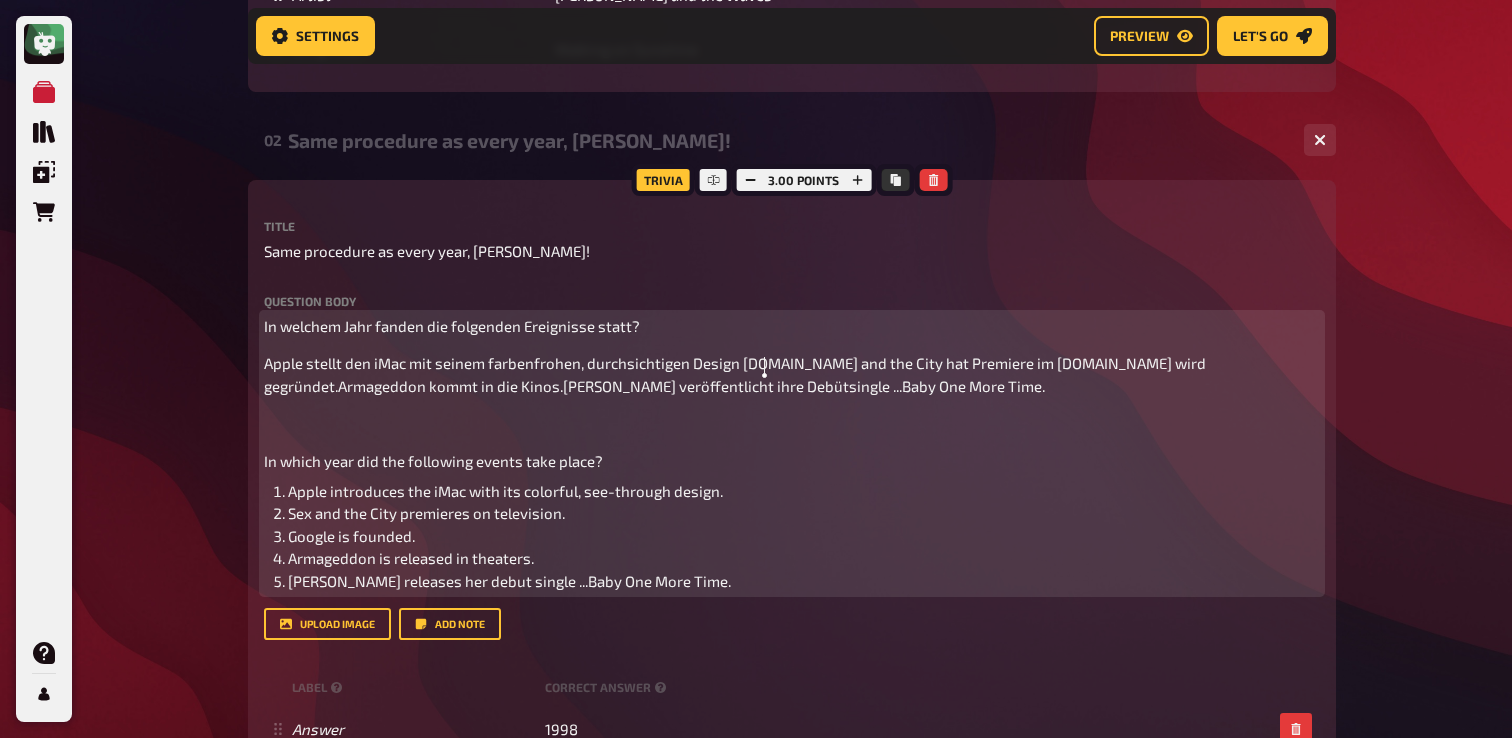 click on "Apple stellt den iMac mit seinem farbenfrohen, durchsichtigen Design [DOMAIN_NAME] and the City hat Premiere im [DOMAIN_NAME] wird gegründet.Armageddon kommt in die Kinos.[PERSON_NAME] veröffentlicht ihre Debütsingle ...Baby One More Time." at bounding box center [736, 374] 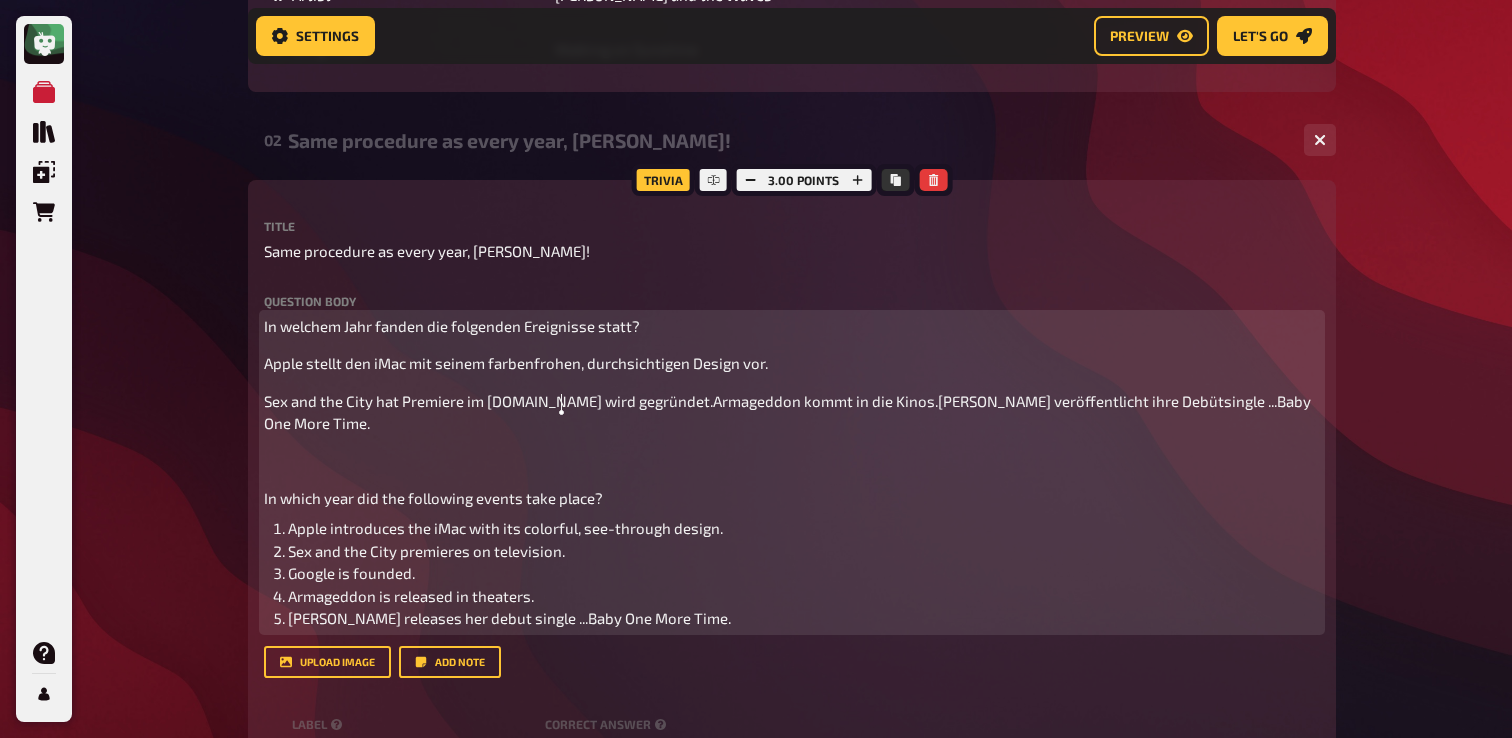 click on "Sex and the City hat Premiere im [DOMAIN_NAME] wird gegründet.Armageddon kommt in die Kinos.[PERSON_NAME] veröffentlicht ihre Debütsingle ...Baby One More Time." at bounding box center [789, 412] 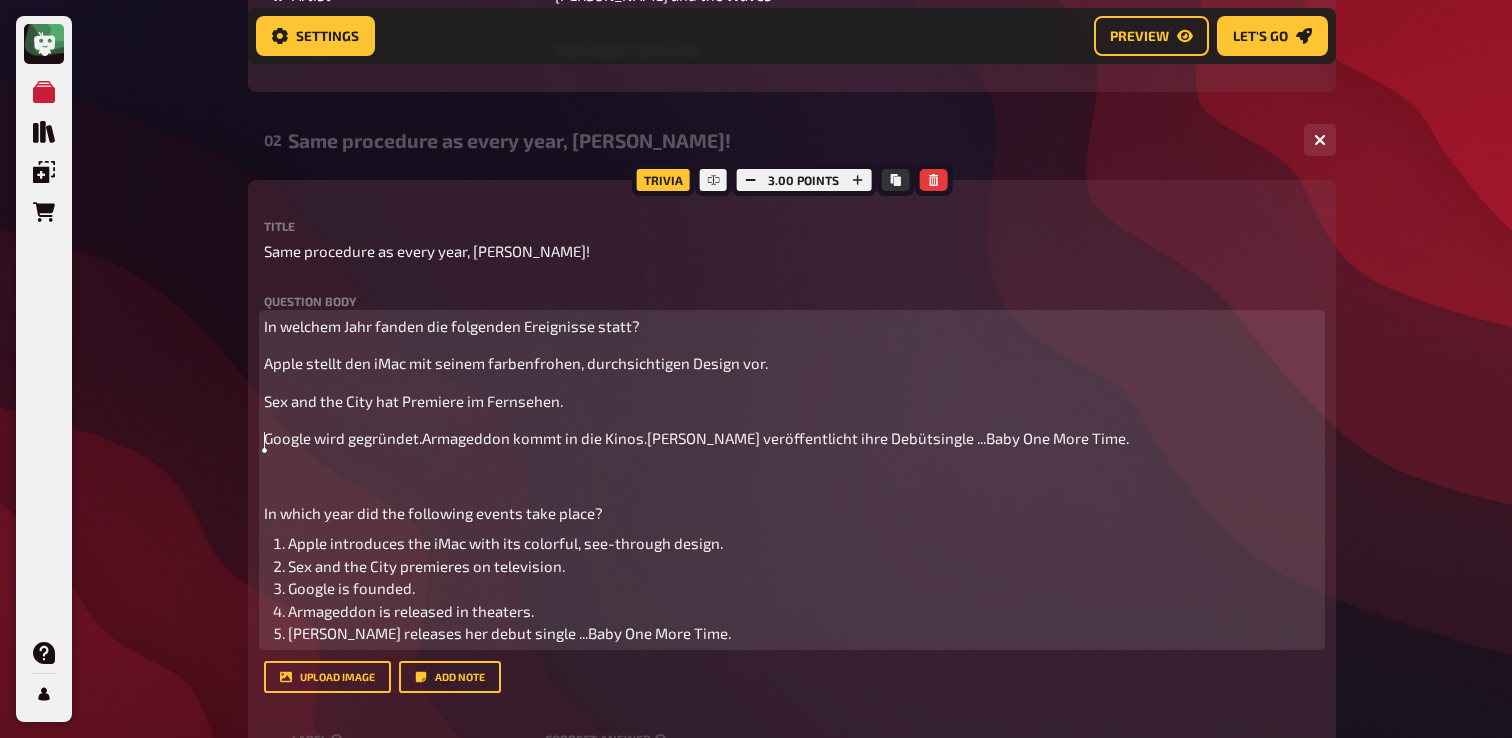 click on "Google wird gegründet.Armageddon kommt in die Kinos.[PERSON_NAME] veröffentlicht ihre Debütsingle ...Baby One More Time." at bounding box center (696, 438) 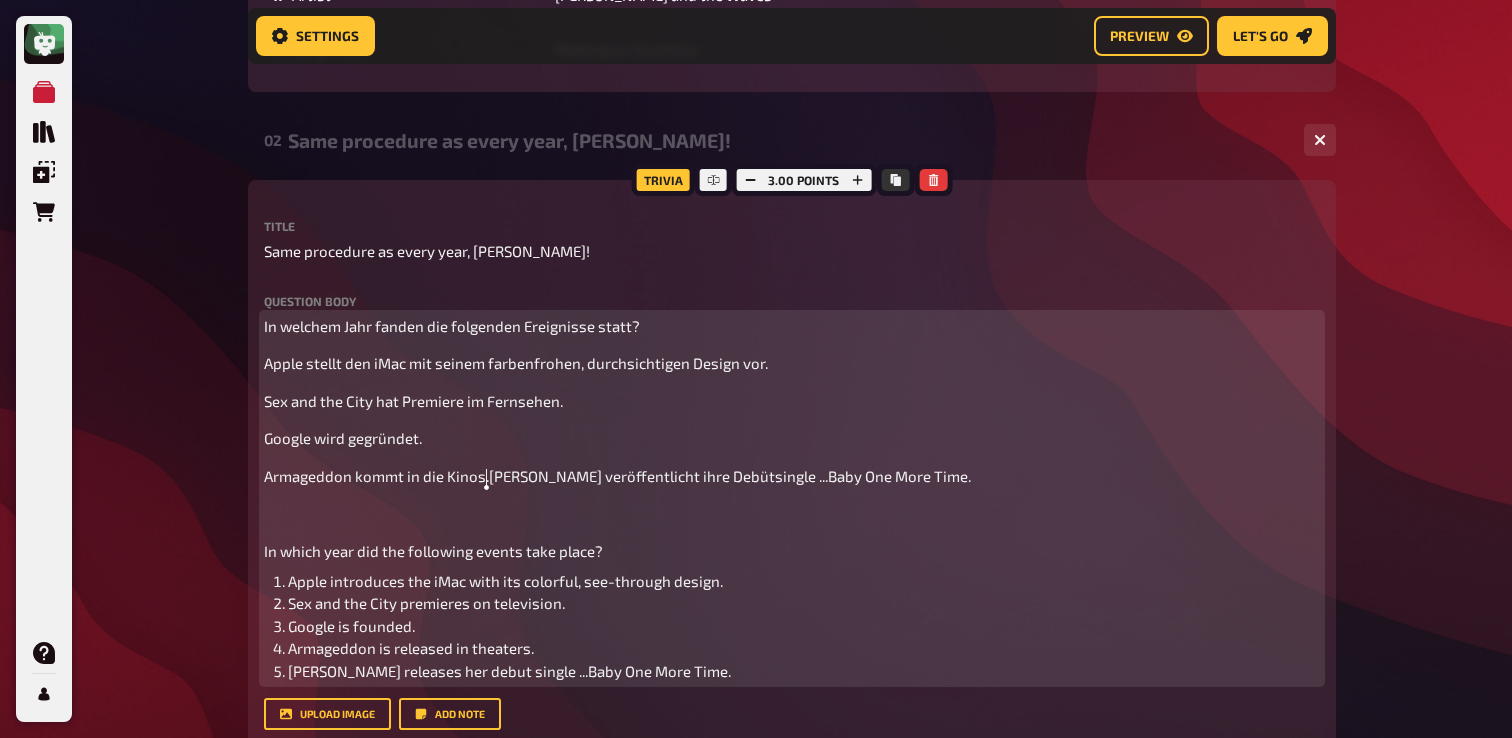 click on "Armageddon kommt in die Kinos.[PERSON_NAME] veröffentlicht ihre Debütsingle ...Baby One More Time." at bounding box center (617, 476) 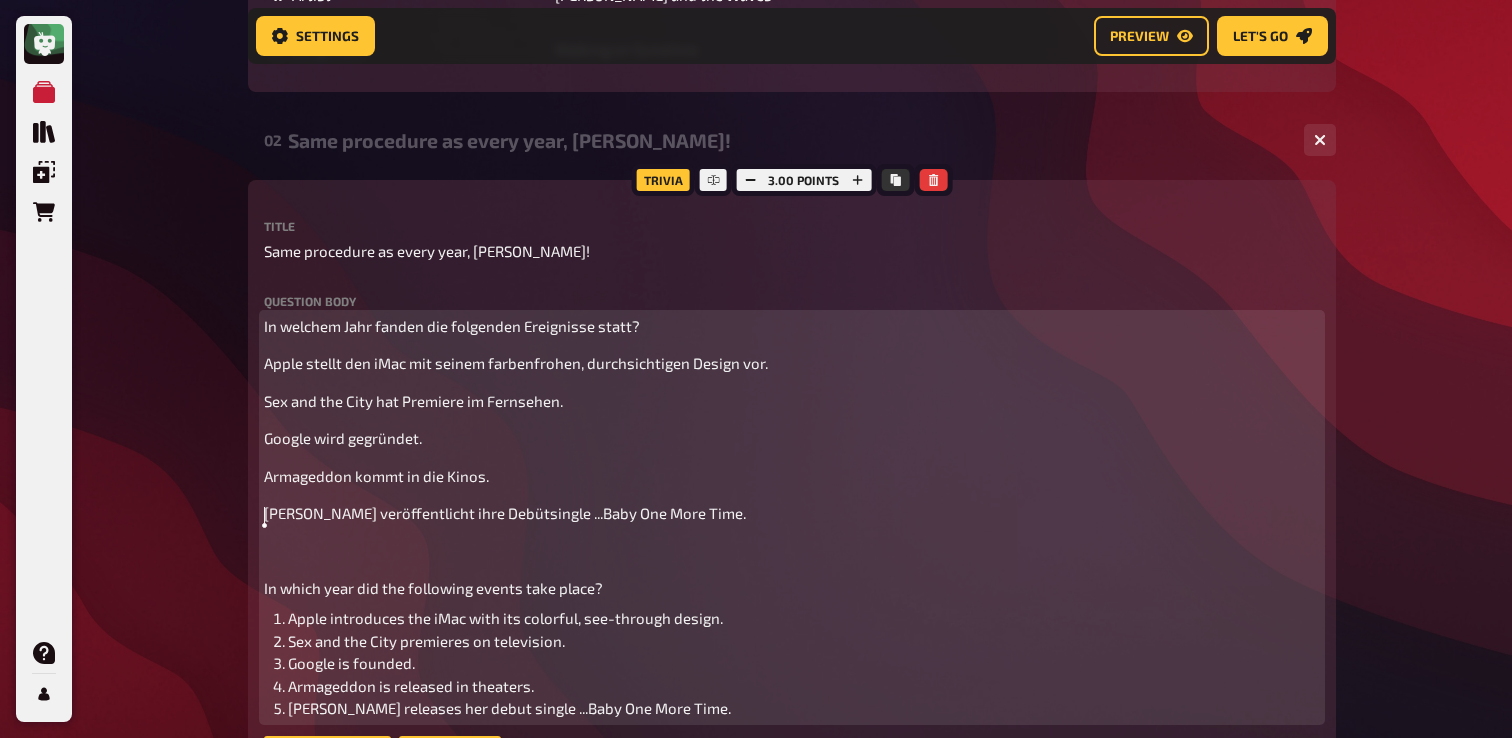 click on "Apple stellt den iMac mit seinem farbenfrohen, durchsichtigen Design vor." at bounding box center (516, 363) 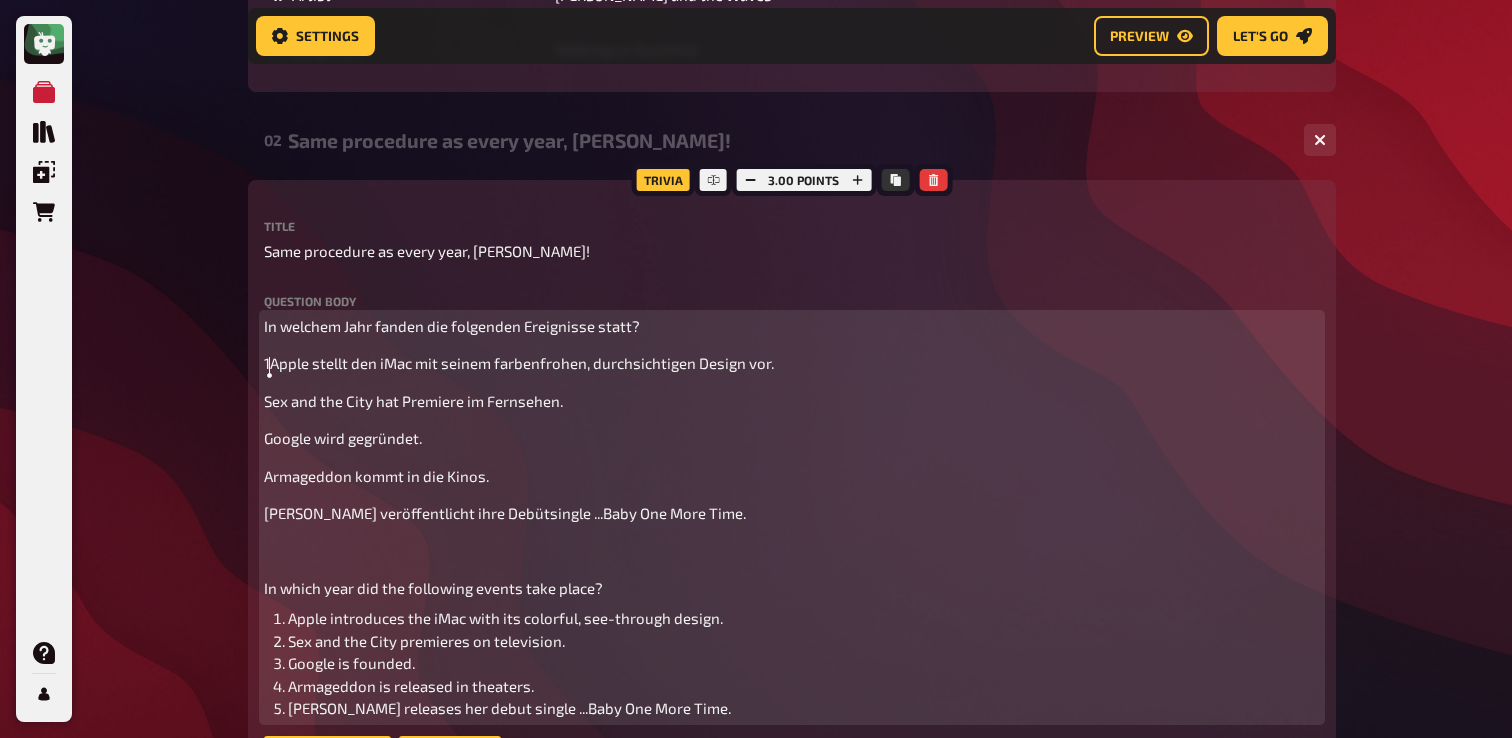 type 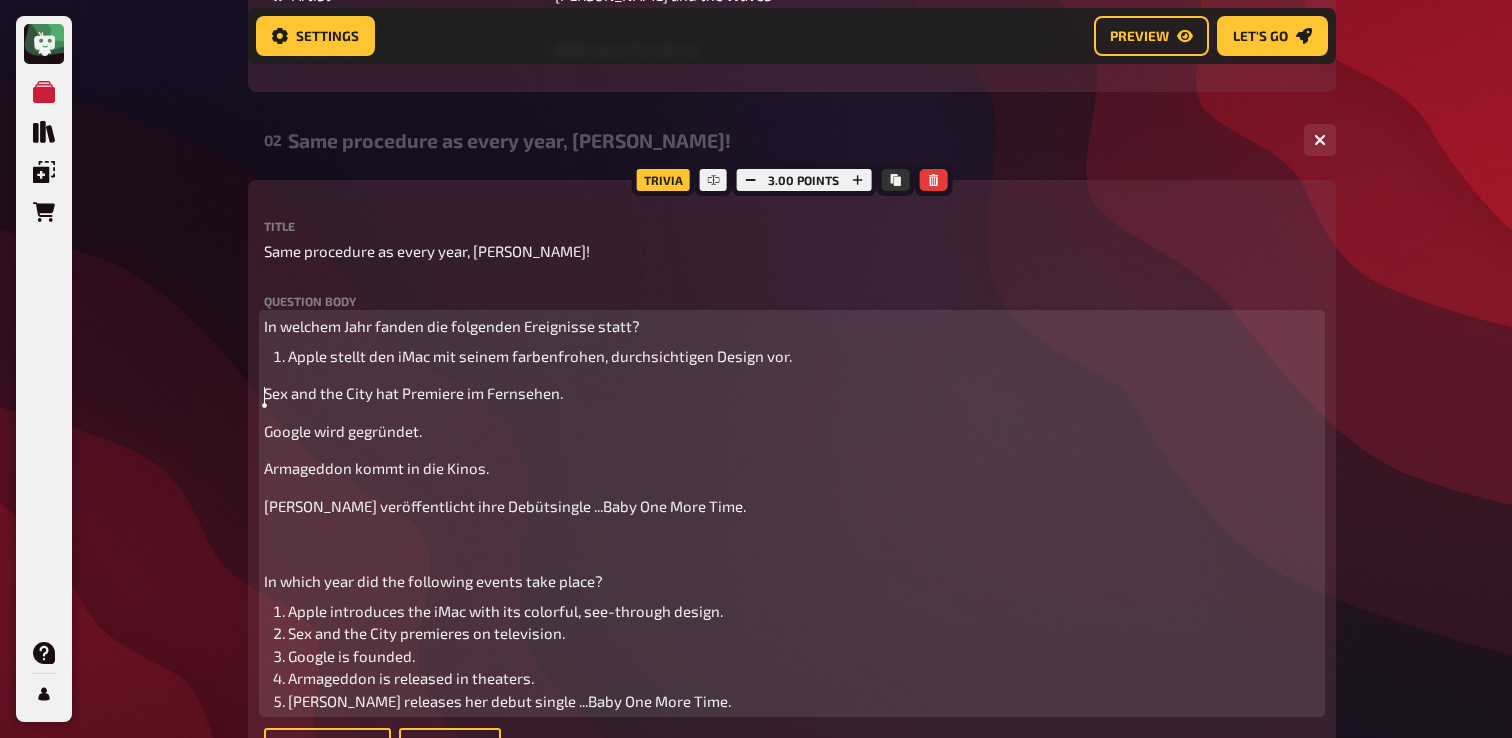 click on "Sex and the City hat Premiere im Fernsehen." at bounding box center (413, 393) 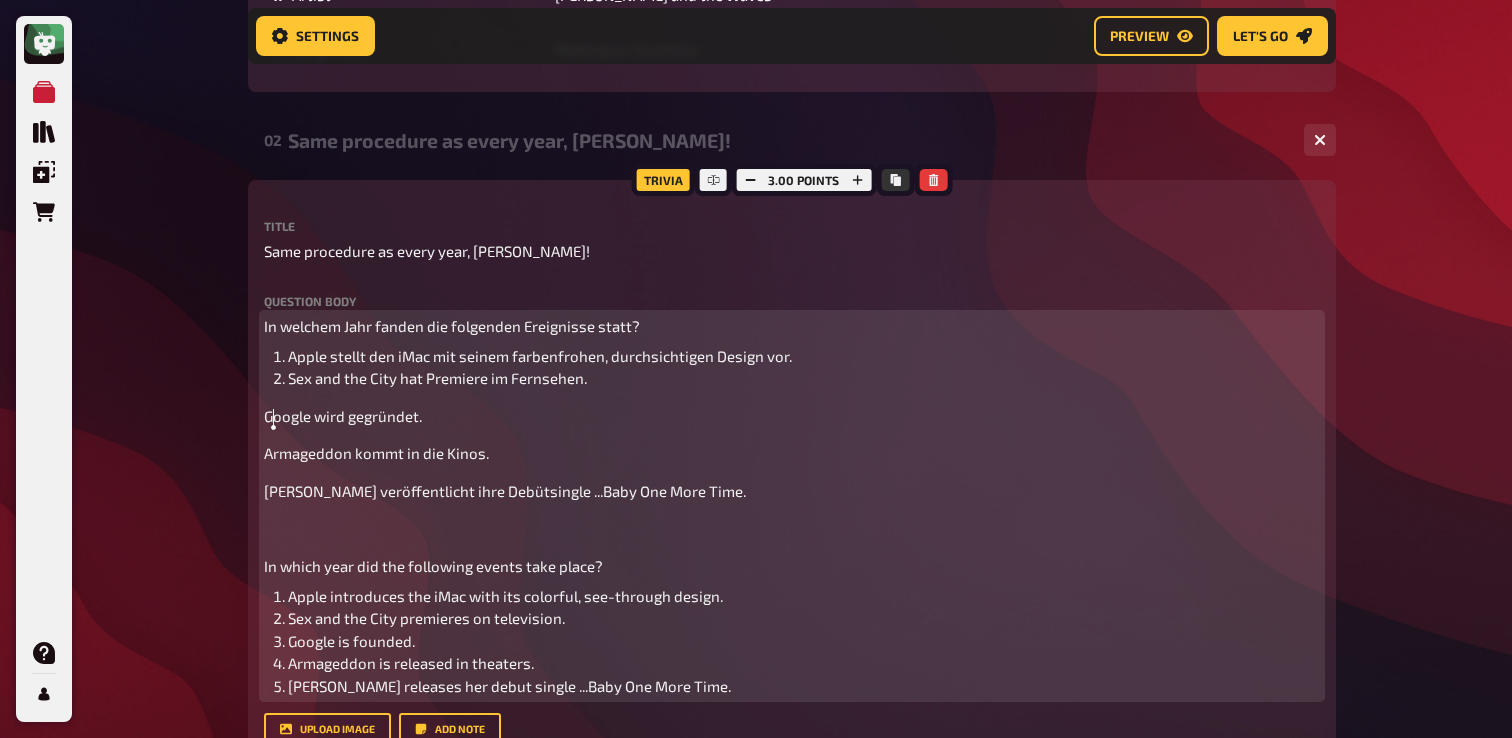 click on "Google wird gegründet." at bounding box center [343, 416] 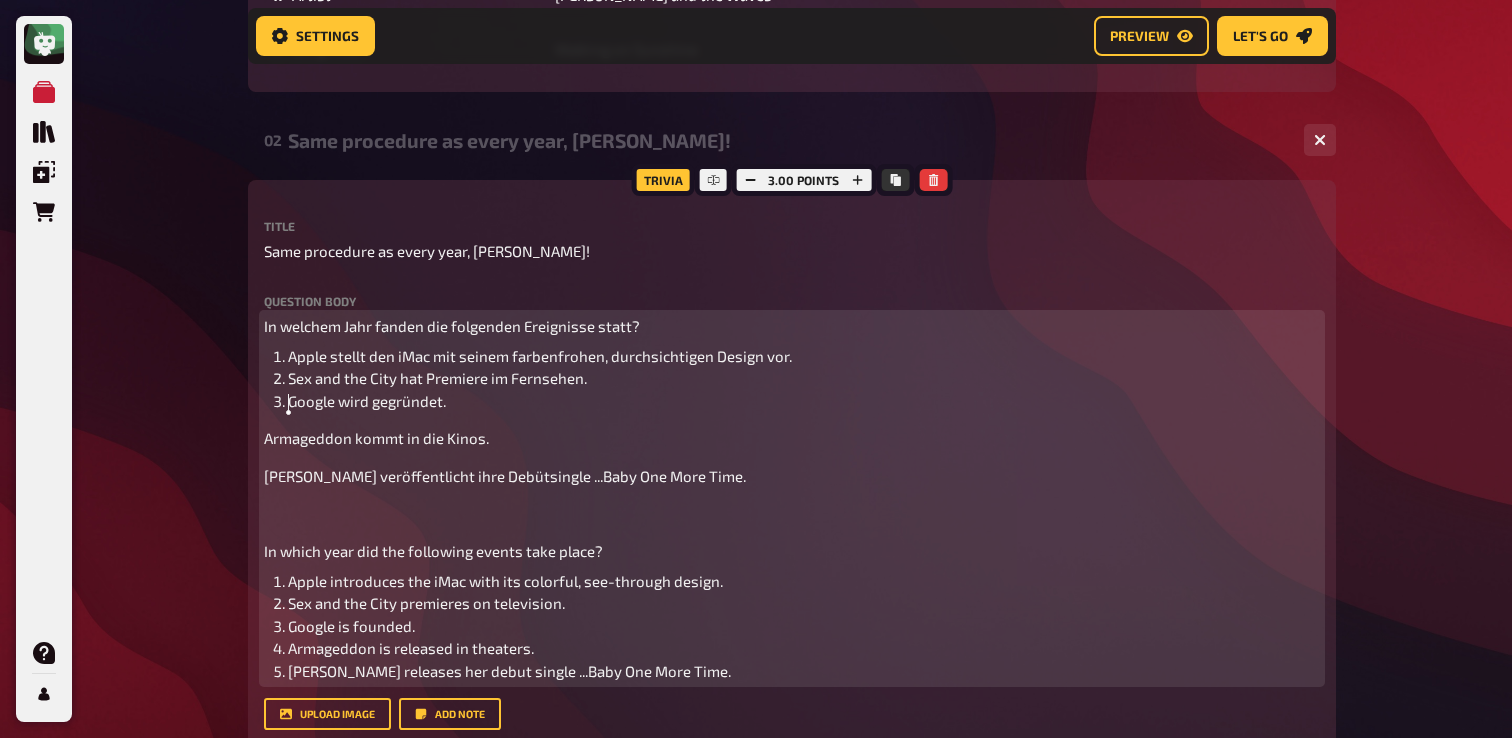 click on "Armageddon kommt in die Kinos." at bounding box center (376, 438) 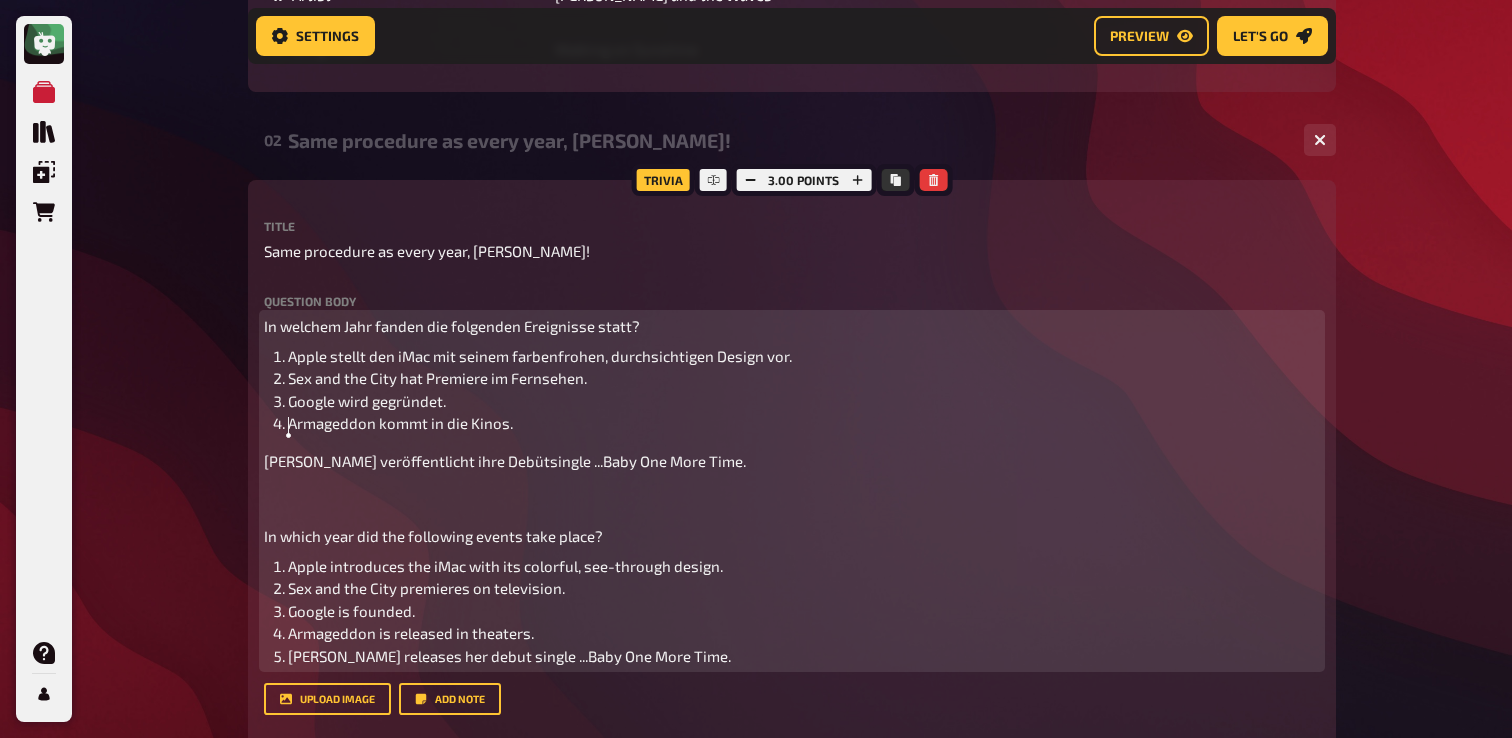 click on "[PERSON_NAME] veröffentlicht ihre Debütsingle ...Baby One More Time." at bounding box center (505, 461) 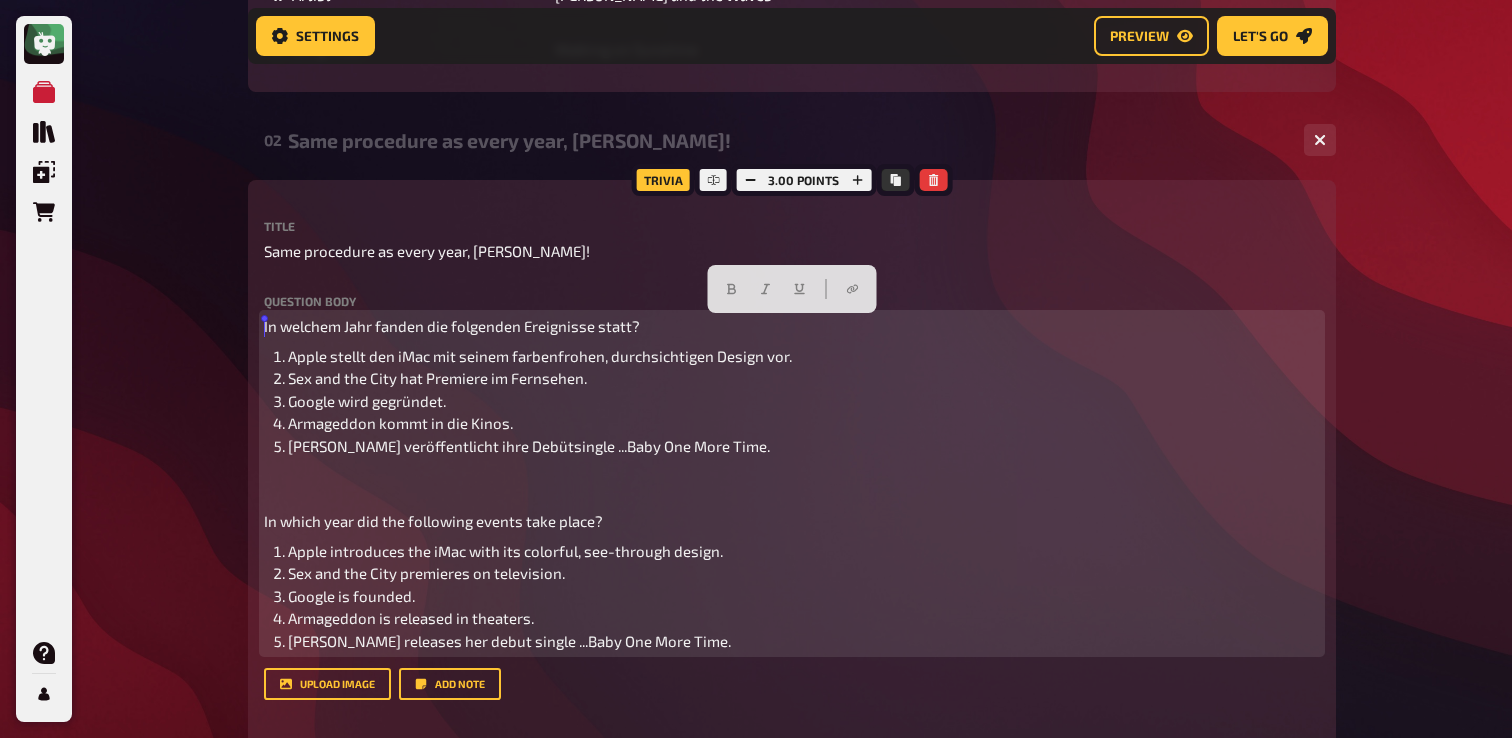 drag, startPoint x: 779, startPoint y: 454, endPoint x: 248, endPoint y: 321, distance: 547.40295 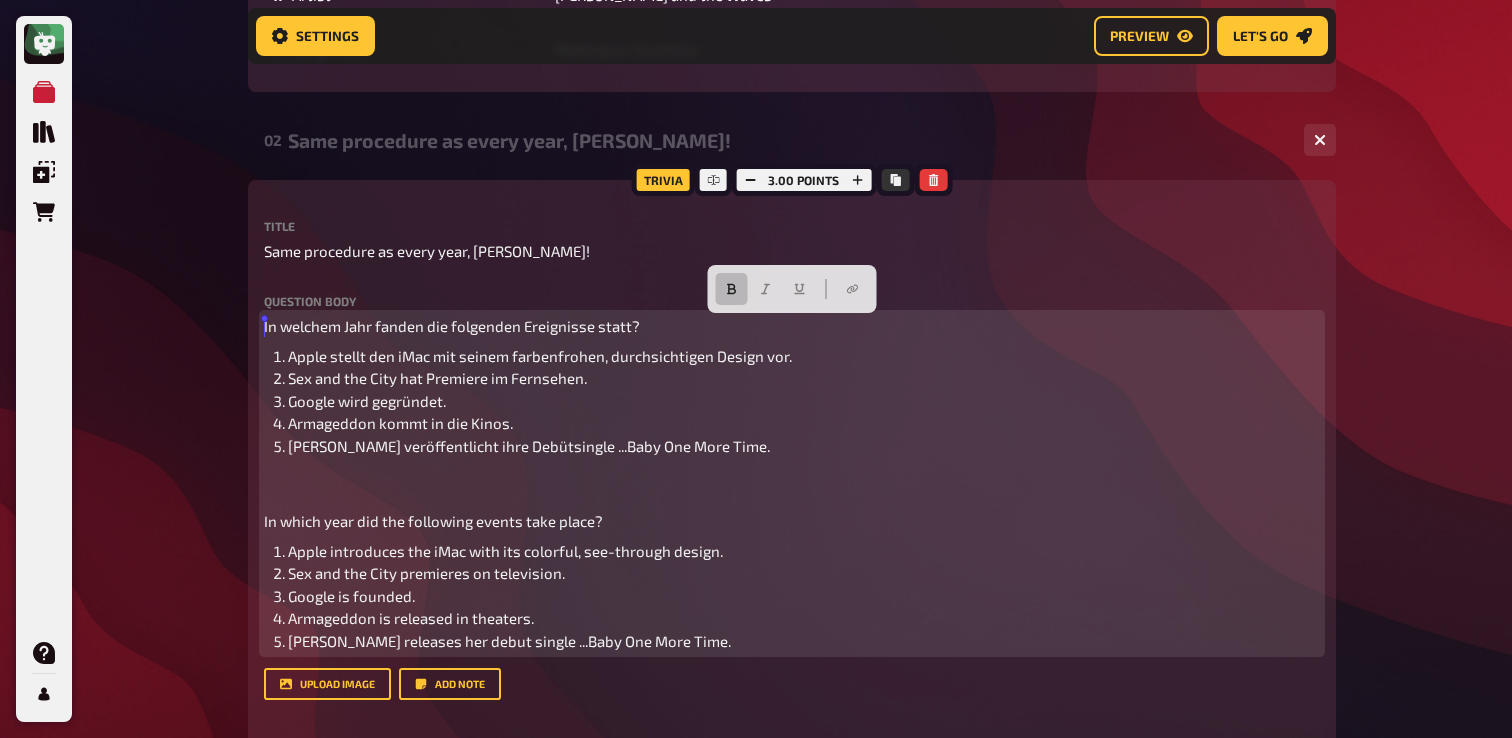 click at bounding box center (732, 289) 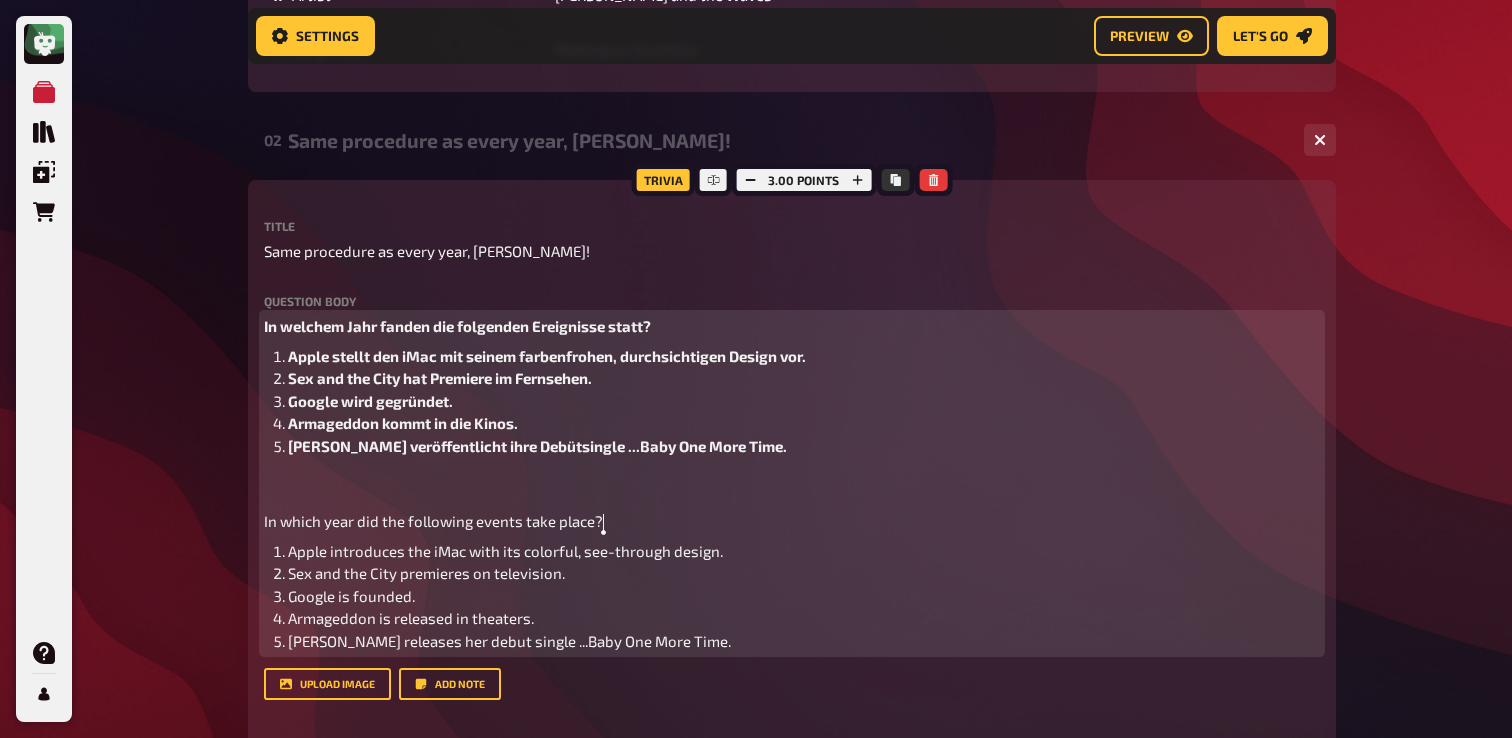 click on "In which year did the following events take place?" at bounding box center [792, 521] 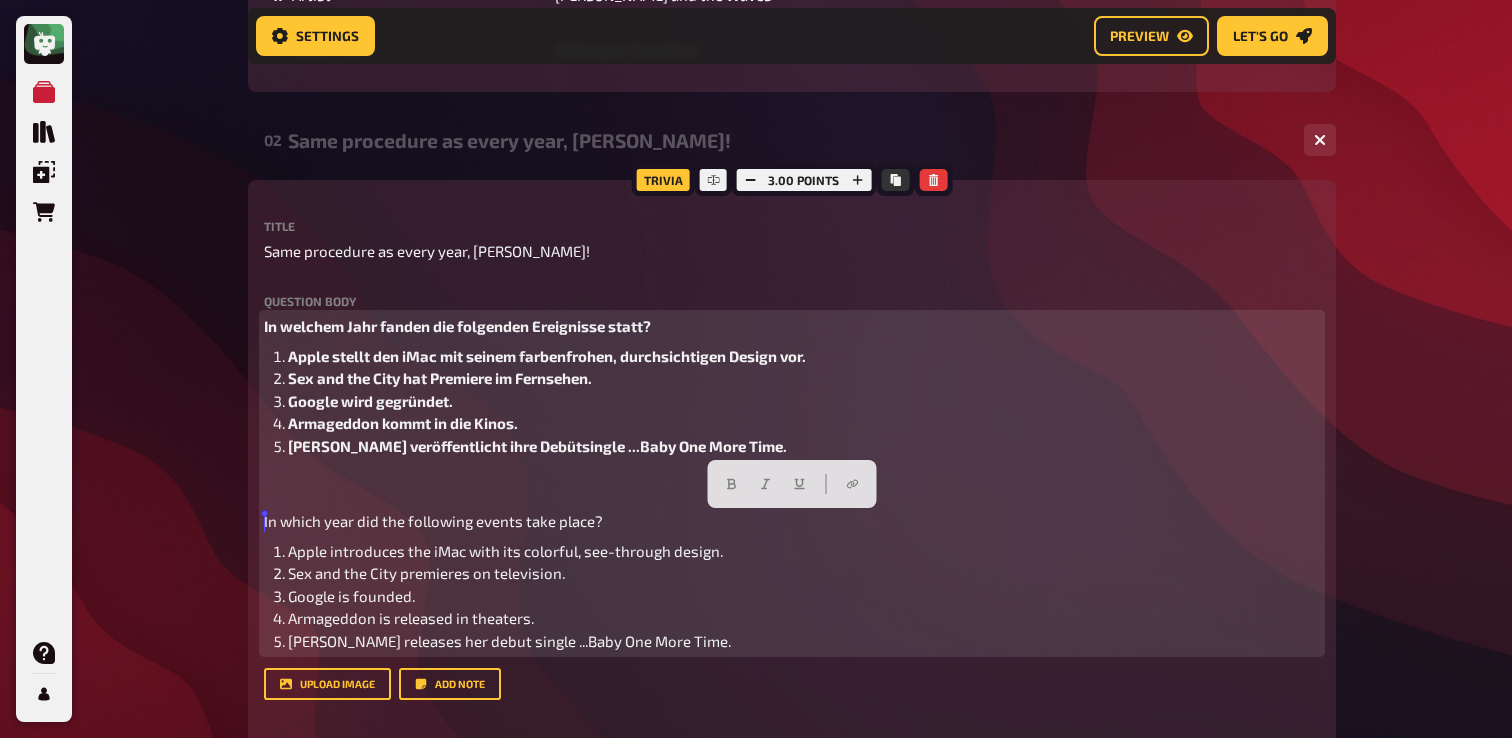 drag, startPoint x: 780, startPoint y: 649, endPoint x: 266, endPoint y: 508, distance: 532.9888 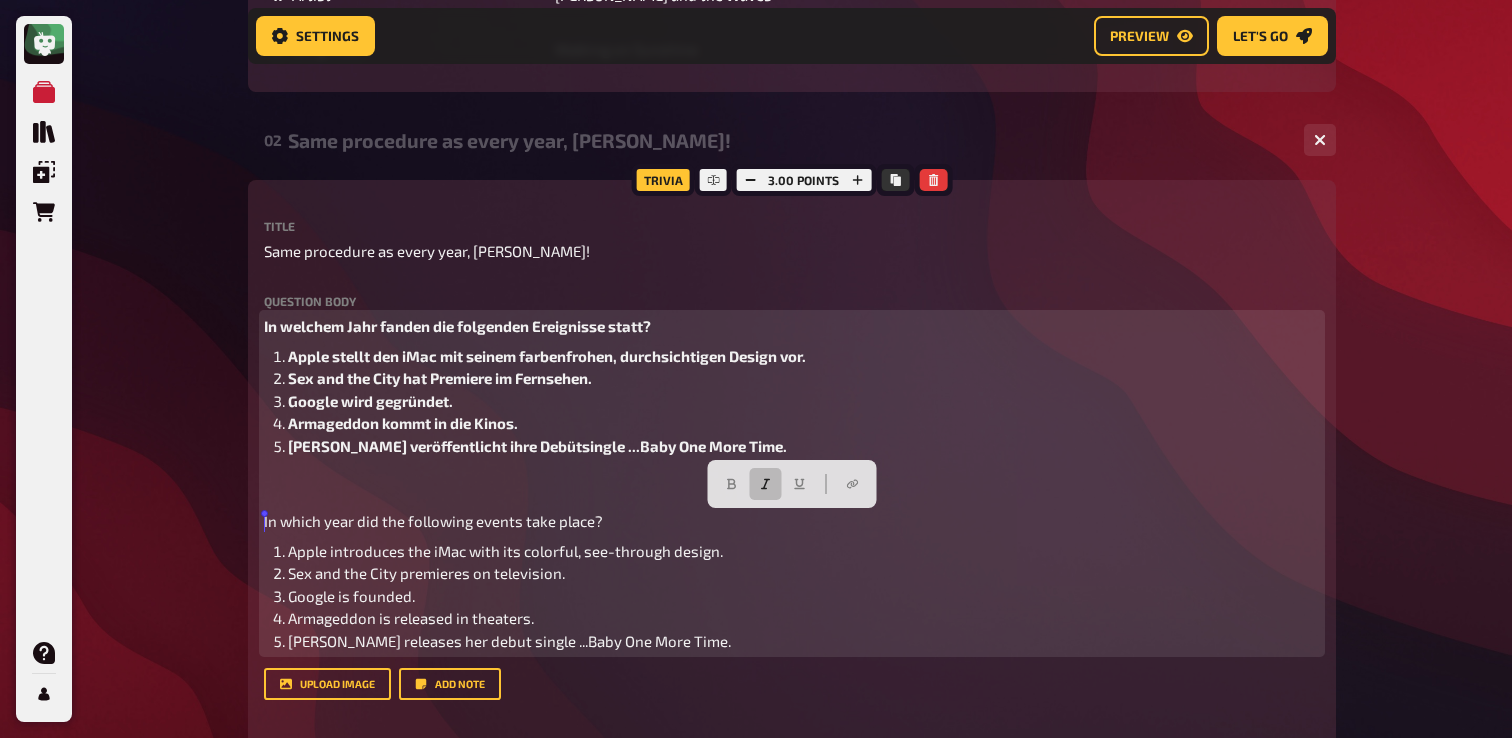 click at bounding box center (766, 484) 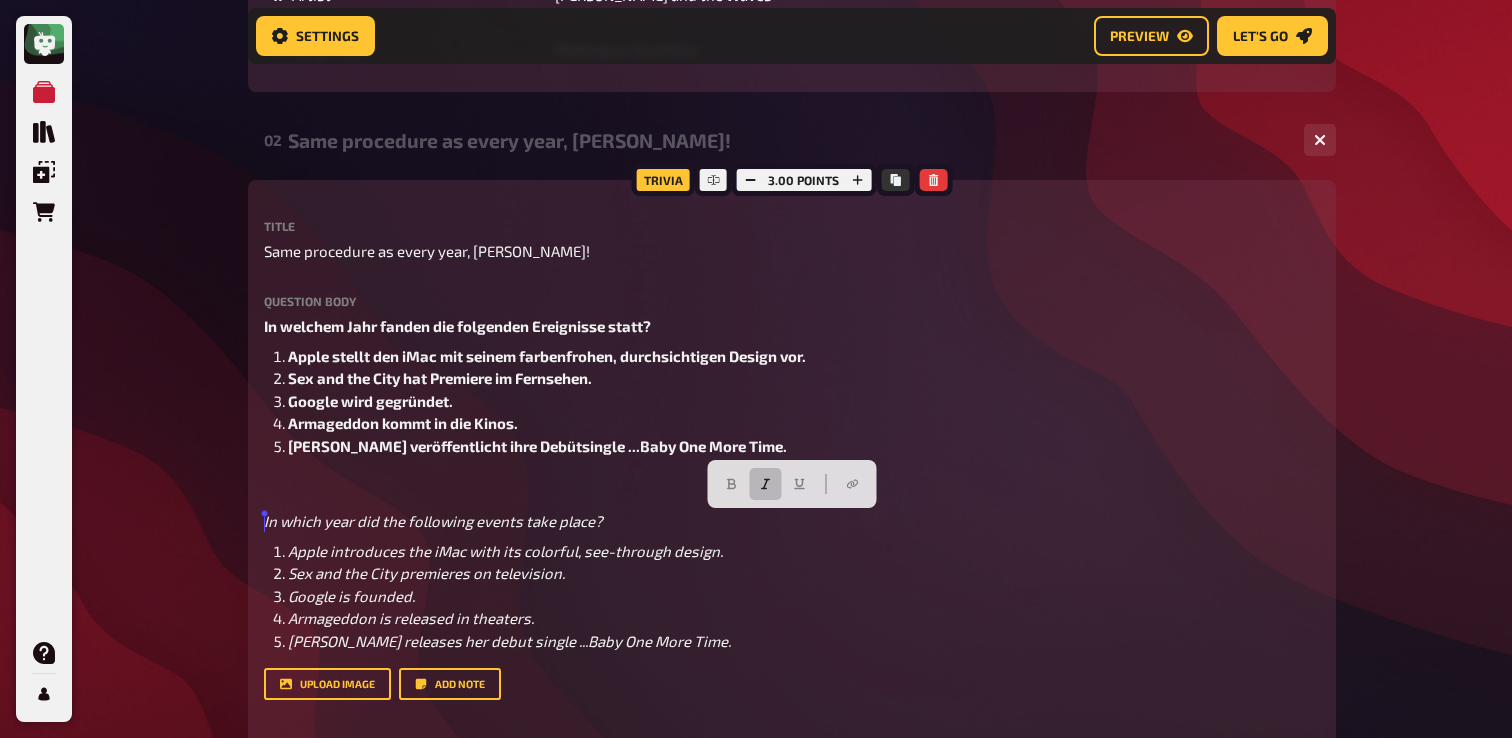 click on "Home My Quizzes Summer is Here ✅🇩🇪 Setup Setup Edit Content Quiz Lobby Hosting undefined Evaluation Leaderboard Settings Preview Let's go Let's go Summer is Here ✅🇩🇪 01 Invisibles   1 6 Trivia 6.00 points Title Invisibles Question body Können Sie den Titel des Films nennen, der auf diesen Fotos basiert?  / Can you name the title of the movie based on these photos? ﻿ Drop here to upload upload image   Moderator Note (not visible to participants) ﻿ Link to the playlist ﻿ label correct answer Answer 1 The [PERSON_NAME] Show Answer 2 Baby Driver Answer 3 Zoolander Answer 4 Legally Blonde Answer 5 [PERSON_NAME] in Wonderland Answer 6 Shutter Island
To pick up a draggable item, press the space bar.
While dragging, use the arrow keys to move the item.
Press space again to drop the item in its new position, or press escape to cancel.
add answer Music 1.00 points label correct answer Artist [PERSON_NAME] and the Waves Song Title Walking on Sunshine 02 Same procedure as every year, [PERSON_NAME]!    1 1 Title" at bounding box center (792, 228) 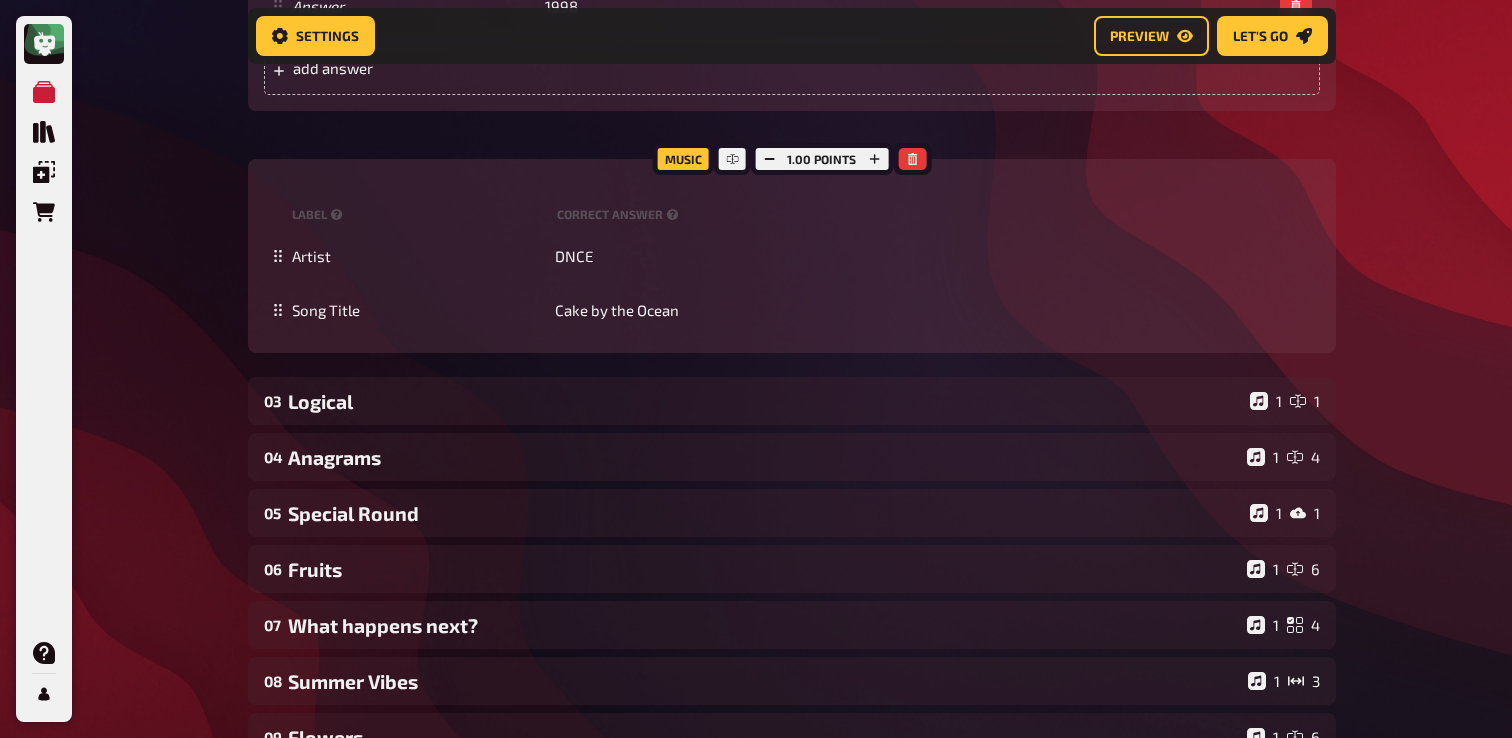 scroll, scrollTop: 2499, scrollLeft: 0, axis: vertical 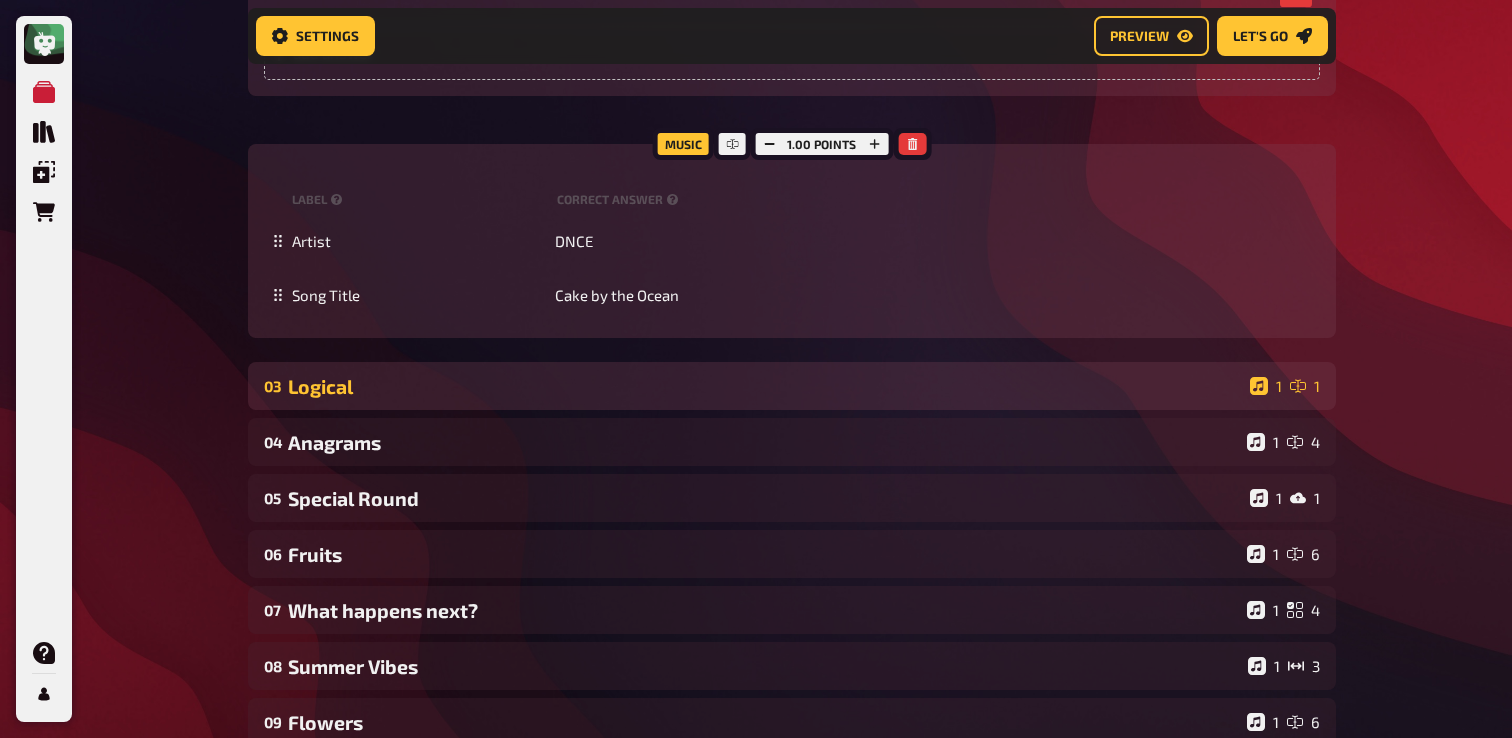 click on "Logical" at bounding box center (765, 386) 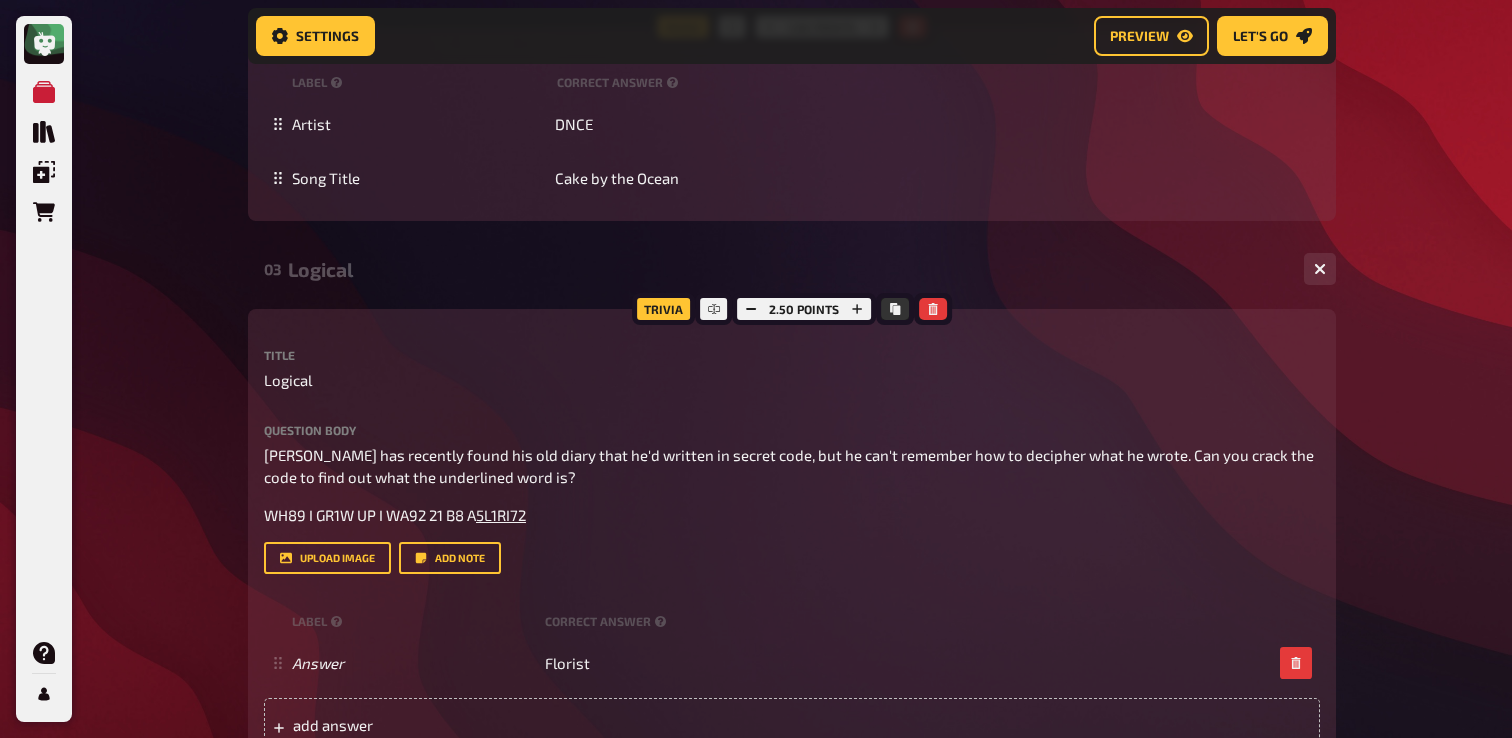 scroll, scrollTop: 2712, scrollLeft: 0, axis: vertical 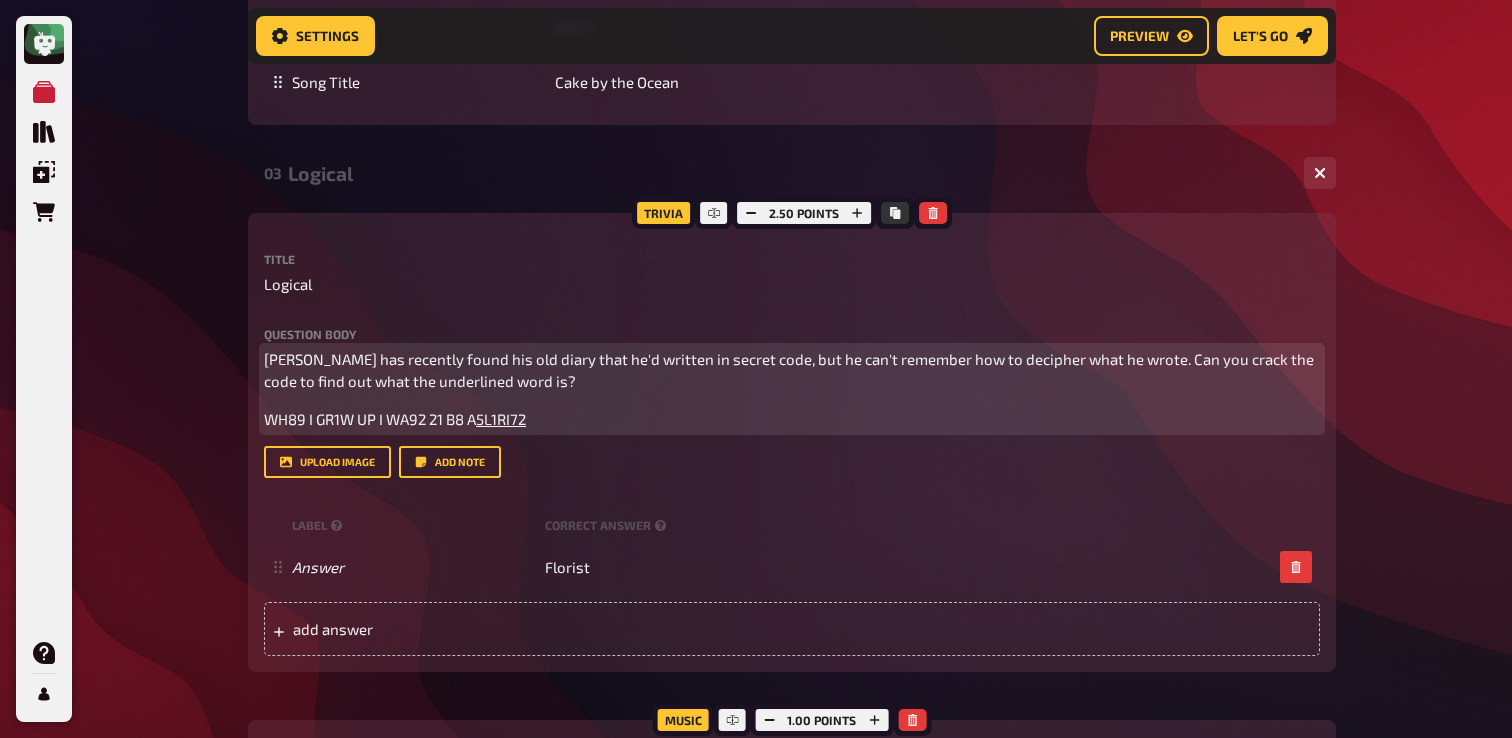 click on "5L1RI72" at bounding box center (501, 419) 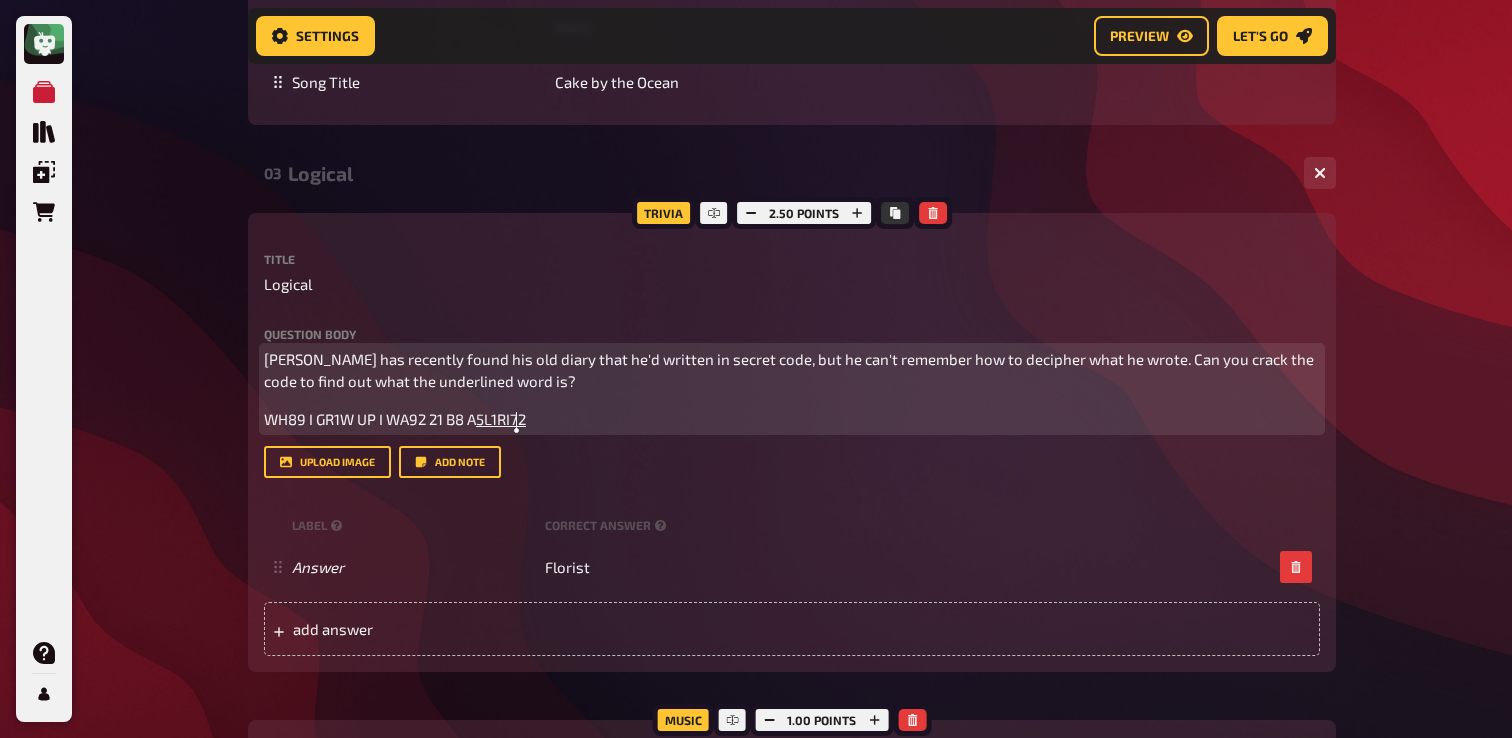 click on "[PERSON_NAME] has recently found his old diary that he'd written in secret code, but he can't remember how to decipher what he wrote. Can you crack the code to find out what the underlined word is?" at bounding box center [790, 370] 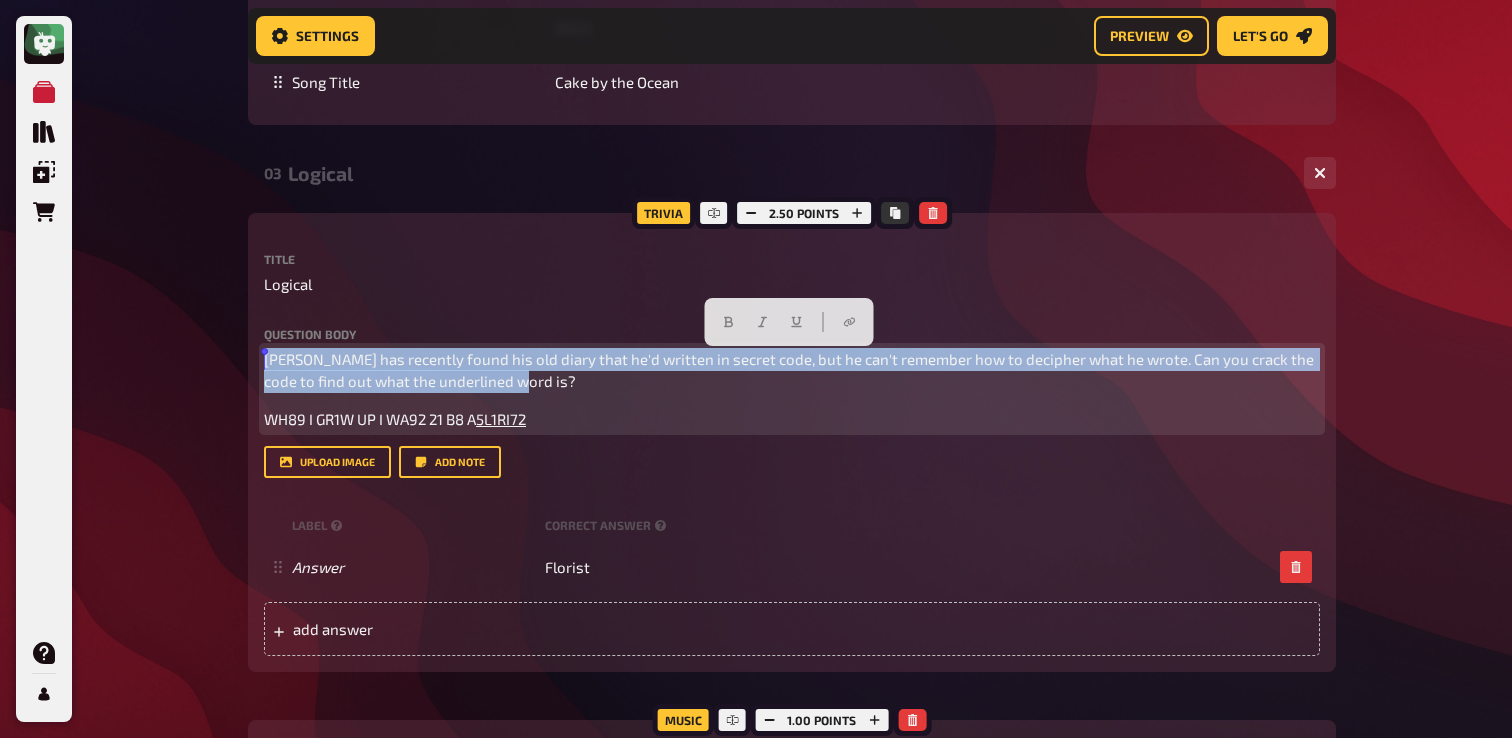 drag, startPoint x: 492, startPoint y: 384, endPoint x: 261, endPoint y: 362, distance: 232.04526 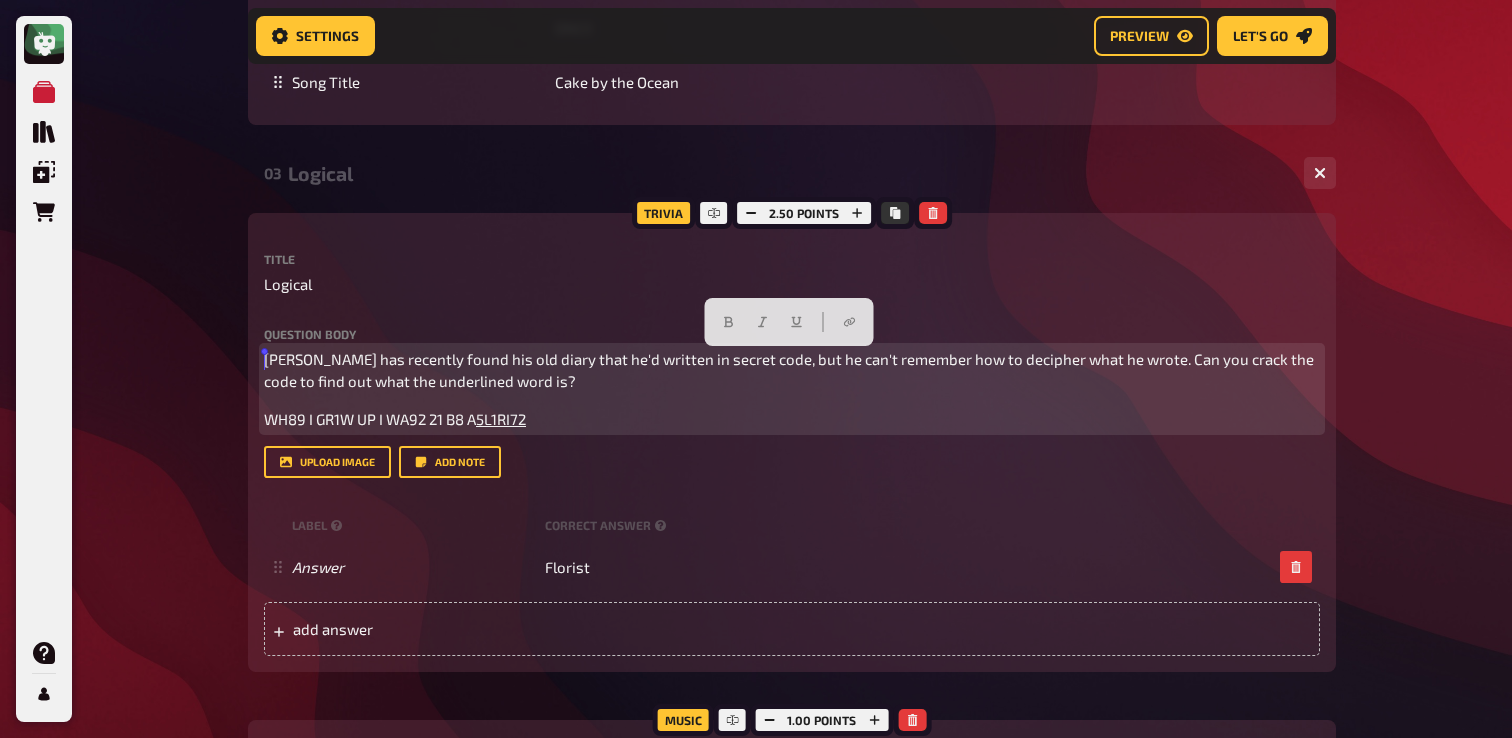 click on "[PERSON_NAME] has recently found his old diary that he'd written in secret code, but he can't remember how to decipher what he wrote. Can you crack the code to find out what the underlined word is?" at bounding box center [792, 370] 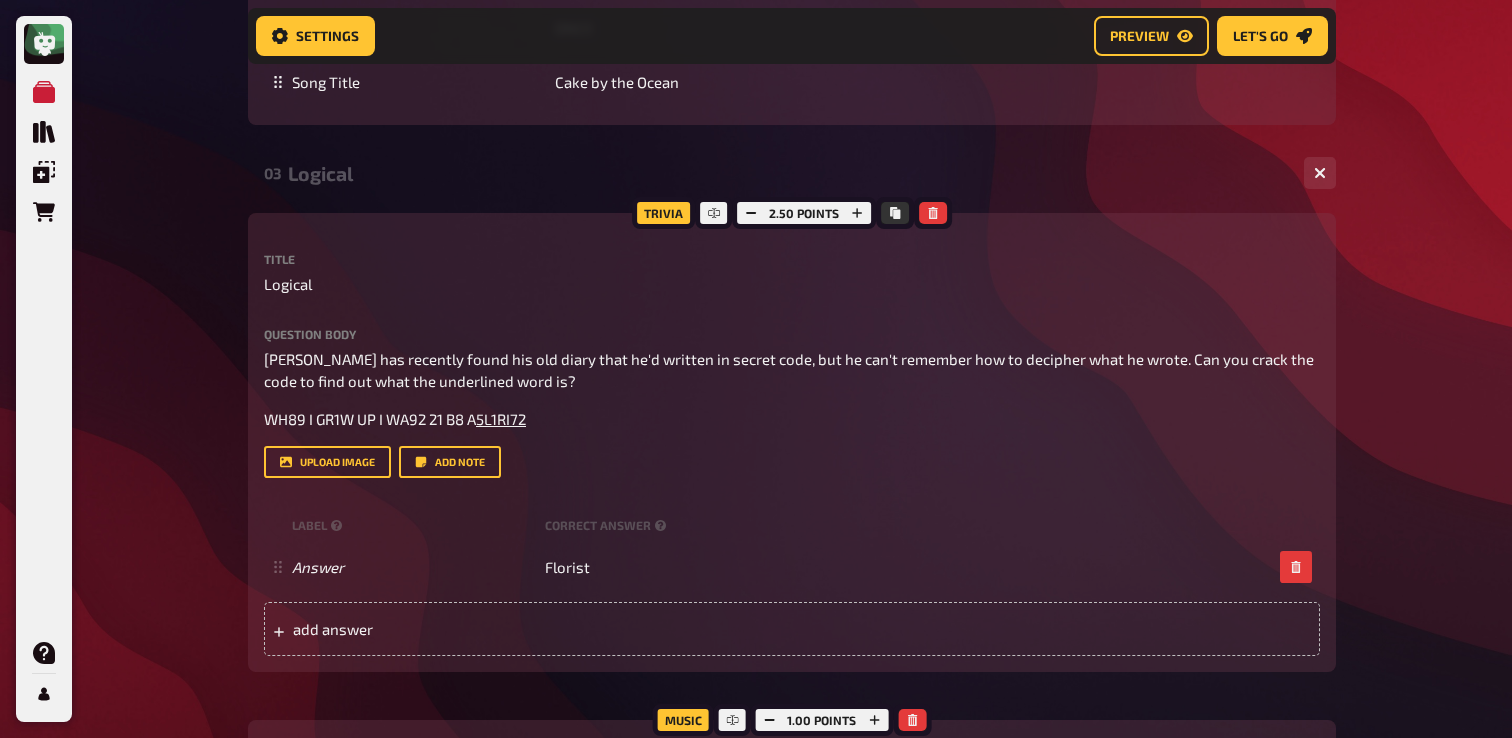 click on "Question body [PERSON_NAME] has recently found his old diary that he'd written in secret code, but he can't remember how to decipher what he wrote. Can you crack the code to find out what the underlined word is?  WH89 I GR1W UP I WA92 21 B8 A  5L1RI72 Drop here to upload" at bounding box center [792, 379] 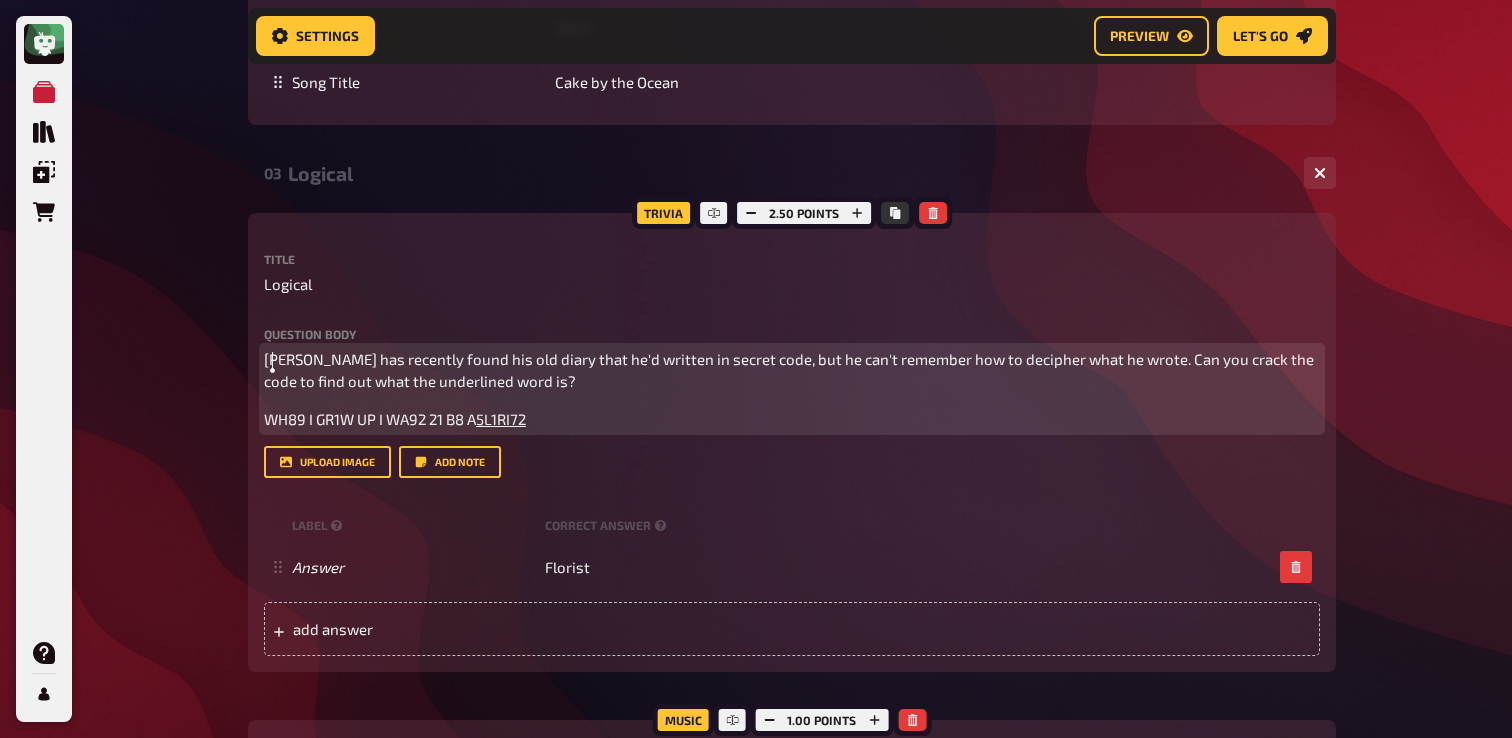 click on "[PERSON_NAME] has recently found his old diary that he'd written in secret code, but he can't remember how to decipher what he wrote. Can you crack the code to find out what the underlined word is?" at bounding box center [790, 370] 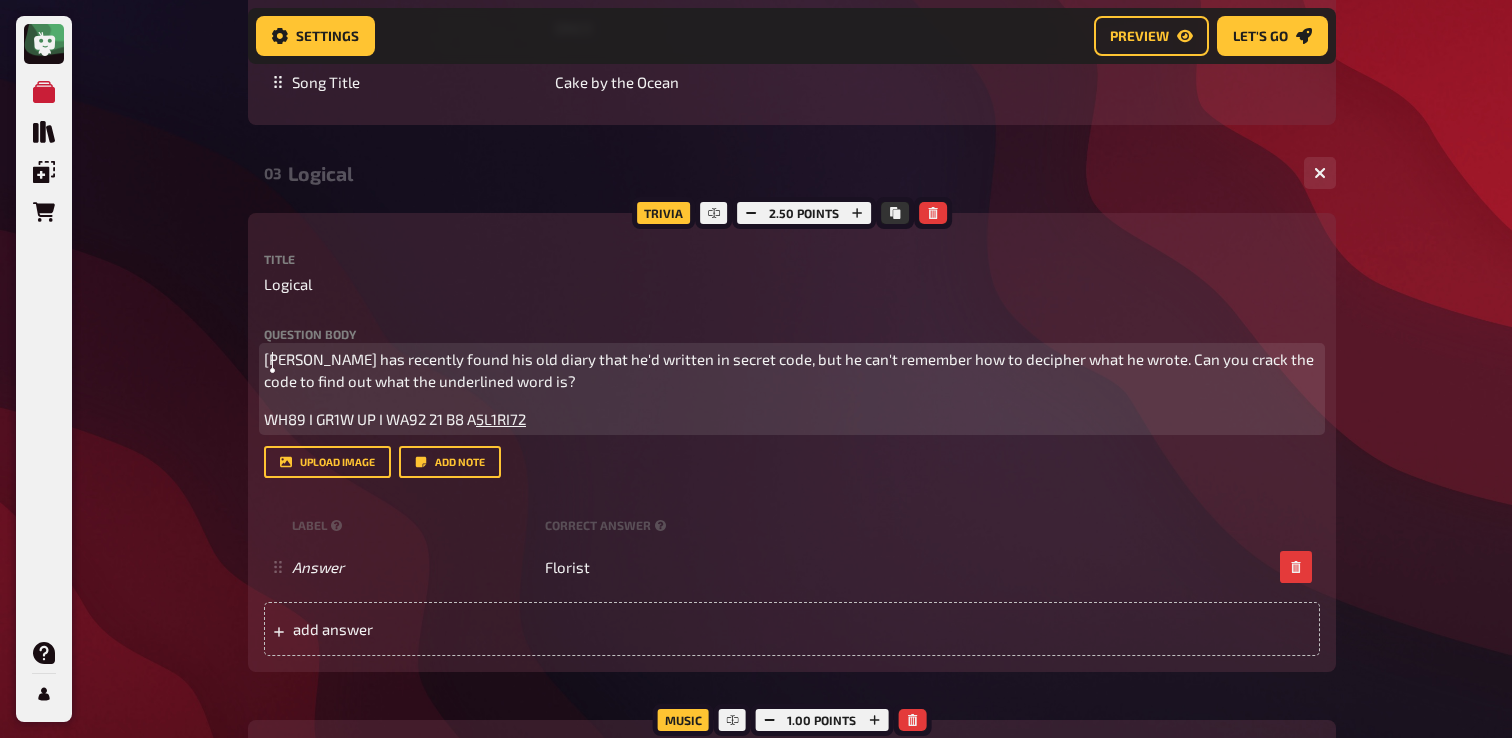 click on "[PERSON_NAME] has recently found his old diary that he'd written in secret code, but he can't remember how to decipher what he wrote. Can you crack the code to find out what the underlined word is?" at bounding box center (790, 370) 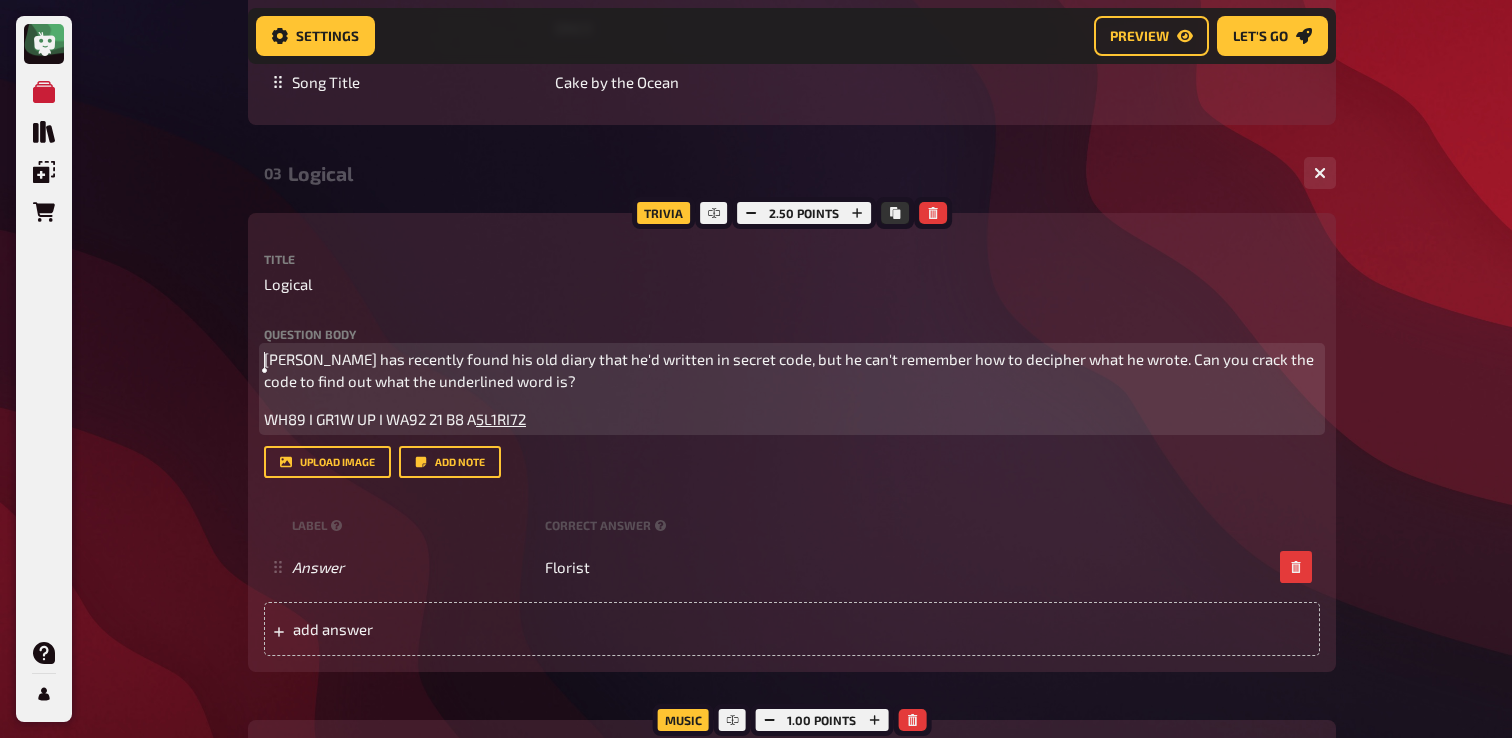 click on "[PERSON_NAME] has recently found his old diary that he'd written in secret code, but he can't remember how to decipher what he wrote. Can you crack the code to find out what the underlined word is?" at bounding box center [790, 370] 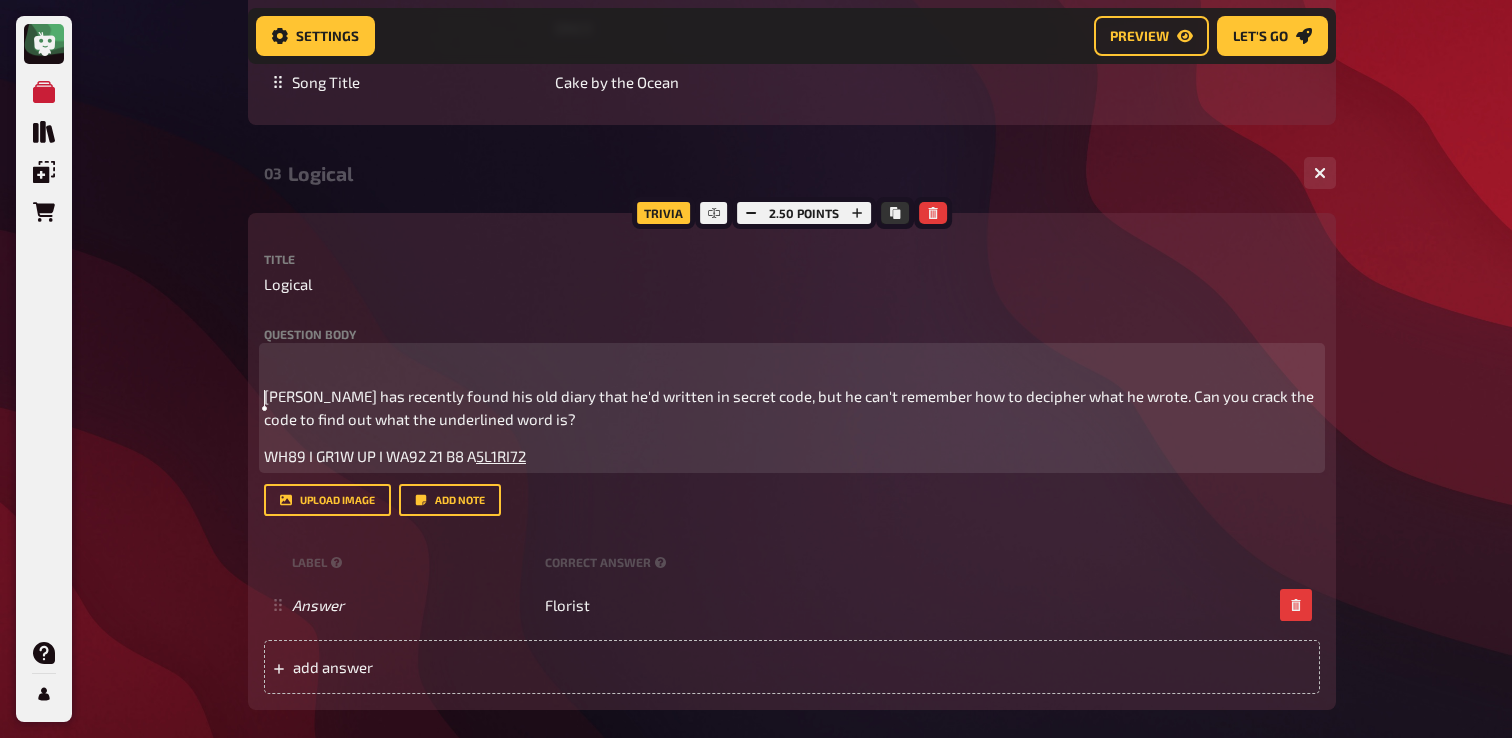 click on "﻿" at bounding box center [792, 359] 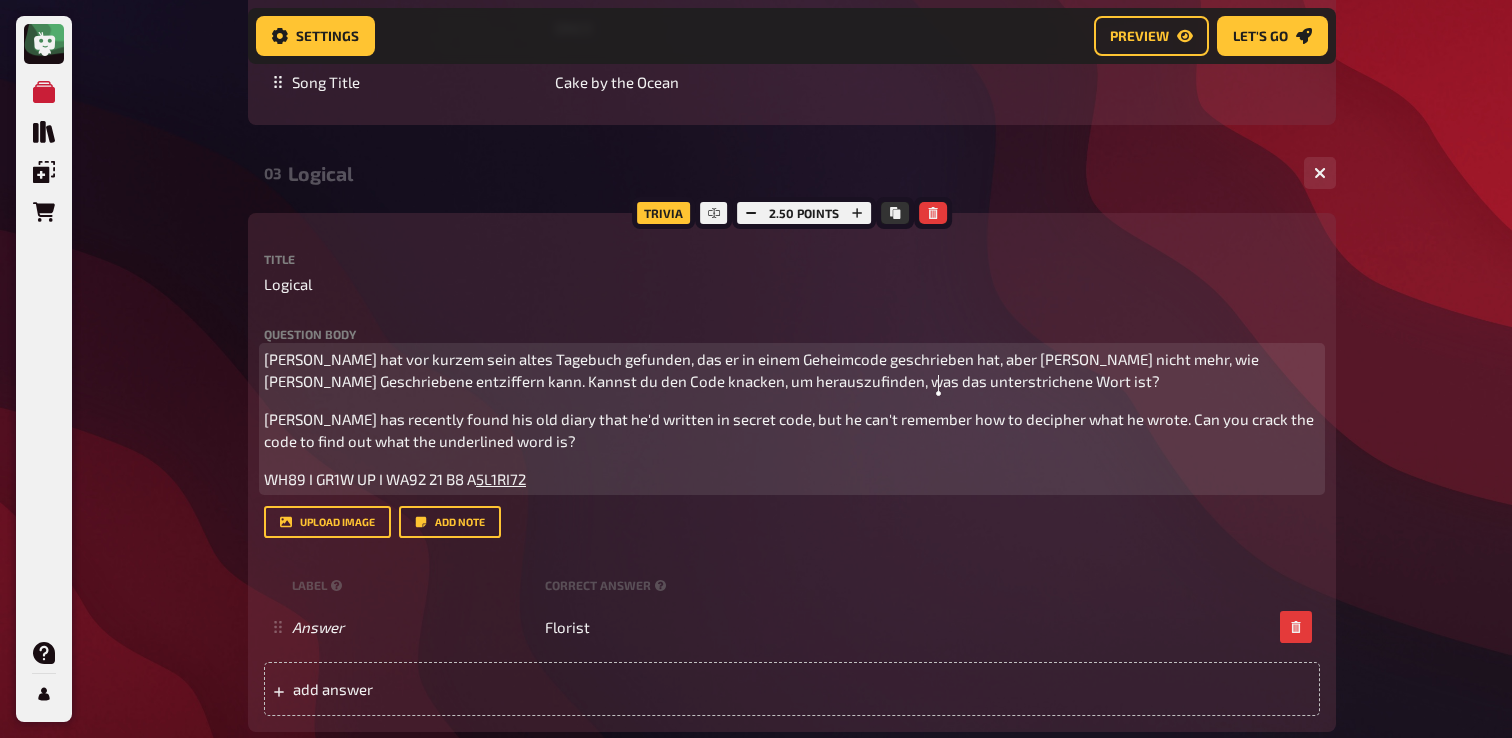 click on "[PERSON_NAME] hat vor kurzem sein altes Tagebuch gefunden, das er in einem Geheimcode geschrieben hat, aber [PERSON_NAME] nicht mehr, wie [PERSON_NAME] Geschriebene entziffern kann. Kannst du den Code knacken, um herauszufinden, was das unterstrichene Wort ist?" at bounding box center (792, 370) 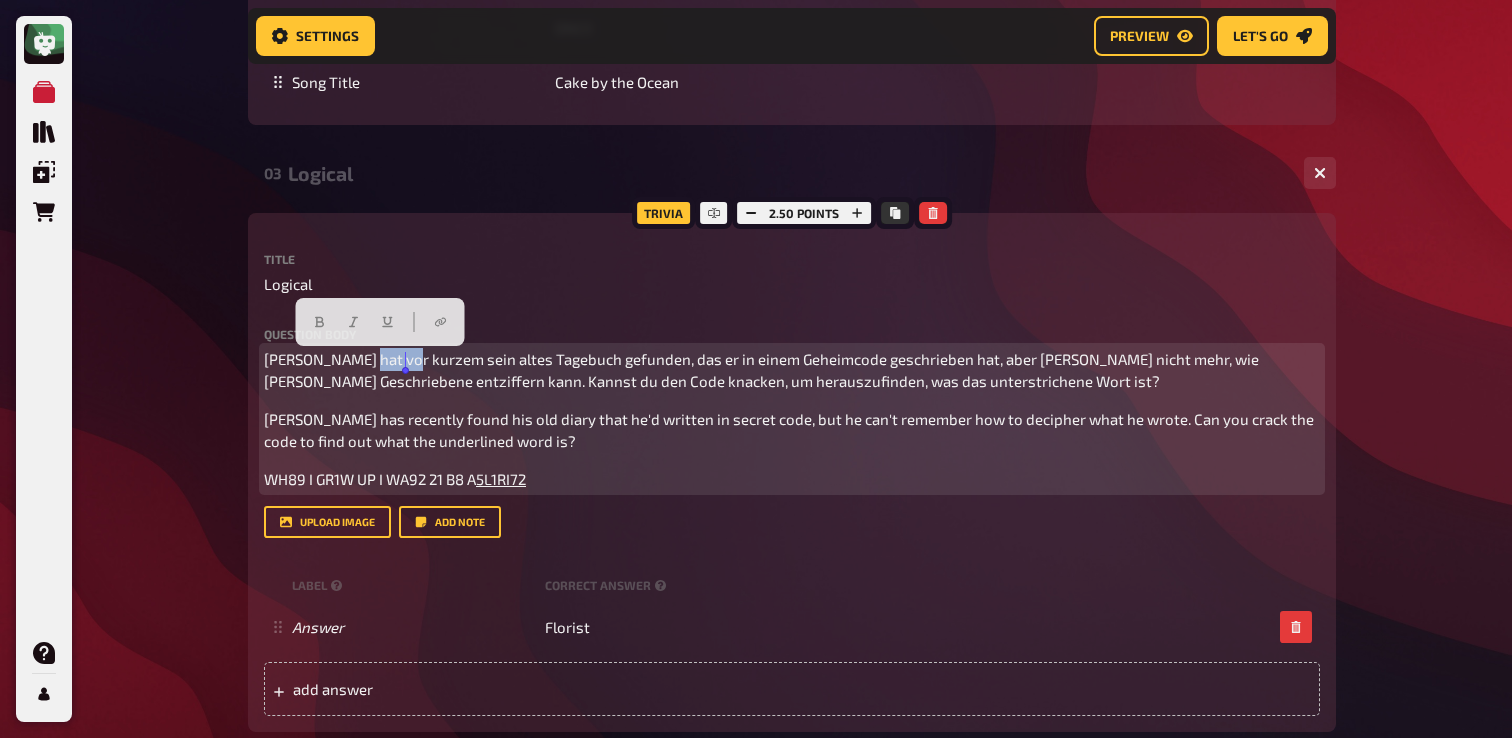 click on "[PERSON_NAME] hat vor kurzem sein altes Tagebuch gefunden, das er in einem Geheimcode geschrieben hat, aber [PERSON_NAME] nicht mehr, wie [PERSON_NAME] Geschriebene entziffern kann. Kannst du den Code knacken, um herauszufinden, was das unterstrichene Wort ist?" at bounding box center (763, 370) 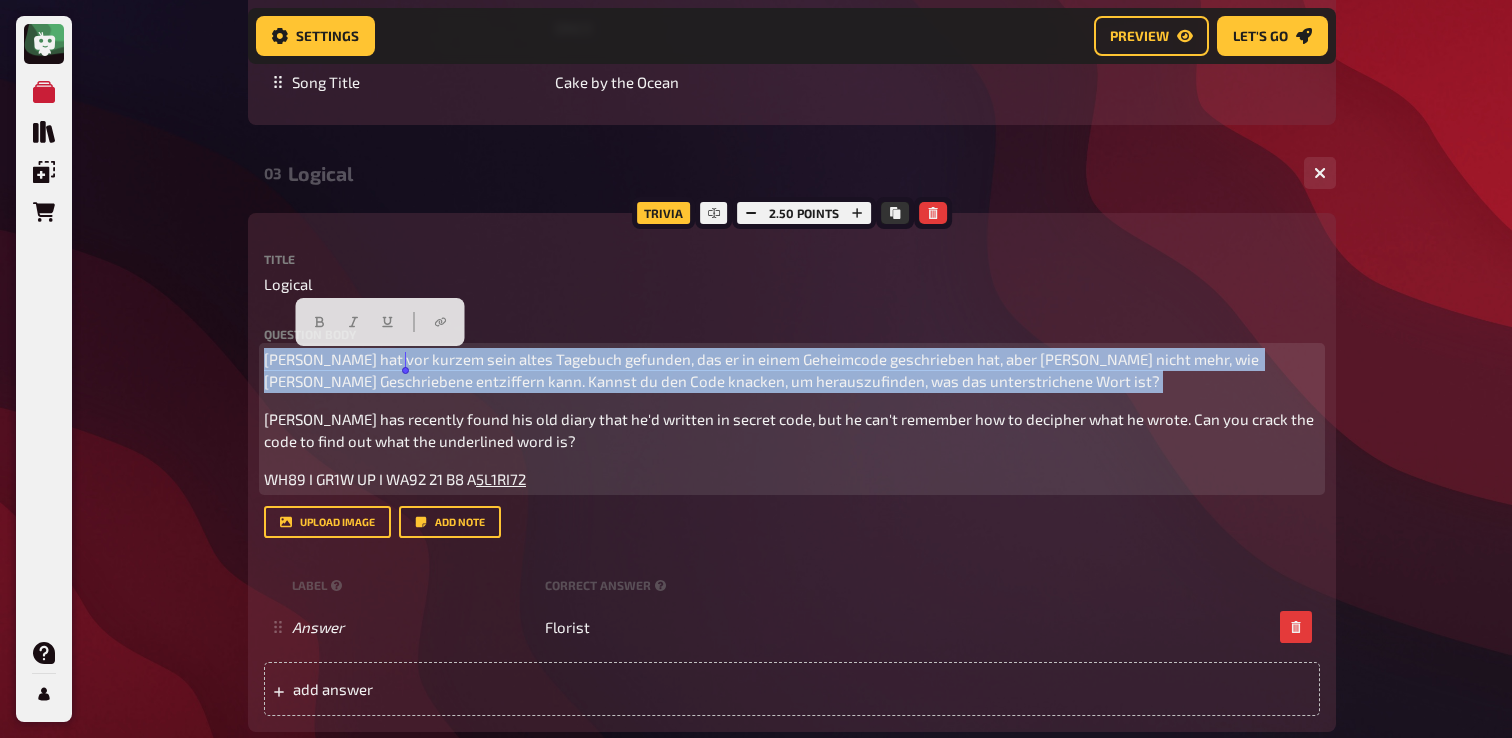 click on "[PERSON_NAME] hat vor kurzem sein altes Tagebuch gefunden, das er in einem Geheimcode geschrieben hat, aber [PERSON_NAME] nicht mehr, wie [PERSON_NAME] Geschriebene entziffern kann. Kannst du den Code knacken, um herauszufinden, was das unterstrichene Wort ist?" at bounding box center (763, 370) 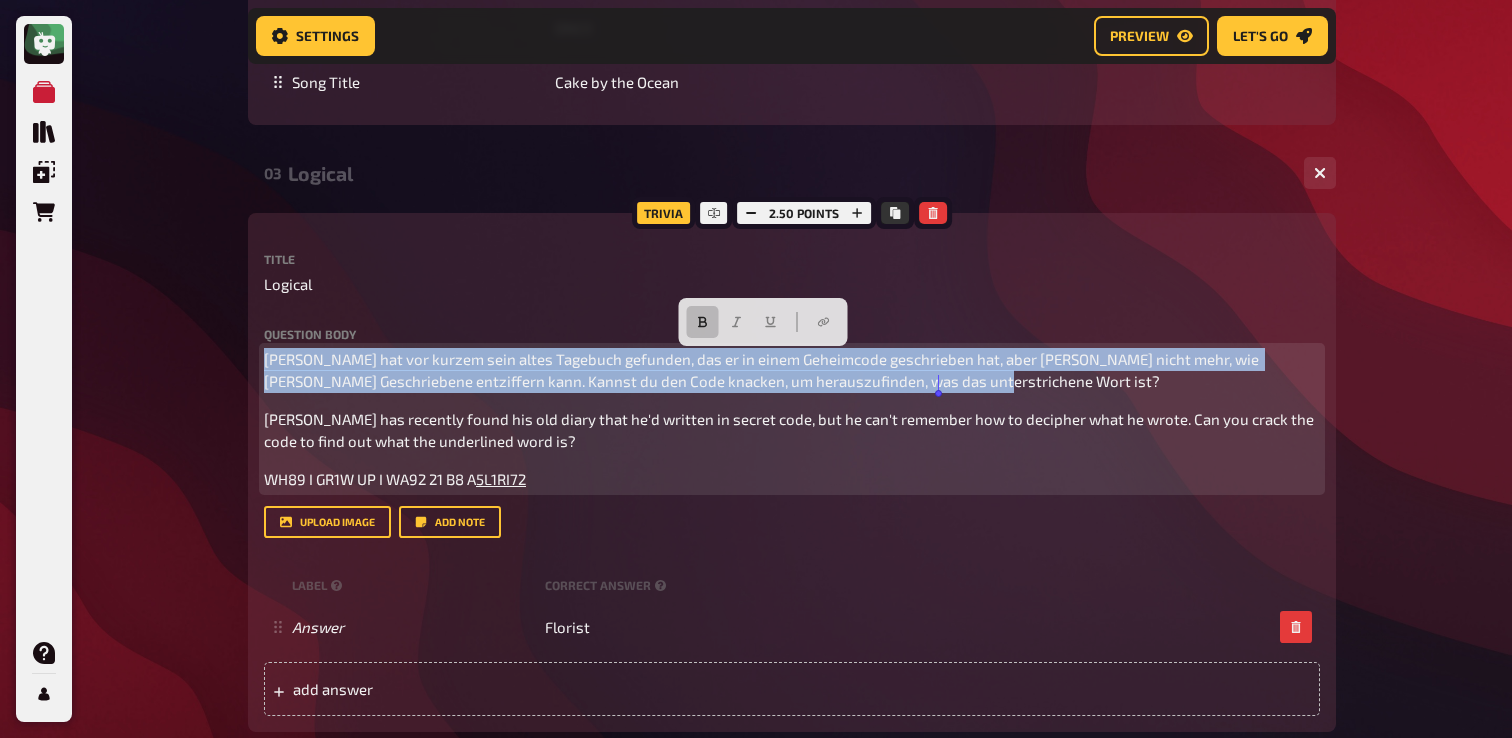 click 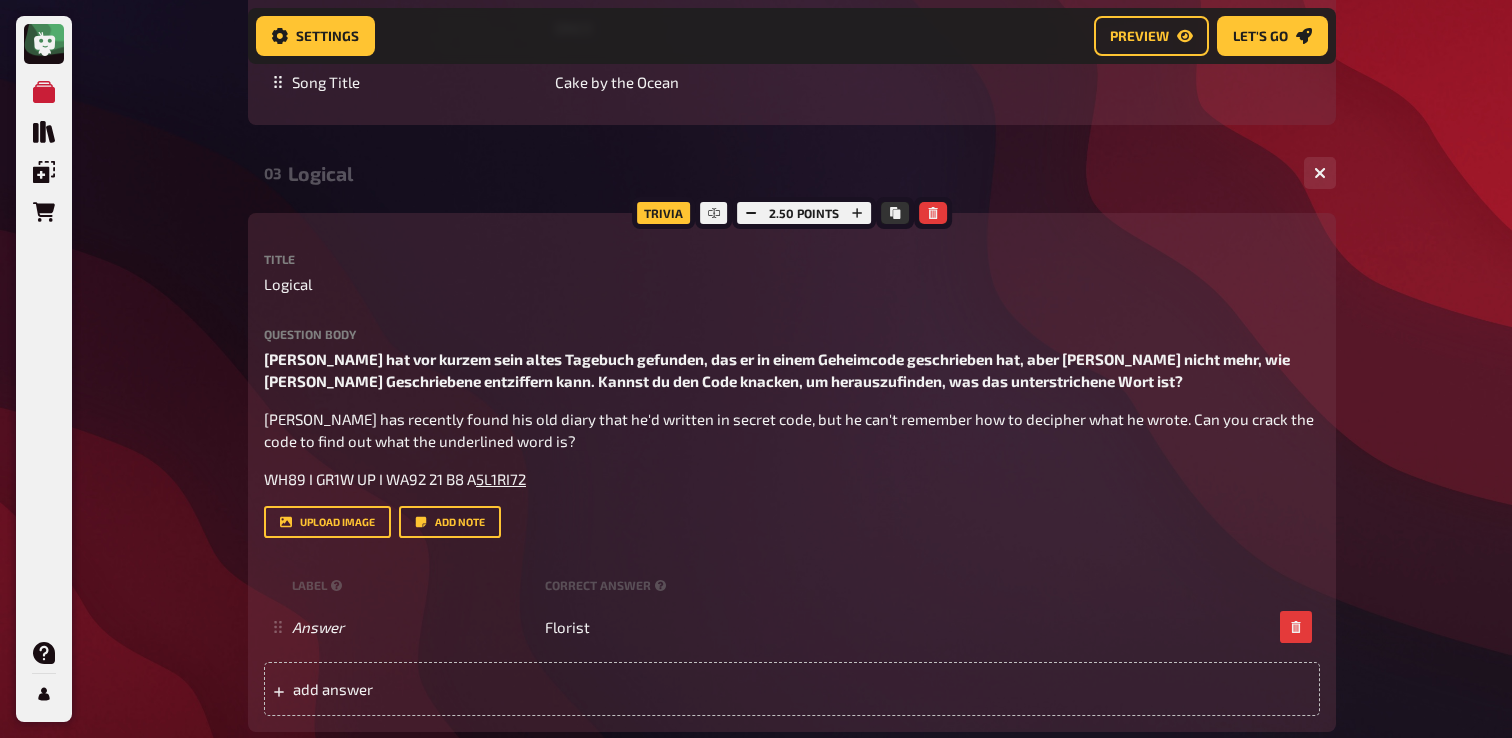 click on "My Quizzes Quiz Library Overlays Orders Help Profile Home My Quizzes Summer is Here ✅🇩🇪 Setup Setup Edit Content Quiz Lobby Hosting undefined Evaluation Leaderboard Settings Preview Let's go Let's go Summer is Here ✅🇩🇪 01 Invisibles   1 6 Trivia 6.00 points Title Invisibles Question body Können Sie den Titel des Films nennen, der auf diesen Fotos basiert?  / Can you name the title of the movie based on these photos? ﻿ Drop here to upload upload image   Moderator Note (not visible to participants) ﻿ Link to the playlist ﻿ label correct answer Answer 1 The [PERSON_NAME] Show Answer 2 Baby Driver Answer 3 Zoolander Answer 4 Legally Blonde Answer 5 [PERSON_NAME] in Wonderland Answer 6 Shutter Island
To pick up a draggable item, press the space bar.
While dragging, use the arrow keys to move the item.
Press space again to drop the item in its new position, or press escape to cancel.
add answer Music 1.00 points label correct answer Artist [PERSON_NAME] and the Waves Song Title Walking on Sunshine" at bounding box center (756, -386) 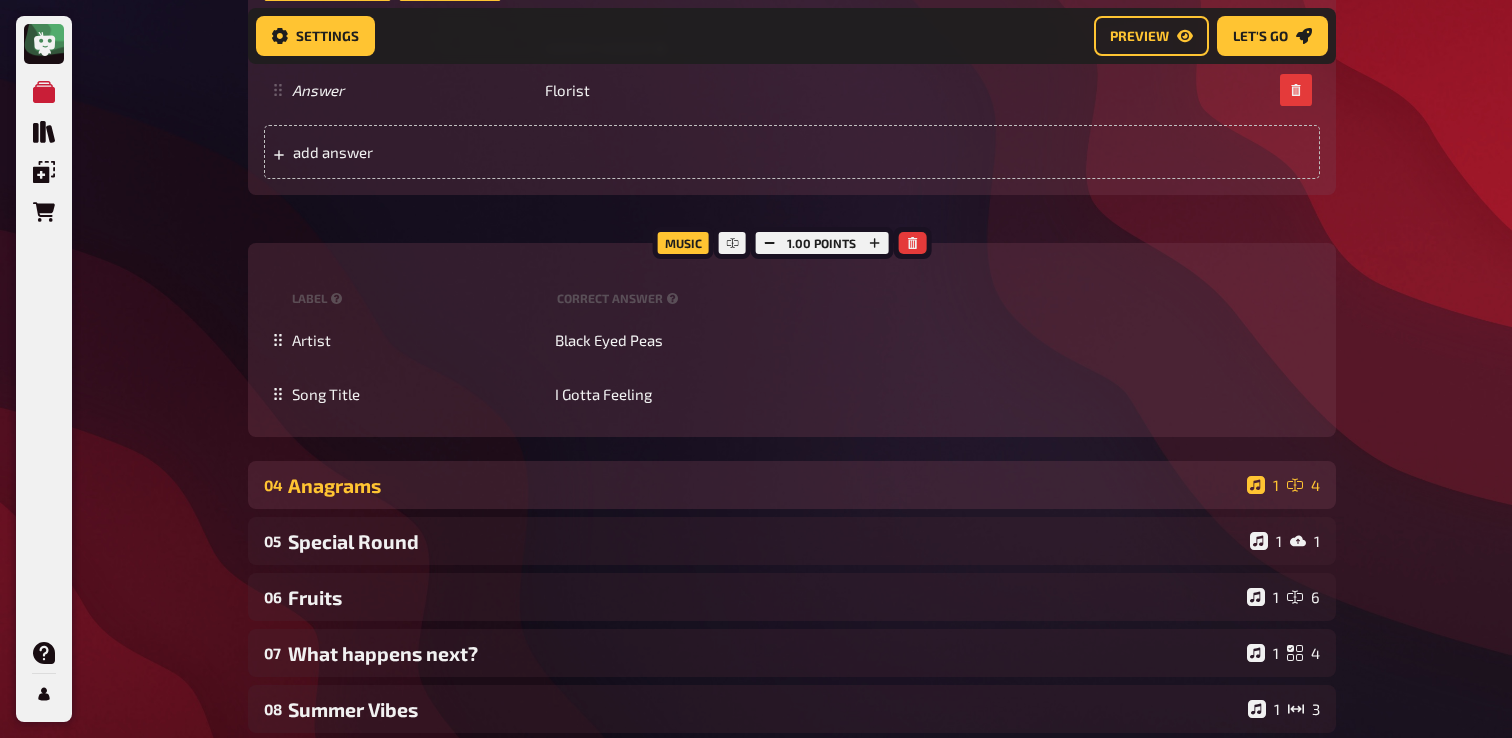 click on "Anagrams" at bounding box center (763, 485) 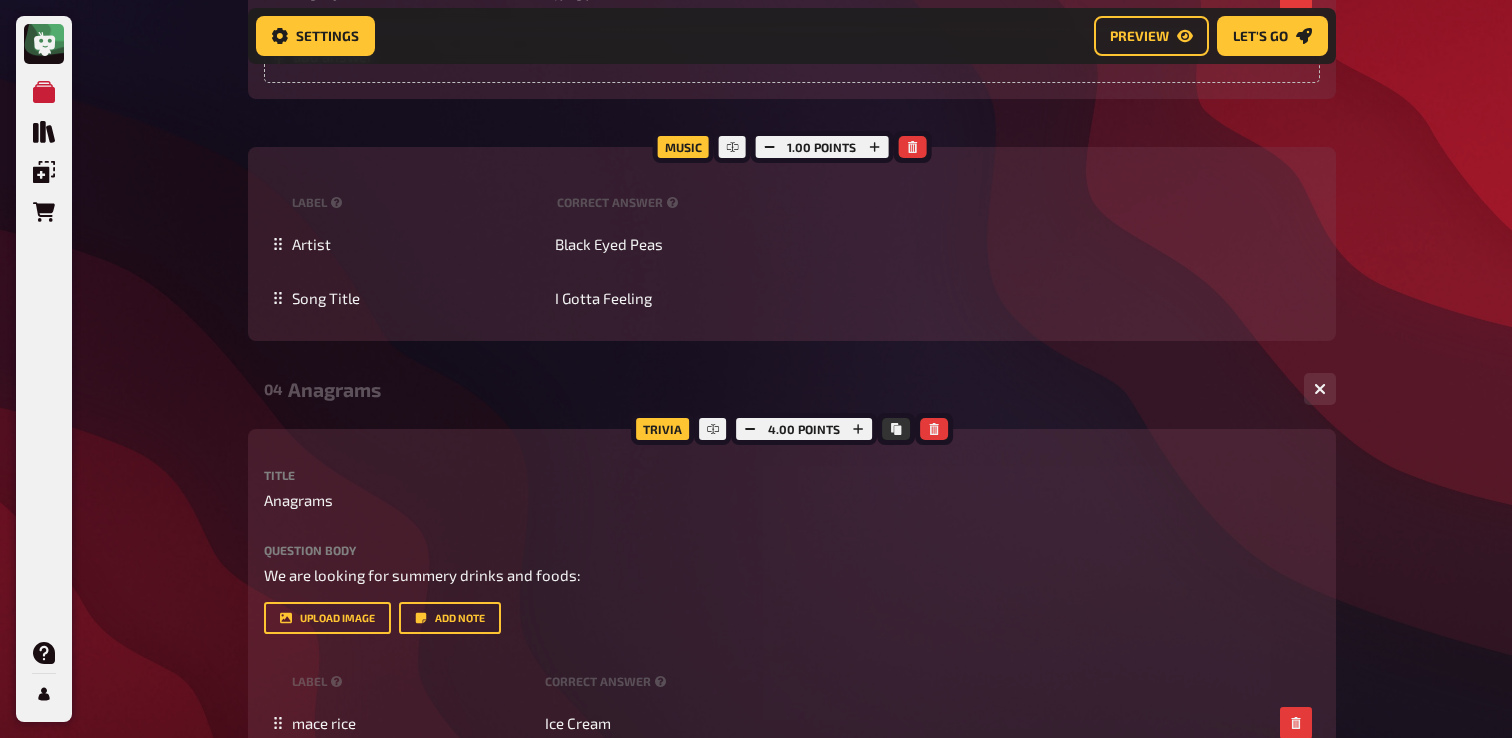 scroll, scrollTop: 3402, scrollLeft: 0, axis: vertical 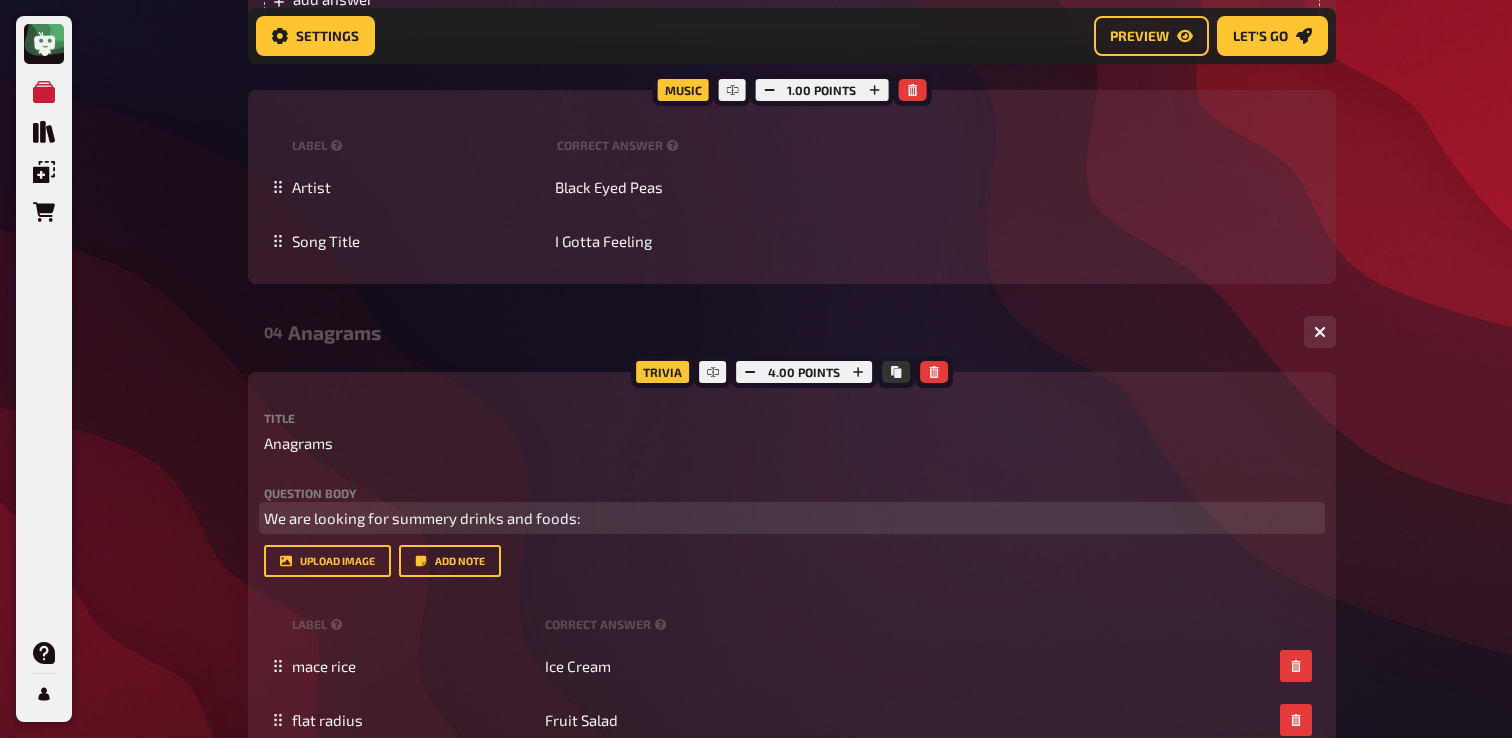 click on "We are looking for summery drinks and foods:" at bounding box center (422, 518) 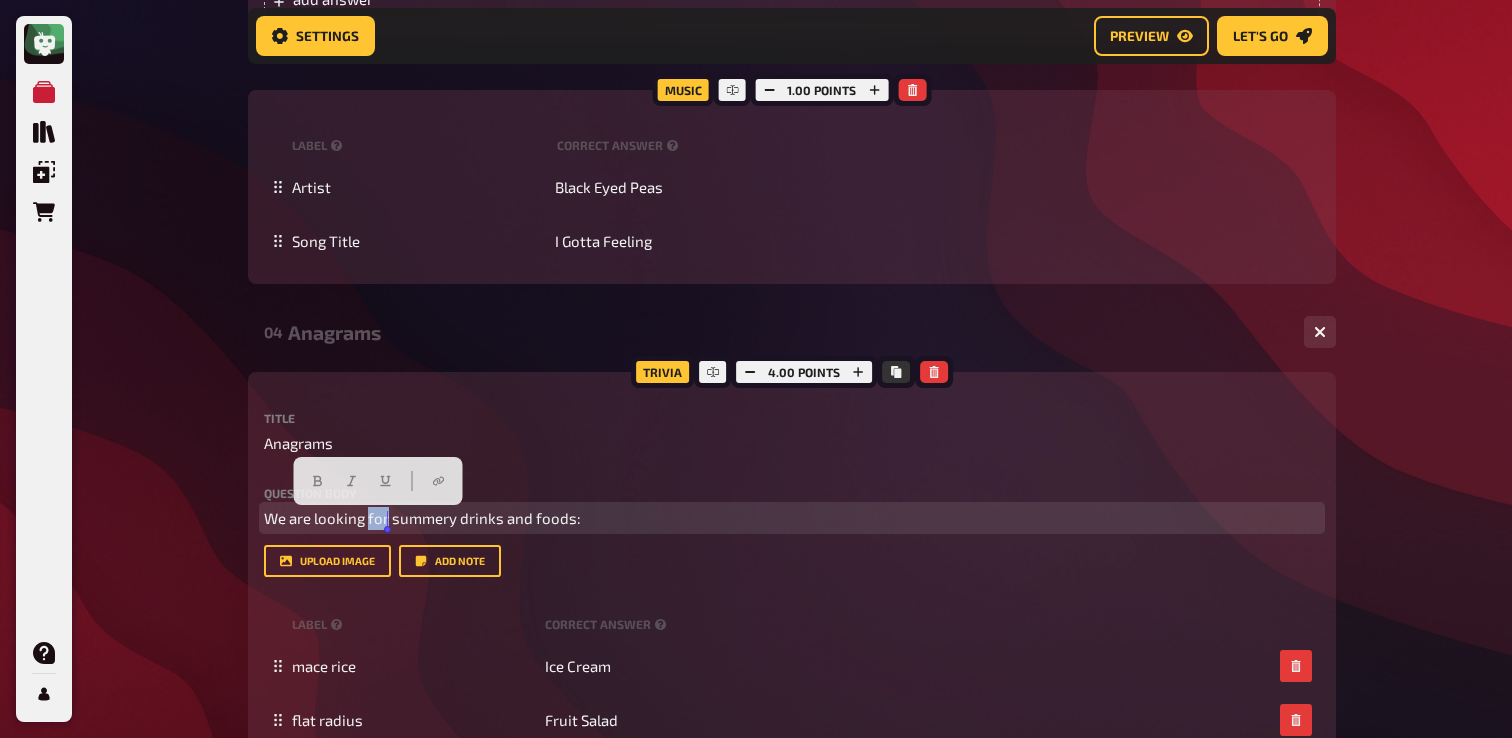 click on "We are looking for summery drinks and foods:" at bounding box center [422, 518] 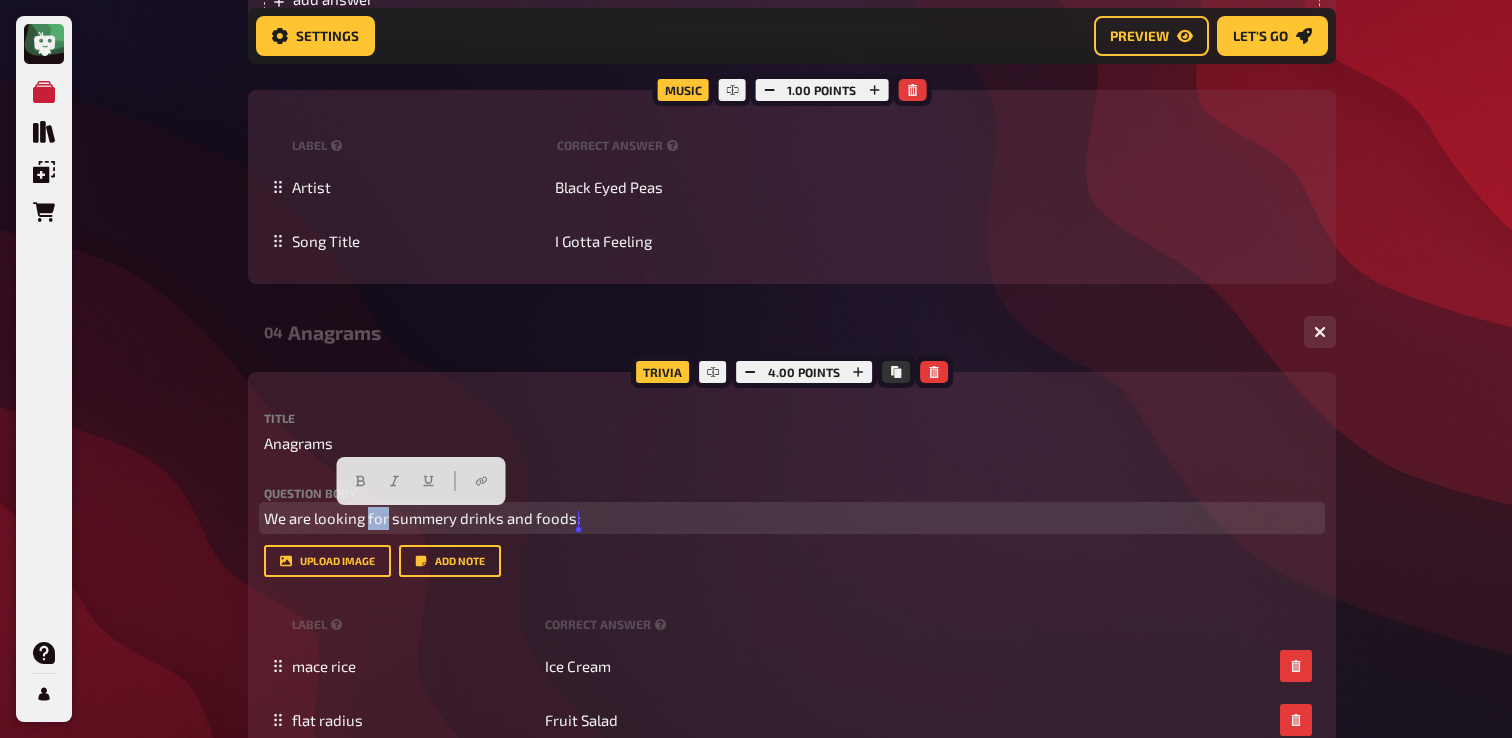 copy on "We are looking for summery drinks and foods:" 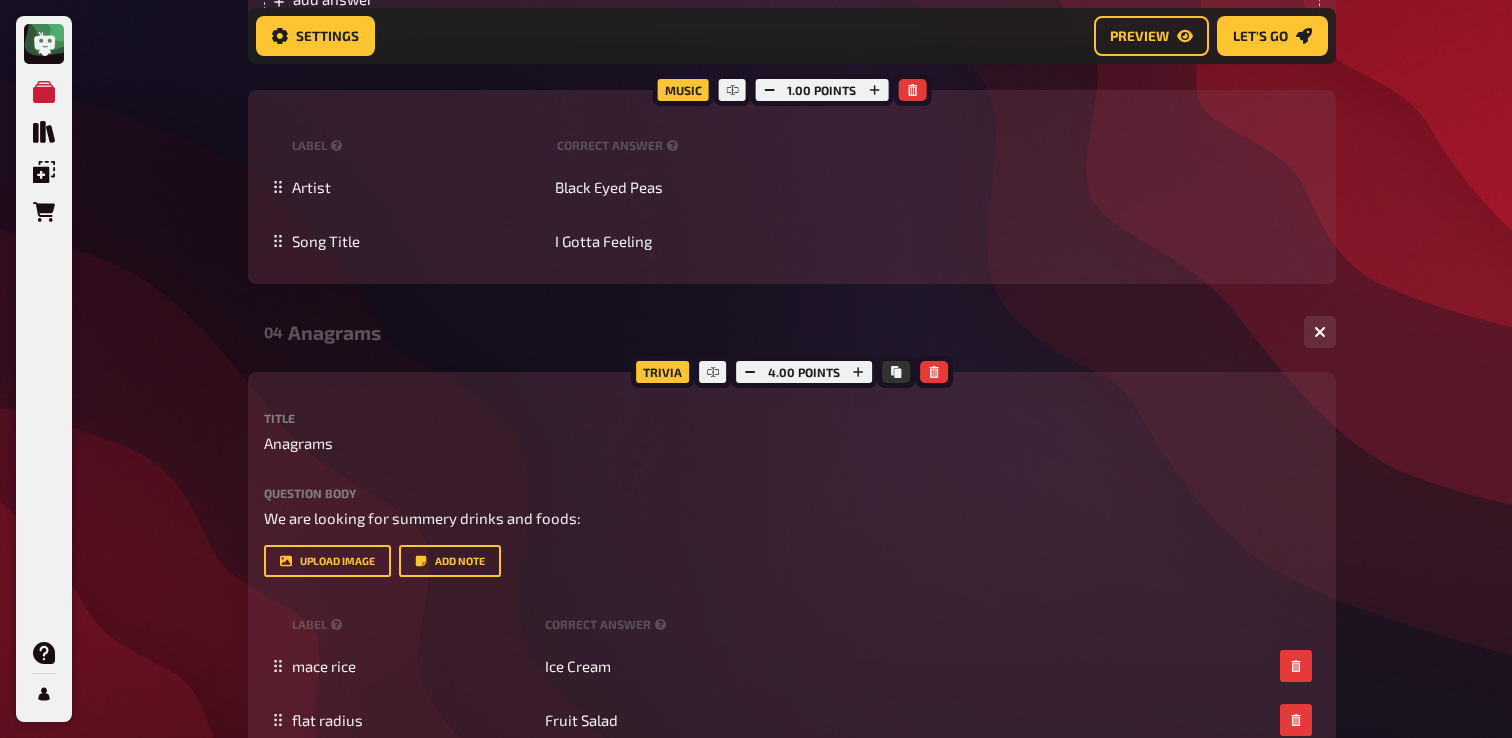 click on "Question body" at bounding box center [792, 493] 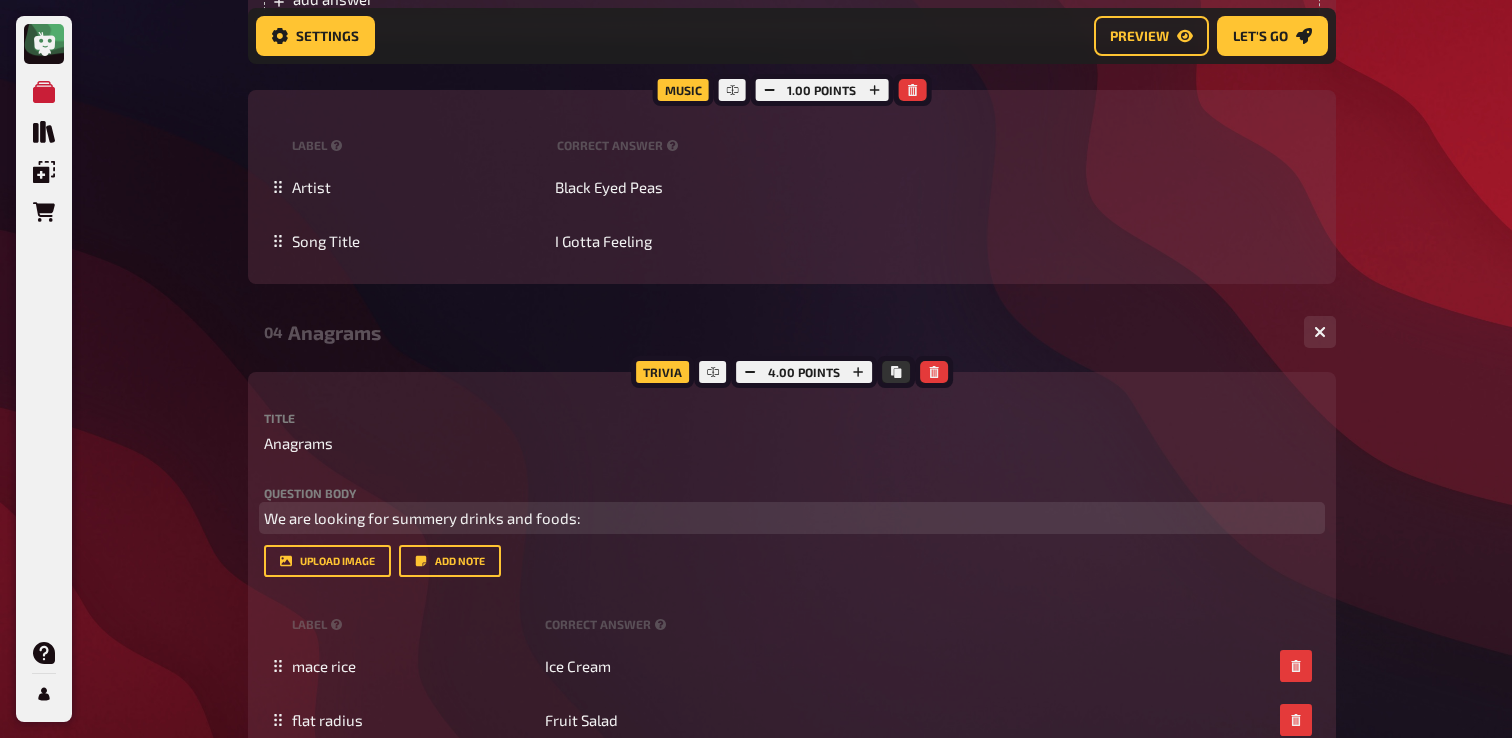 click on "We are looking for summery drinks and foods:" at bounding box center [422, 518] 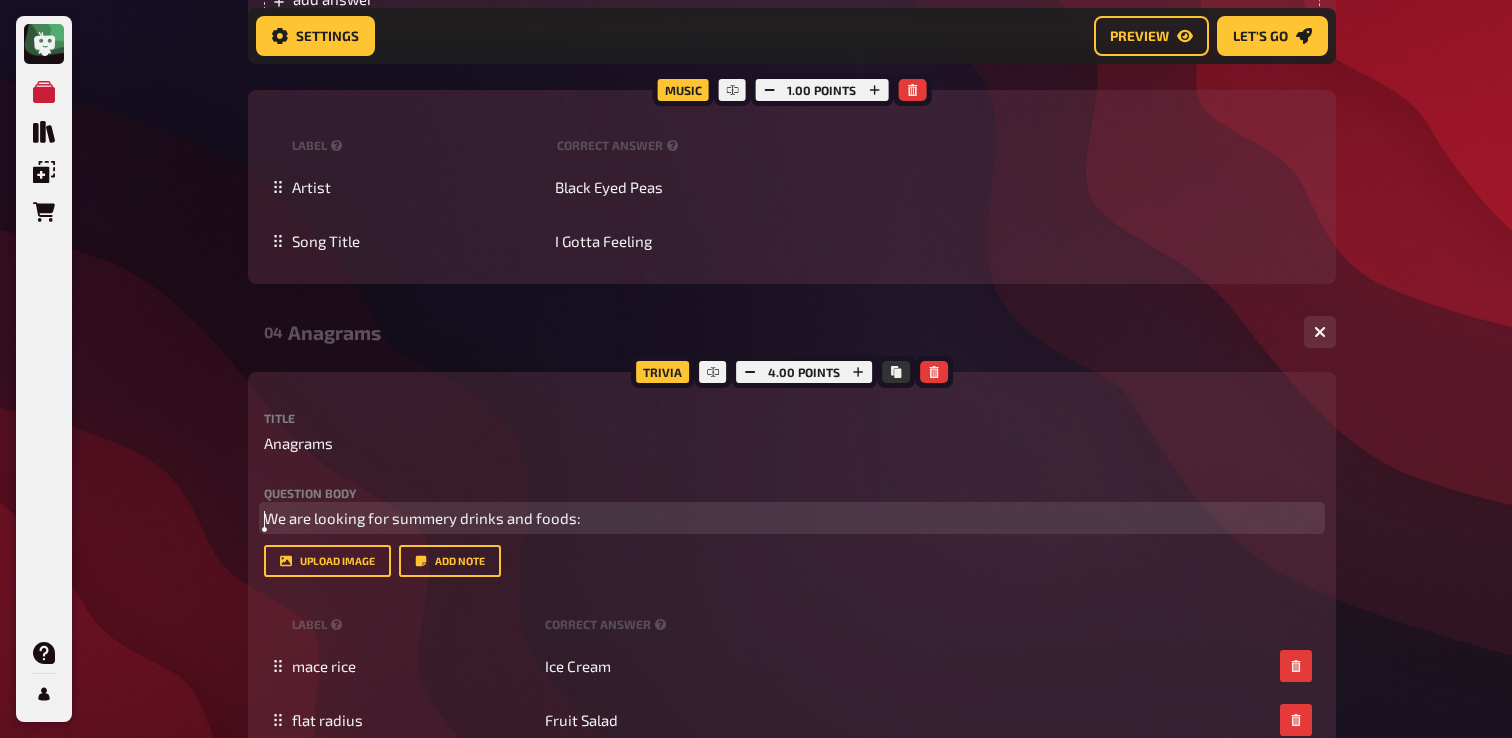 click on "We are looking for summery drinks and foods:" at bounding box center [422, 518] 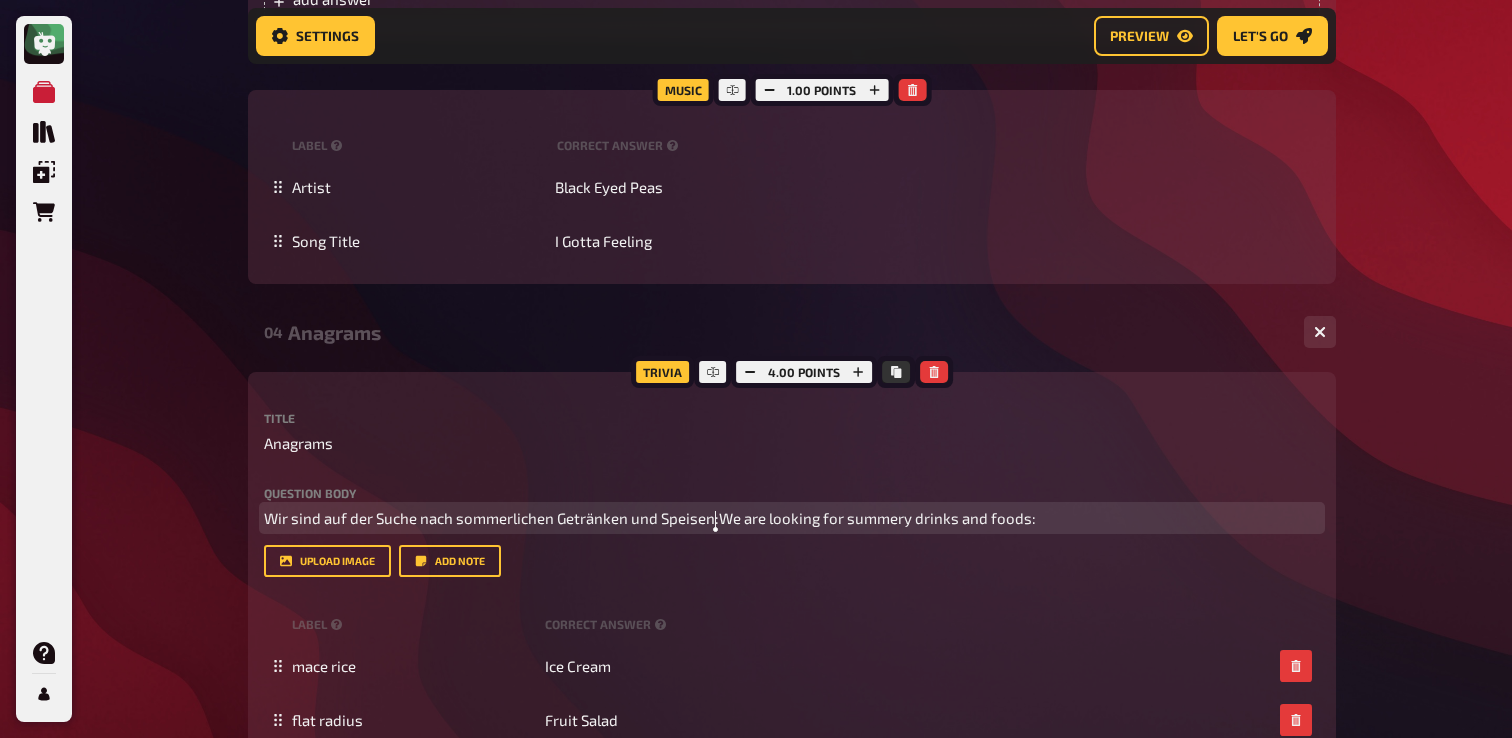 type 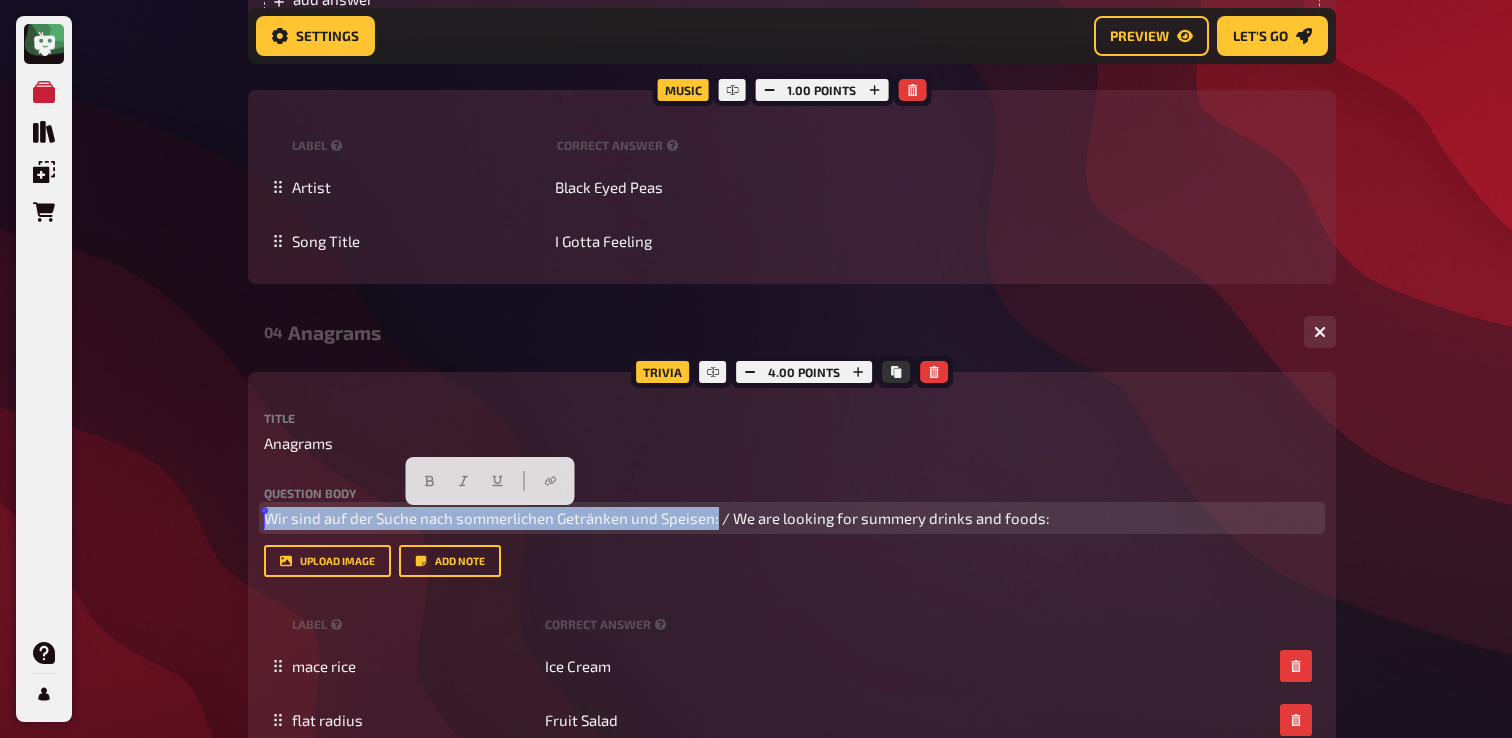 drag, startPoint x: 715, startPoint y: 521, endPoint x: 155, endPoint y: 518, distance: 560.00806 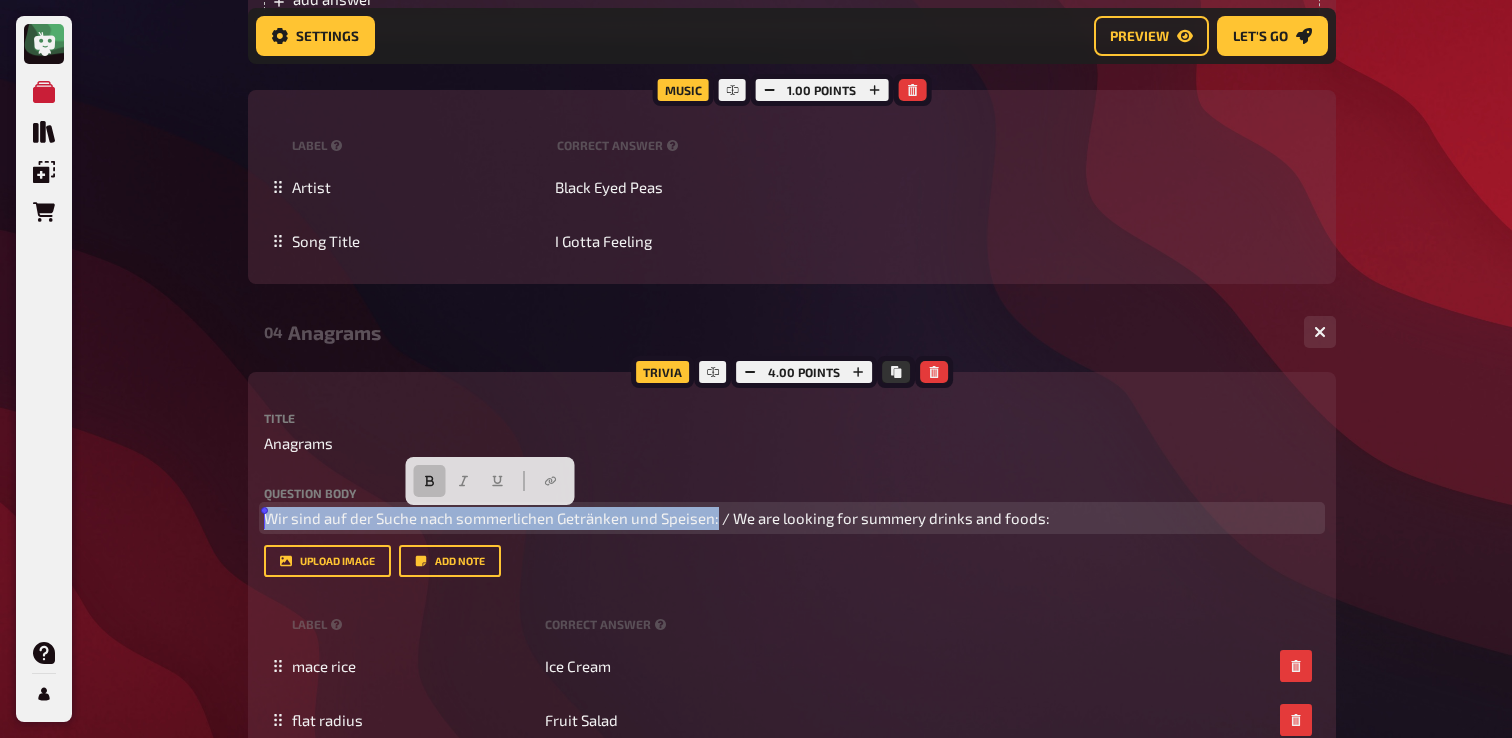 click at bounding box center (429, 481) 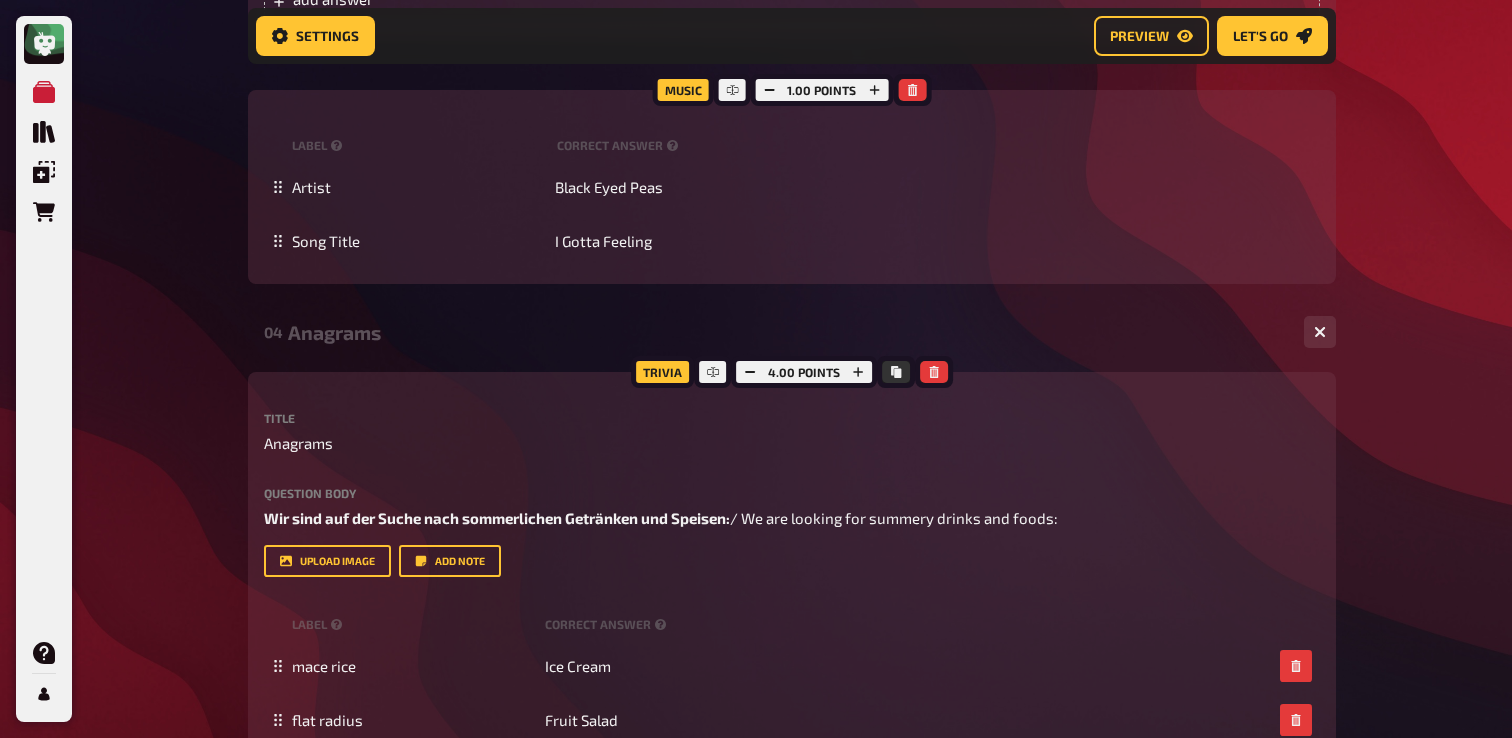 click on "My Quizzes Quiz Library Overlays Orders Help Profile Home My Quizzes Summer is Here ✅🇩🇪 Setup Setup Edit Content Quiz Lobby Hosting undefined Evaluation Leaderboard Settings Preview Let's go Let's go Summer is Here ✅🇩🇪 01 Invisibles   1 6 Trivia 6.00 points Title Invisibles Question body Können Sie den Titel des Films nennen, der auf diesen Fotos basiert?  / Can you name the title of the movie based on these photos? ﻿ Drop here to upload upload image   Moderator Note (not visible to participants) ﻿ Link to the playlist ﻿ label correct answer Answer 1 The [PERSON_NAME] Show Answer 2 Baby Driver Answer 3 Zoolander Answer 4 Legally Blonde Answer 5 [PERSON_NAME] in Wonderland Answer 6 Shutter Island
To pick up a draggable item, press the space bar.
While dragging, use the arrow keys to move the item.
Press space again to drop the item in its new position, or press escape to cancel.
add answer Music 1.00 points label correct answer Artist [PERSON_NAME] and the Waves Song Title Walking on Sunshine" at bounding box center [756, -659] 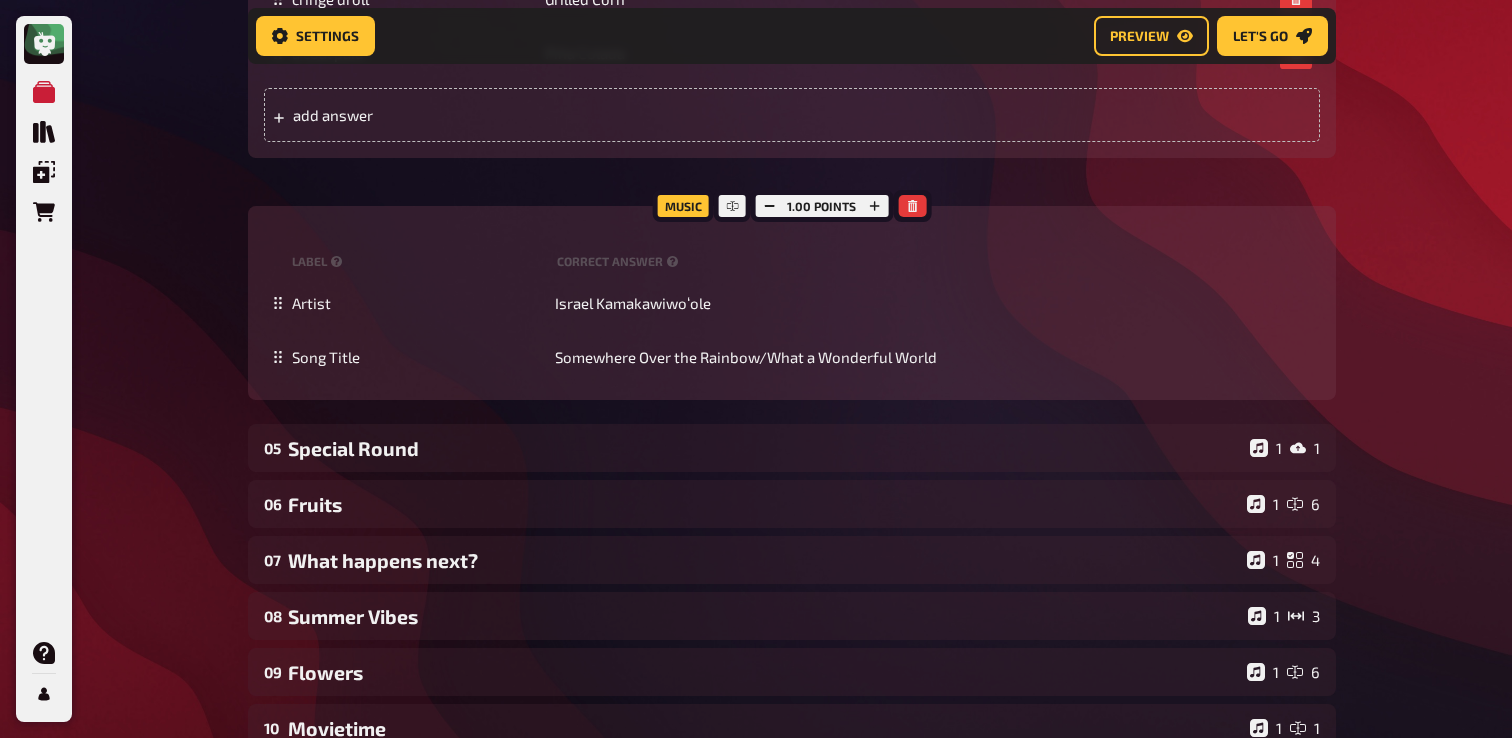 scroll, scrollTop: 4252, scrollLeft: 0, axis: vertical 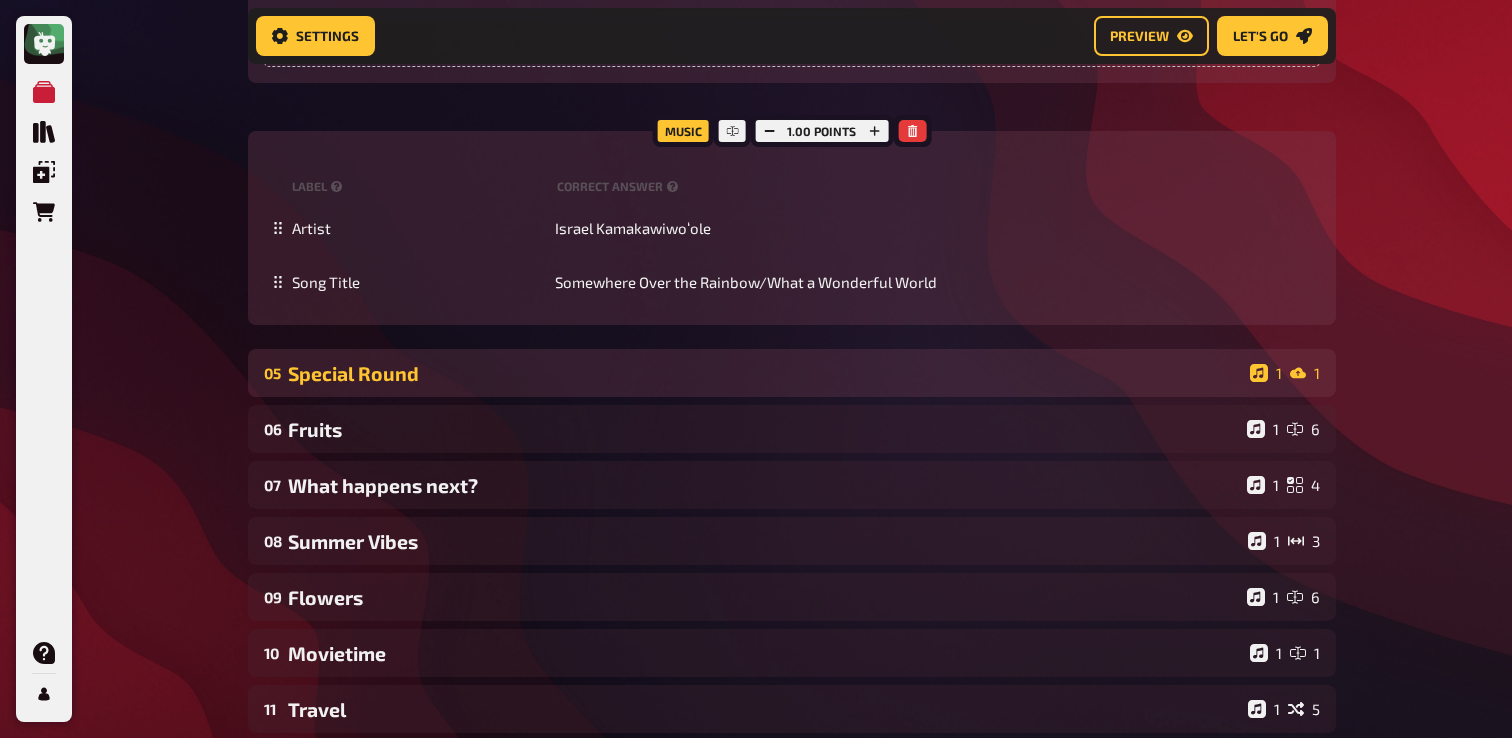 click on "Special Round" at bounding box center [765, 373] 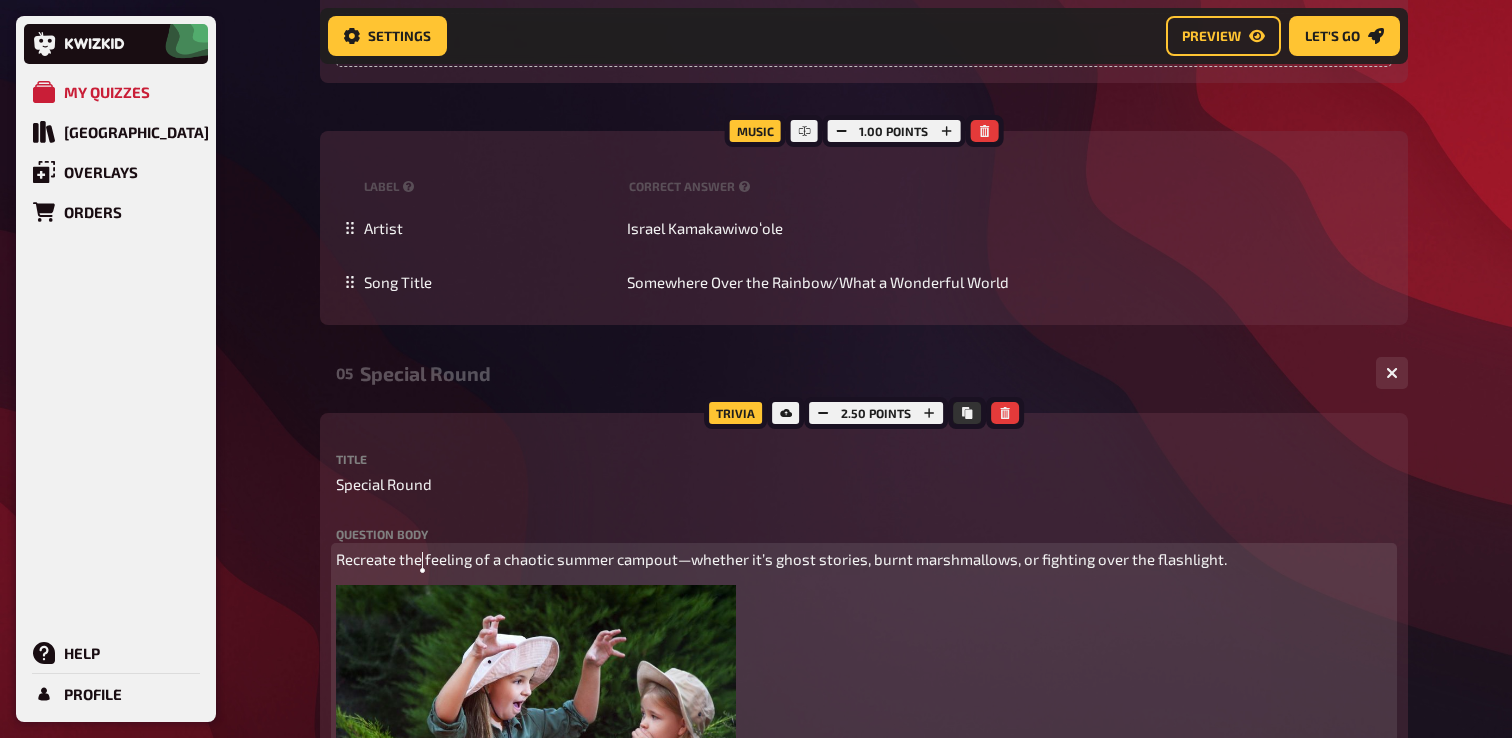 click on "Recreate the feeling of a chaotic summer campout—whether it’s ghost stories, burnt marshmallows, or fighting over the flashlight." at bounding box center [781, 559] 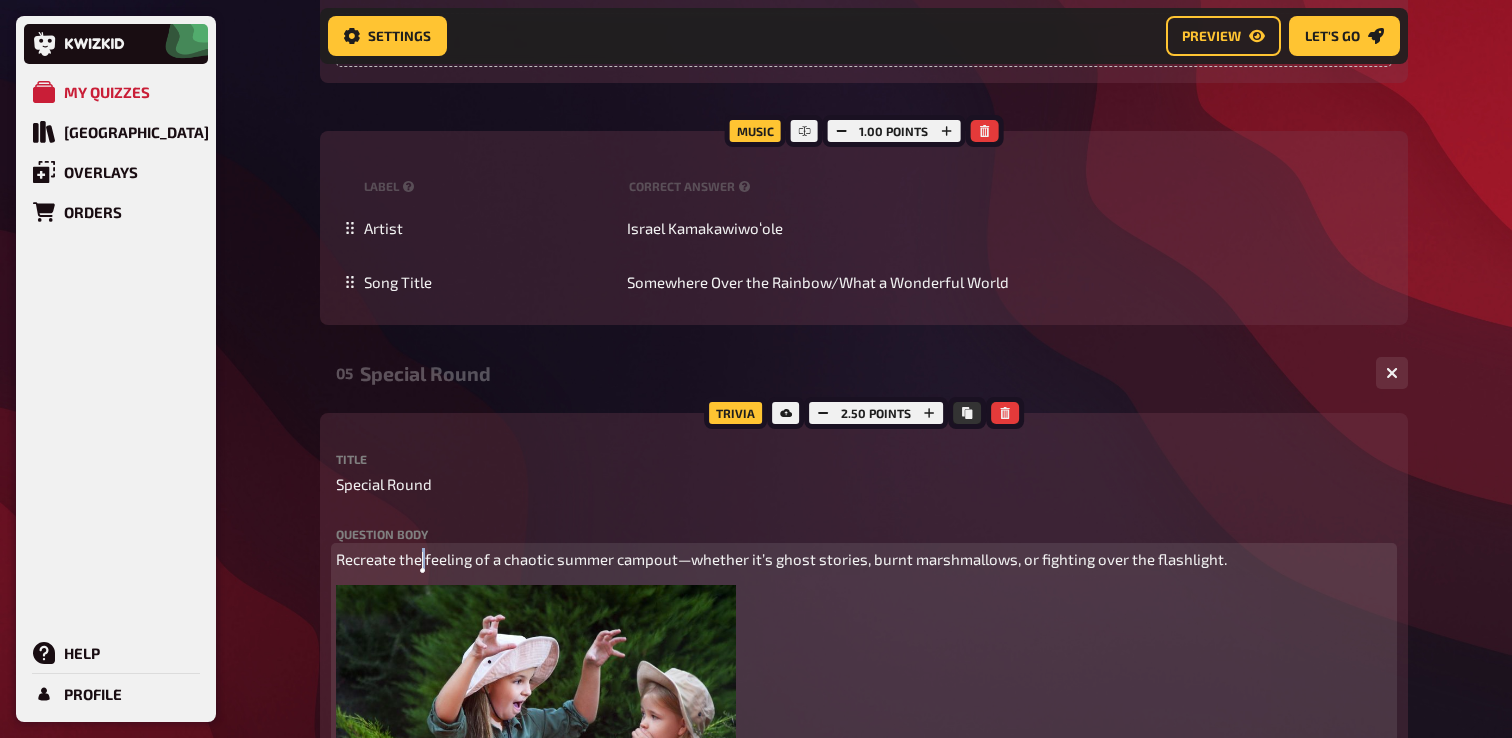 click on "Recreate the feeling of a chaotic summer campout—whether it’s ghost stories, burnt marshmallows, or fighting over the flashlight." at bounding box center [781, 559] 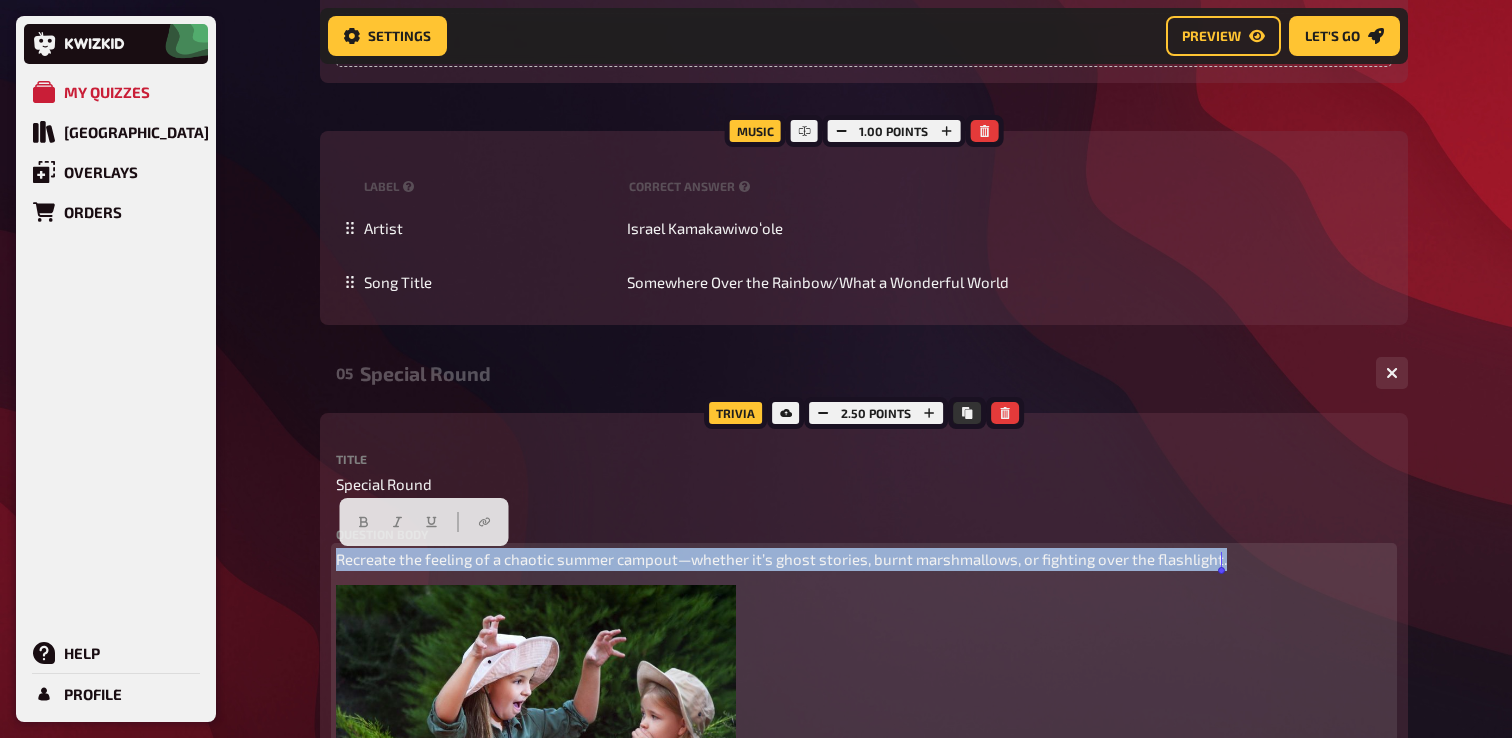 click on "Recreate the feeling of a chaotic summer campout—whether it’s ghost stories, burnt marshmallows, or fighting over the flashlight." at bounding box center [781, 559] 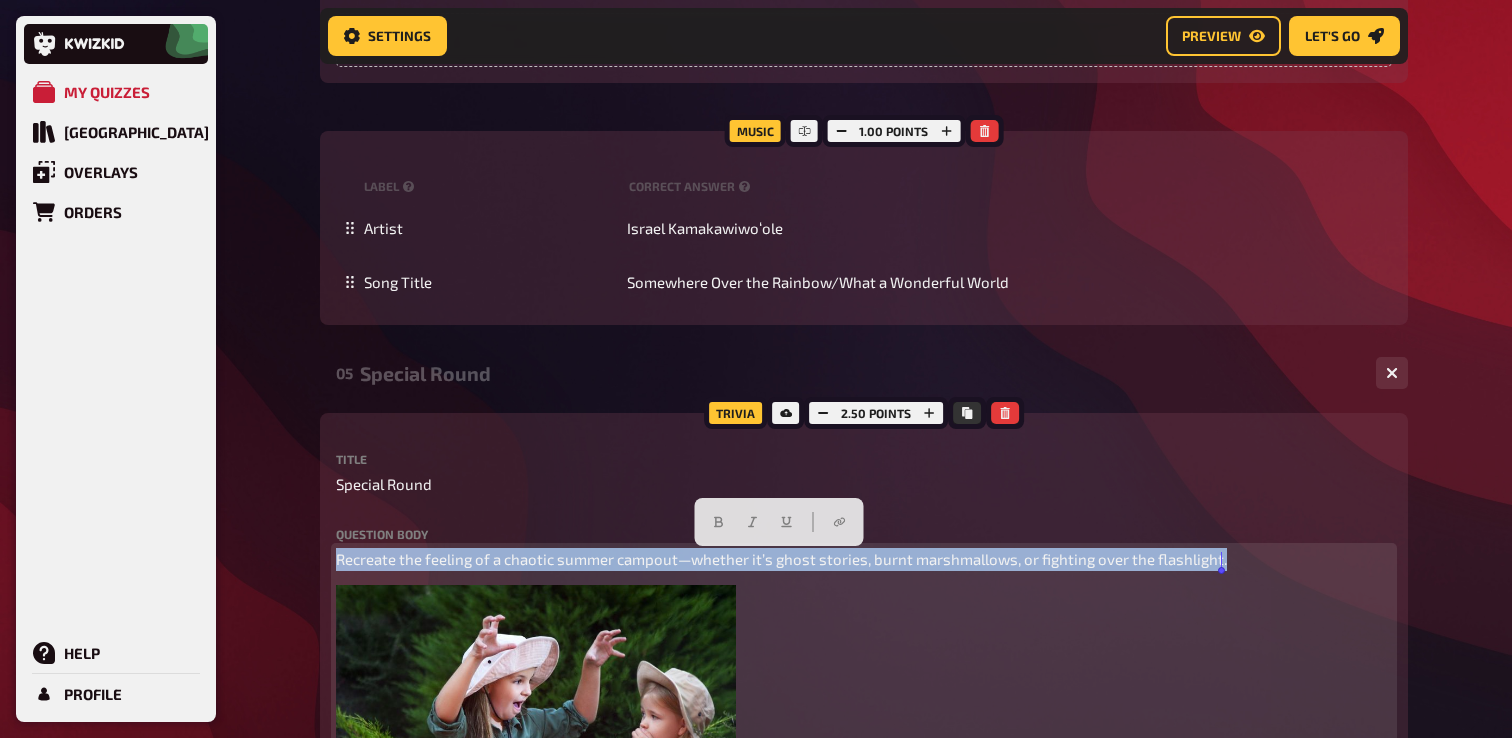 copy on "Recreate the feeling of a chaotic summer campout—whether it’s ghost stories, burnt marshmallows, or fighting over the flashlight." 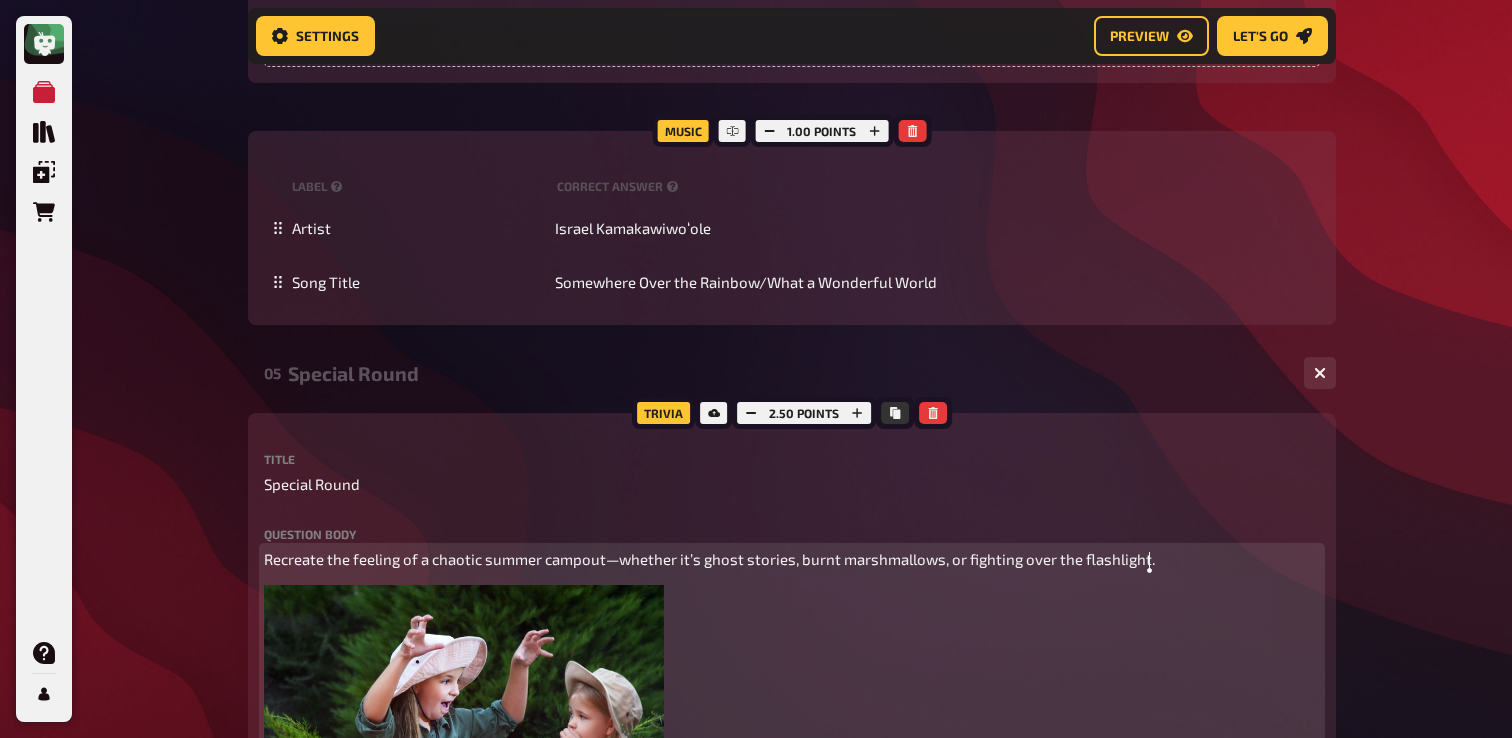 click on "Recreate the feeling of a chaotic summer campout—whether it’s ghost stories, burnt marshmallows, or fighting over the flashlight. ﻿" at bounding box center (792, 864) 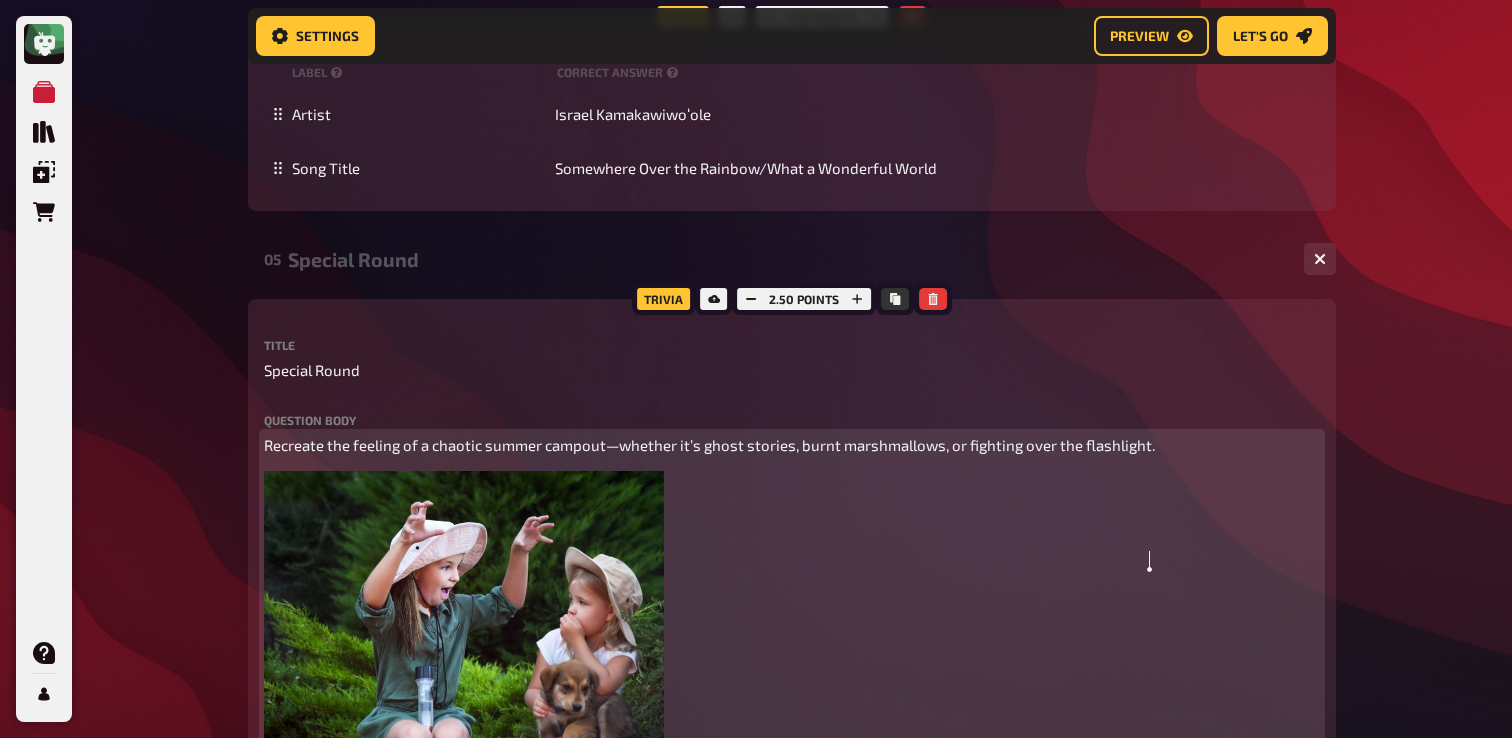 scroll, scrollTop: 4388, scrollLeft: 0, axis: vertical 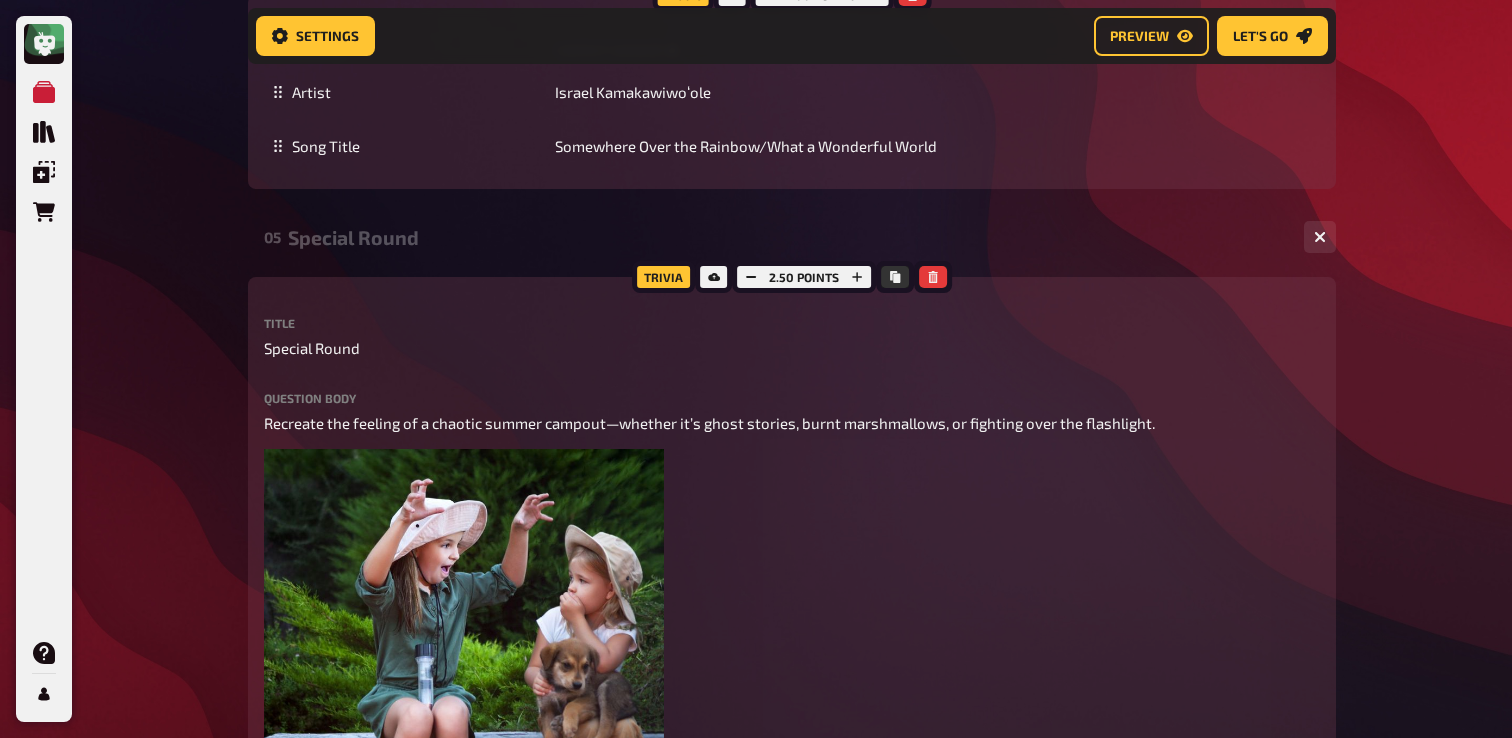 click on "Trivia 2.50 points Title Special Round  Question body Recreate the feeling of a chaotic summer campout—whether it’s ghost stories, burnt marshmallows, or fighting over the flashlight. ﻿ Drop here to upload upload image   Add note label Answer
To pick up a draggable item, press the space bar.
While dragging, use the arrow keys to move the item.
Press space again to drop the item in its new position, or press escape to cancel.
add upload field" at bounding box center [792, 782] 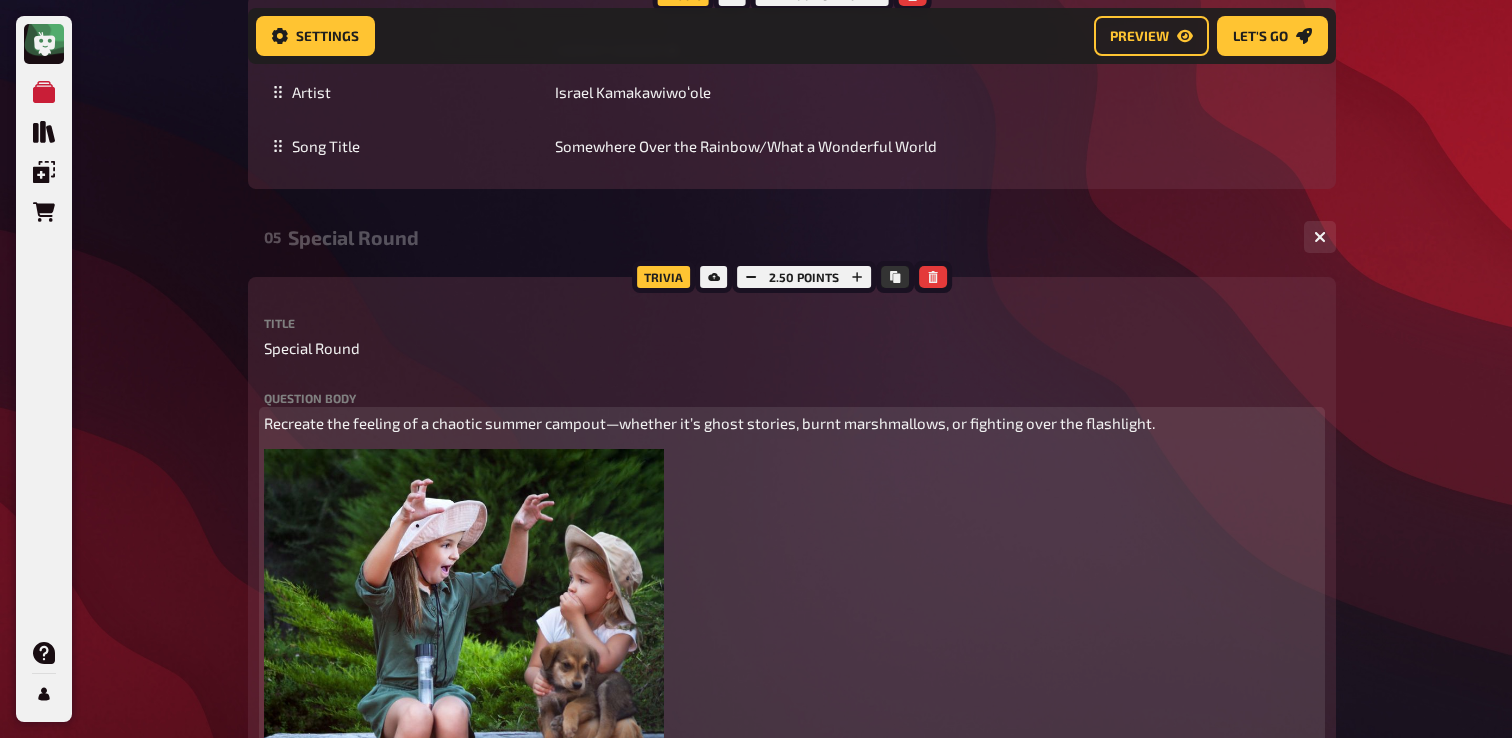 click on "Recreate the feeling of a chaotic summer campout—whether it’s ghost stories, burnt marshmallows, or fighting over the flashlight." at bounding box center [709, 423] 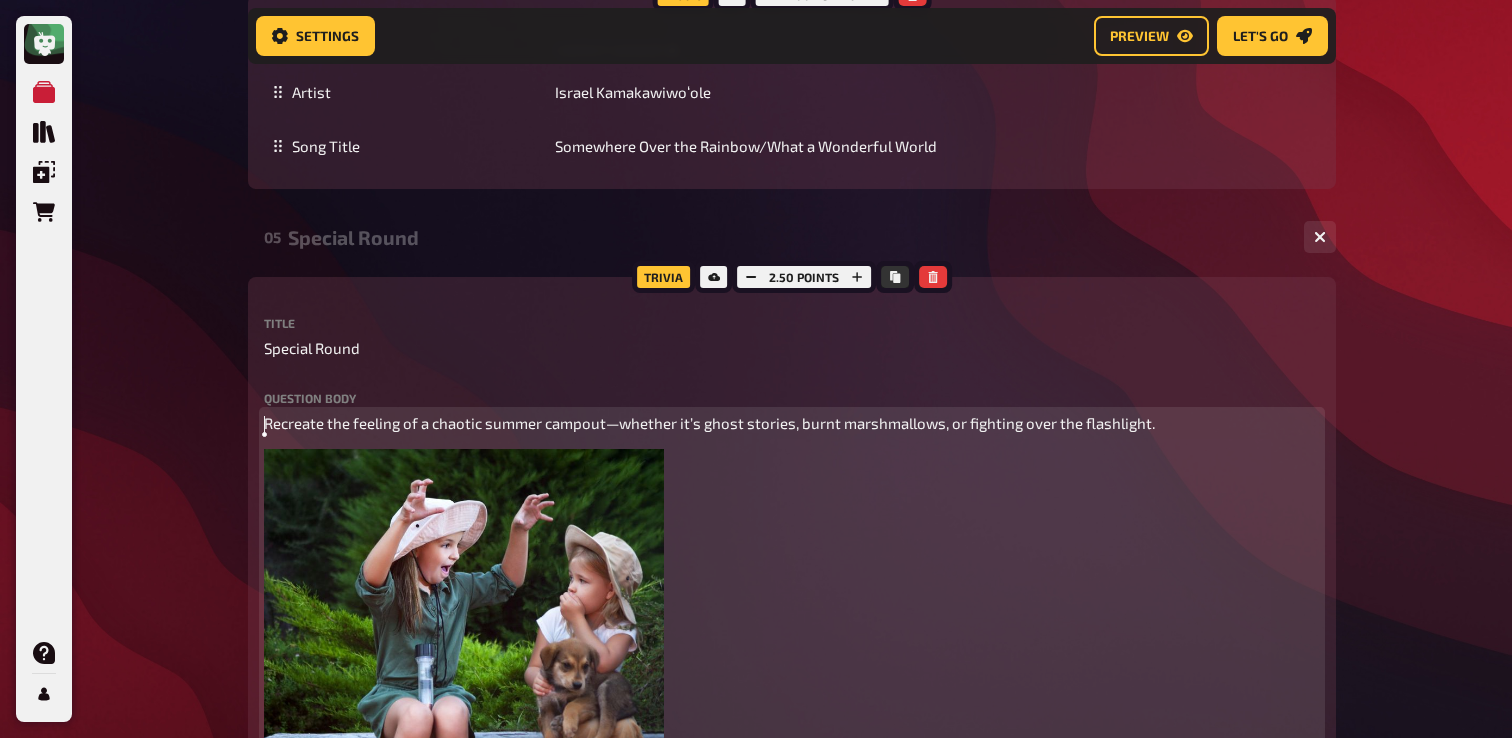 paste 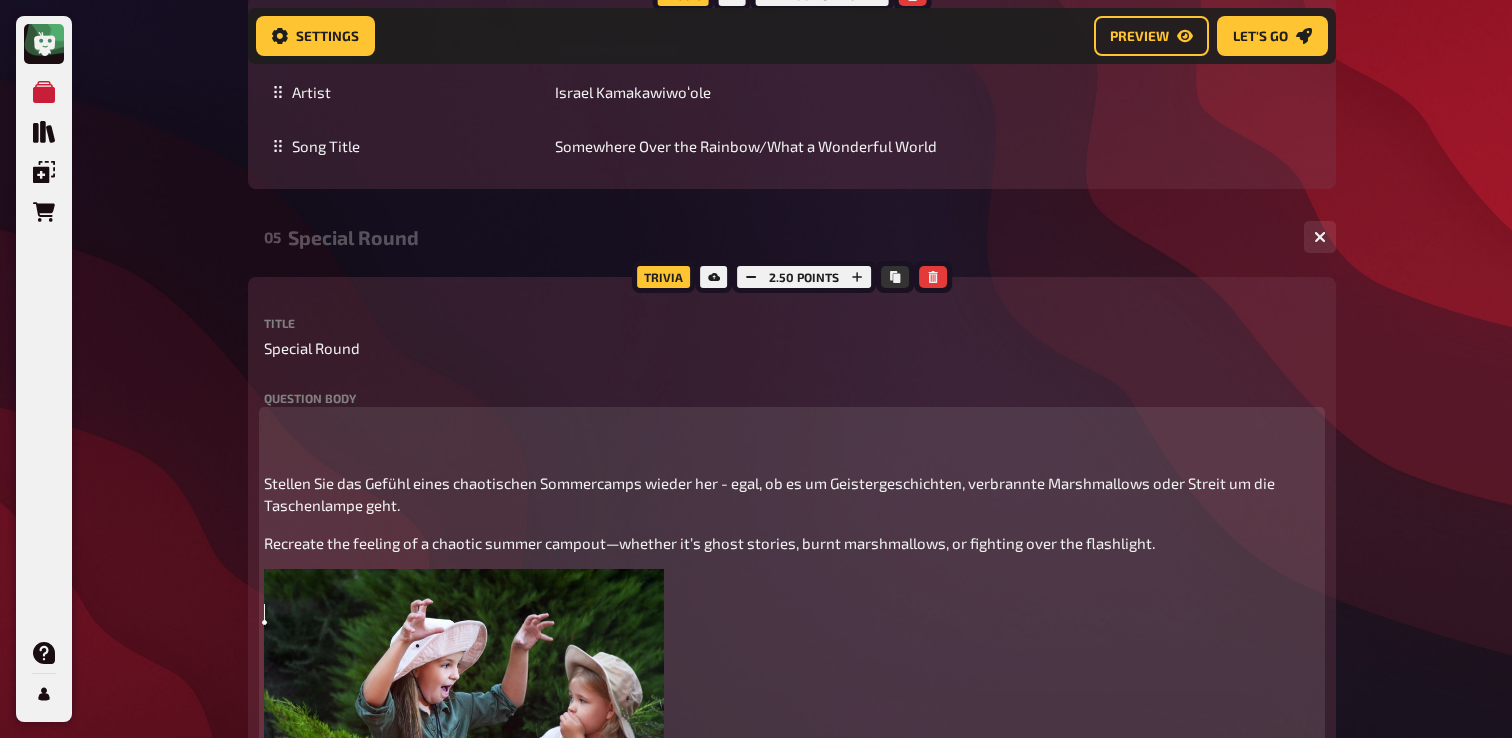 type 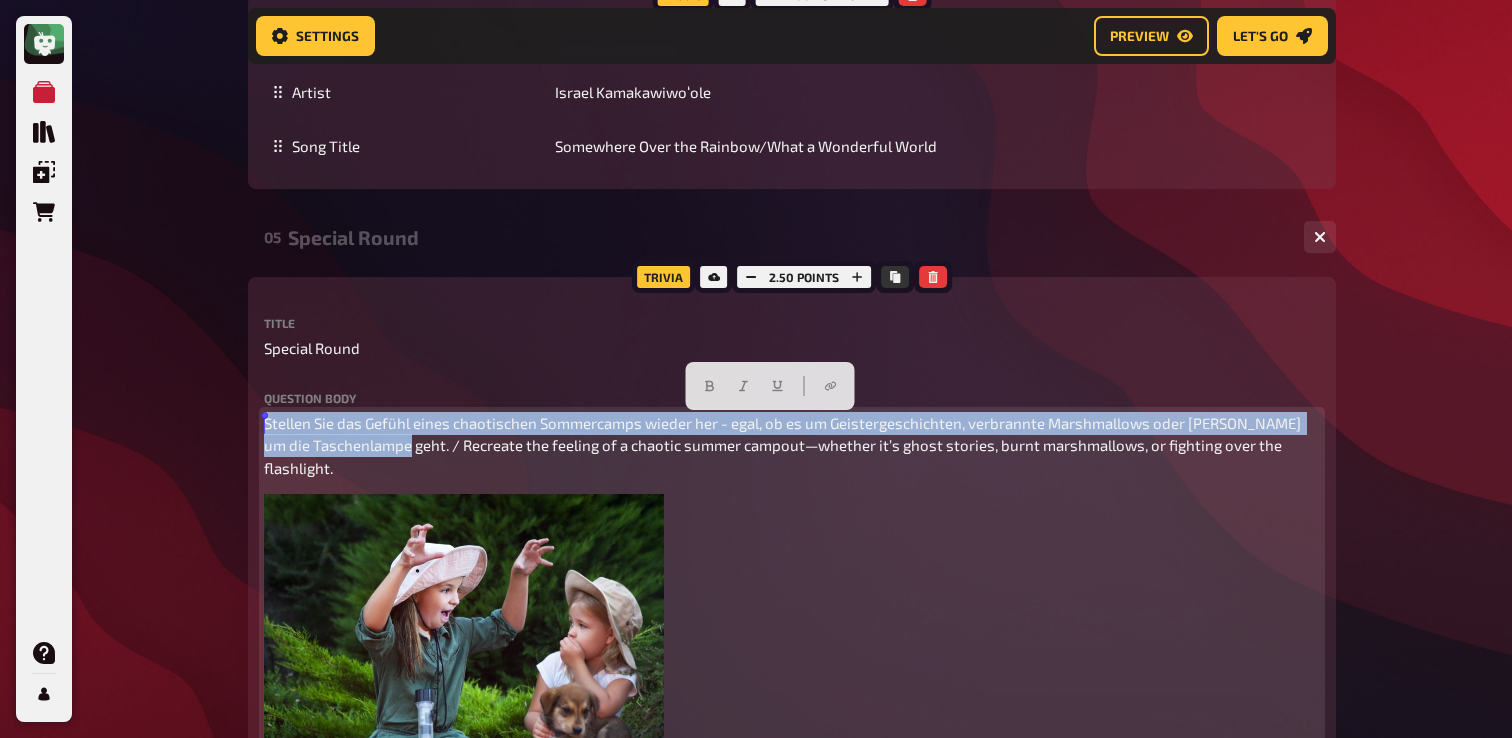 drag, startPoint x: 402, startPoint y: 451, endPoint x: 220, endPoint y: 421, distance: 184.45596 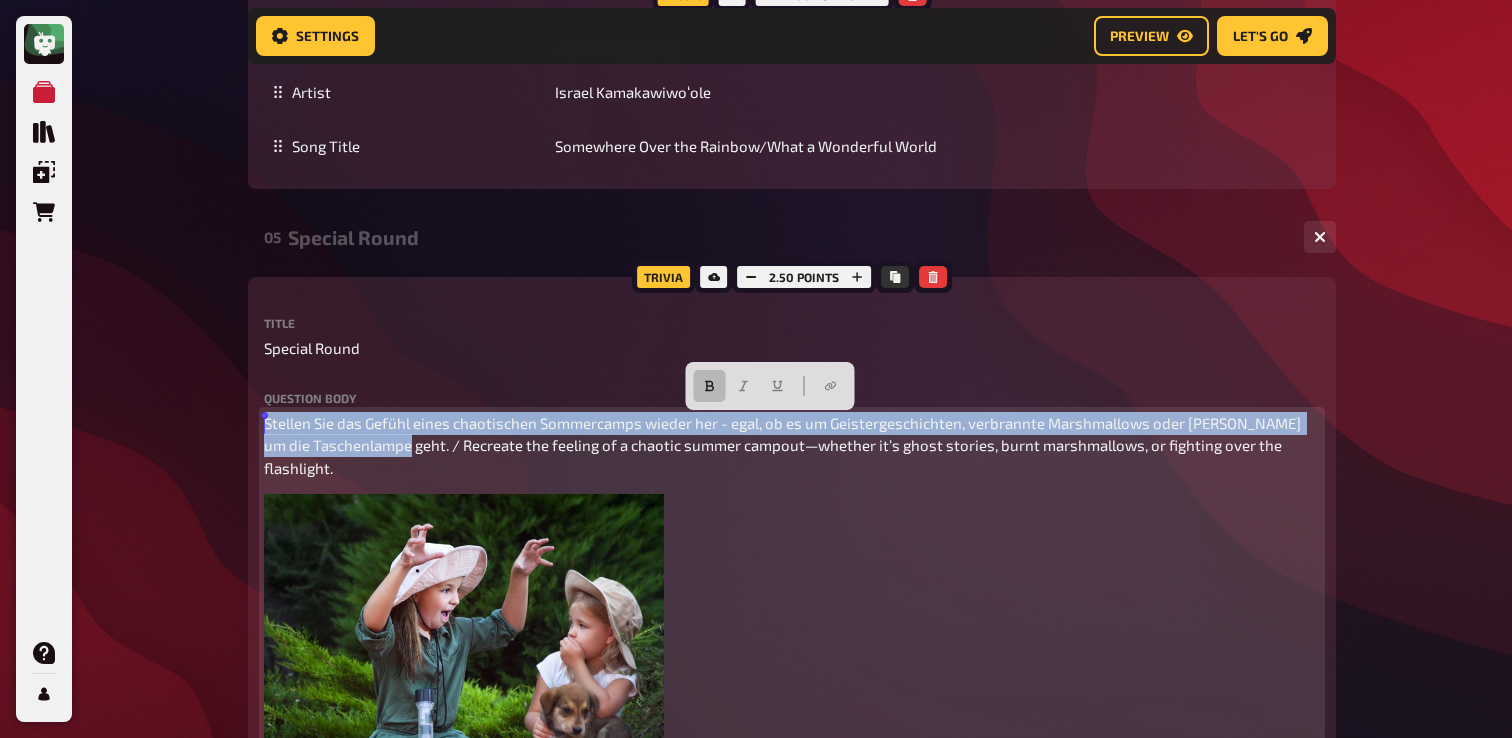 click at bounding box center [710, 386] 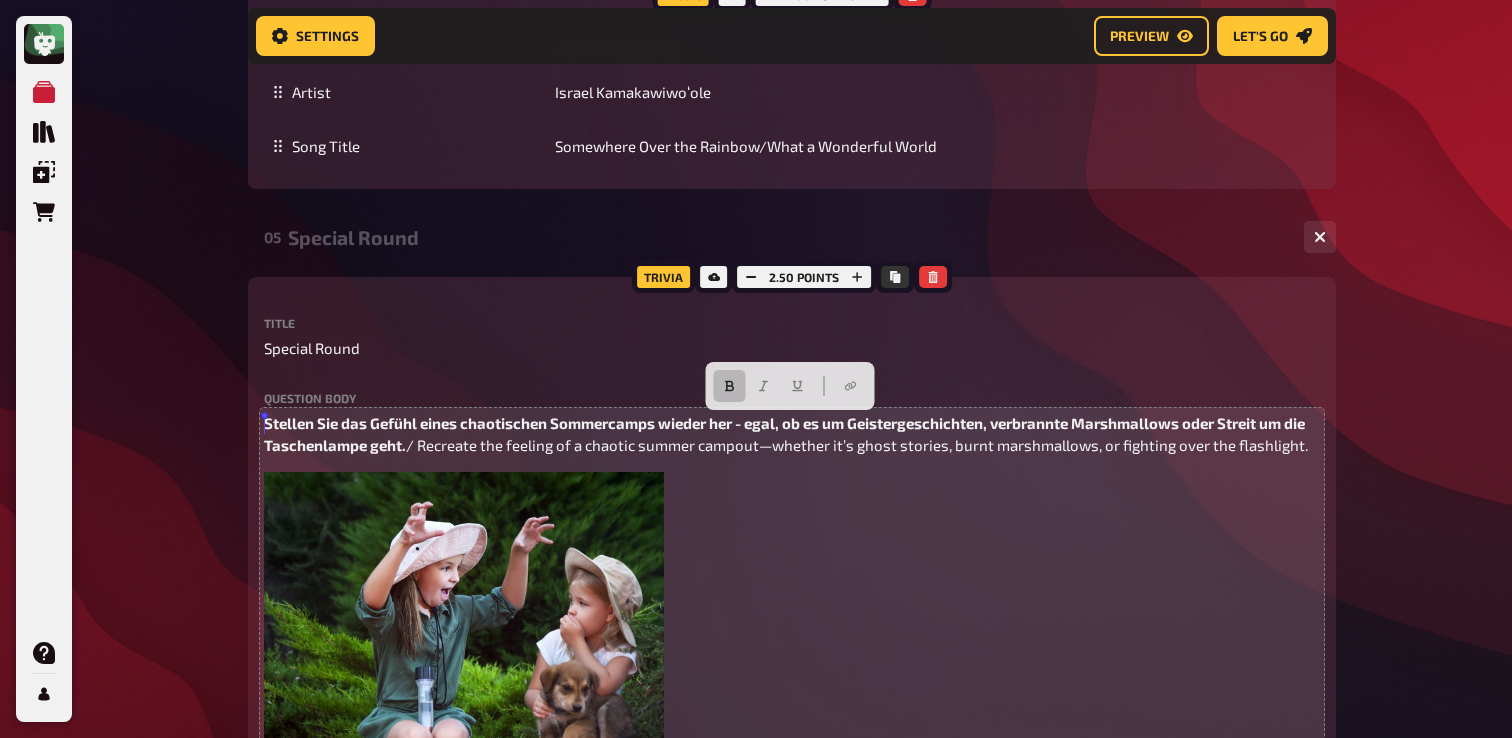click on "My Quizzes Quiz Library Overlays Orders Help Profile Home My Quizzes Summer is Here ✅🇩🇪 Setup Setup Edit Content Quiz Lobby Hosting undefined Evaluation Leaderboard Settings Preview Let's go Let's go Summer is Here ✅🇩🇪 01 Invisibles   1 6 Trivia 6.00 points Title Invisibles Question body Können Sie den Titel des Films nennen, der auf diesen Fotos basiert?  / Can you name the title of the movie based on these photos? ﻿ Drop here to upload upload image   Moderator Note (not visible to participants) ﻿ Link to the playlist ﻿ label correct answer Answer 1 The [PERSON_NAME] Show Answer 2 Baby Driver Answer 3 Zoolander Answer 4 Legally Blonde Answer 5 [PERSON_NAME] in Wonderland Answer 6 Shutter Island
To pick up a draggable item, press the space bar.
While dragging, use the arrow keys to move the item.
Press space again to drop the item in its new position, or press escape to cancel.
add answer Music 1.00 points label correct answer Artist [PERSON_NAME] and the Waves Song Title Walking on Sunshine" at bounding box center (756, -991) 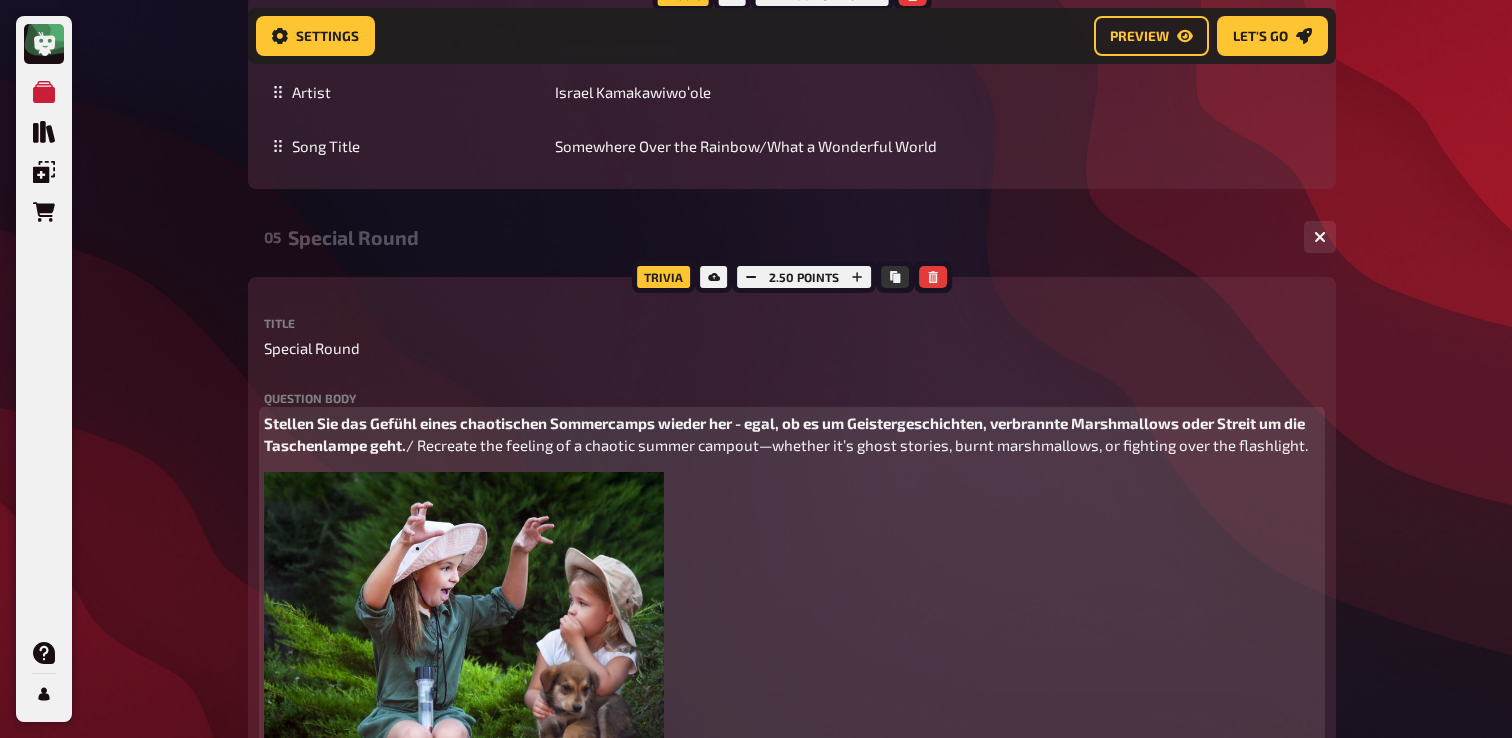 click on "/ Recreate the feeling of a chaotic summer campout—whether it’s ghost stories, burnt marshmallows, or fighting over the flashlight." at bounding box center [857, 445] 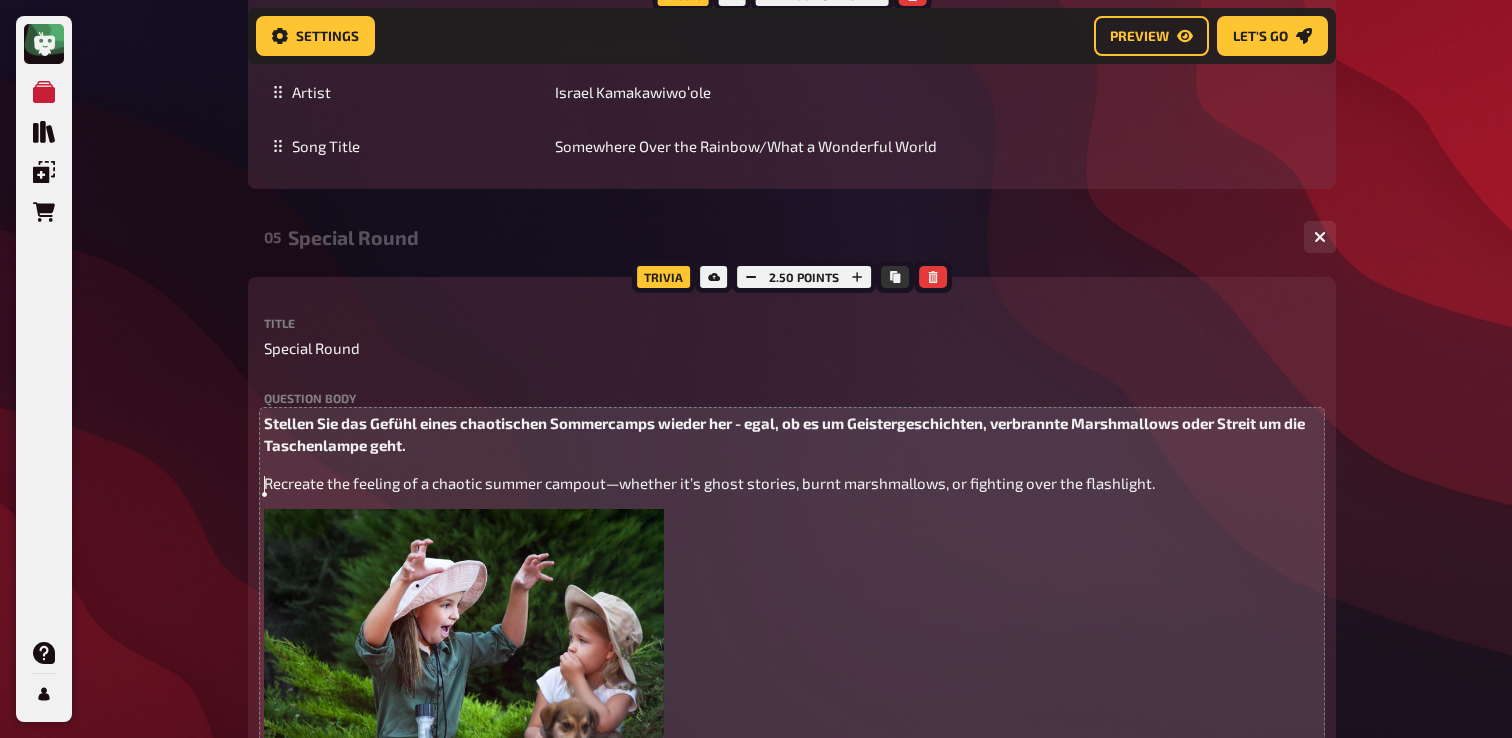 click on "My Quizzes Quiz Library Overlays Orders Help Profile Home My Quizzes Summer is Here ✅🇩🇪 Setup Setup Edit Content Quiz Lobby Hosting undefined Evaluation Leaderboard Settings Preview Let's go Let's go Summer is Here ✅🇩🇪 01 Invisibles   1 6 Trivia 6.00 points Title Invisibles Question body Können Sie den Titel des Films nennen, der auf diesen Fotos basiert?  / Can you name the title of the movie based on these photos? ﻿ Drop here to upload upload image   Moderator Note (not visible to participants) ﻿ Link to the playlist ﻿ label correct answer Answer 1 The [PERSON_NAME] Show Answer 2 Baby Driver Answer 3 Zoolander Answer 4 Legally Blonde Answer 5 [PERSON_NAME] in Wonderland Answer 6 Shutter Island
To pick up a draggable item, press the space bar.
While dragging, use the arrow keys to move the item.
Press space again to drop the item in its new position, or press escape to cancel.
add answer Music 1.00 points label correct answer Artist [PERSON_NAME] and the Waves Song Title Walking on Sunshine" at bounding box center (756, -973) 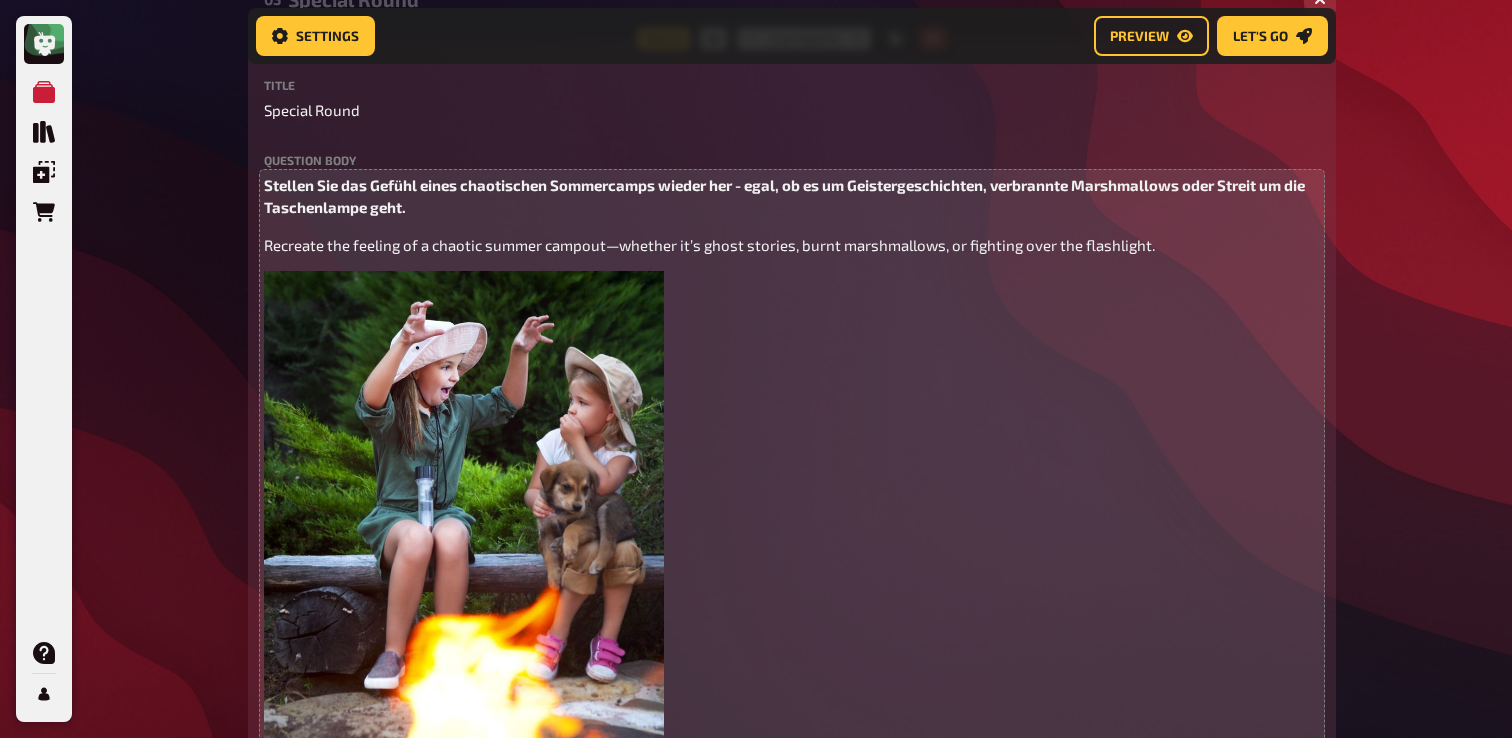 scroll, scrollTop: 4627, scrollLeft: 0, axis: vertical 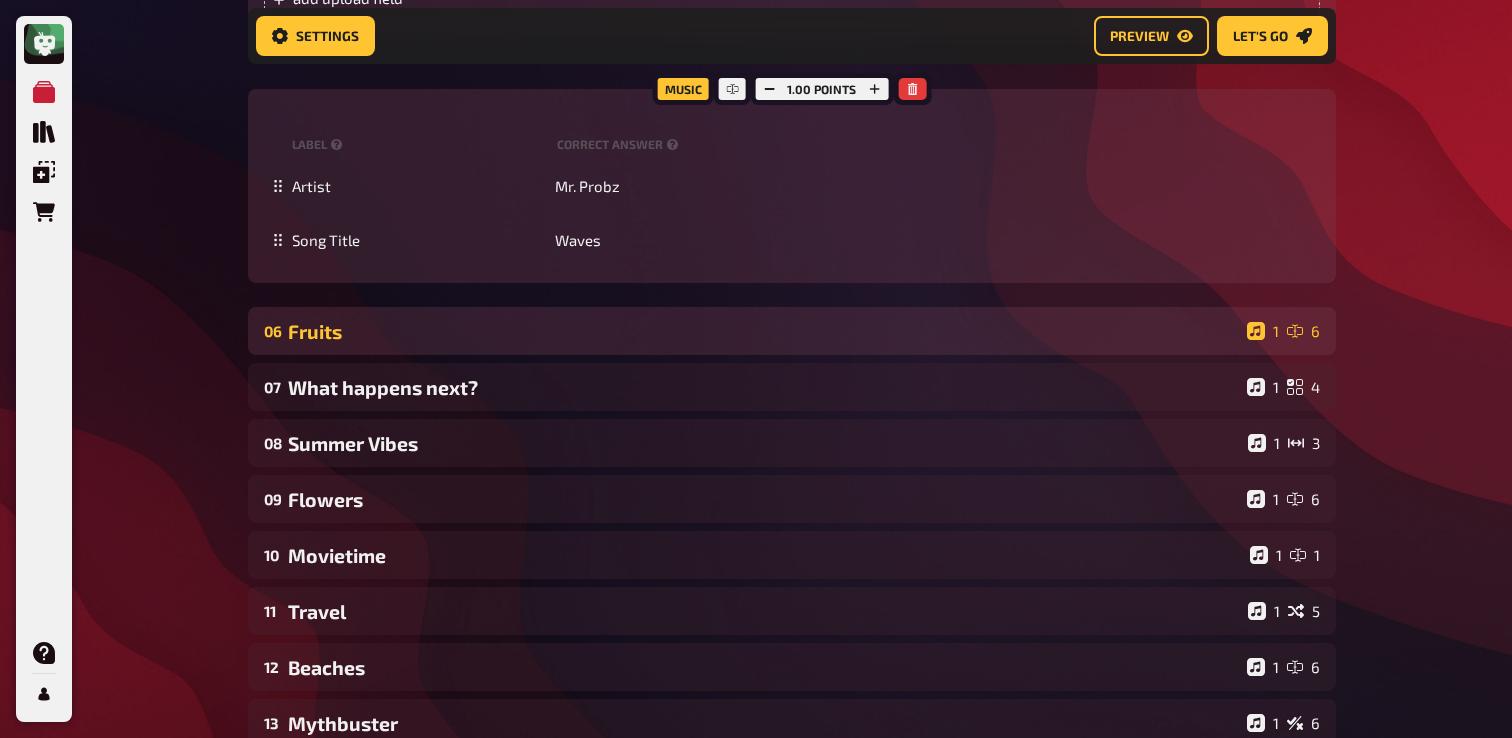 click on "06 Fruits   1 6" at bounding box center (792, 331) 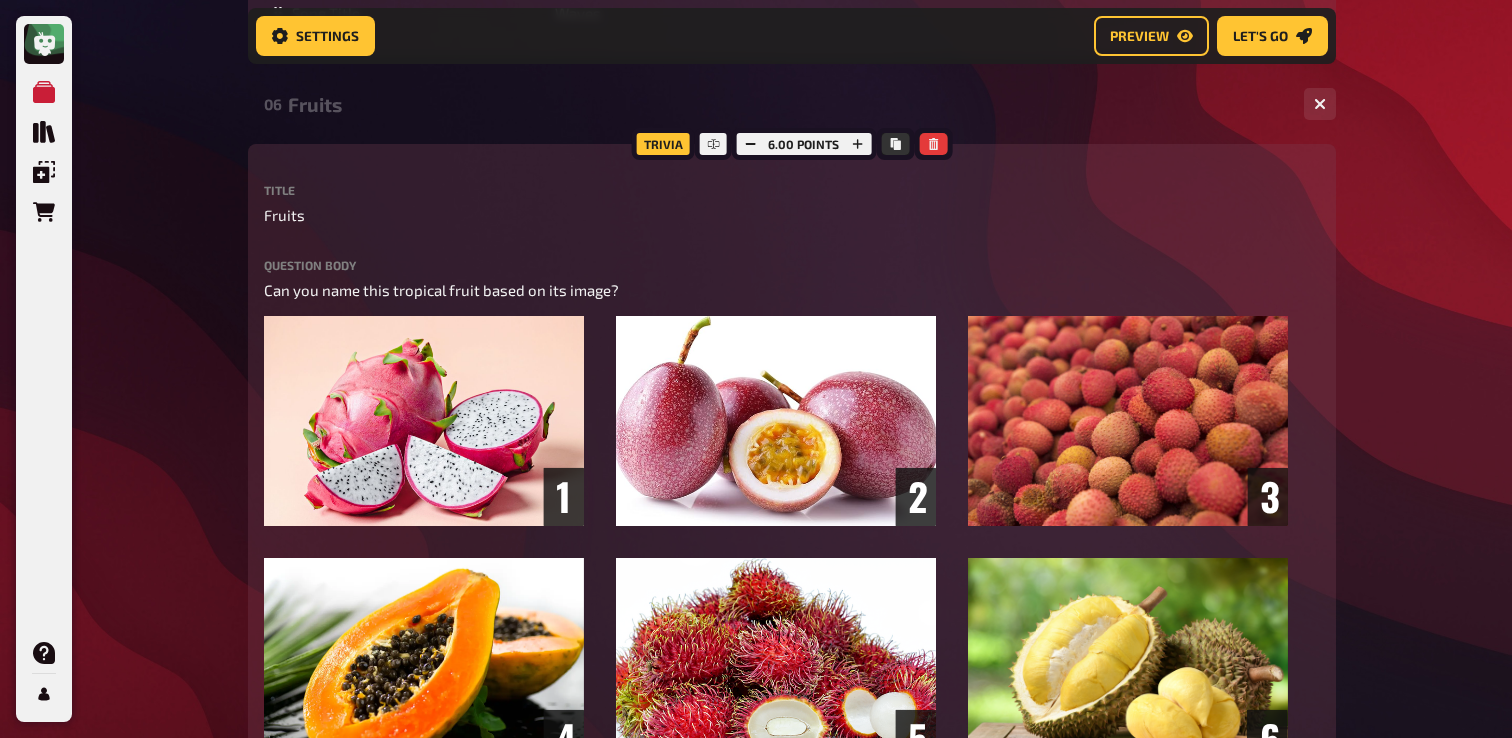 scroll, scrollTop: 5958, scrollLeft: 0, axis: vertical 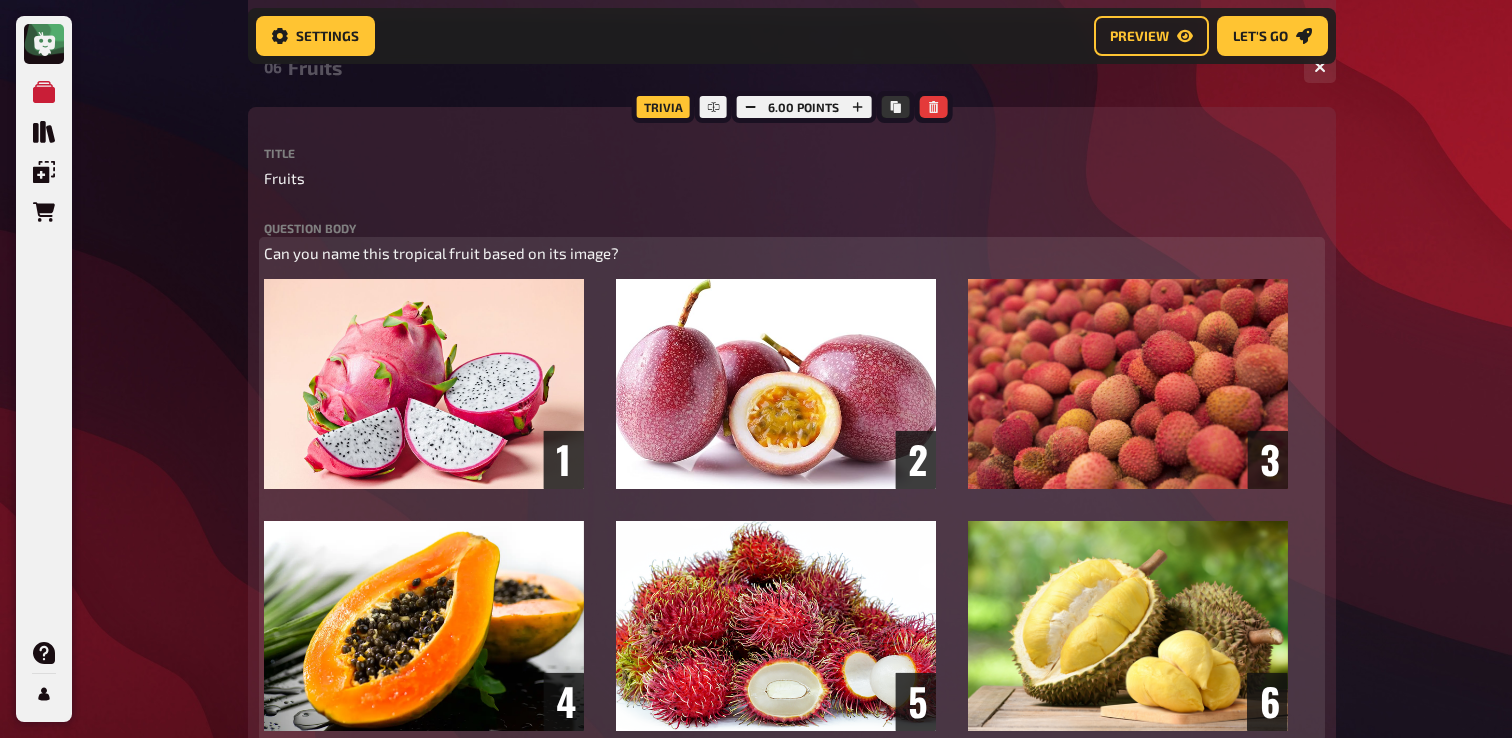 click on "Can you name this tropical fruit based on its image?" at bounding box center (441, 253) 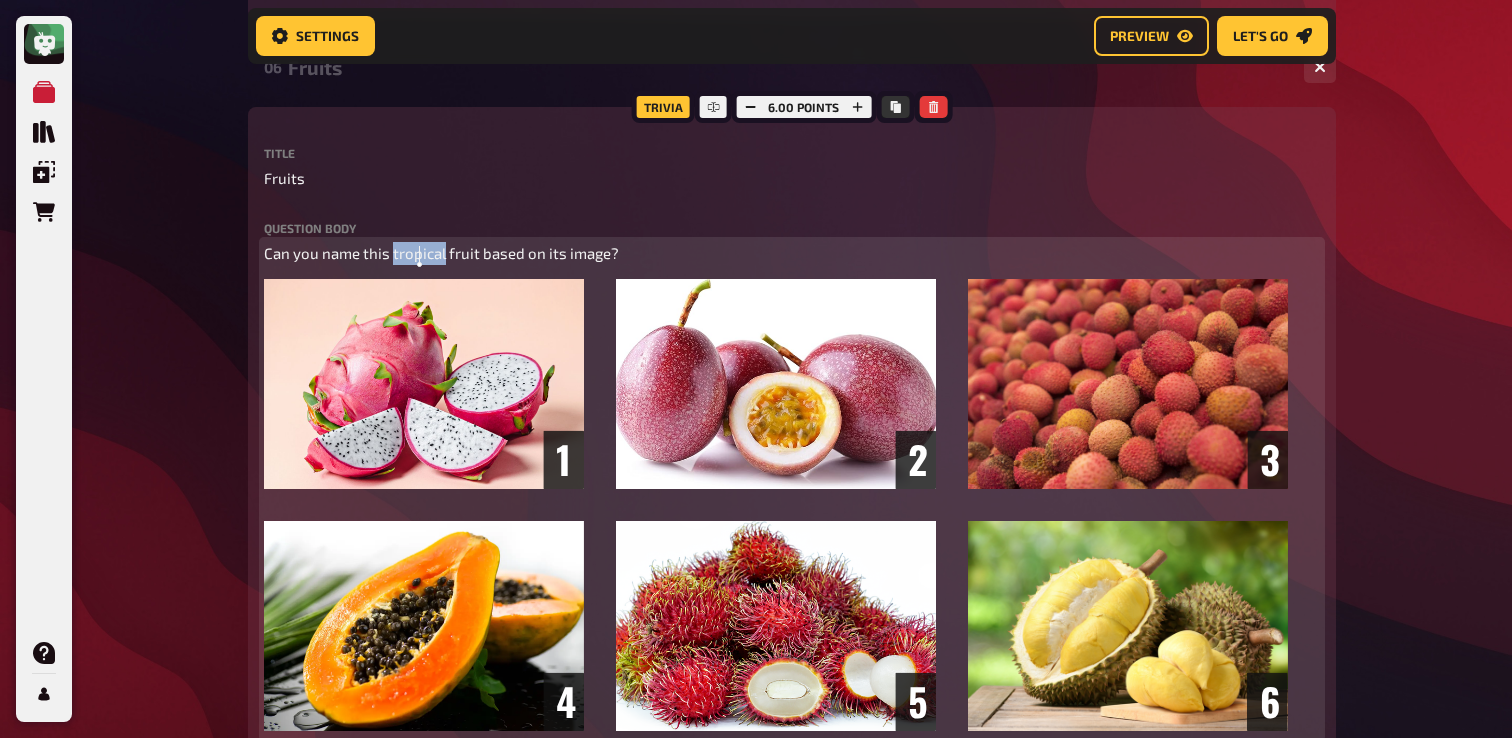 click on "Can you name this tropical fruit based on its image?" at bounding box center (441, 253) 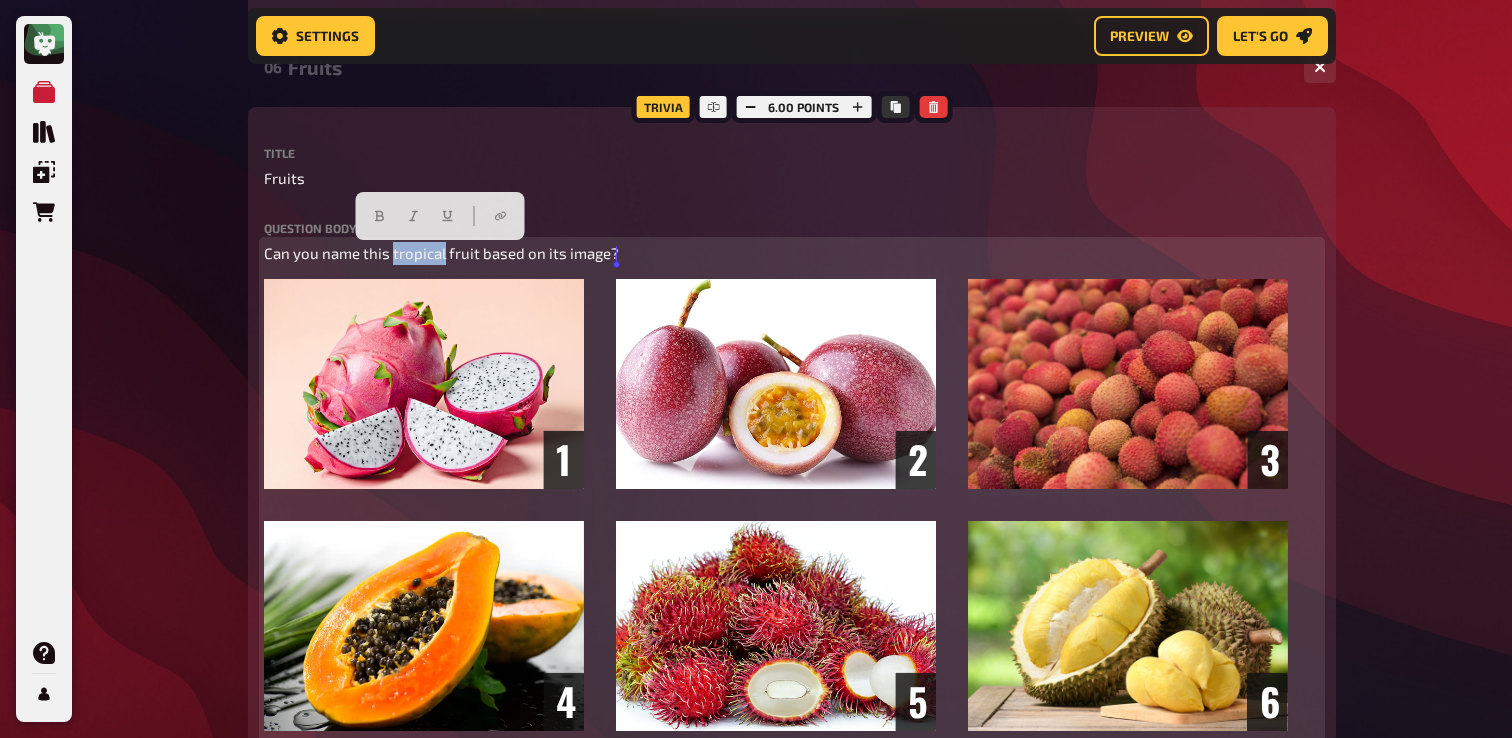 copy on "Can you name this tropical fruit based on its image?" 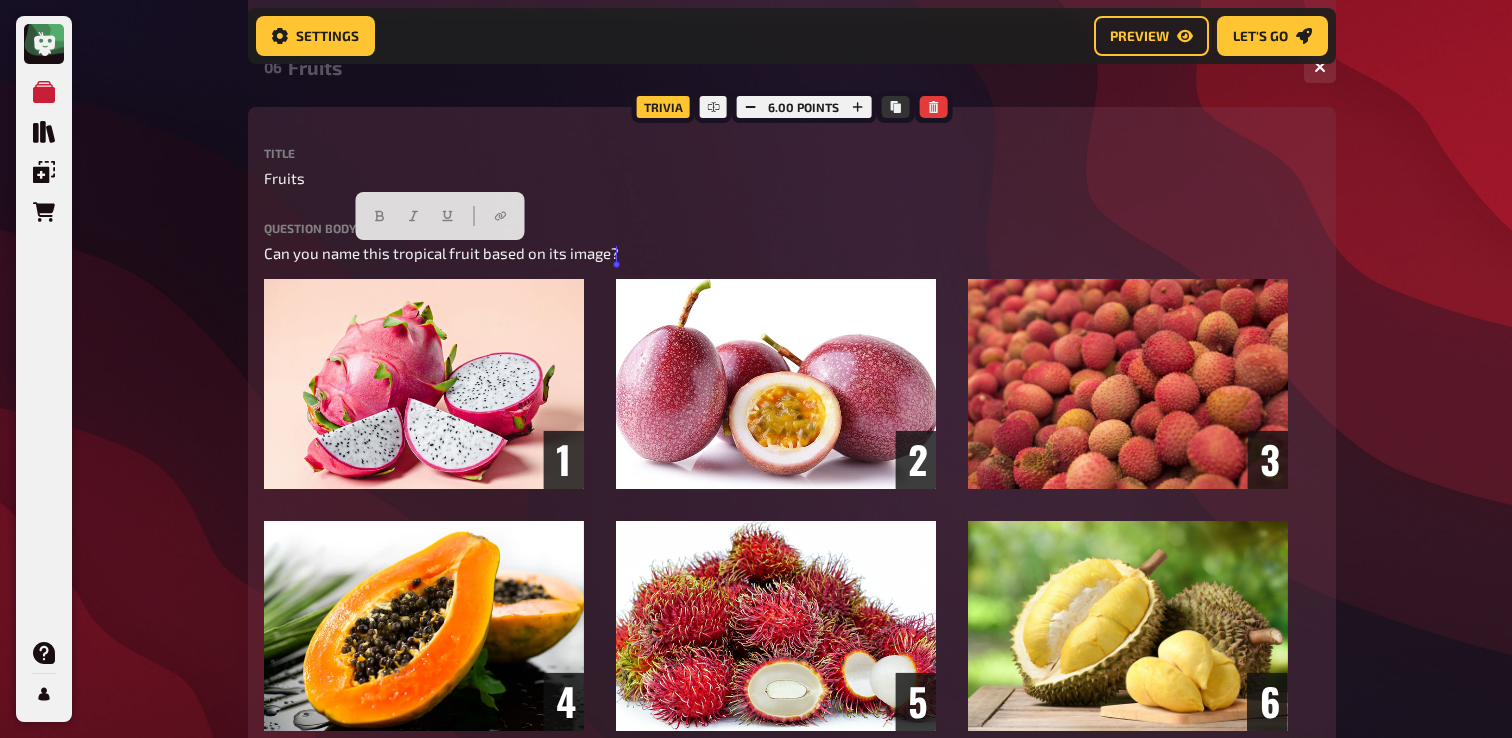 click on "06 Fruits   1 6 Trivia 6.00 points Title Fruits Question body Can you name this tropical fruit based on its image?  ﻿ Drop here to upload upload image   Add note label correct answer Answer 1 Dragon Fruit Answer 2 Passion Fruit Answer 3 Lychee Answer 4 Papaya Answer 5 Rambutan Answer 6 Durian
To pick up a draggable item, press the space bar.
While dragging, use the arrow keys to move the item.
Press space again to drop the item in its new position, or press escape to cancel.
add answer Music 1.00 points label correct answer Artist [PERSON_NAME] ft. [PERSON_NAME] Song Title Hips Don’t Lie
To pick up a draggable item, press the space bar.
While dragging, use the arrow keys to move the item.
Press space again to drop the item in its new position, or press escape to cancel." at bounding box center (792, 767) 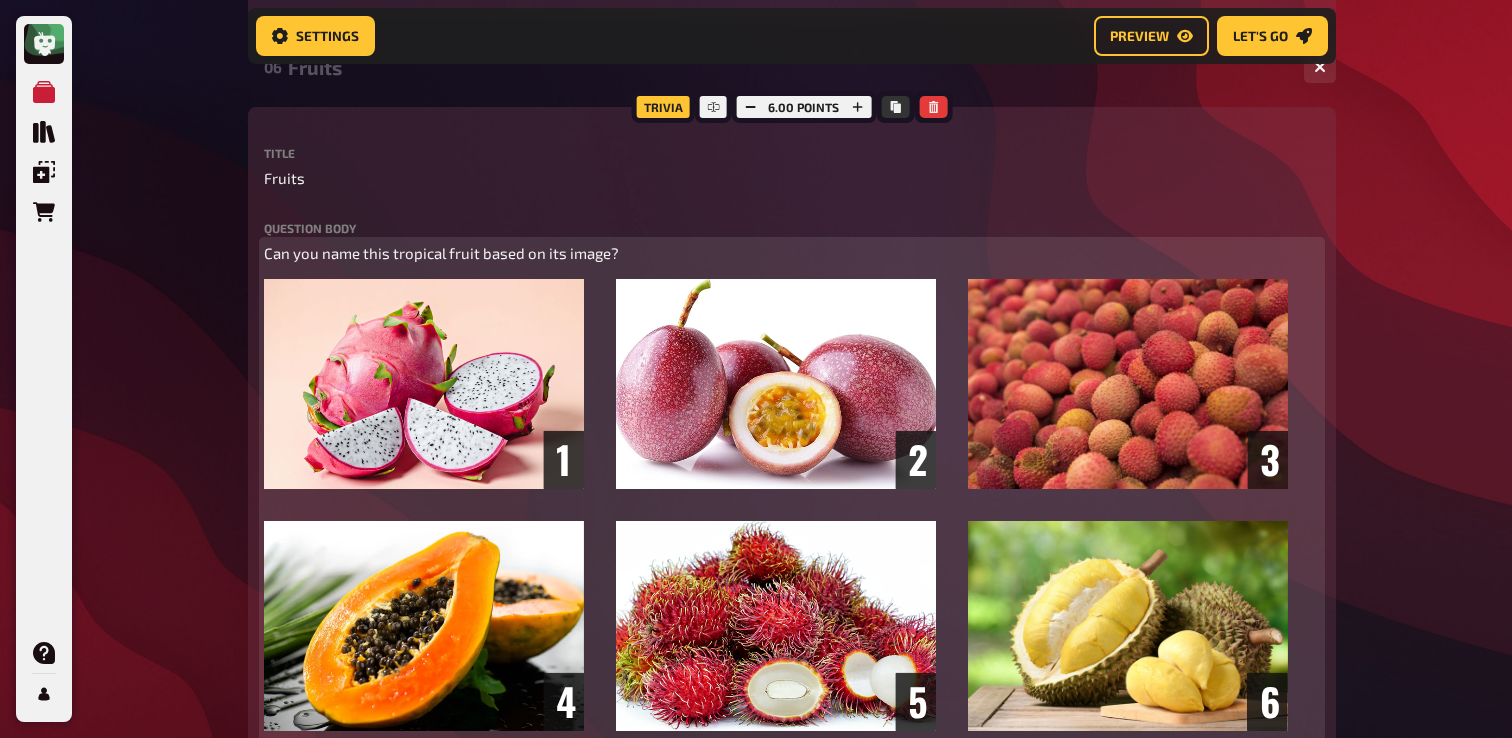 click on "Can you name this tropical fruit based on its image?" at bounding box center (441, 253) 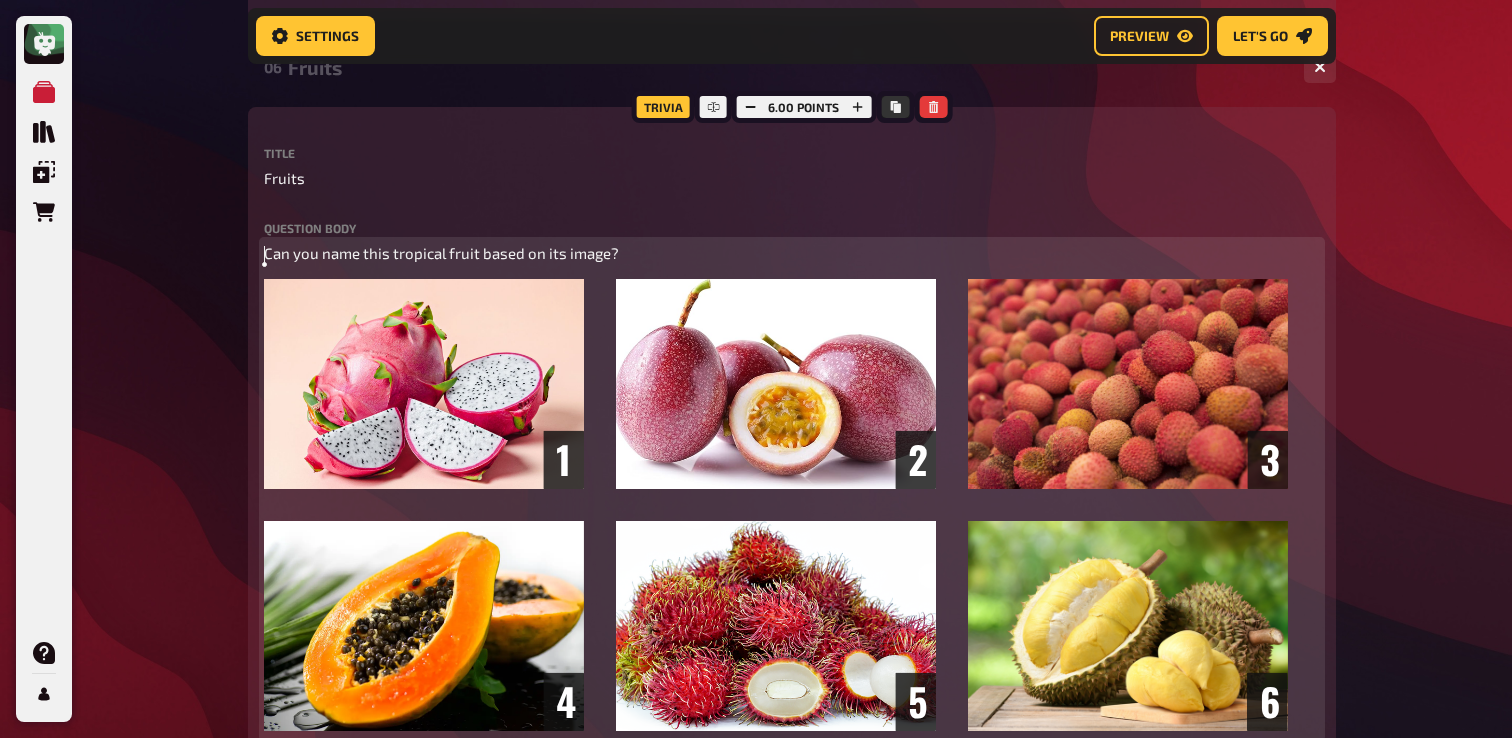 click on "Can you name this tropical fruit based on its image?" at bounding box center (441, 253) 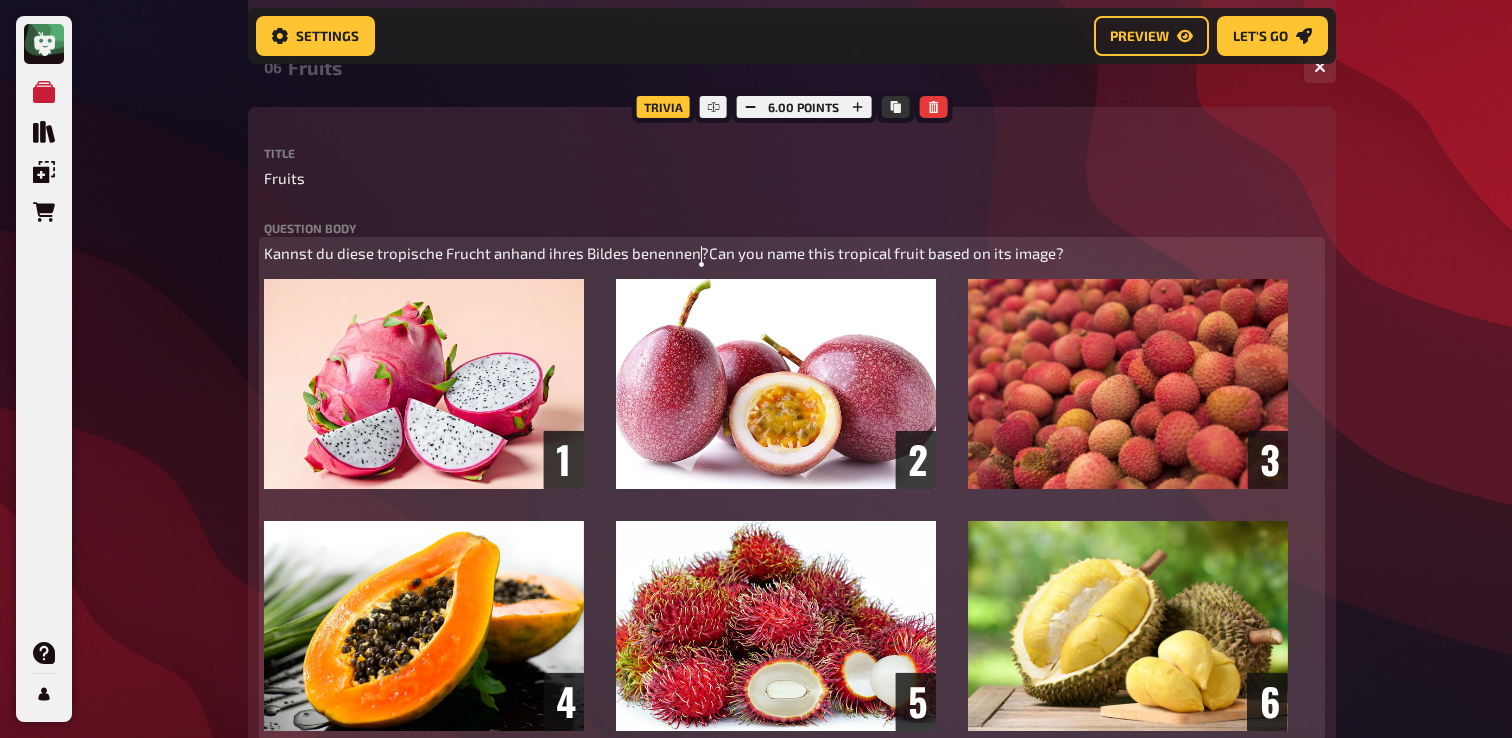 type 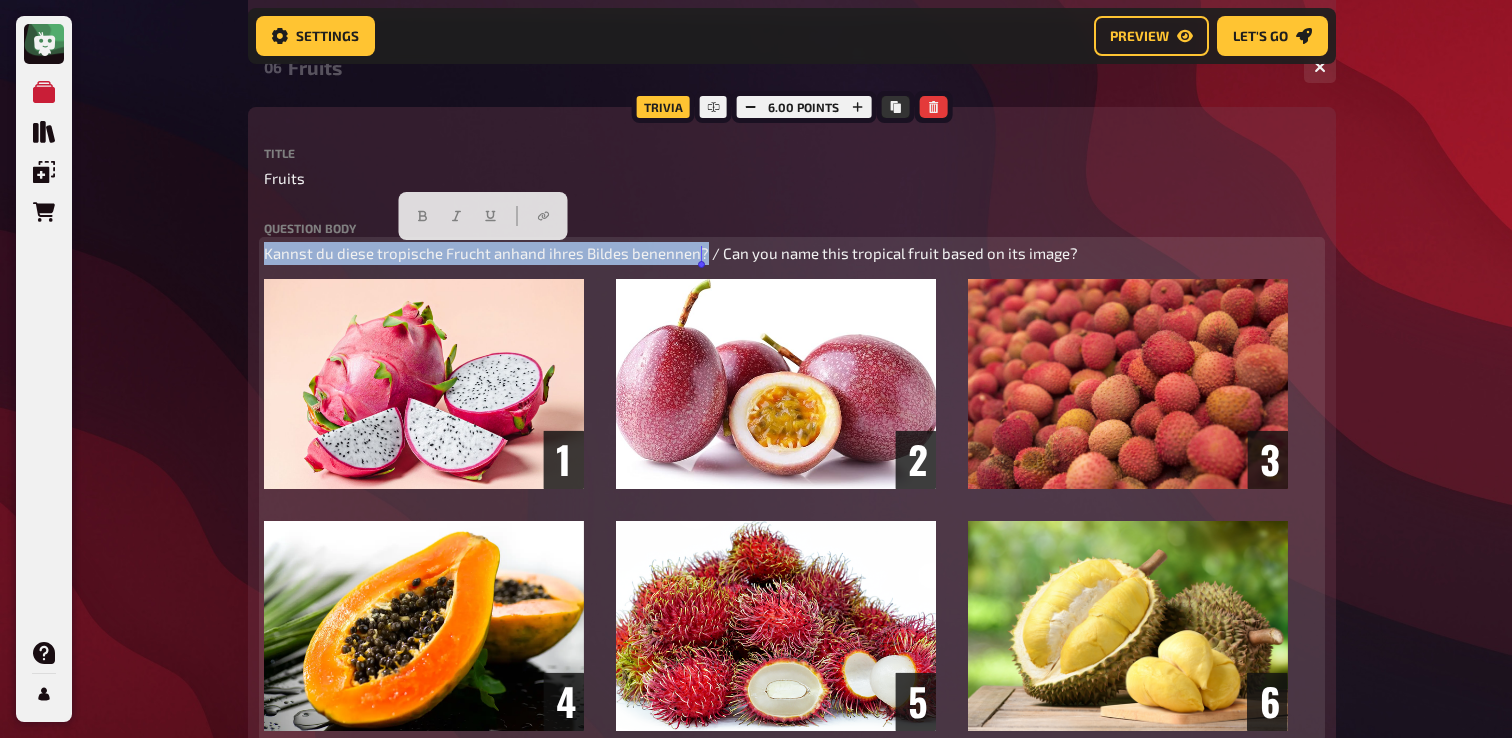 drag, startPoint x: 265, startPoint y: 255, endPoint x: 703, endPoint y: 247, distance: 438.07306 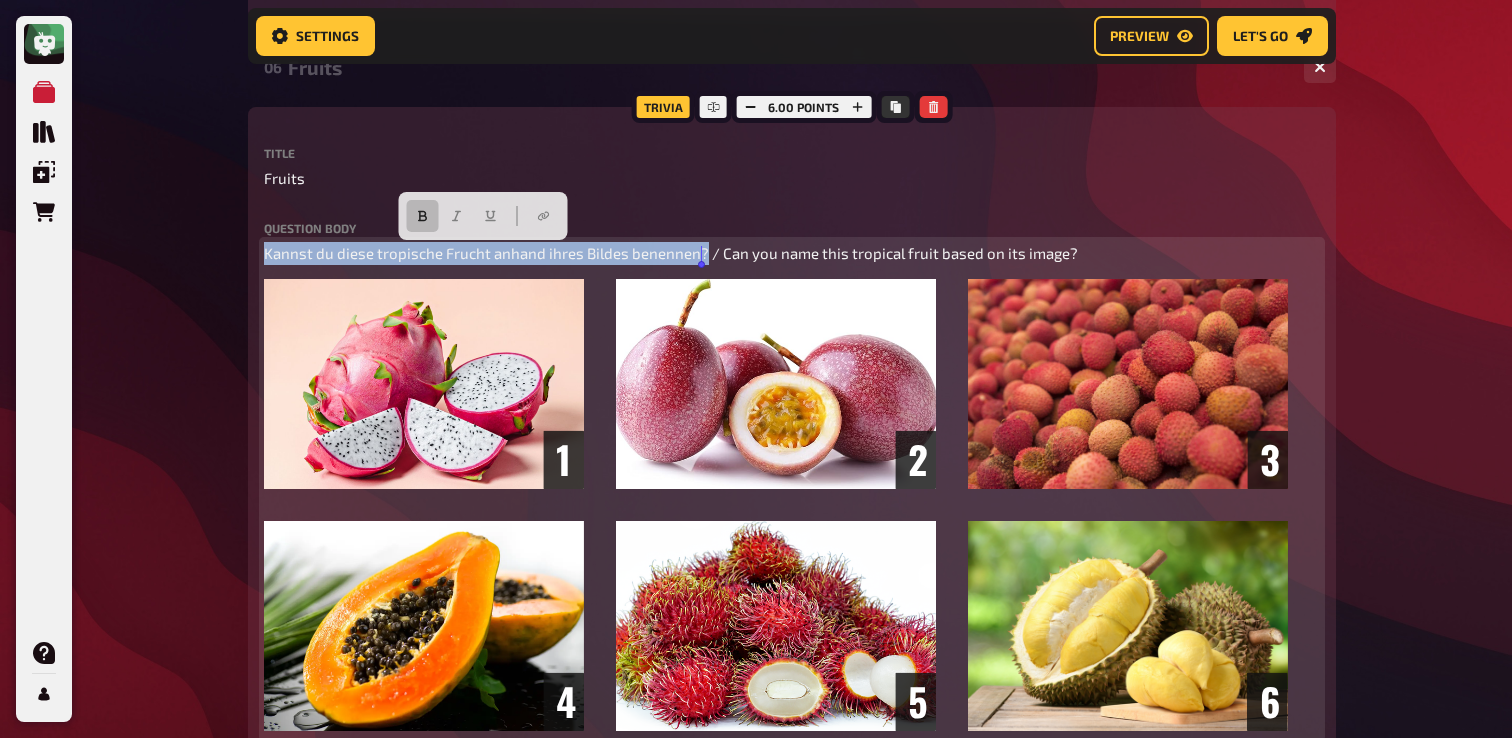 click at bounding box center [422, 216] 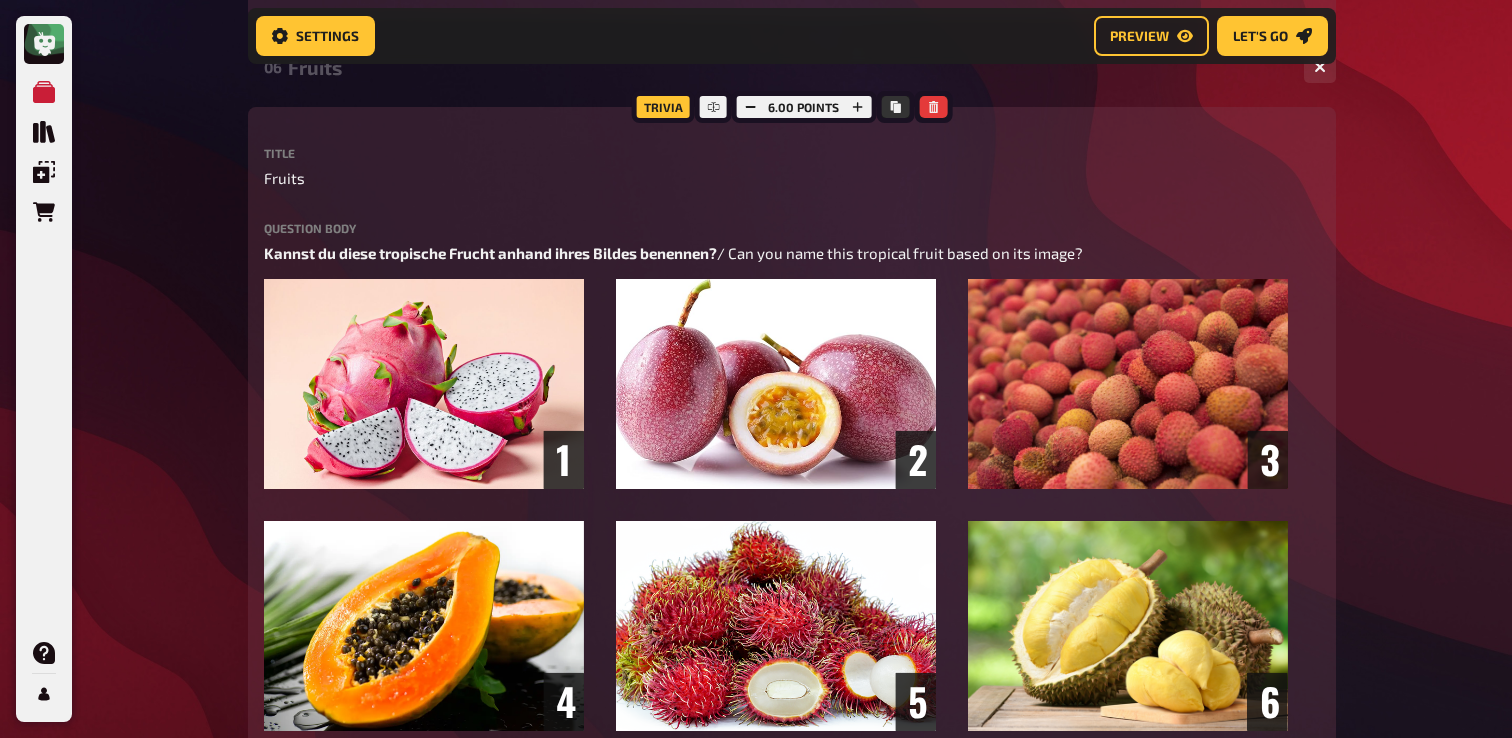 click on "My Quizzes Quiz Library Overlays Orders Help Profile Home My Quizzes Summer is Here ✅🇩🇪 Setup Setup Edit Content Quiz Lobby Hosting undefined Evaluation Leaderboard Settings Preview Let's go Let's go Summer is Here ✅🇩🇪 01 Invisibles   1 6 Trivia 6.00 points Title Invisibles Question body Können Sie den Titel des Films nennen, der auf diesen Fotos basiert?  / Can you name the title of the movie based on these photos? ﻿ Drop here to upload upload image   Moderator Note (not visible to participants) ﻿ Link to the playlist ﻿ label correct answer Answer 1 The [PERSON_NAME] Show Answer 2 Baby Driver Answer 3 Zoolander Answer 4 Legally Blonde Answer 5 [PERSON_NAME] in Wonderland Answer 6 Shutter Island
To pick up a draggable item, press the space bar.
While dragging, use the arrow keys to move the item.
Press space again to drop the item in its new position, or press escape to cancel.
add answer Music 1.00 points label correct answer Artist [PERSON_NAME] and the Waves Song Title Walking on Sunshine" at bounding box center [756, -1835] 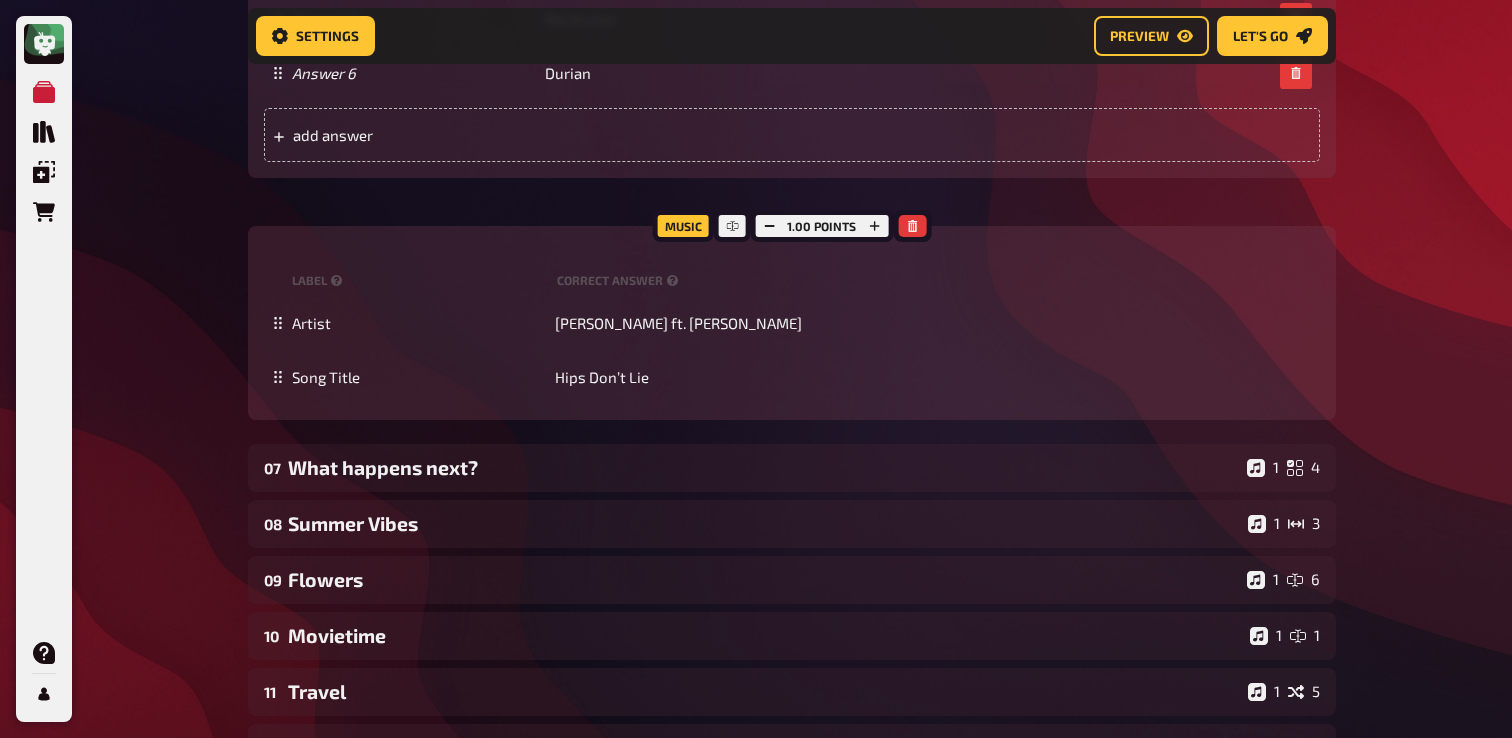 scroll, scrollTop: 7171, scrollLeft: 0, axis: vertical 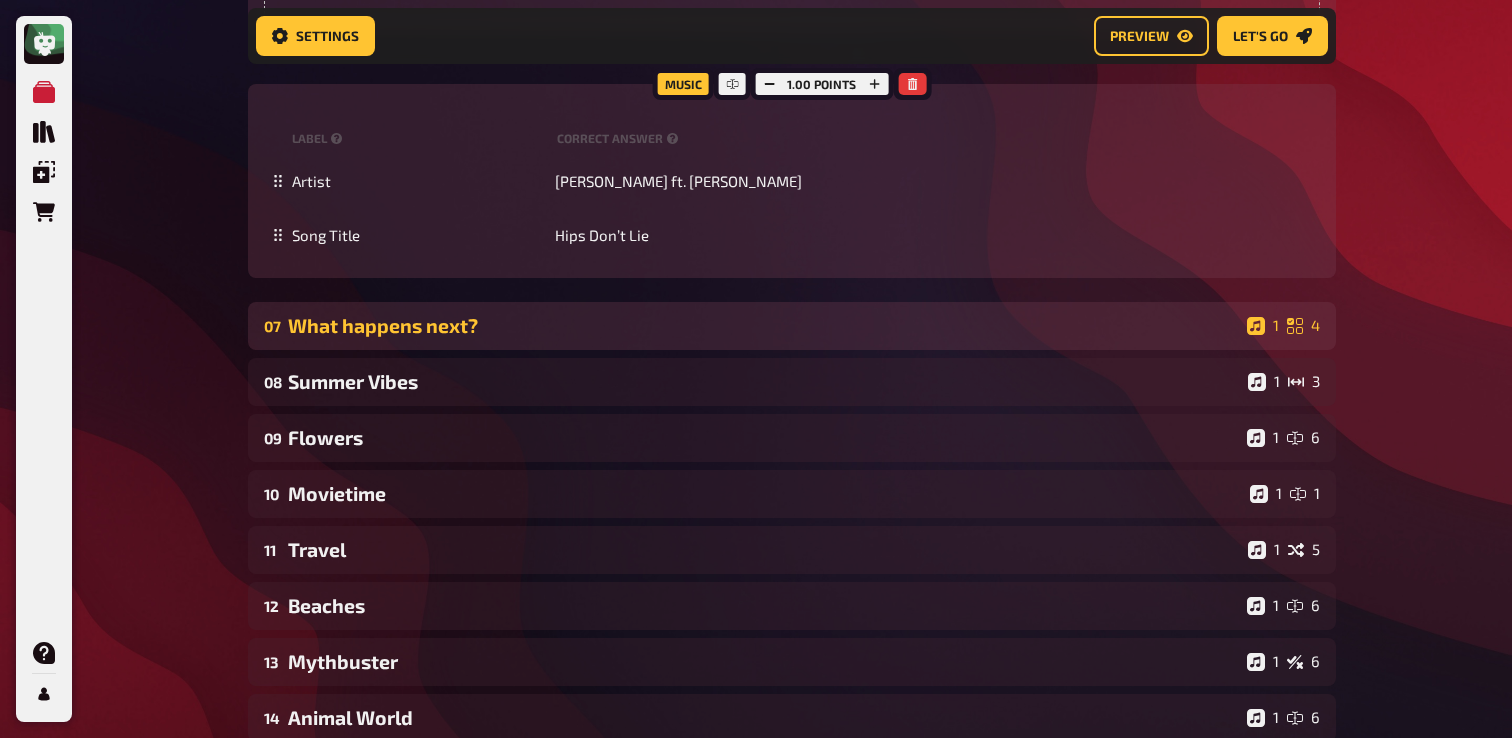 click on "What happens next?" at bounding box center (763, 325) 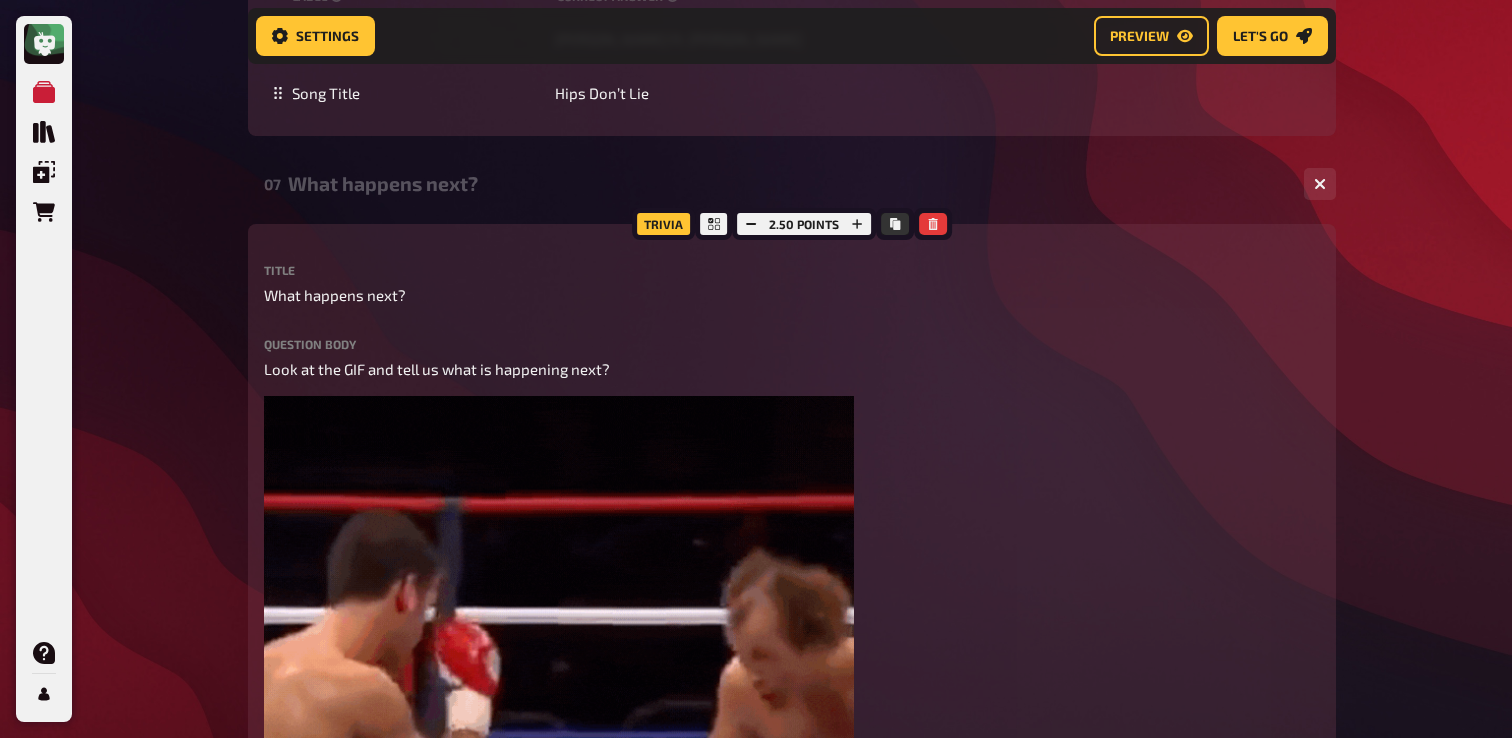 scroll, scrollTop: 7369, scrollLeft: 0, axis: vertical 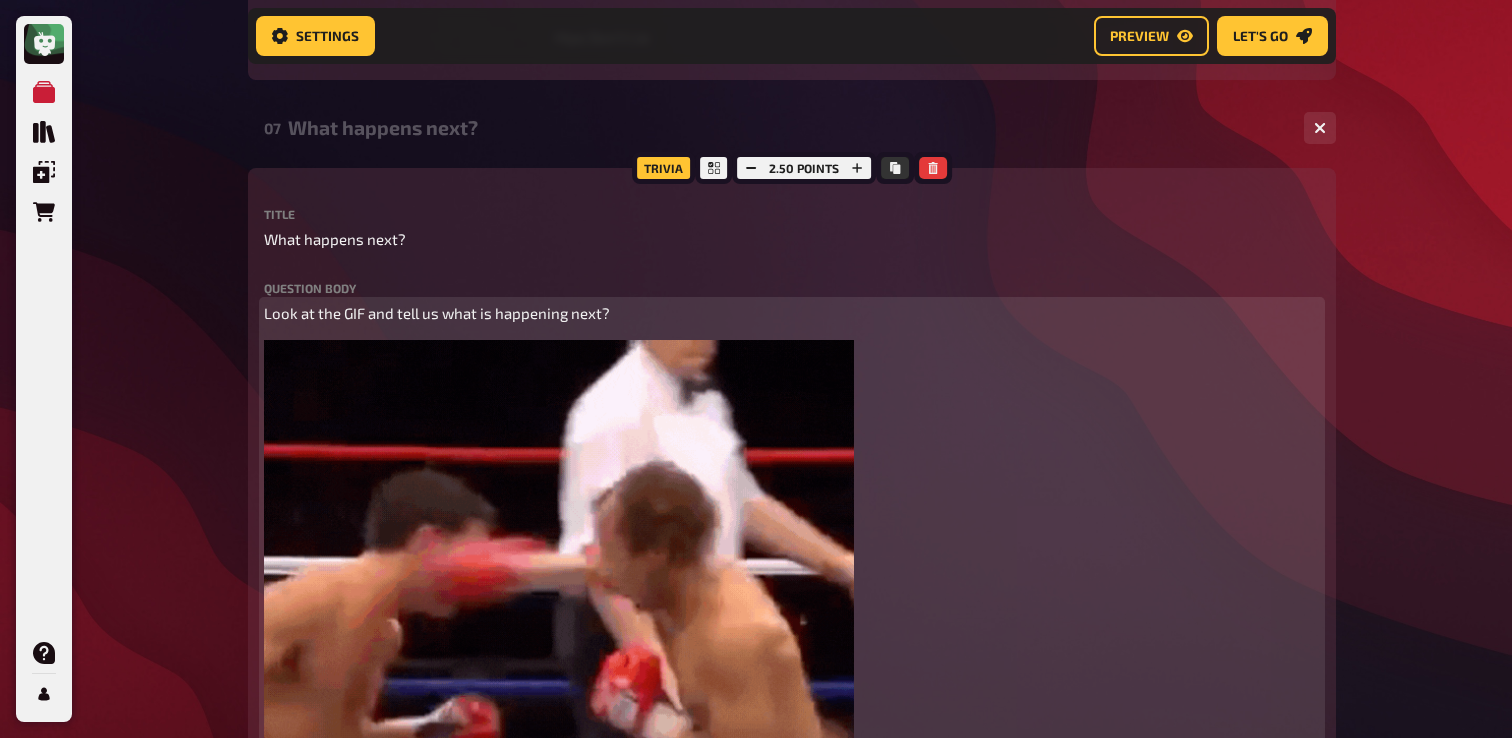click on "Look at the GIF and tell us what is happening next?" at bounding box center [437, 313] 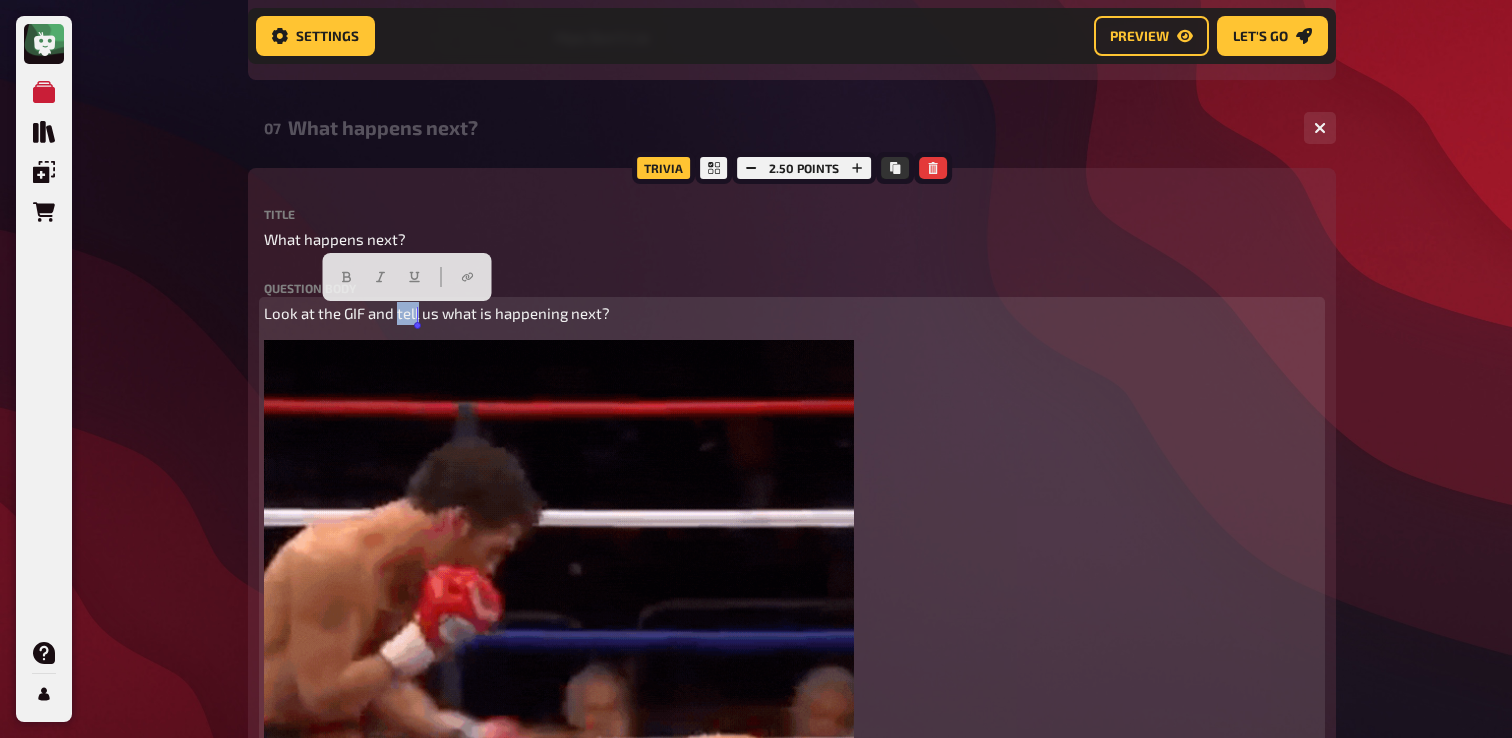 click on "Look at the GIF and tell us what is happening next?" at bounding box center [437, 313] 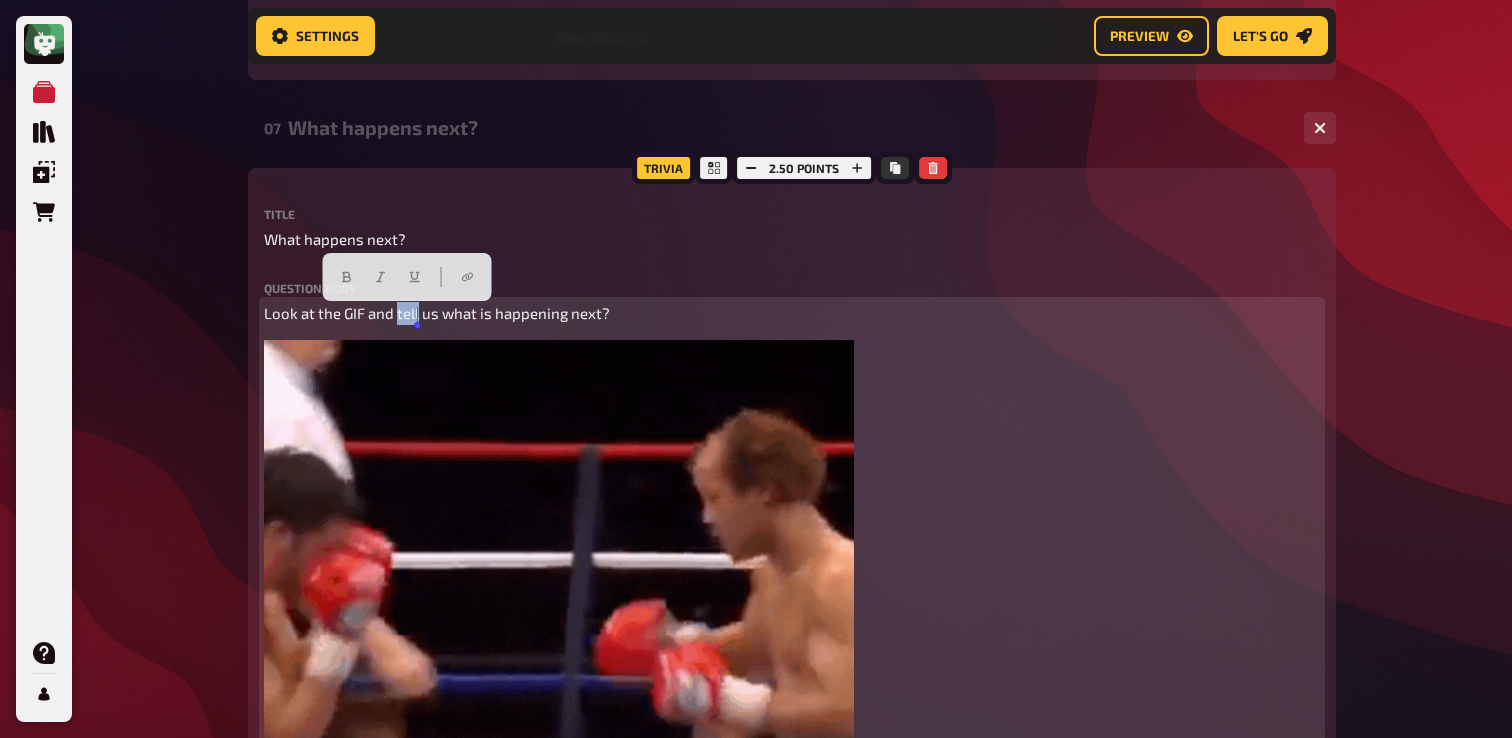 click on "Look at the GIF and tell us what is happening next?" at bounding box center [437, 313] 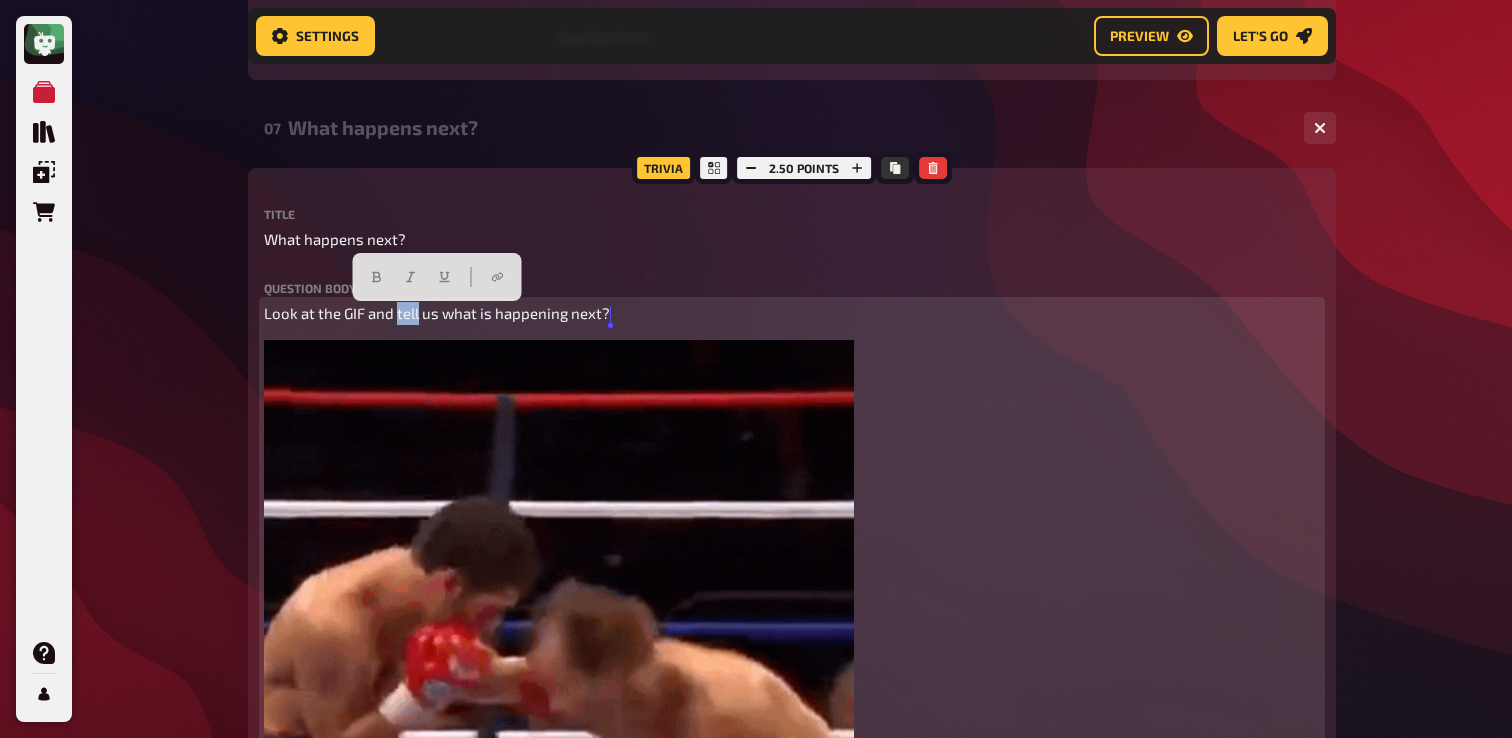 copy on "Look at the GIF and tell us what is happening next?" 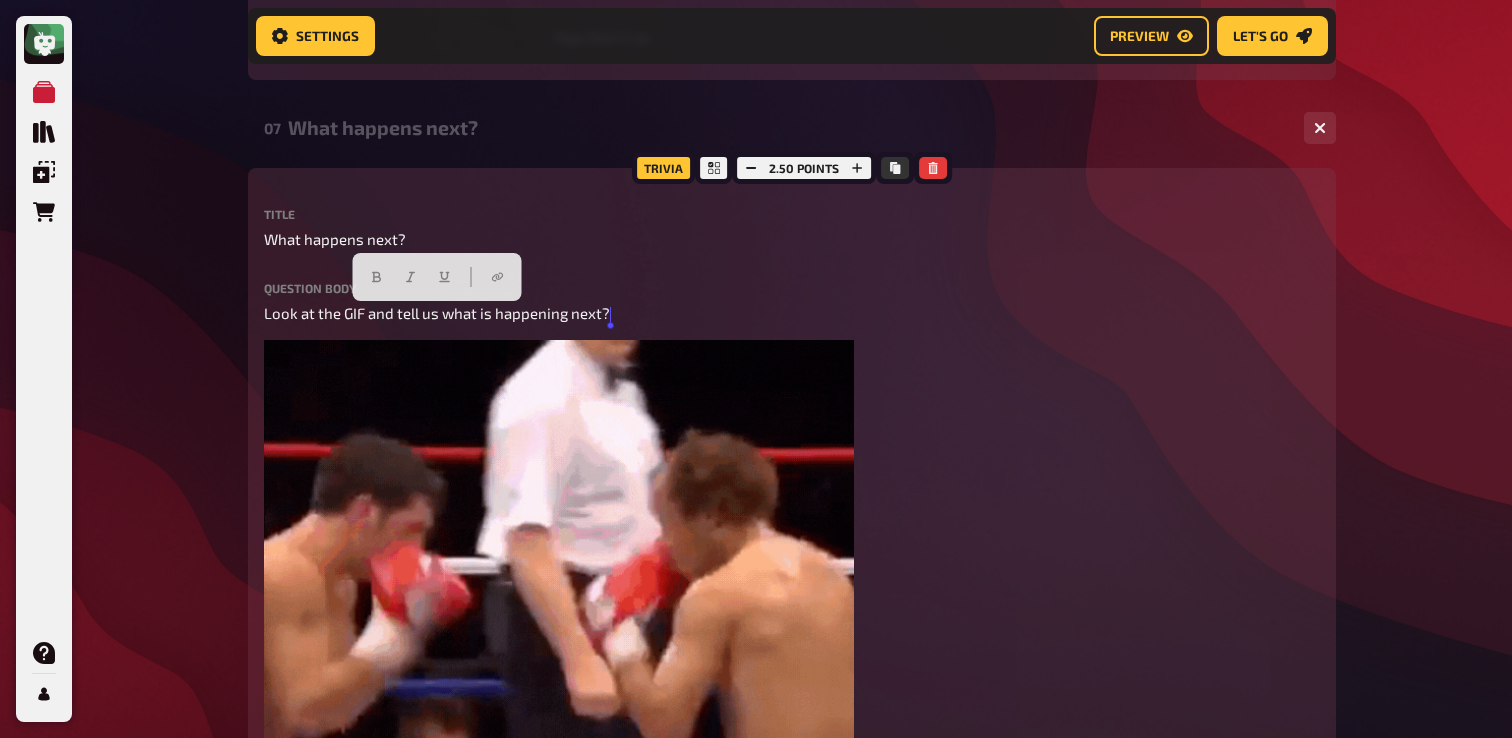 click on "My Quizzes Quiz Library Overlays Orders Help Profile Home My Quizzes Summer is Here ✅🇩🇪 Setup Setup Edit Content Quiz Lobby Hosting undefined Evaluation Leaderboard Settings Preview Let's go Let's go Summer is Here ✅🇩🇪 01 Invisibles   1 6 Trivia 6.00 points Title Invisibles Question body Können Sie den Titel des Films nennen, der auf diesen Fotos basiert?  / Can you name the title of the movie based on these photos? ﻿ Drop here to upload upload image   Moderator Note (not visible to participants) ﻿ Link to the playlist ﻿ label correct answer Answer 1 The [PERSON_NAME] Show Answer 2 Baby Driver Answer 3 Zoolander Answer 4 Legally Blonde Answer 5 [PERSON_NAME] in Wonderland Answer 6 Shutter Island
To pick up a draggable item, press the space bar.
While dragging, use the arrow keys to move the item.
Press space again to drop the item in its new position, or press escape to cancel.
add answer Music 1.00 points label correct answer Artist [PERSON_NAME] and the Waves Song Title Walking on Sunshine" at bounding box center (756, -2523) 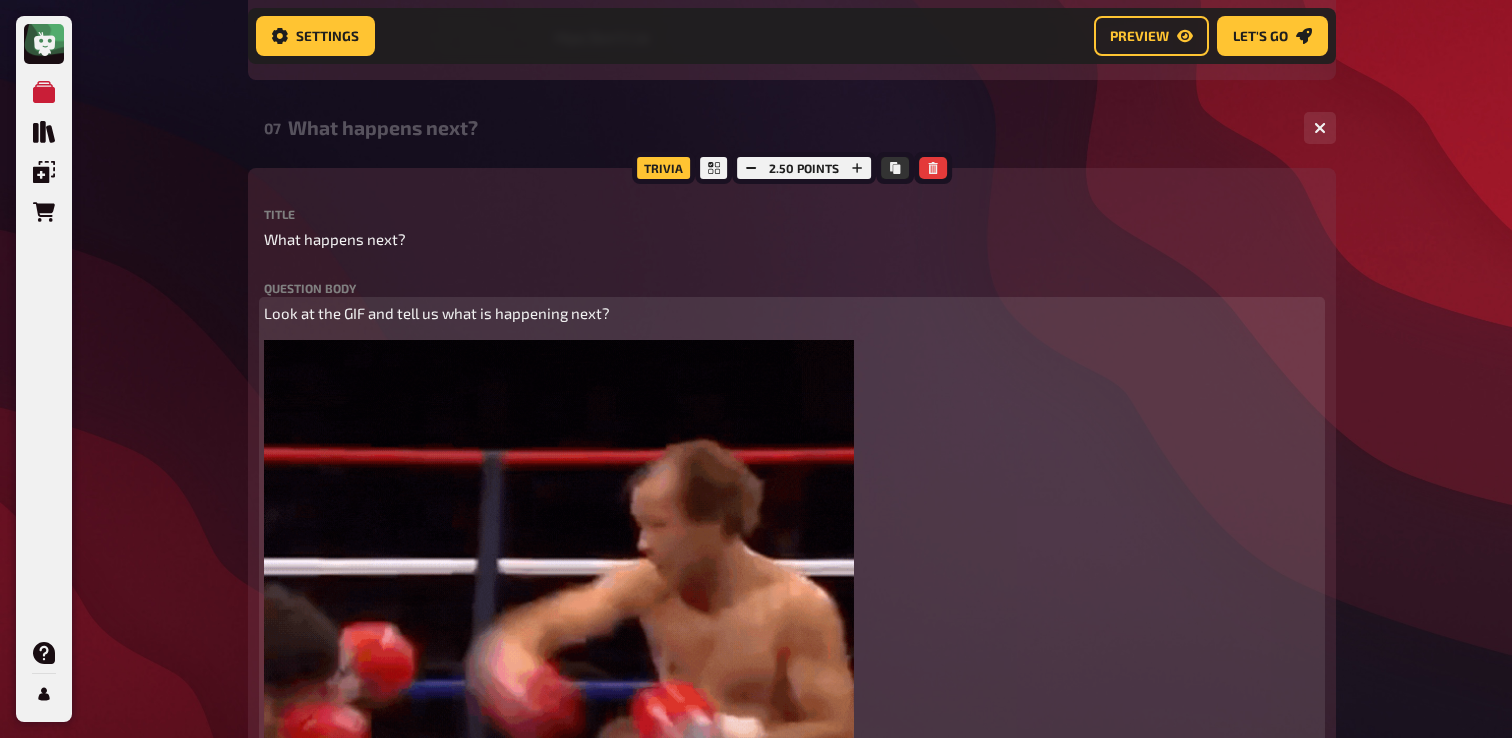 click on "Look at the GIF and tell us what is happening next?" at bounding box center (437, 313) 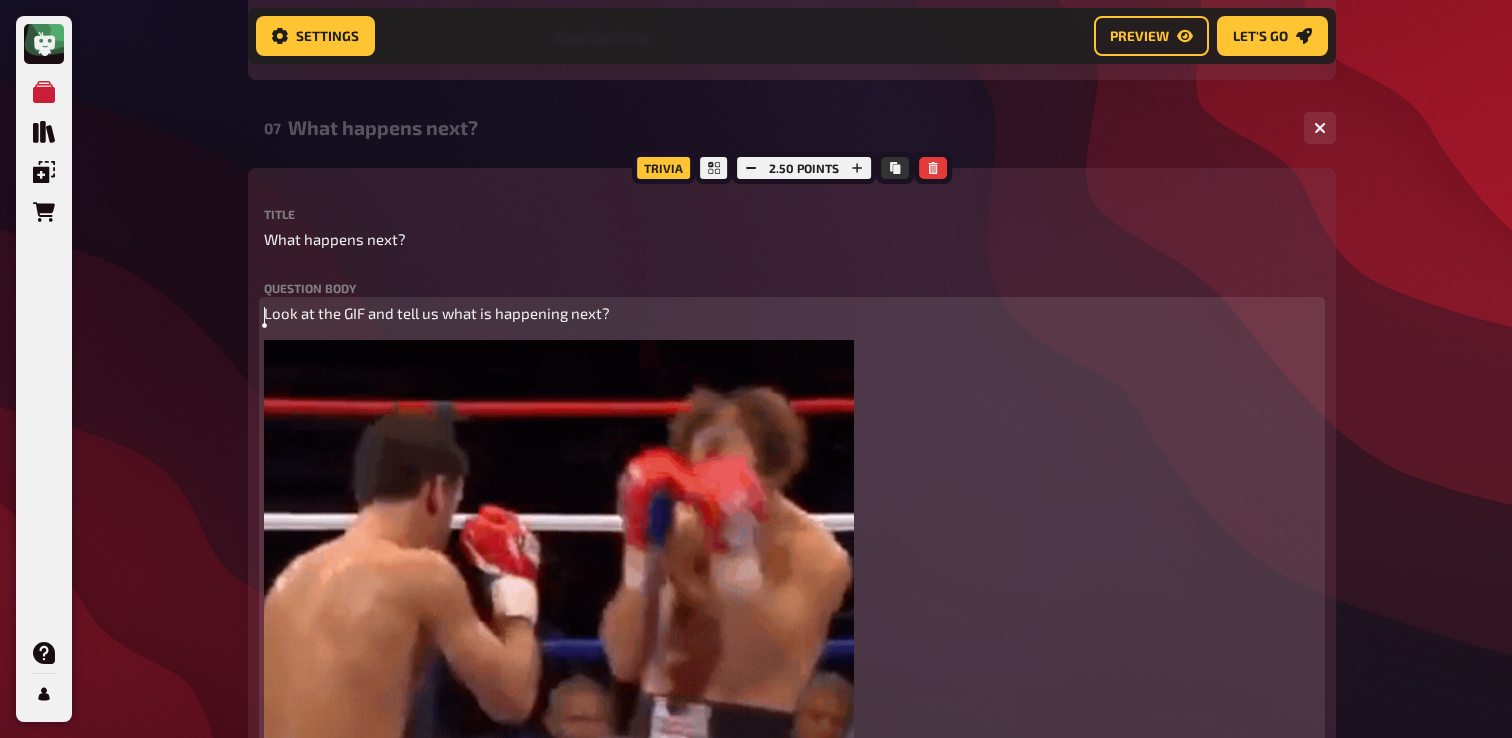 paste 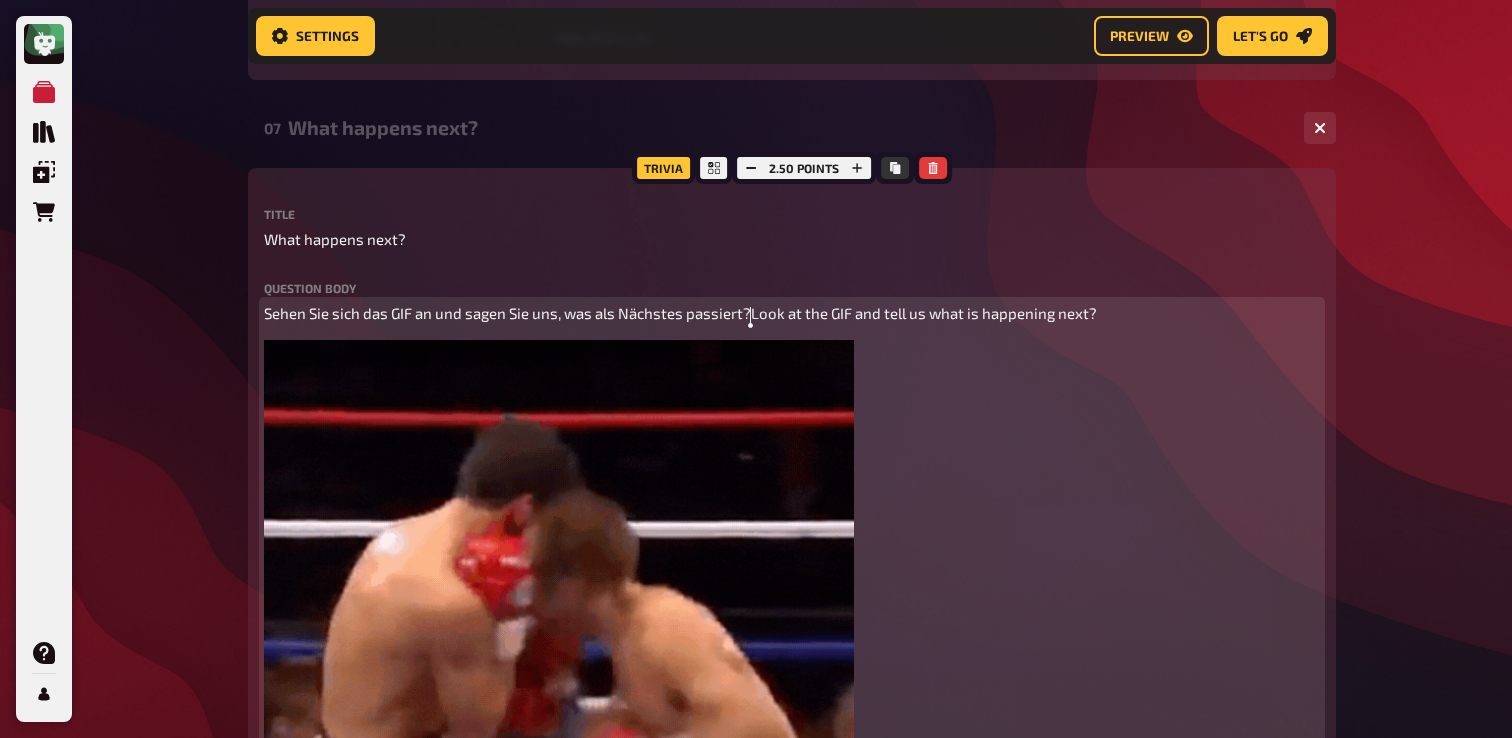 type 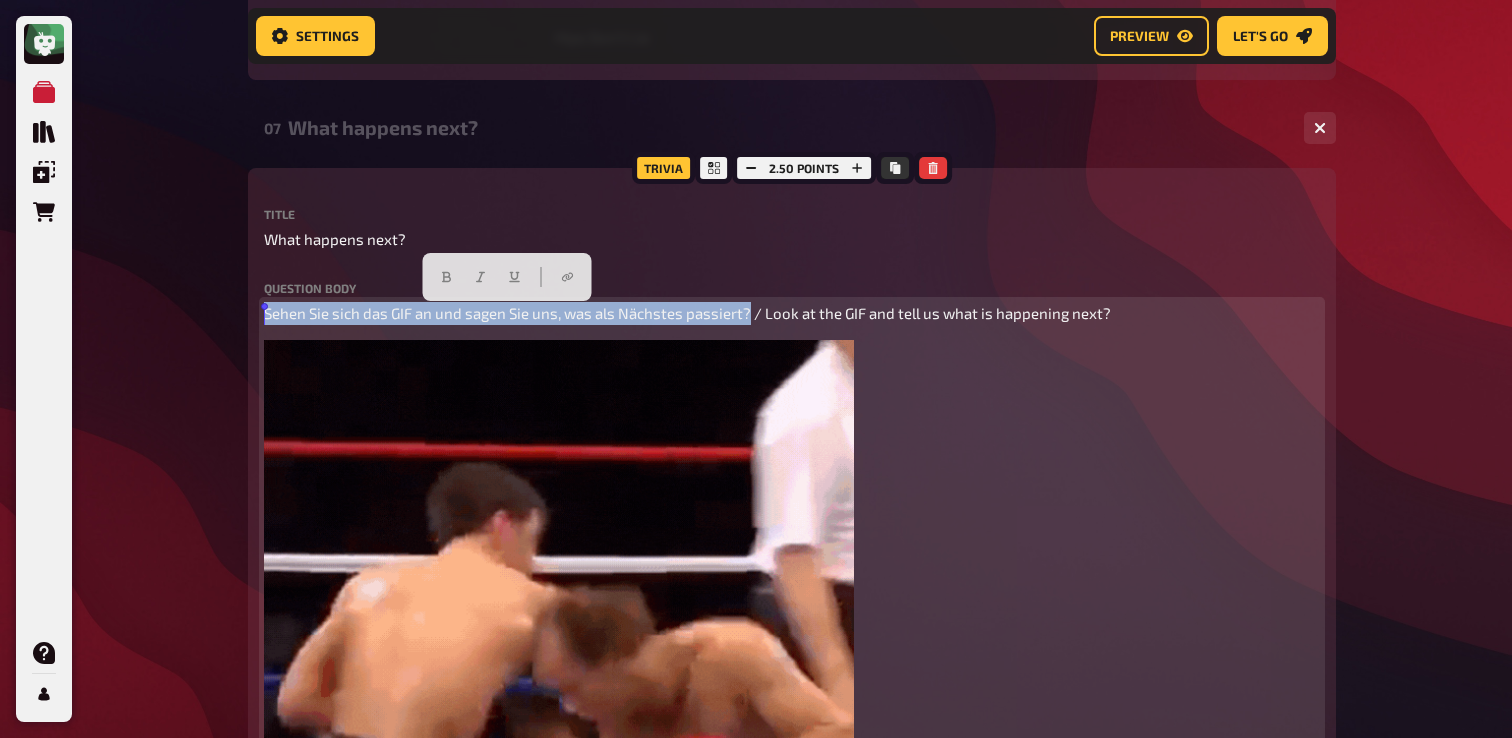 drag, startPoint x: 751, startPoint y: 317, endPoint x: 246, endPoint y: 308, distance: 505.0802 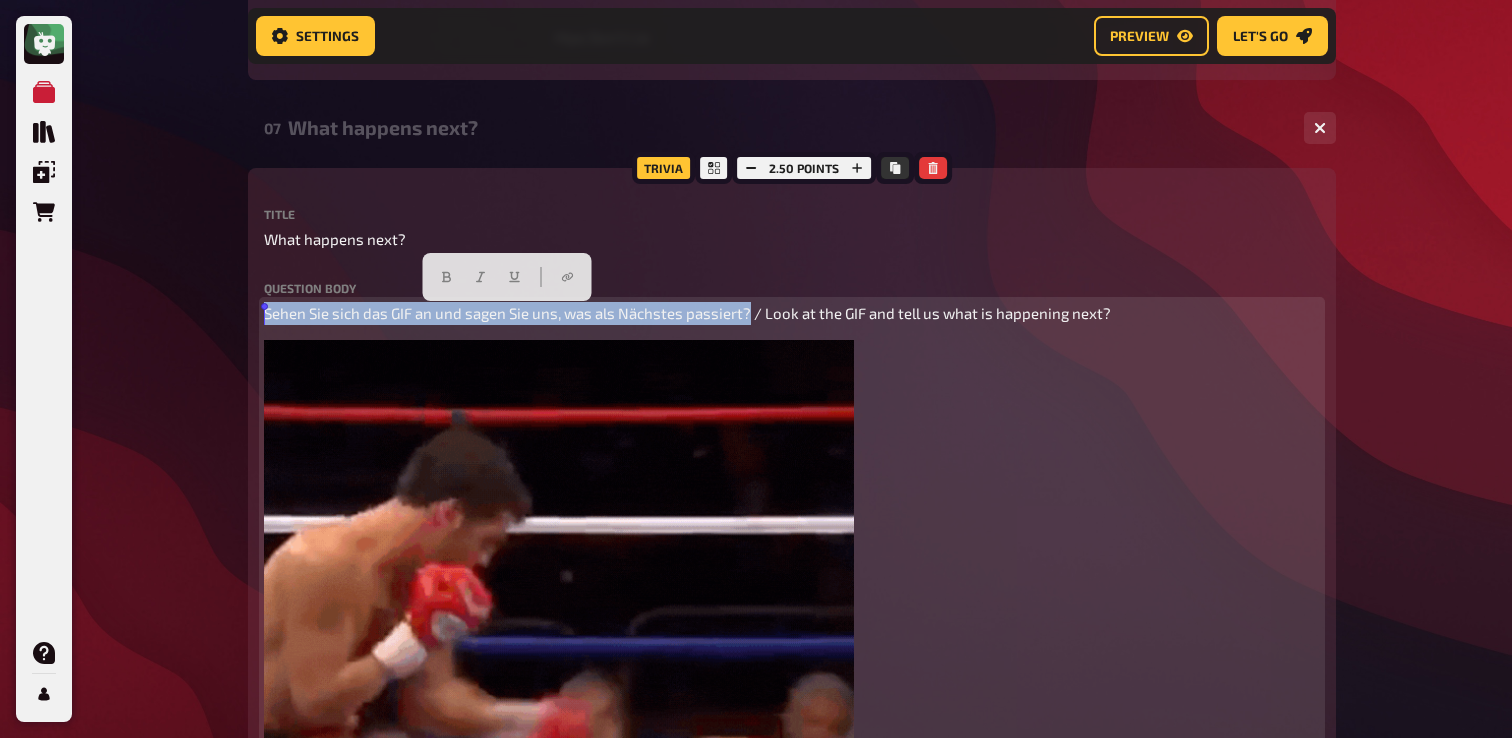click on "Home My Quizzes Summer is Here ✅🇩🇪 Setup Setup Edit Content Quiz Lobby Hosting undefined Evaluation Leaderboard Settings Preview Let's go Let's go Summer is Here ✅🇩🇪 01 Invisibles   1 6 Trivia 6.00 points Title Invisibles Question body Können Sie den Titel des Films nennen, der auf diesen Fotos basiert?  / Can you name the title of the movie based on these photos? ﻿ Drop here to upload upload image   Moderator Note (not visible to participants) ﻿ Link to the playlist ﻿ label correct answer Answer 1 The [PERSON_NAME] Show Answer 2 Baby Driver Answer 3 Zoolander Answer 4 Legally Blonde Answer 5 [PERSON_NAME] in Wonderland Answer 6 Shutter Island
To pick up a draggable item, press the space bar.
While dragging, use the arrow keys to move the item.
Press space again to drop the item in its new position, or press escape to cancel.
add answer Music 1.00 points label correct answer Artist [PERSON_NAME] and the Waves Song Title Walking on Sunshine 02 Same procedure as every year, [PERSON_NAME]!    1 1 Title" at bounding box center (792, -2523) 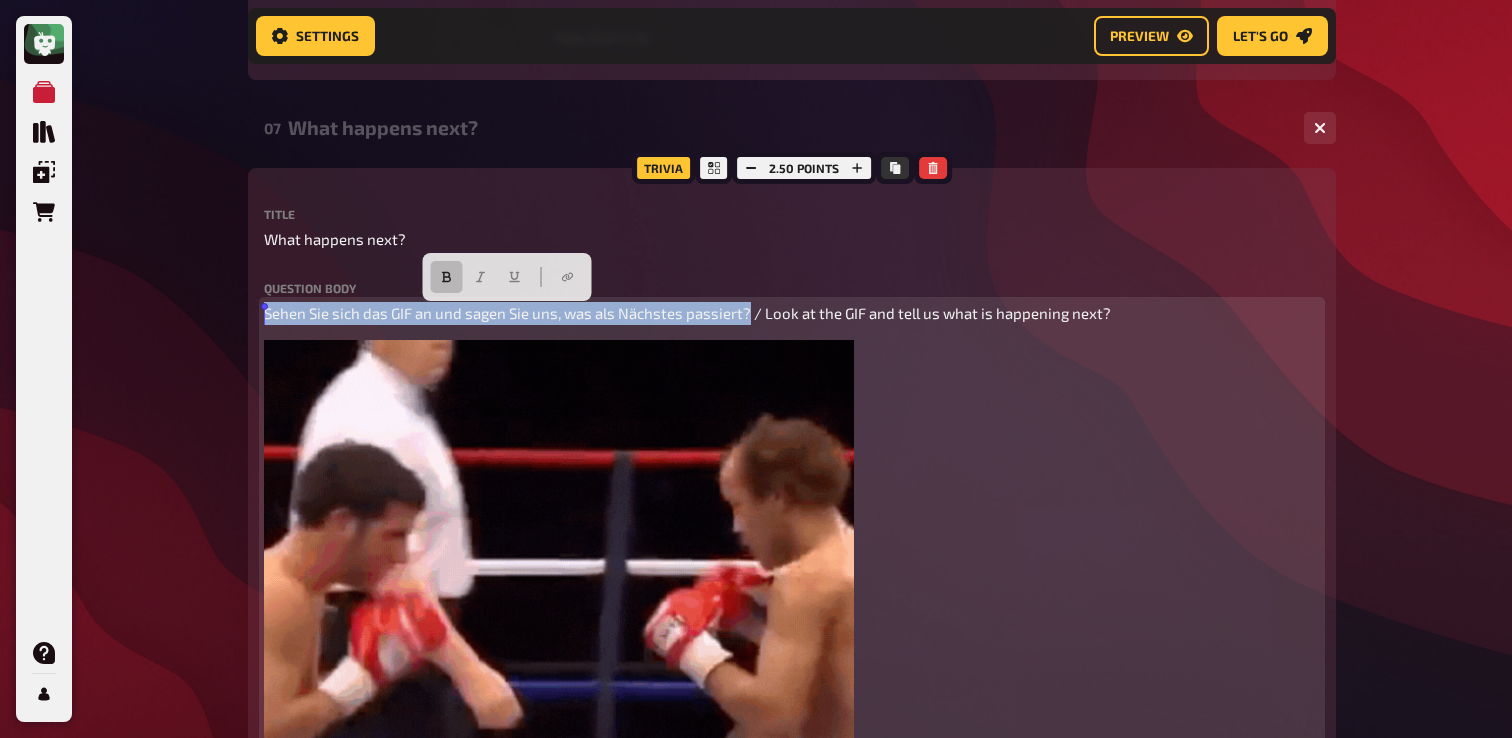 drag, startPoint x: 467, startPoint y: 277, endPoint x: 448, endPoint y: 279, distance: 19.104973 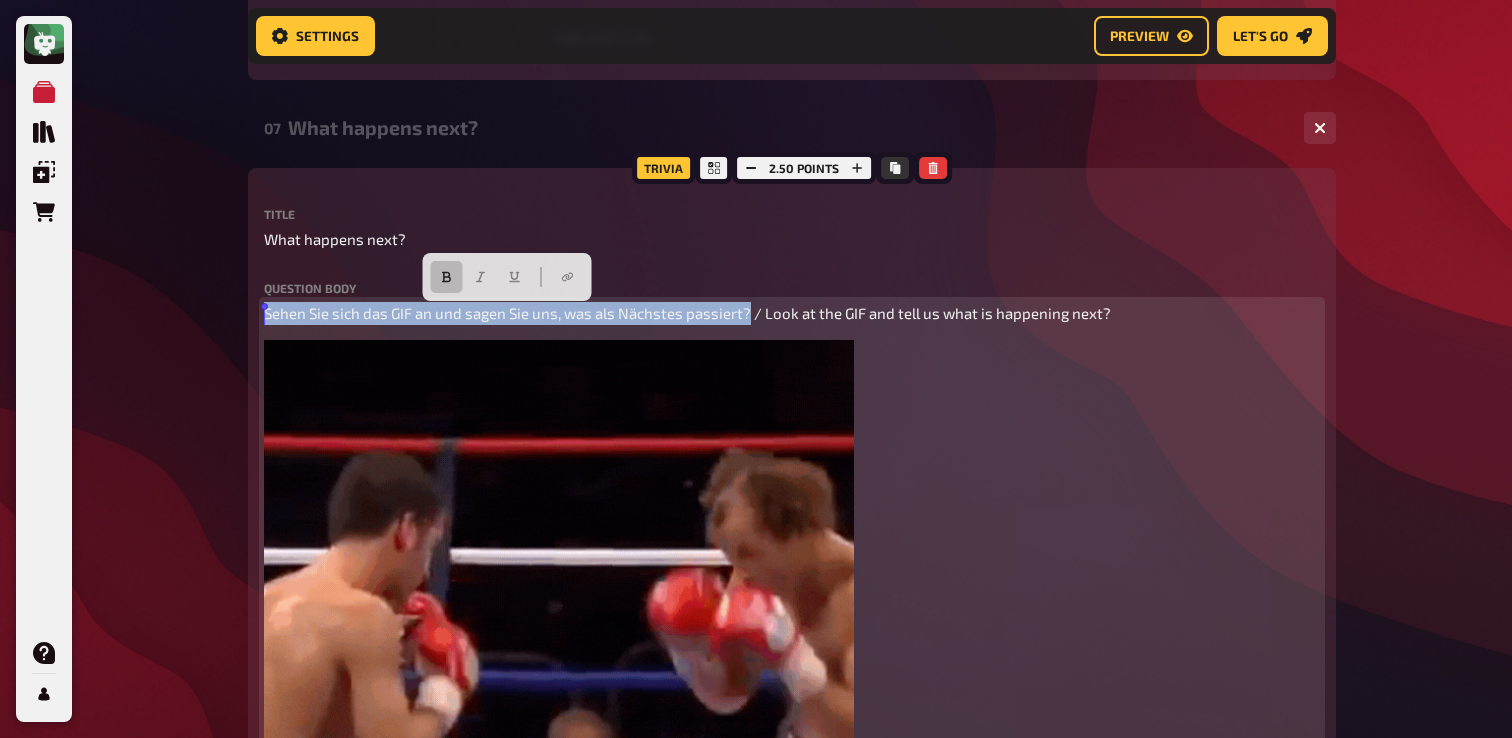 click at bounding box center [507, 277] 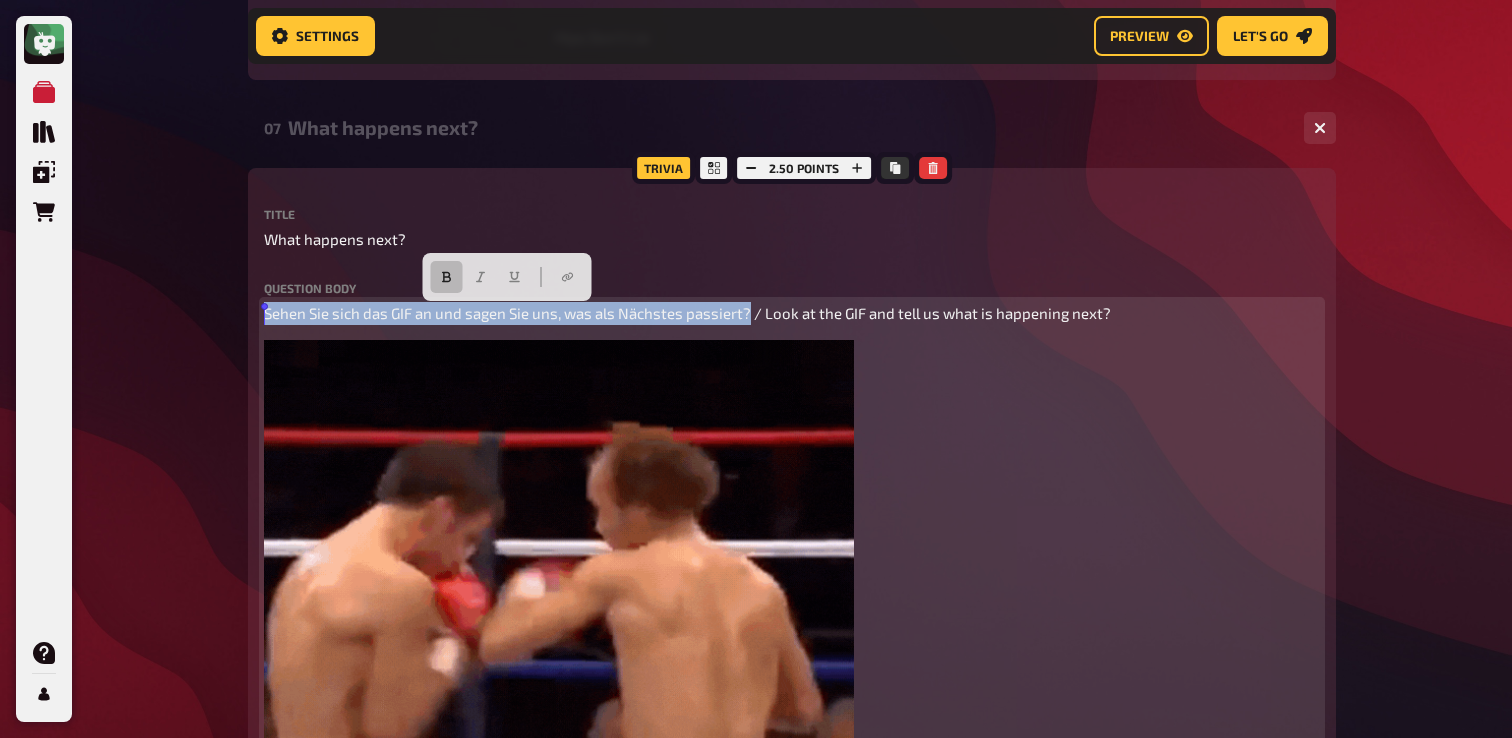 click 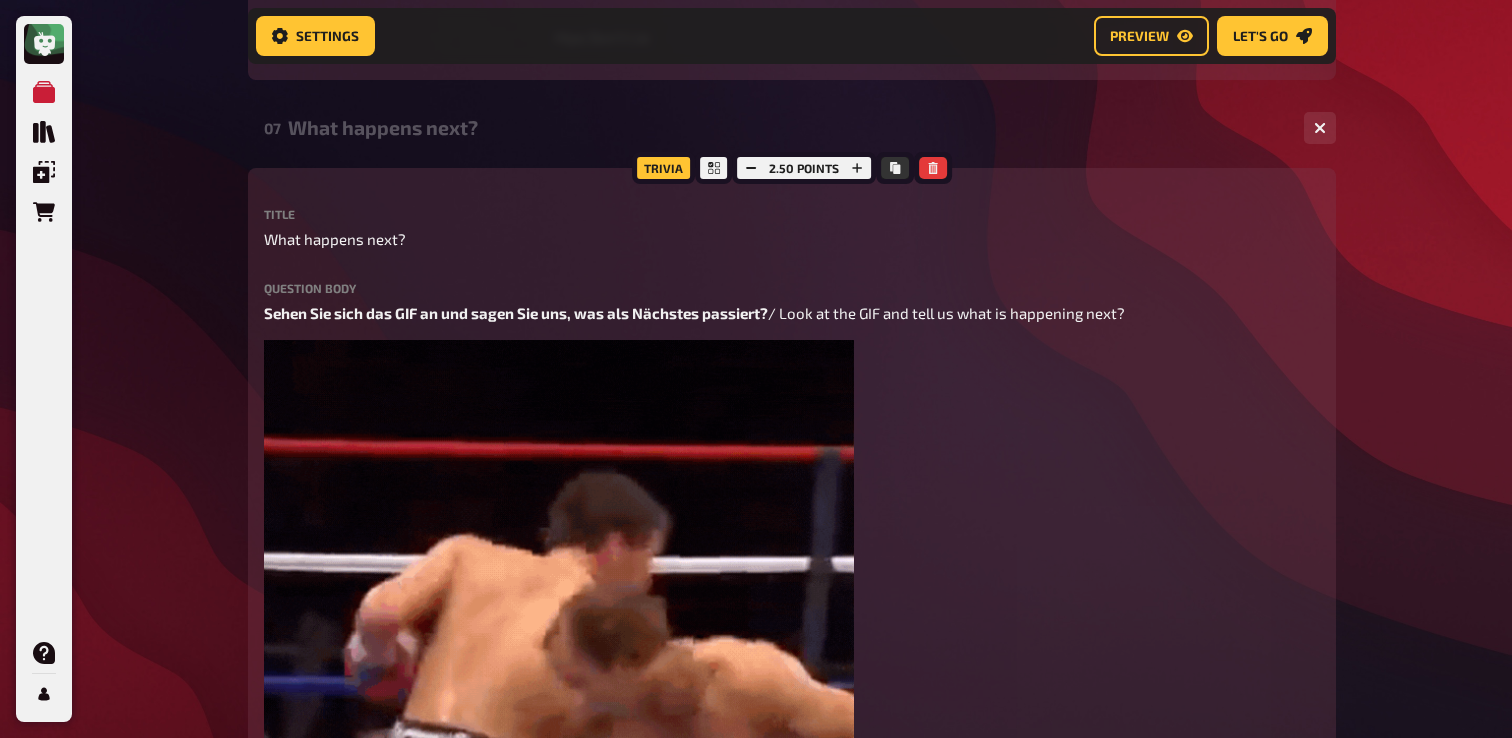 click on "My Quizzes Quiz Library Overlays Orders Help Profile Home My Quizzes Summer is Here ✅🇩🇪 Setup Setup Edit Content Quiz Lobby Hosting undefined Evaluation Leaderboard Settings Preview Let's go Let's go Summer is Here ✅🇩🇪 01 Invisibles   1 6 Trivia 6.00 points Title Invisibles Question body Können Sie den Titel des Films nennen, der auf diesen Fotos basiert?  / Can you name the title of the movie based on these photos? ﻿ Drop here to upload upload image   Moderator Note (not visible to participants) ﻿ Link to the playlist ﻿ label correct answer Answer 1 The [PERSON_NAME] Show Answer 2 Baby Driver Answer 3 Zoolander Answer 4 Legally Blonde Answer 5 [PERSON_NAME] in Wonderland Answer 6 Shutter Island
To pick up a draggable item, press the space bar.
While dragging, use the arrow keys to move the item.
Press space again to drop the item in its new position, or press escape to cancel.
add answer Music 1.00 points label correct answer Artist [PERSON_NAME] and the Waves Song Title Walking on Sunshine" at bounding box center [756, -2523] 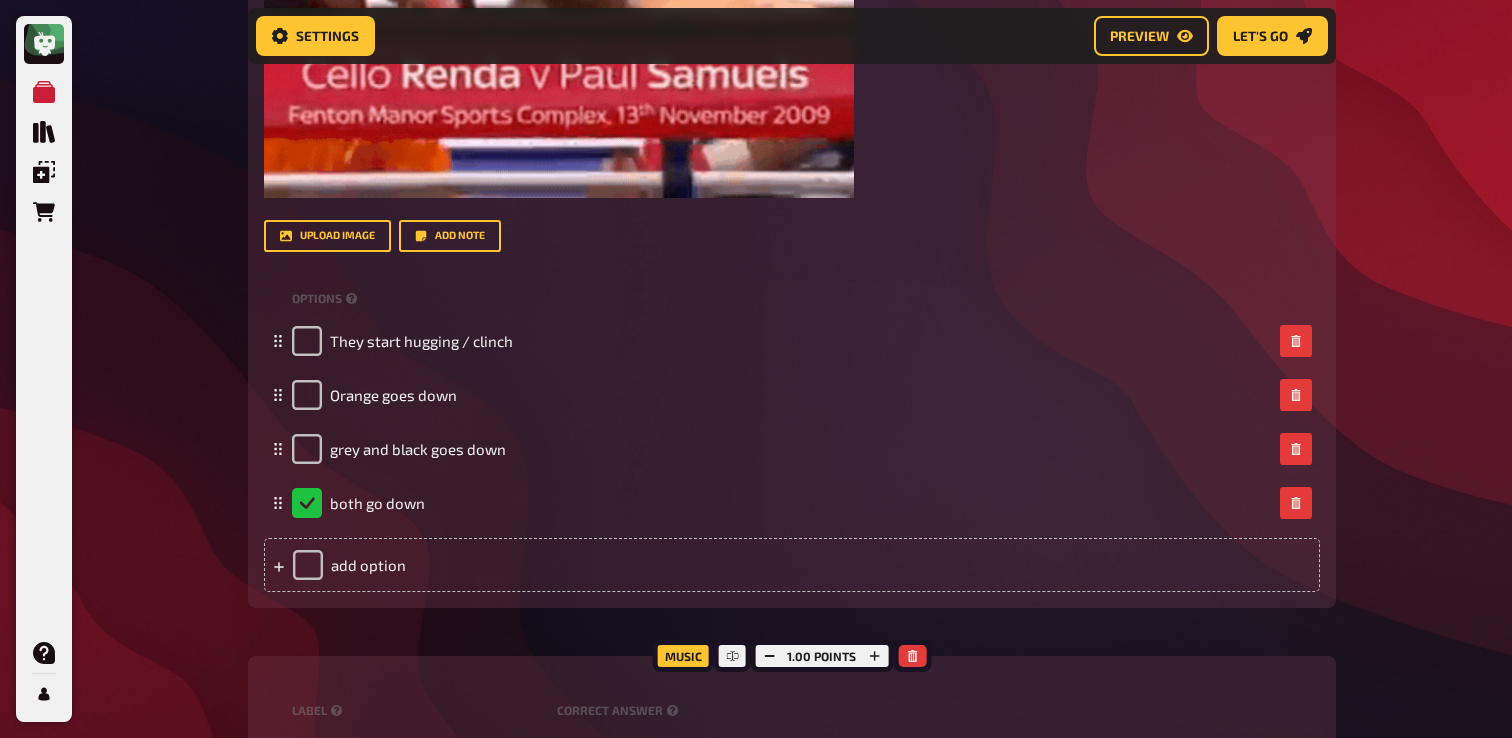 scroll, scrollTop: 8227, scrollLeft: 0, axis: vertical 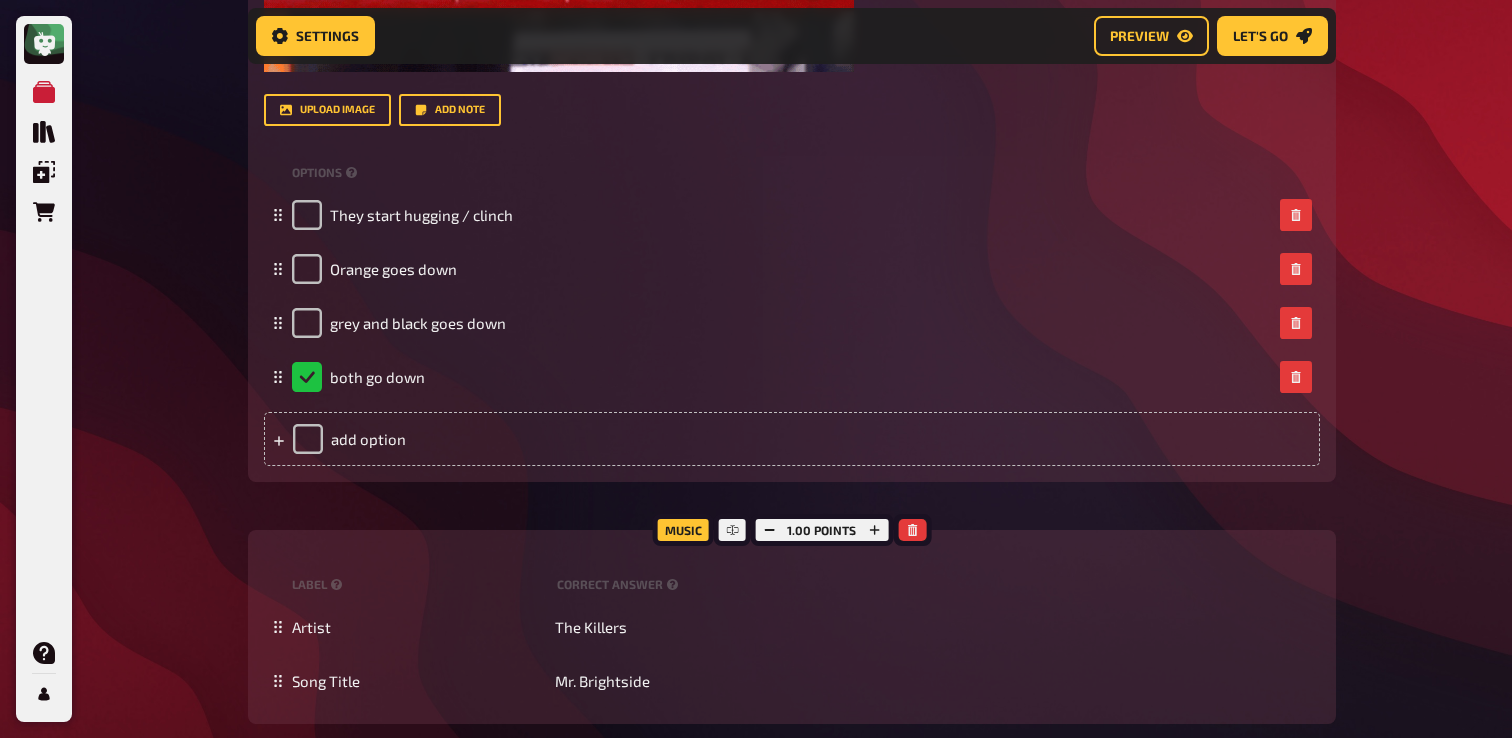 click on "My Quizzes Quiz Library Overlays Orders Help Profile Home My Quizzes Summer is Here ✅🇩🇪 Setup Setup Edit Content Quiz Lobby Hosting undefined Evaluation Leaderboard Settings Preview Let's go Let's go Summer is Here ✅🇩🇪 01 Invisibles   1 6 Trivia 6.00 points Title Invisibles Question body Können Sie den Titel des Films nennen, der auf diesen Fotos basiert?  / Can you name the title of the movie based on these photos? ﻿ Drop here to upload upload image   Moderator Note (not visible to participants) ﻿ Link to the playlist ﻿ label correct answer Answer 1 The [PERSON_NAME] Show Answer 2 Baby Driver Answer 3 Zoolander Answer 4 Legally Blonde Answer 5 [PERSON_NAME] in Wonderland Answer 6 Shutter Island
To pick up a draggable item, press the space bar.
While dragging, use the arrow keys to move the item.
Press space again to drop the item in its new position, or press escape to cancel.
add answer Music 1.00 points label correct answer Artist [PERSON_NAME] and the Waves Song Title Walking on Sunshine" at bounding box center (756, -3381) 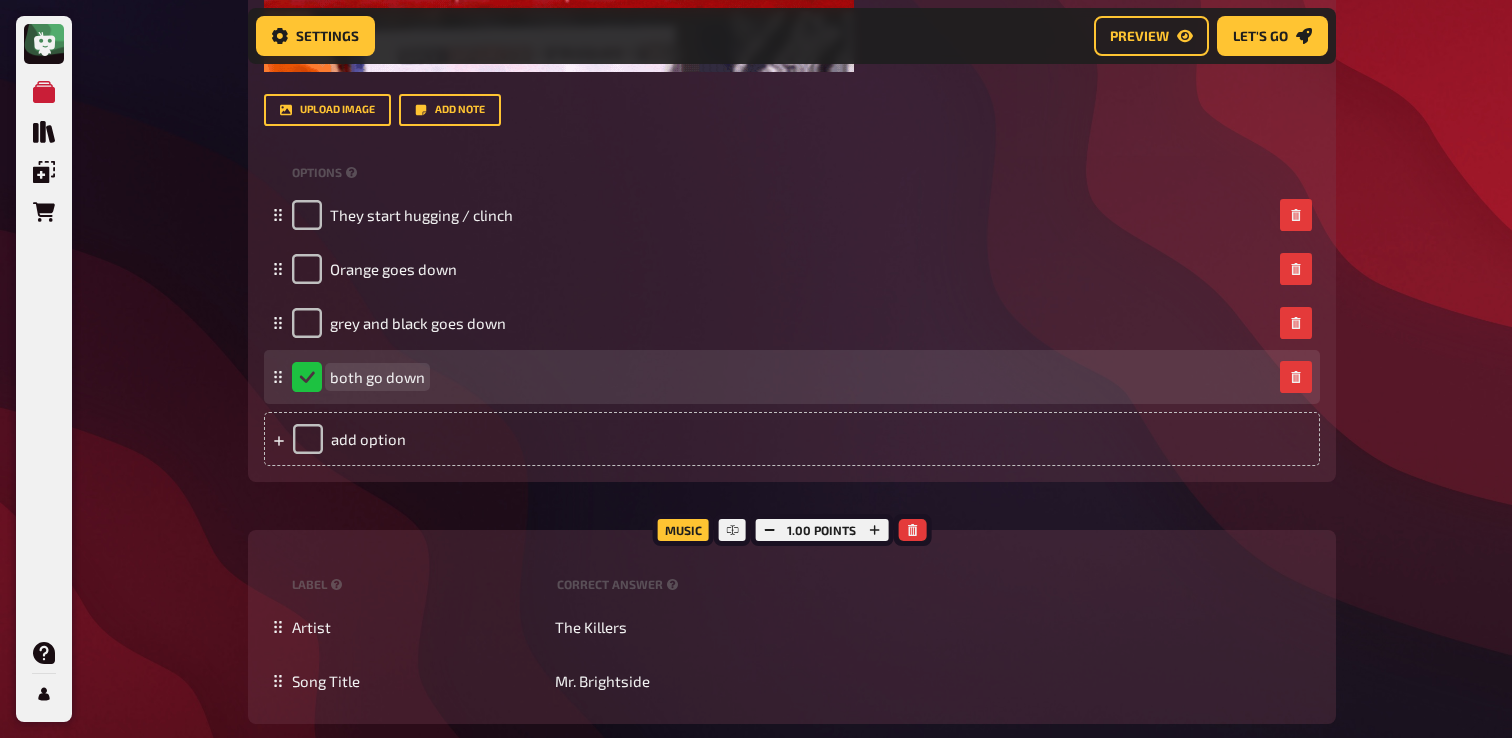 click on "both go down" at bounding box center [377, 377] 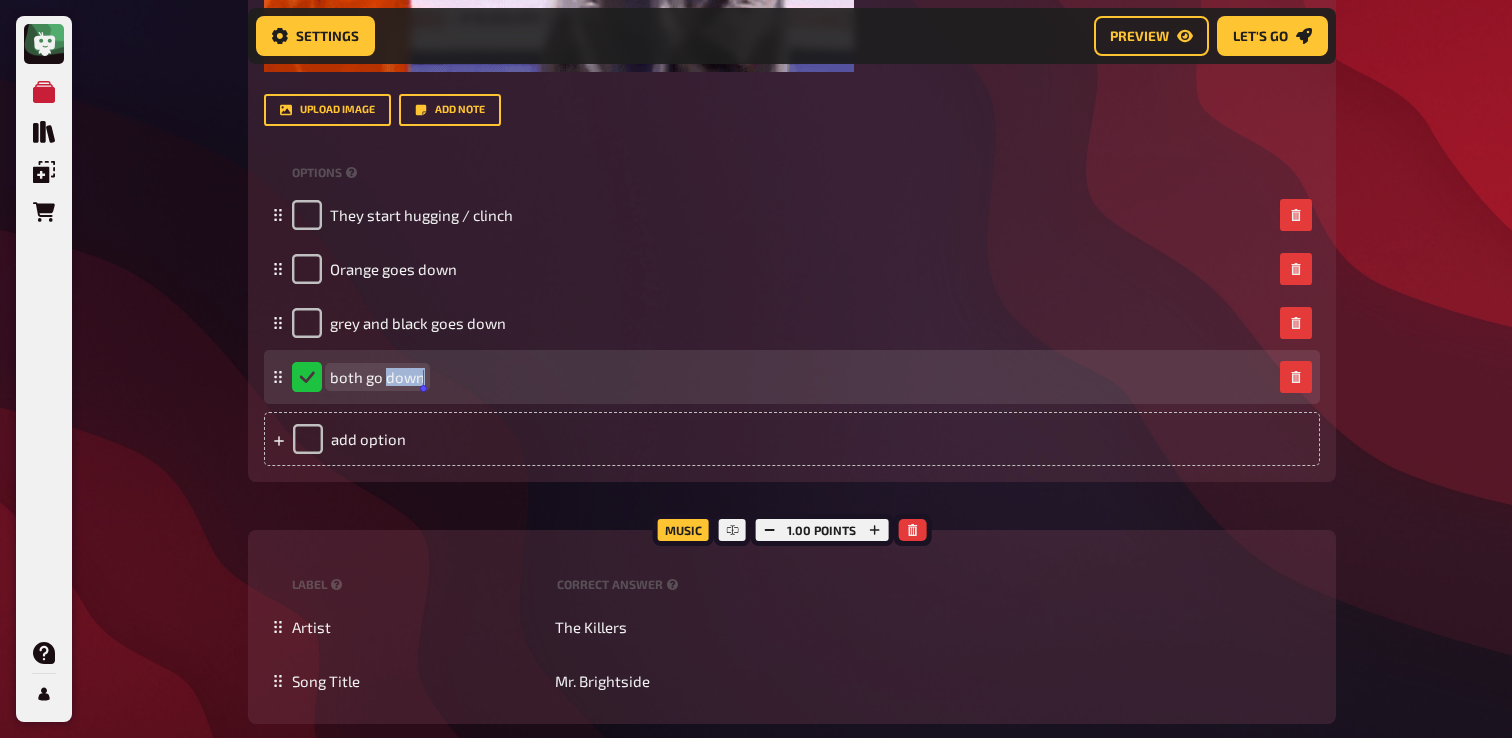 click on "both go down" at bounding box center [377, 377] 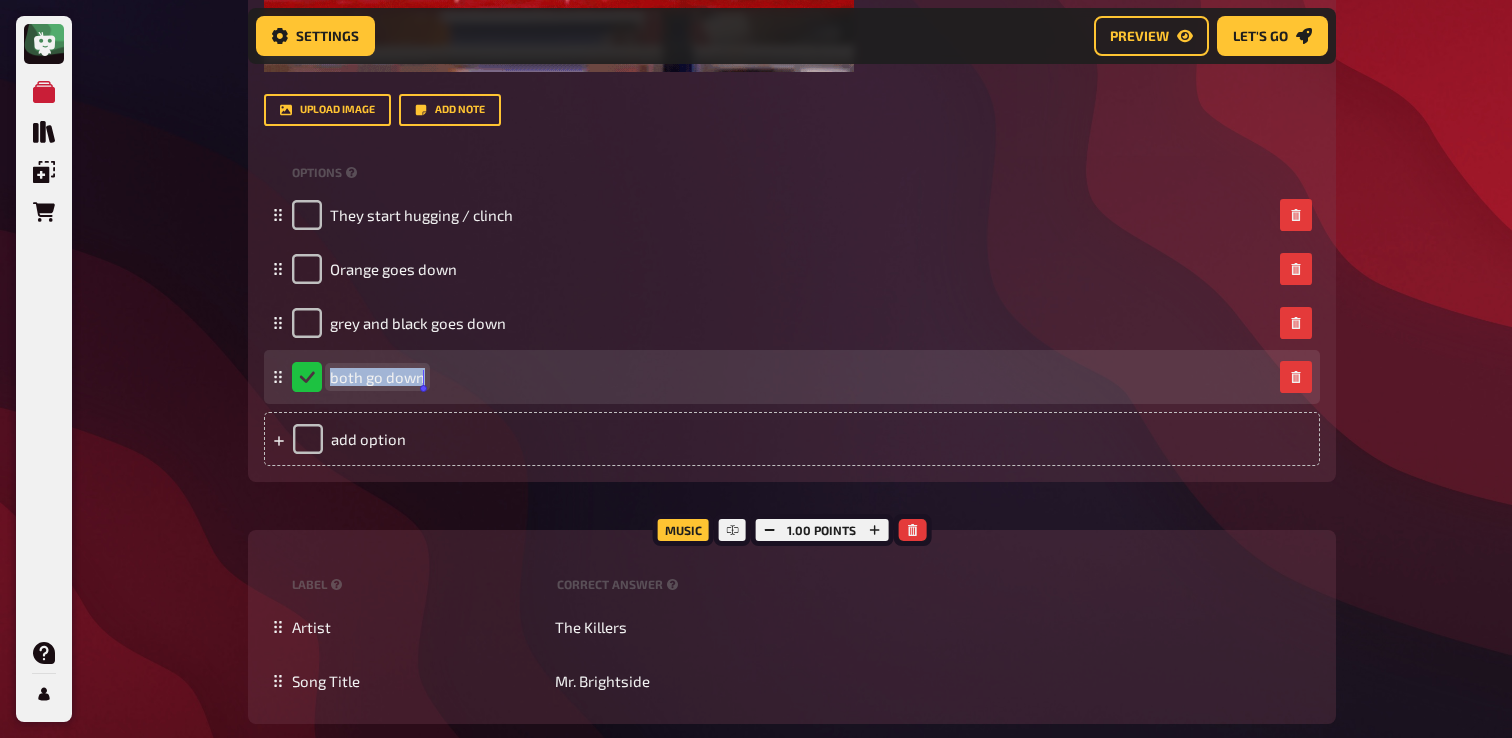 click on "both go down" at bounding box center (377, 377) 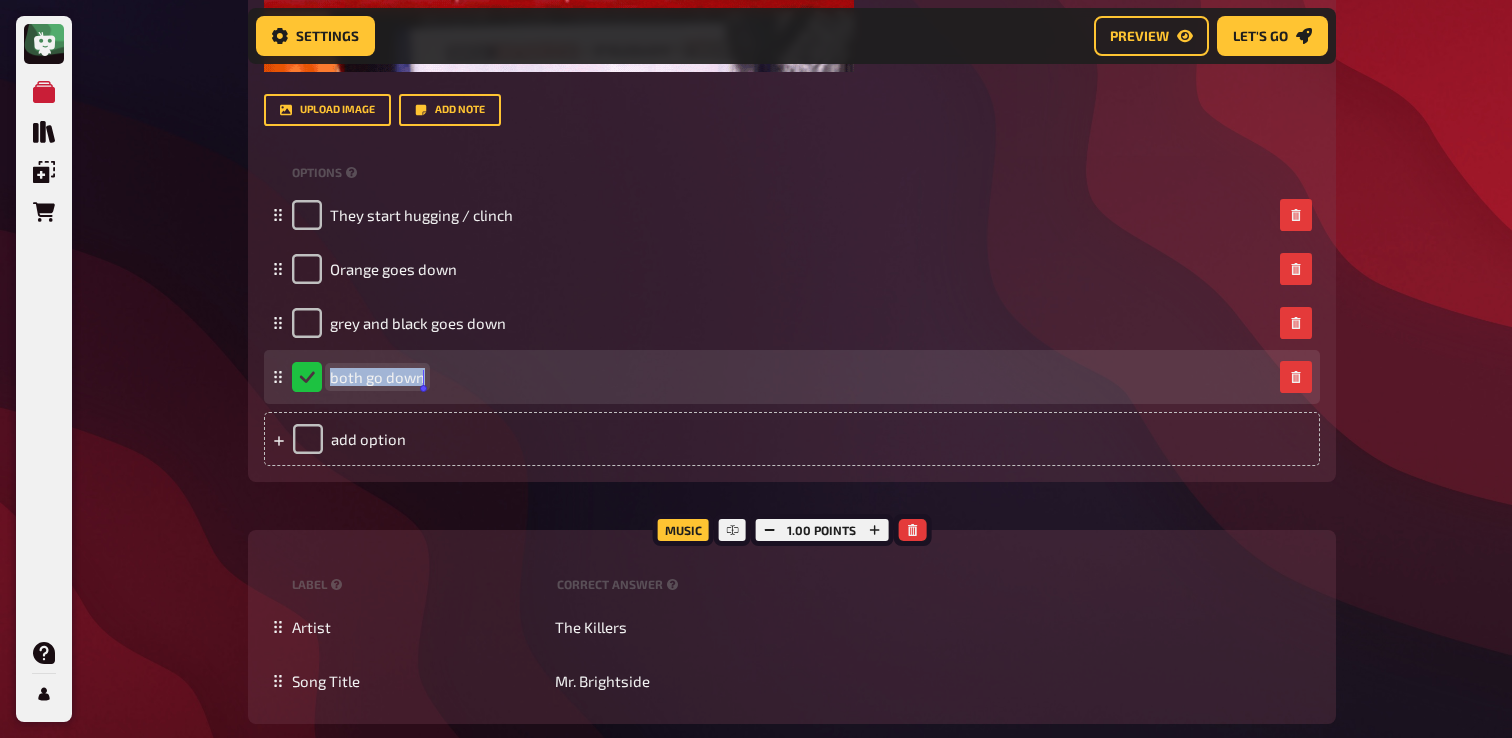 copy on "both go down" 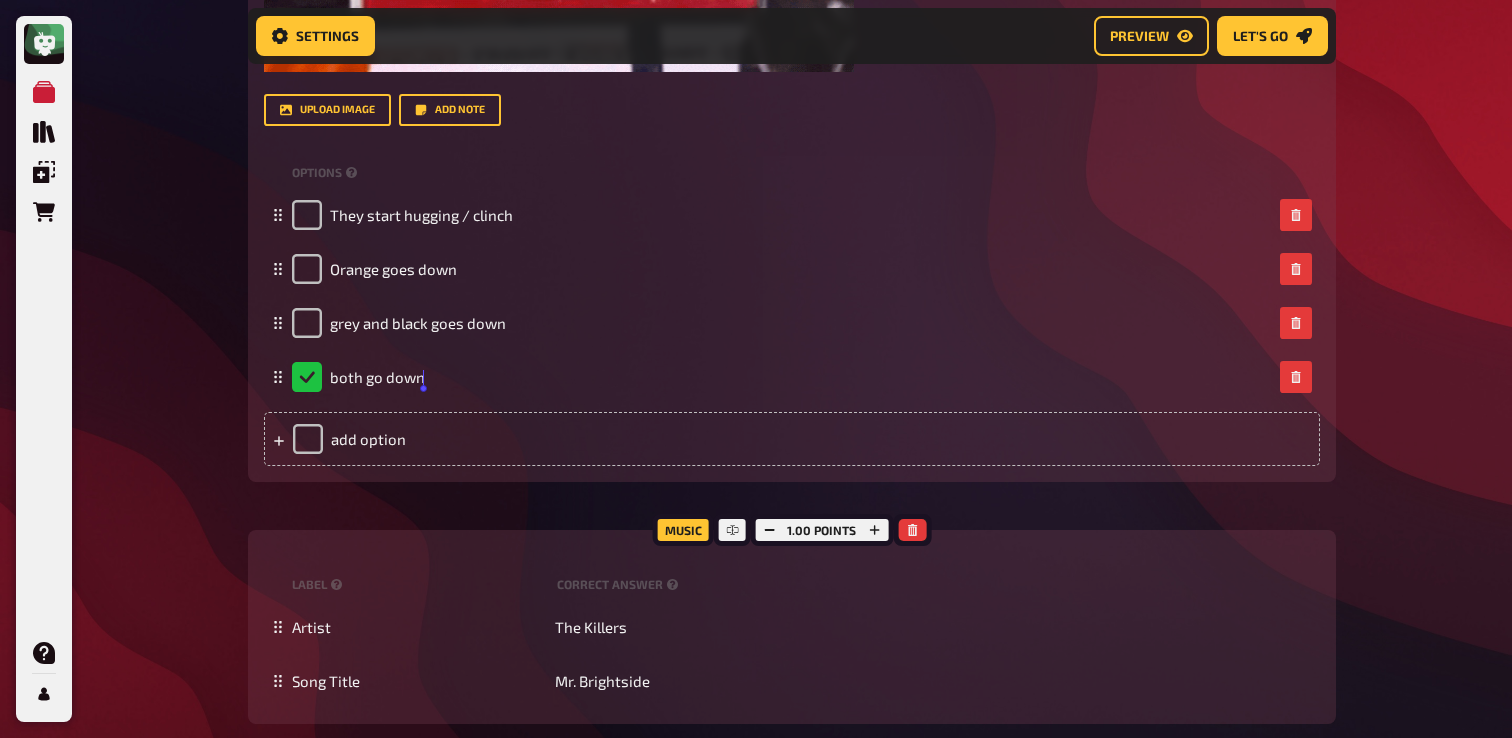 click on "My Quizzes Quiz Library Overlays Orders Help Profile Home My Quizzes Summer is Here ✅🇩🇪 Setup Setup Edit Content Quiz Lobby Hosting undefined Evaluation Leaderboard Settings Preview Let's go Let's go Summer is Here ✅🇩🇪 01 Invisibles   1 6 Trivia 6.00 points Title Invisibles Question body Können Sie den Titel des Films nennen, der auf diesen Fotos basiert?  / Can you name the title of the movie based on these photos? ﻿ Drop here to upload upload image   Moderator Note (not visible to participants) ﻿ Link to the playlist ﻿ label correct answer Answer 1 The [PERSON_NAME] Show Answer 2 Baby Driver Answer 3 Zoolander Answer 4 Legally Blonde Answer 5 [PERSON_NAME] in Wonderland Answer 6 Shutter Island
To pick up a draggable item, press the space bar.
While dragging, use the arrow keys to move the item.
Press space again to drop the item in its new position, or press escape to cancel.
add answer Music 1.00 points label correct answer Artist [PERSON_NAME] and the Waves Song Title Walking on Sunshine" at bounding box center [756, -3381] 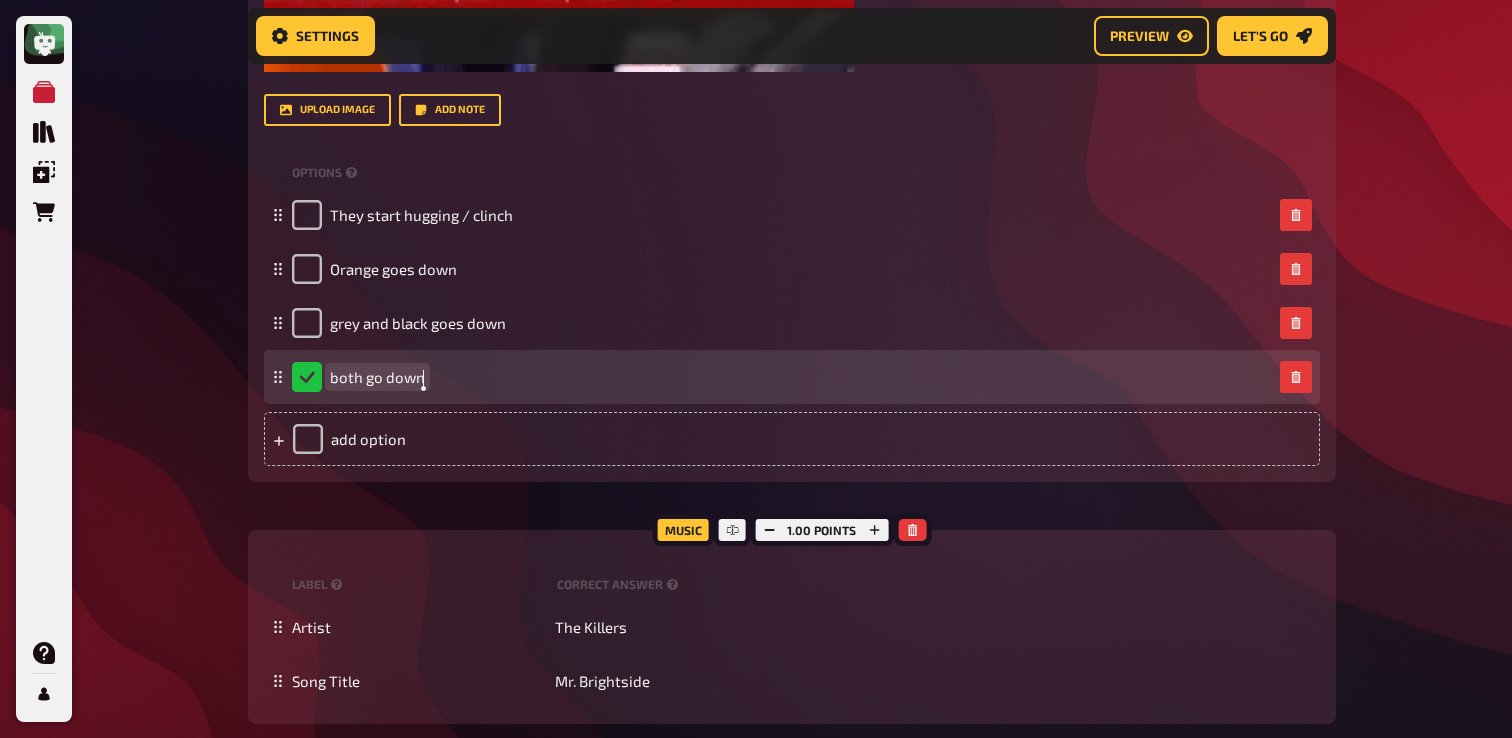 click on "both go down" at bounding box center (377, 377) 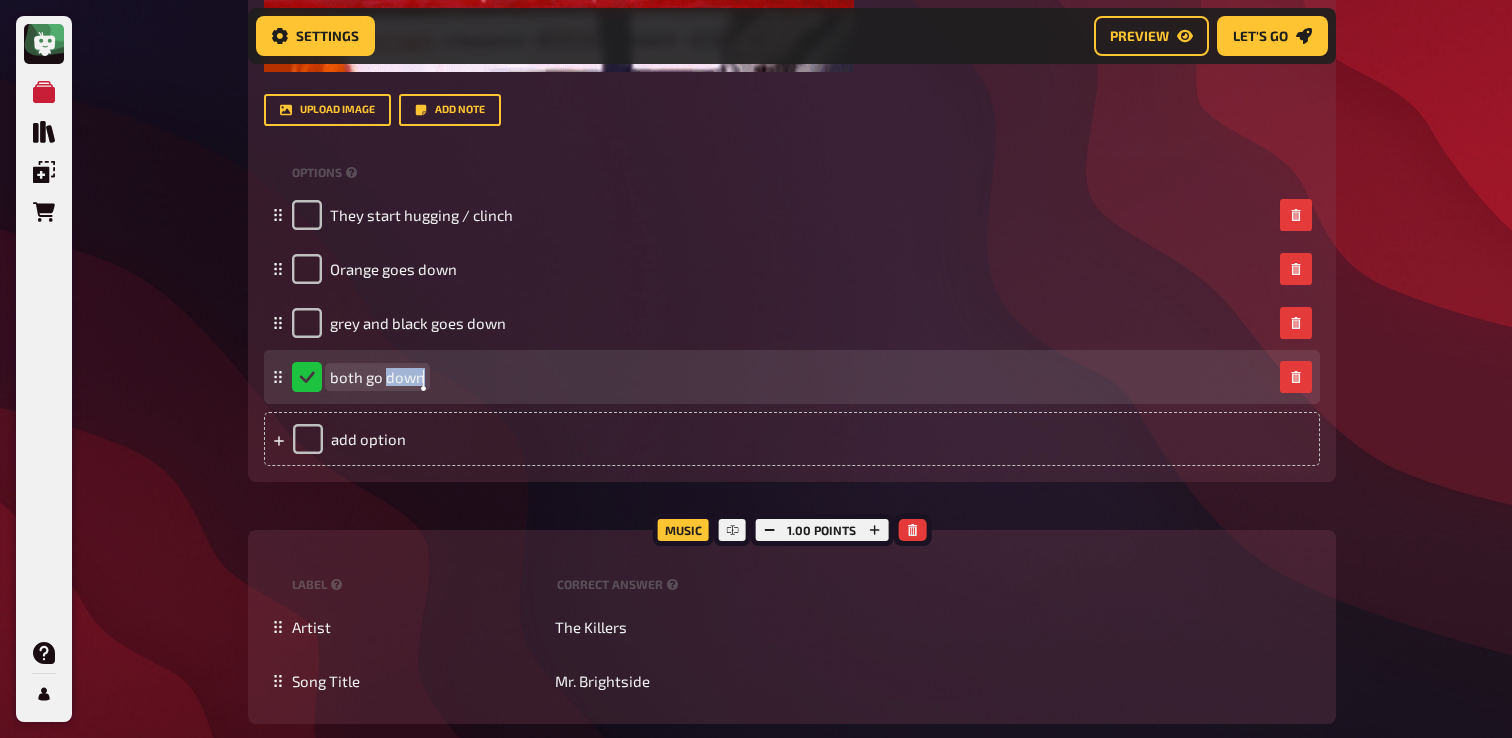 click on "both go down" at bounding box center [377, 377] 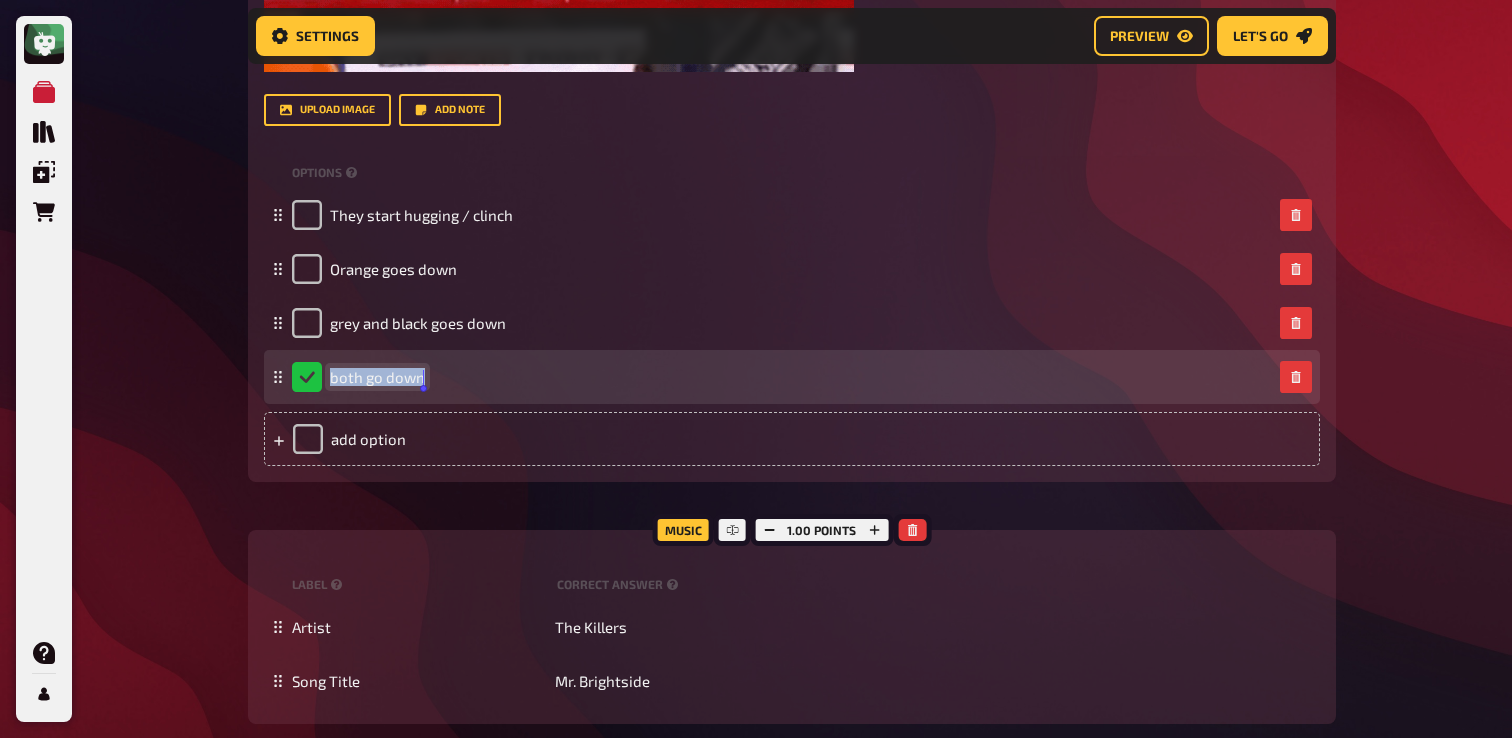 click on "both go down" at bounding box center (377, 377) 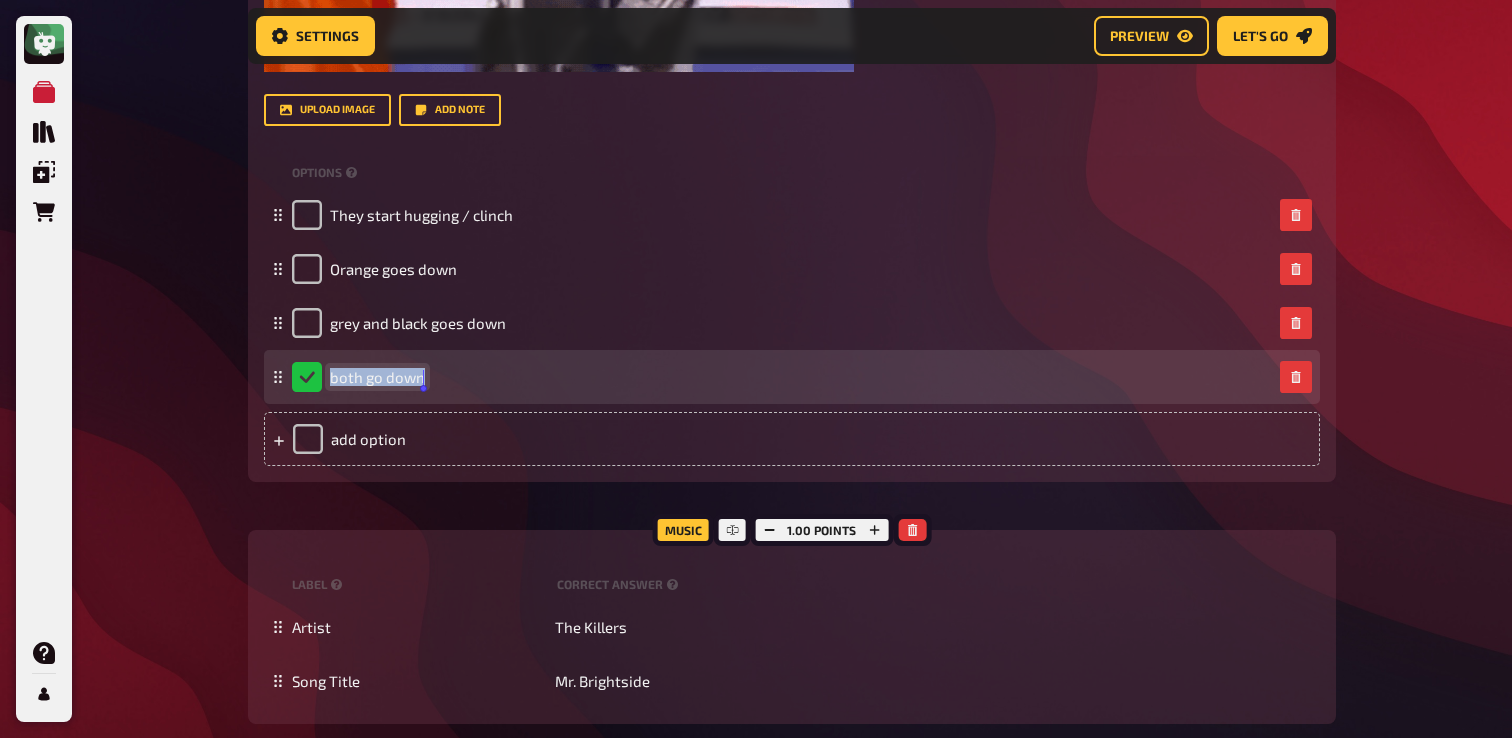 paste 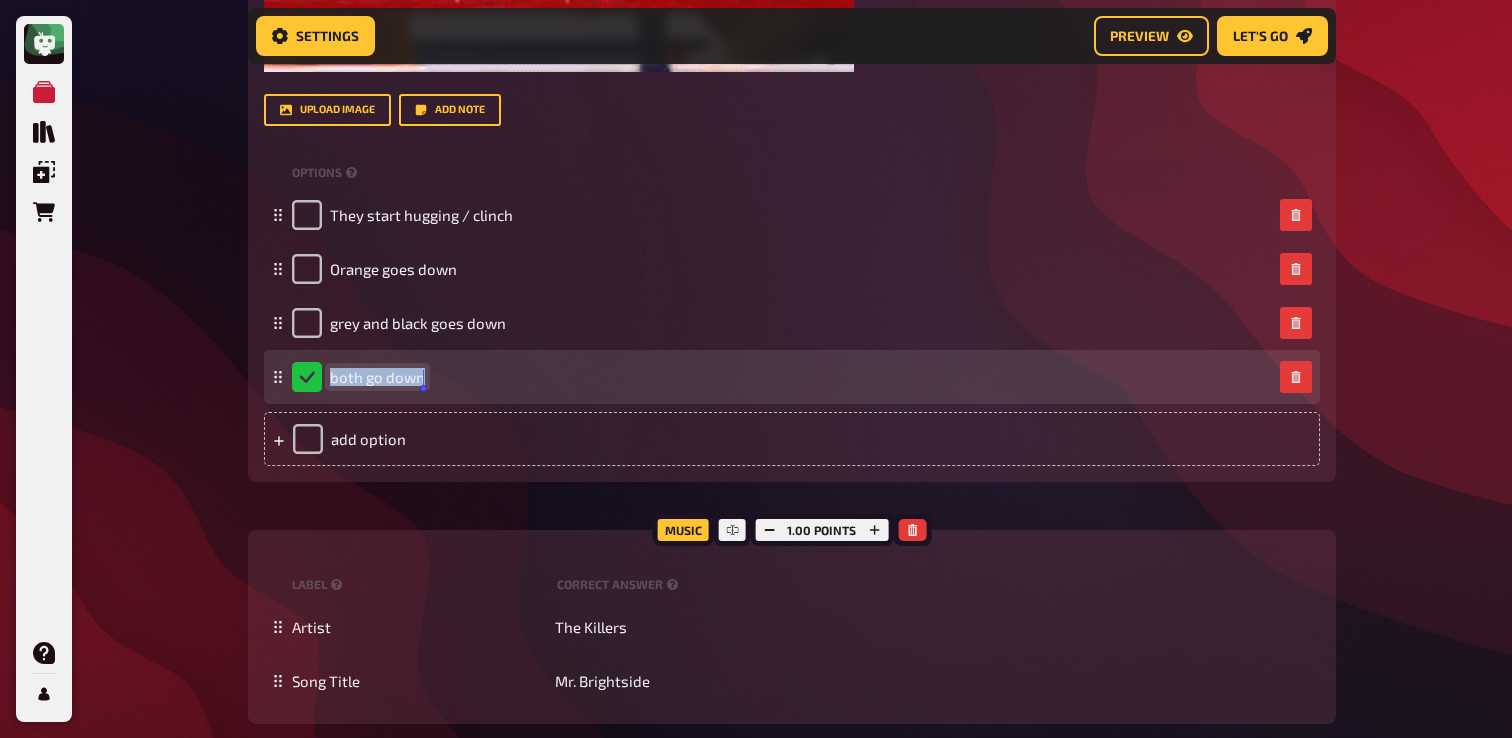 type 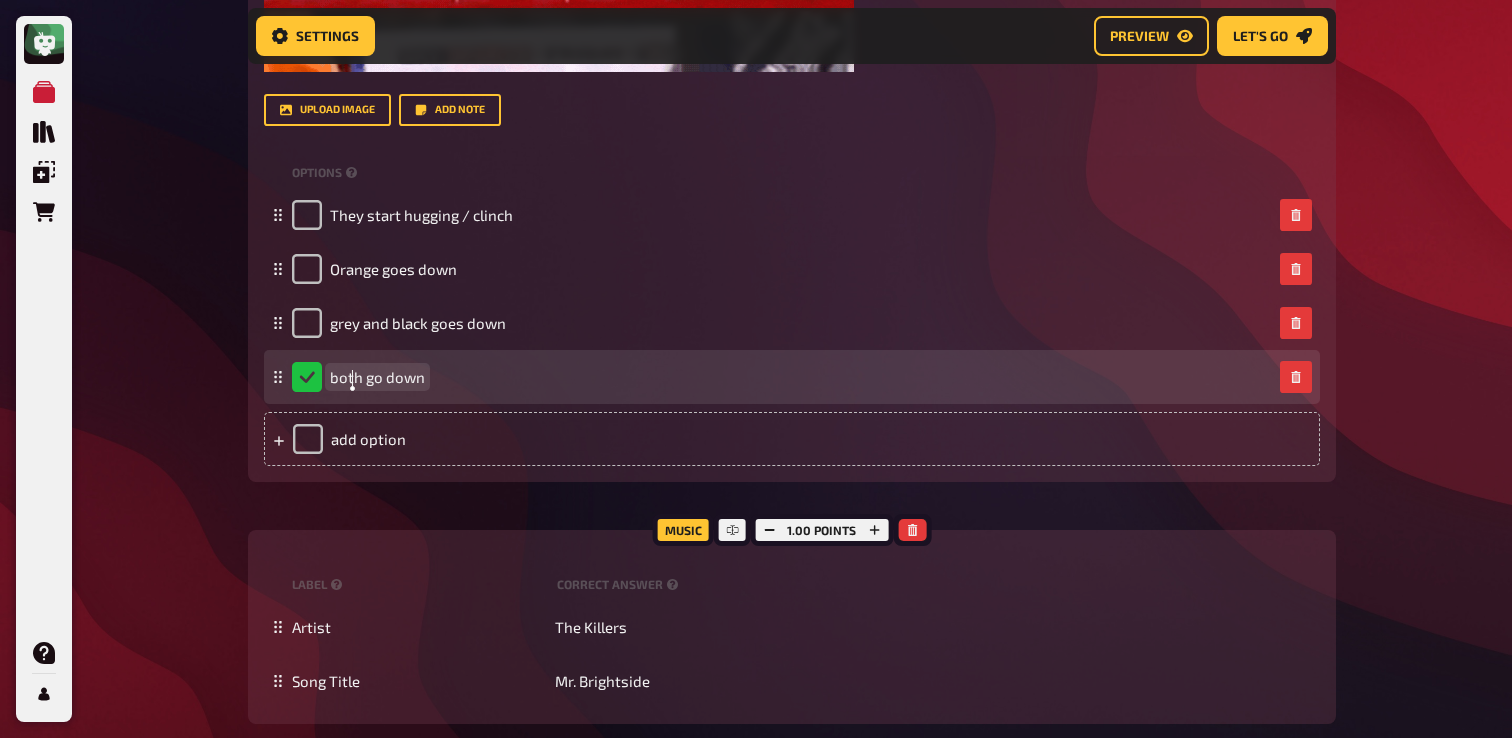 click on "both go down" at bounding box center (377, 377) 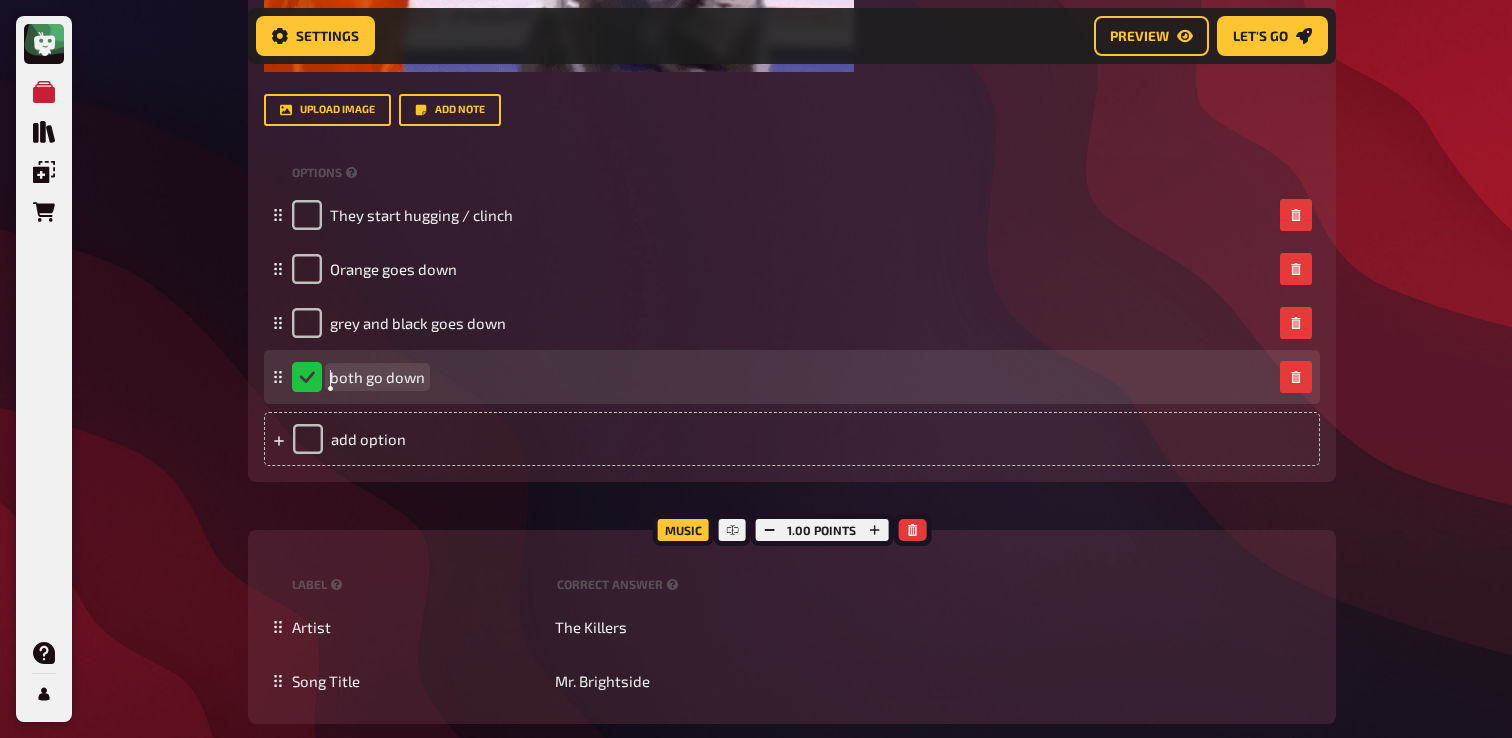 click on "both go down" at bounding box center [377, 377] 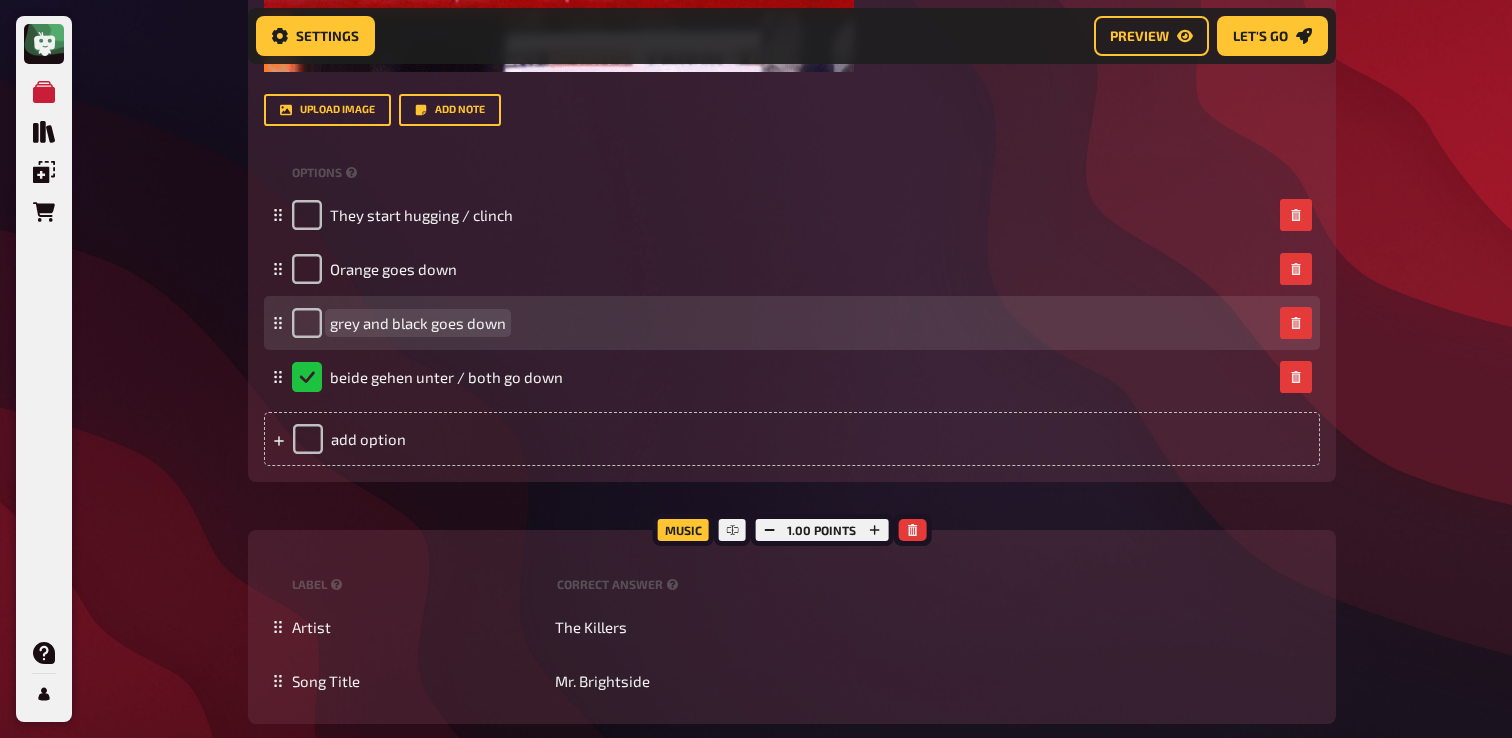 click on "grey and black goes down" at bounding box center [418, 323] 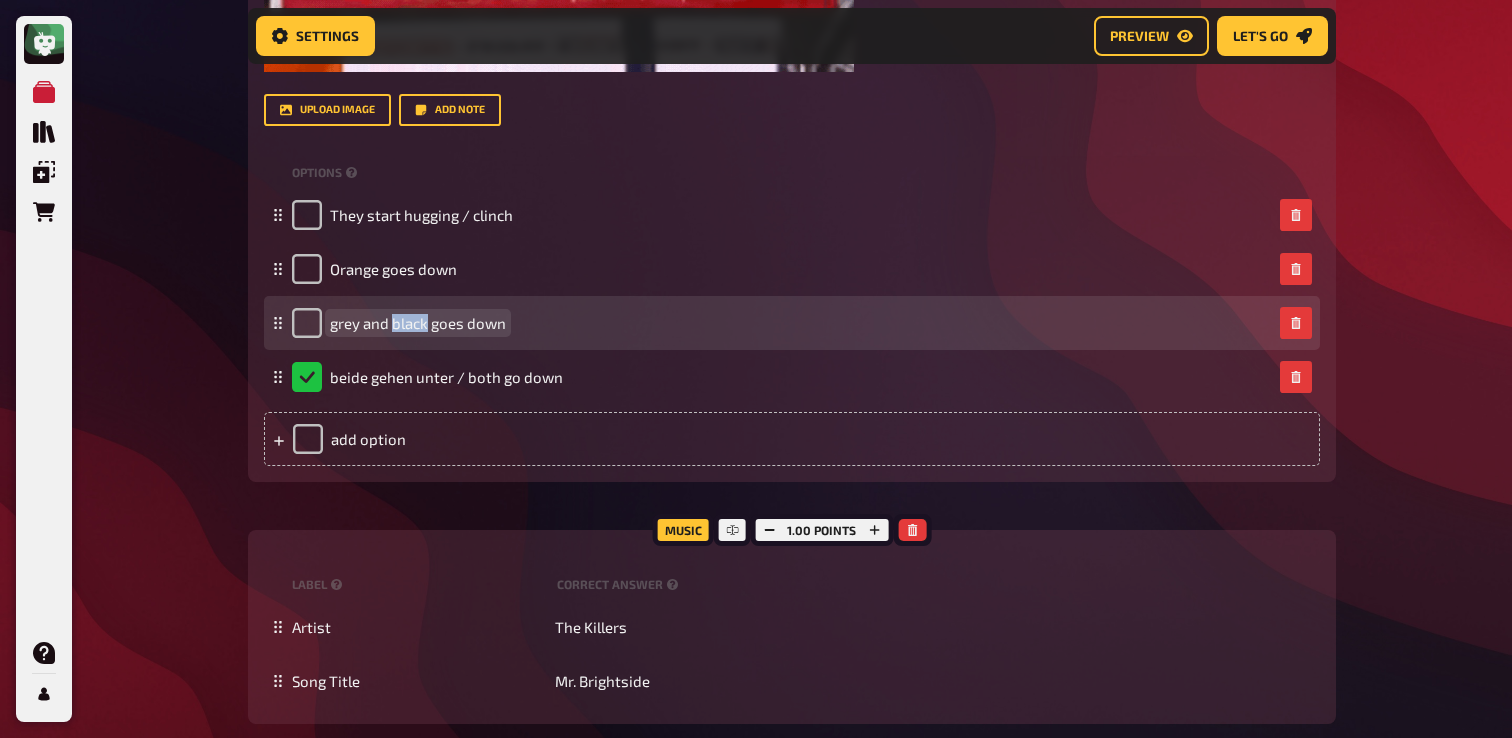 click on "grey and black goes down" at bounding box center [418, 323] 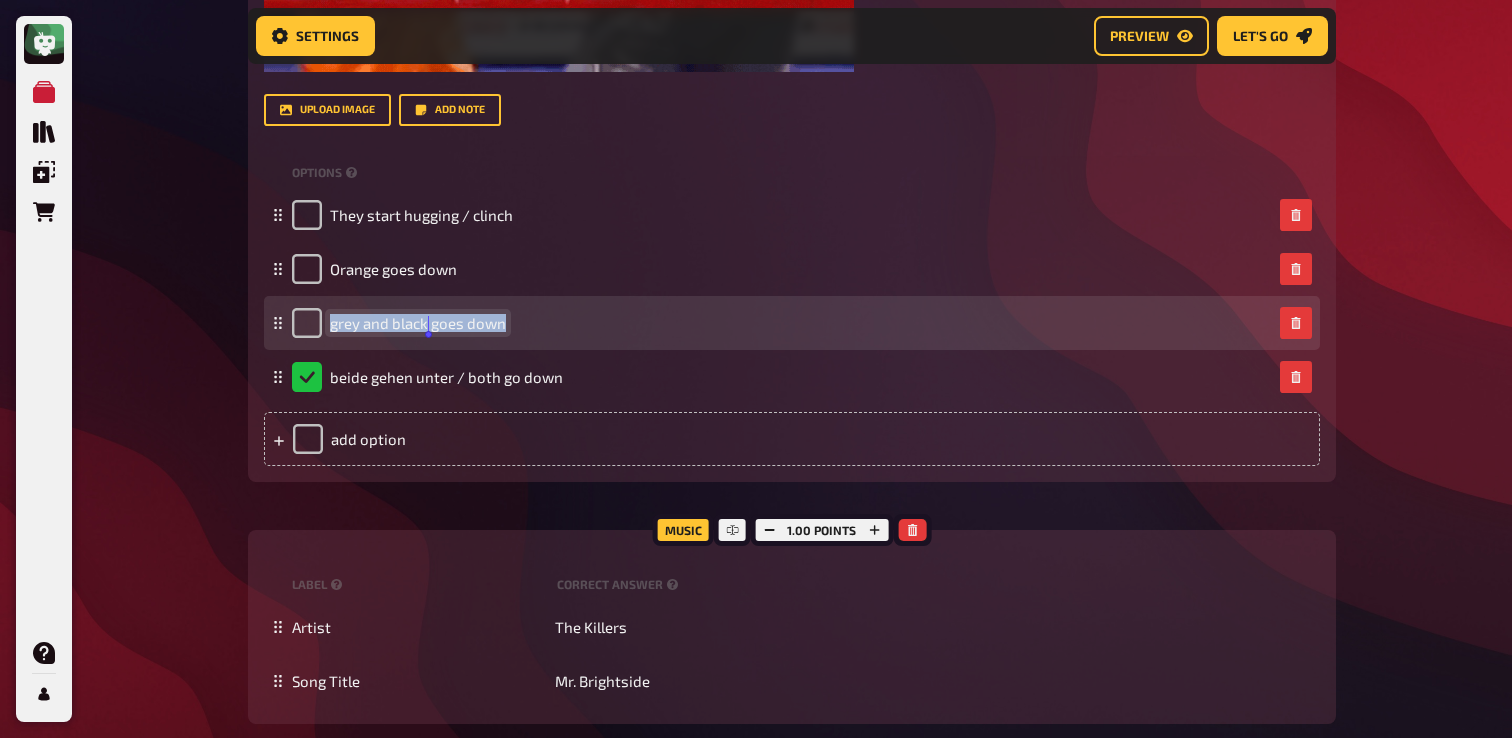 click on "grey and black goes down" at bounding box center (418, 323) 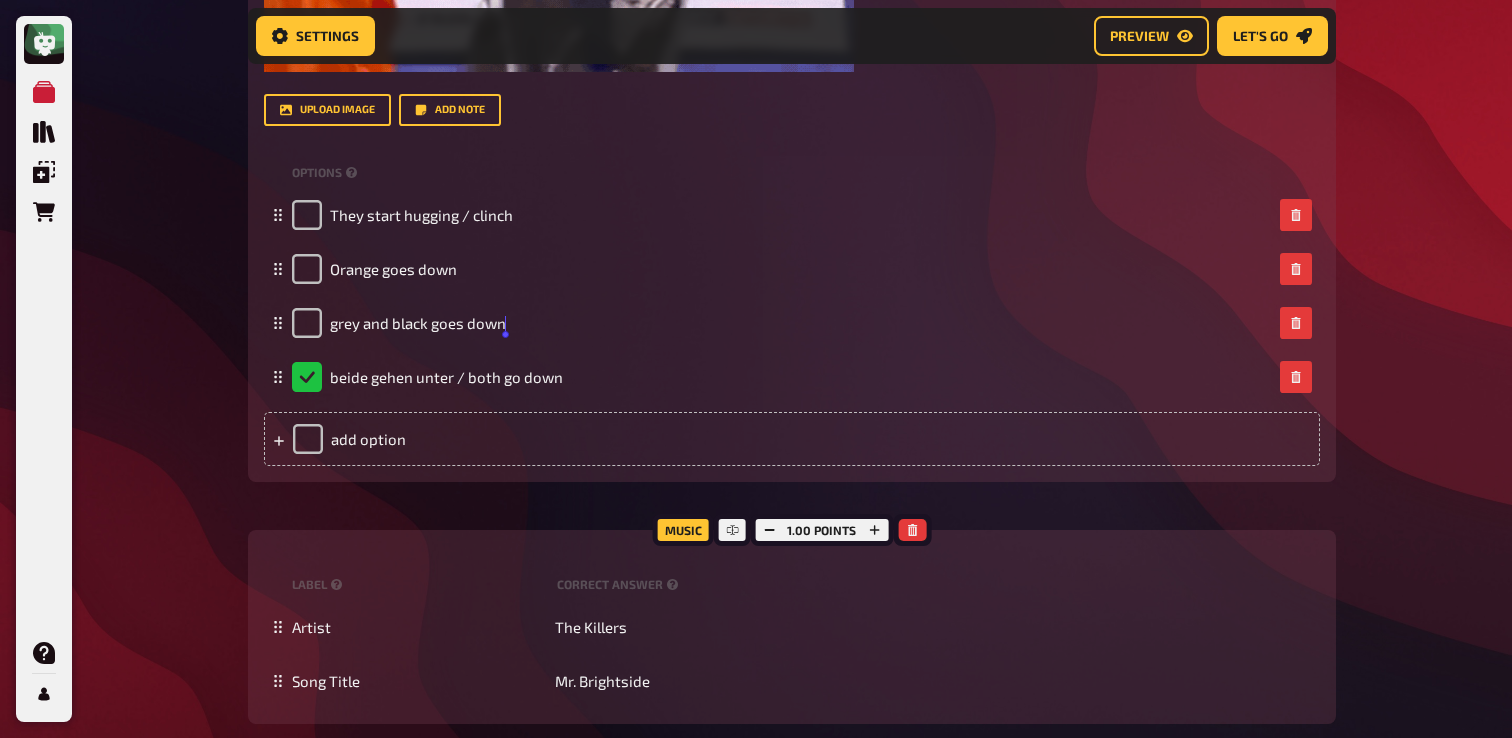click on "My Quizzes Quiz Library Overlays Orders Help Profile Home My Quizzes Summer is Here ✅🇩🇪 Setup Setup Edit Content Quiz Lobby Hosting undefined Evaluation Leaderboard Settings Preview Let's go Let's go Summer is Here ✅🇩🇪 01 Invisibles   1 6 Trivia 6.00 points Title Invisibles Question body Können Sie den Titel des Films nennen, der auf diesen Fotos basiert?  / Can you name the title of the movie based on these photos? ﻿ Drop here to upload upload image   Moderator Note (not visible to participants) ﻿ Link to the playlist ﻿ label correct answer Answer 1 The [PERSON_NAME] Show Answer 2 Baby Driver Answer 3 Zoolander Answer 4 Legally Blonde Answer 5 [PERSON_NAME] in Wonderland Answer 6 Shutter Island
To pick up a draggable item, press the space bar.
While dragging, use the arrow keys to move the item.
Press space again to drop the item in its new position, or press escape to cancel.
add answer Music 1.00 points label correct answer Artist [PERSON_NAME] and the Waves Song Title Walking on Sunshine" at bounding box center (756, -3381) 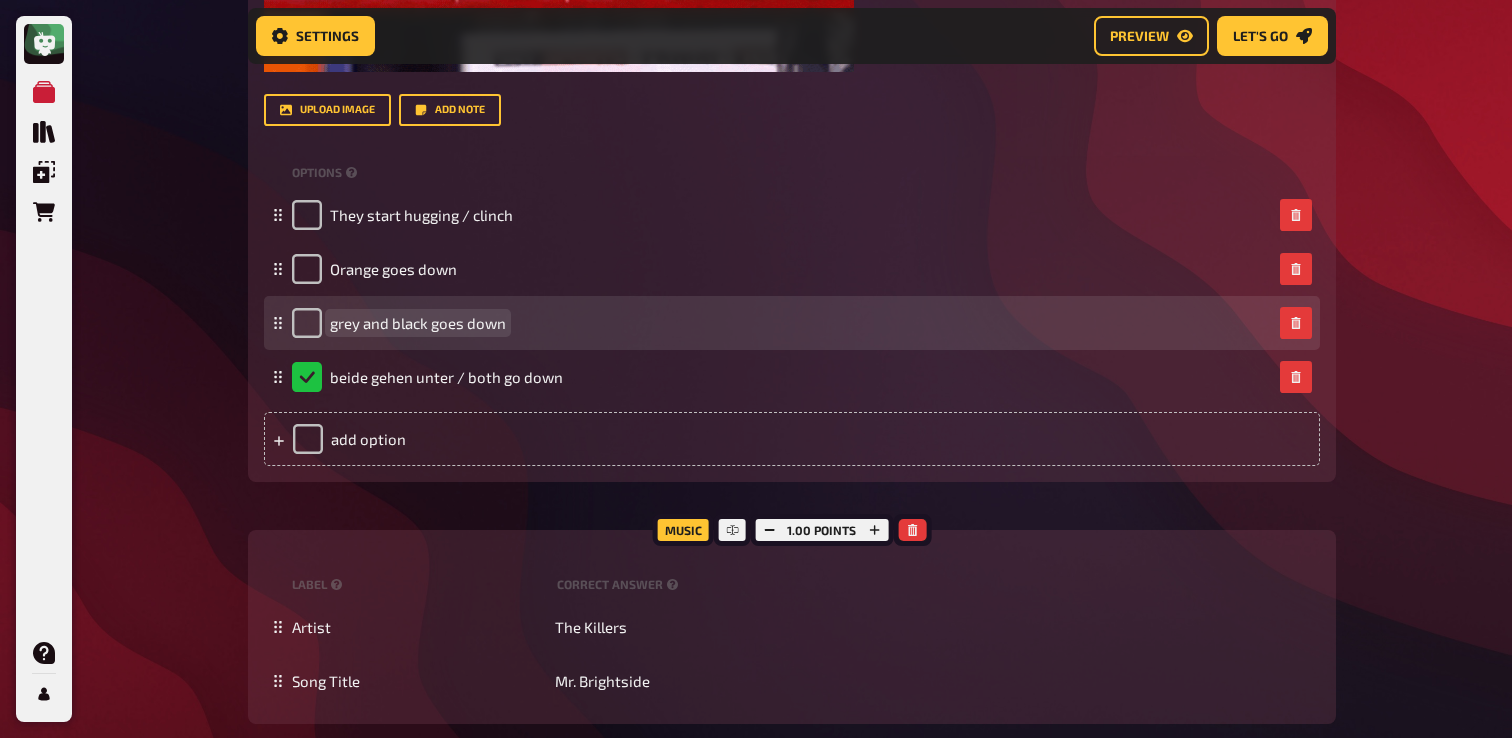 click on "grey and black goes down" at bounding box center (418, 323) 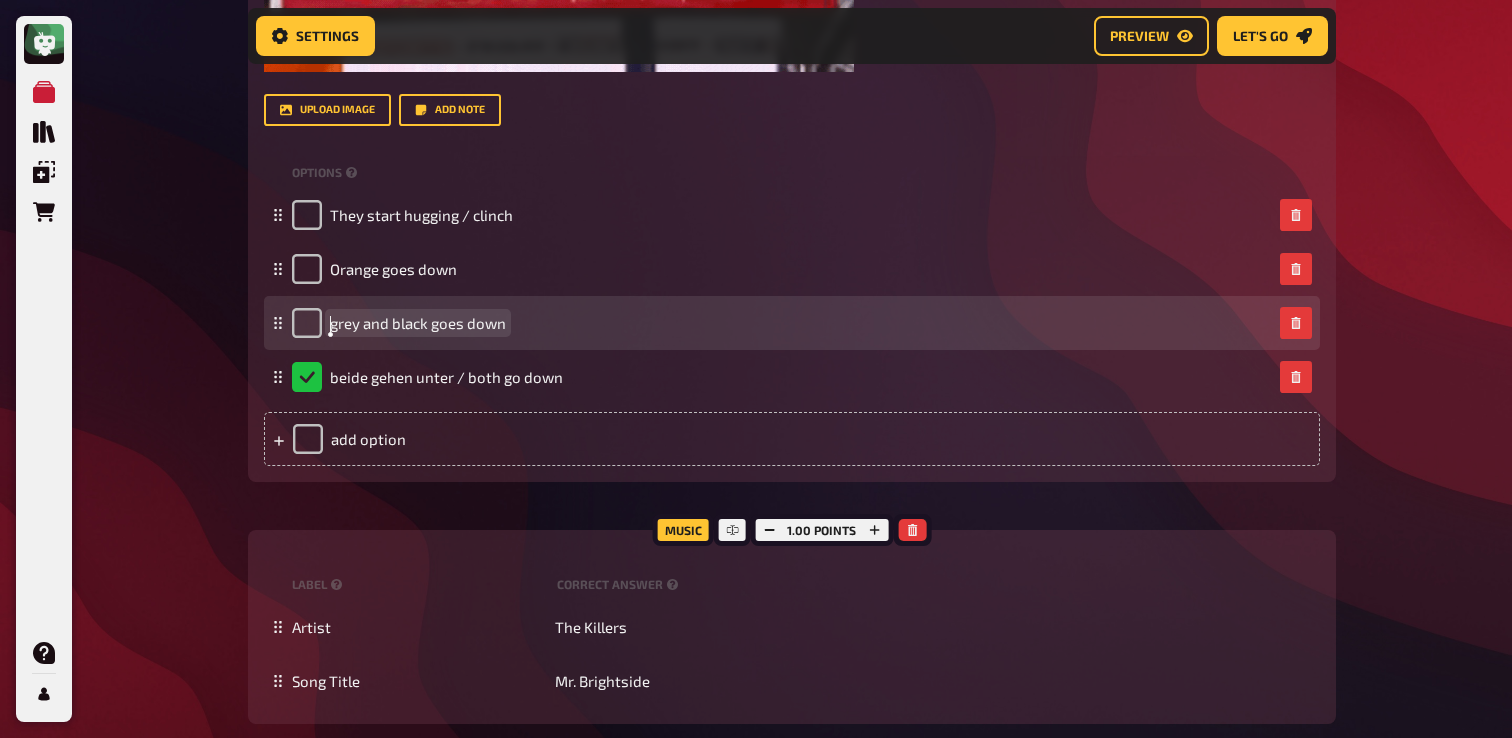 click on "grey and black goes down" at bounding box center (418, 323) 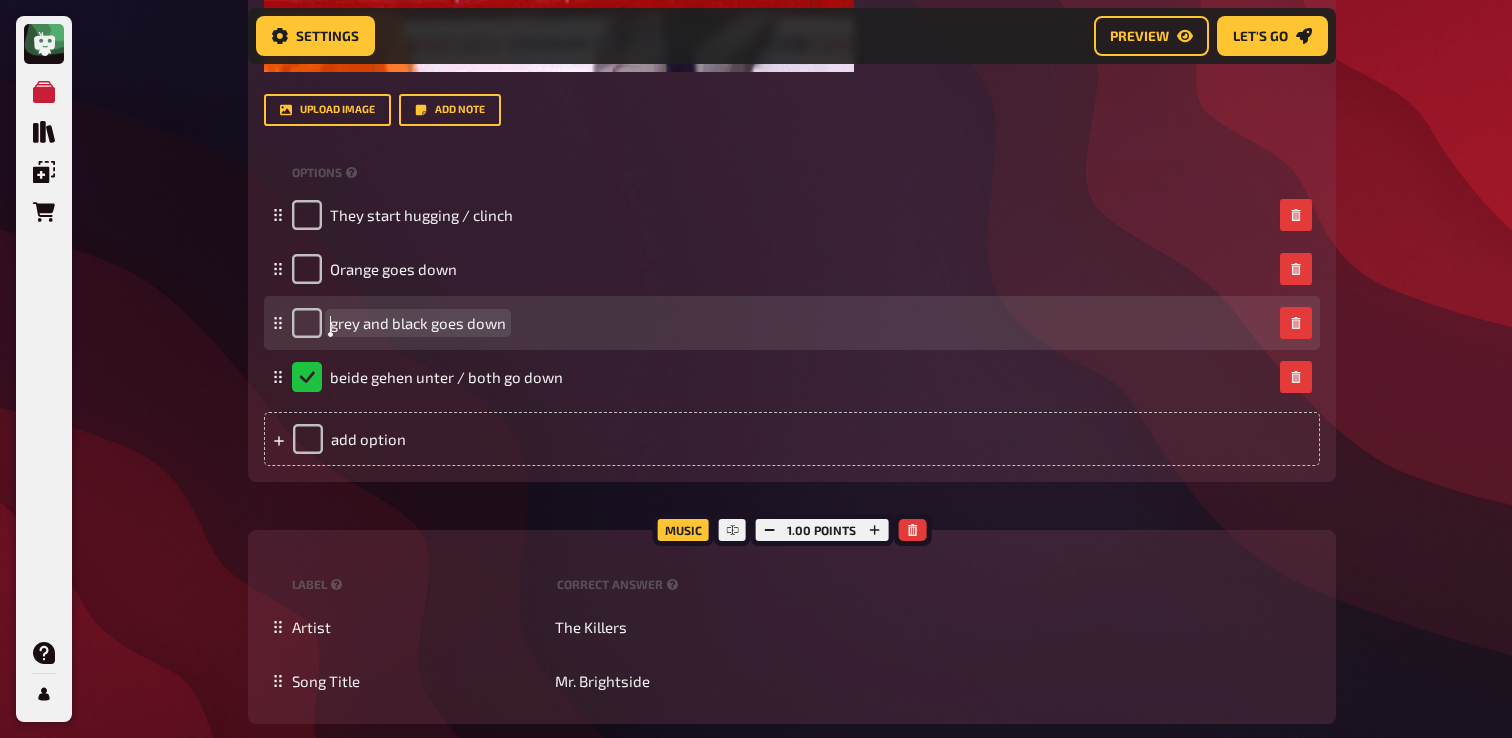 paste 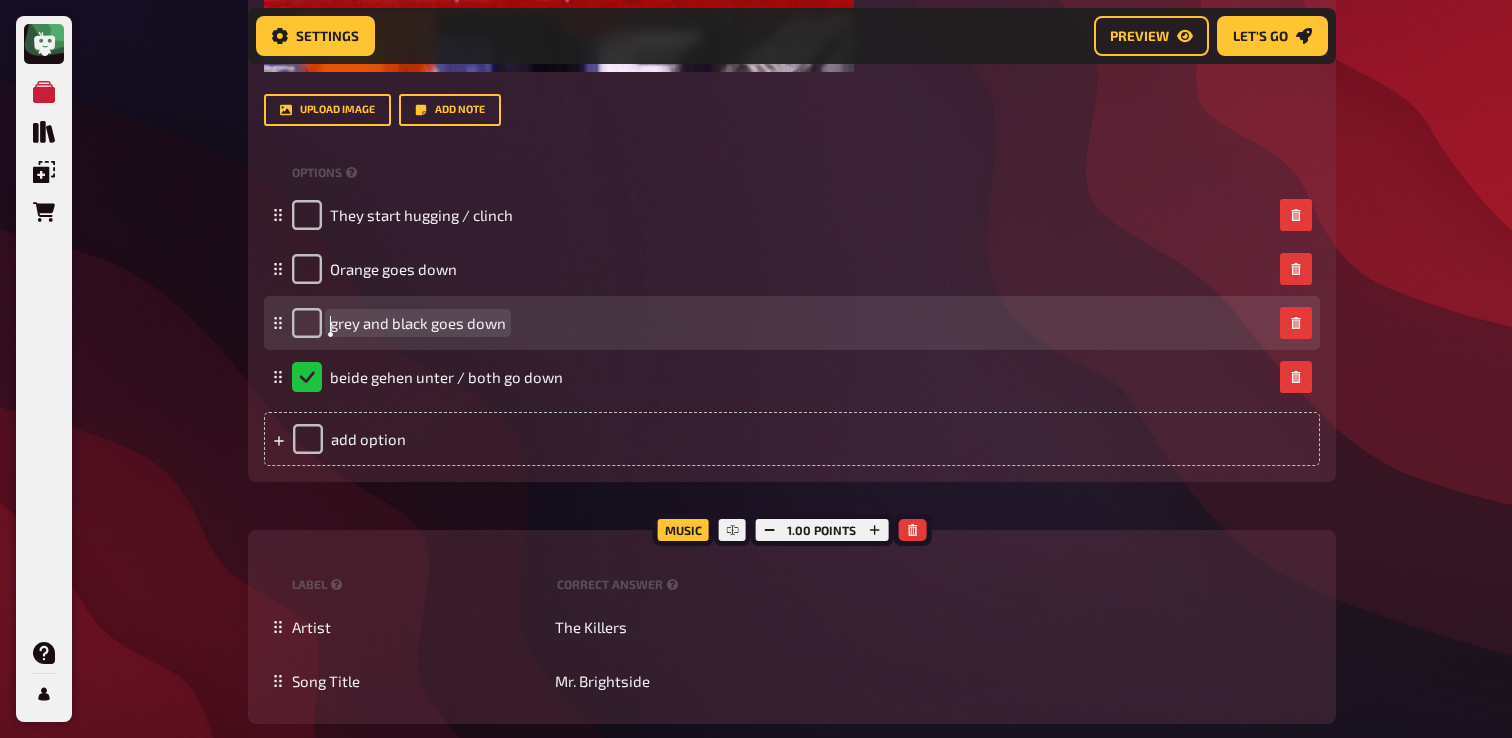type 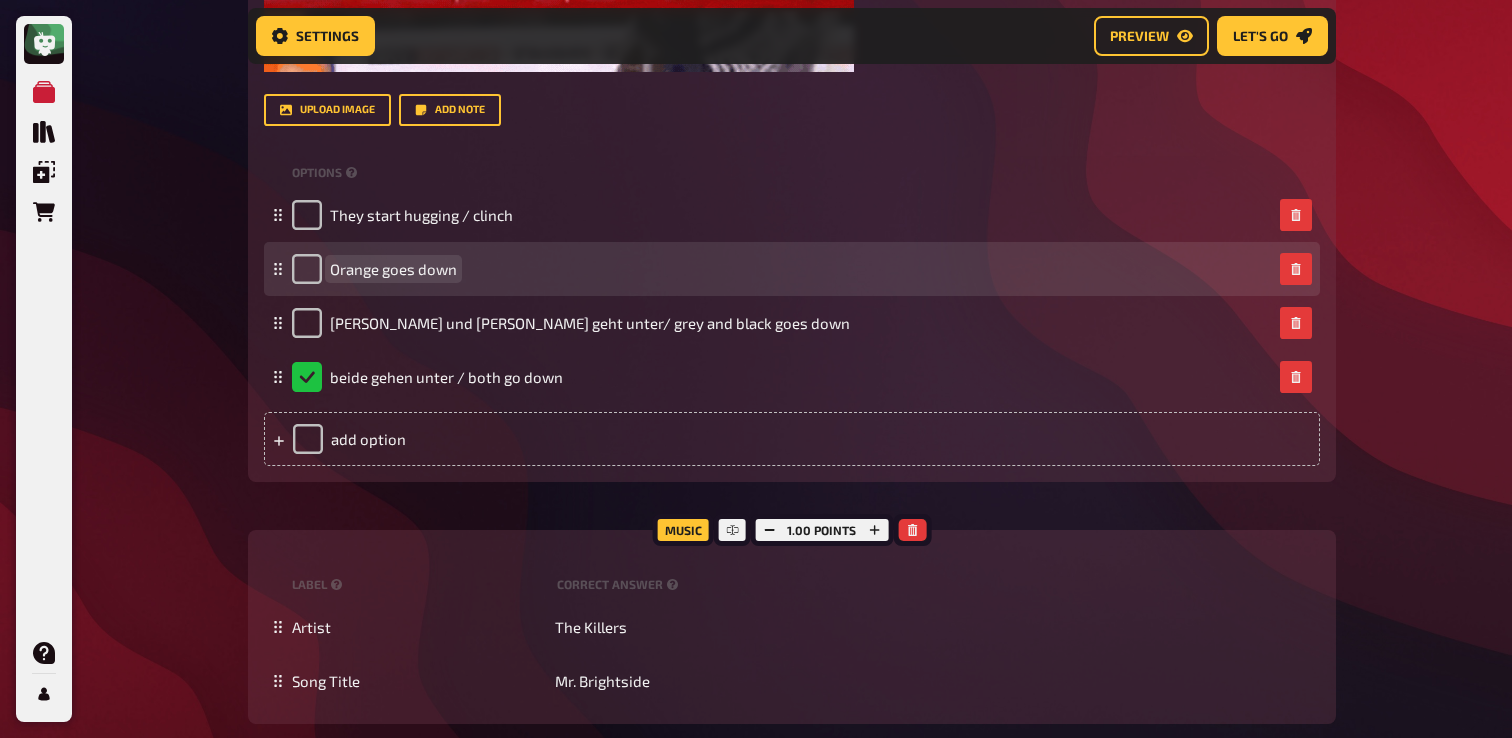 click on "Orange goes down" at bounding box center [393, 269] 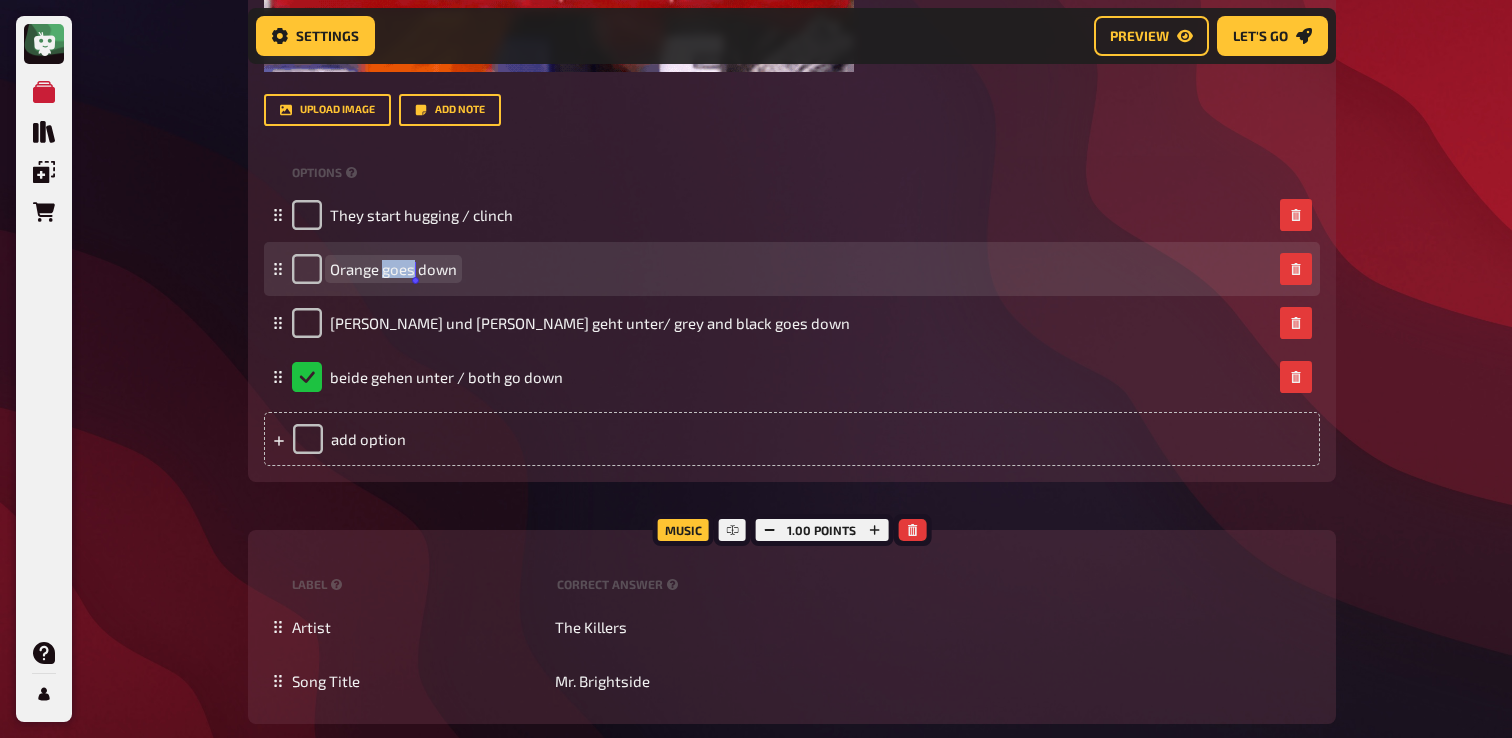 click on "Orange goes down" at bounding box center [393, 269] 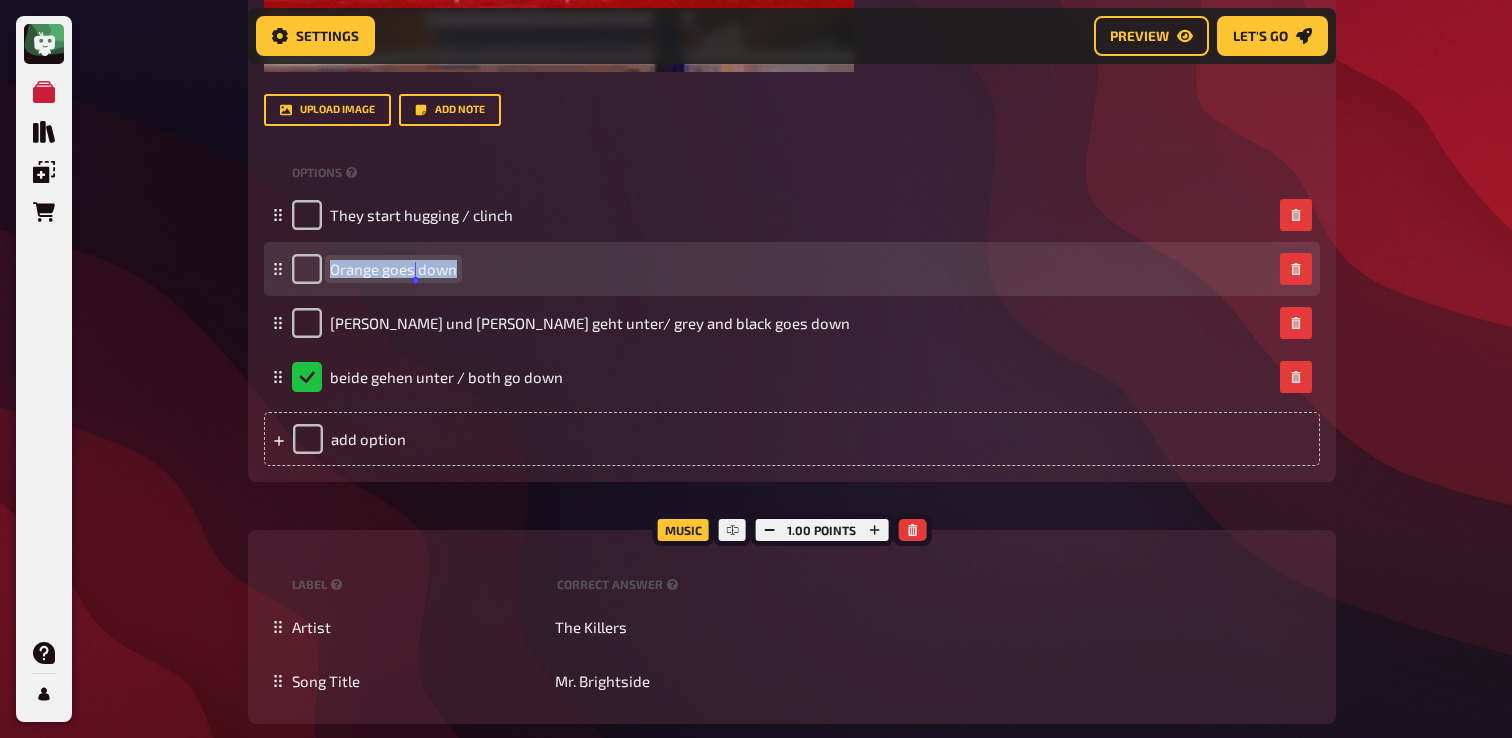 click on "Orange goes down" at bounding box center [393, 269] 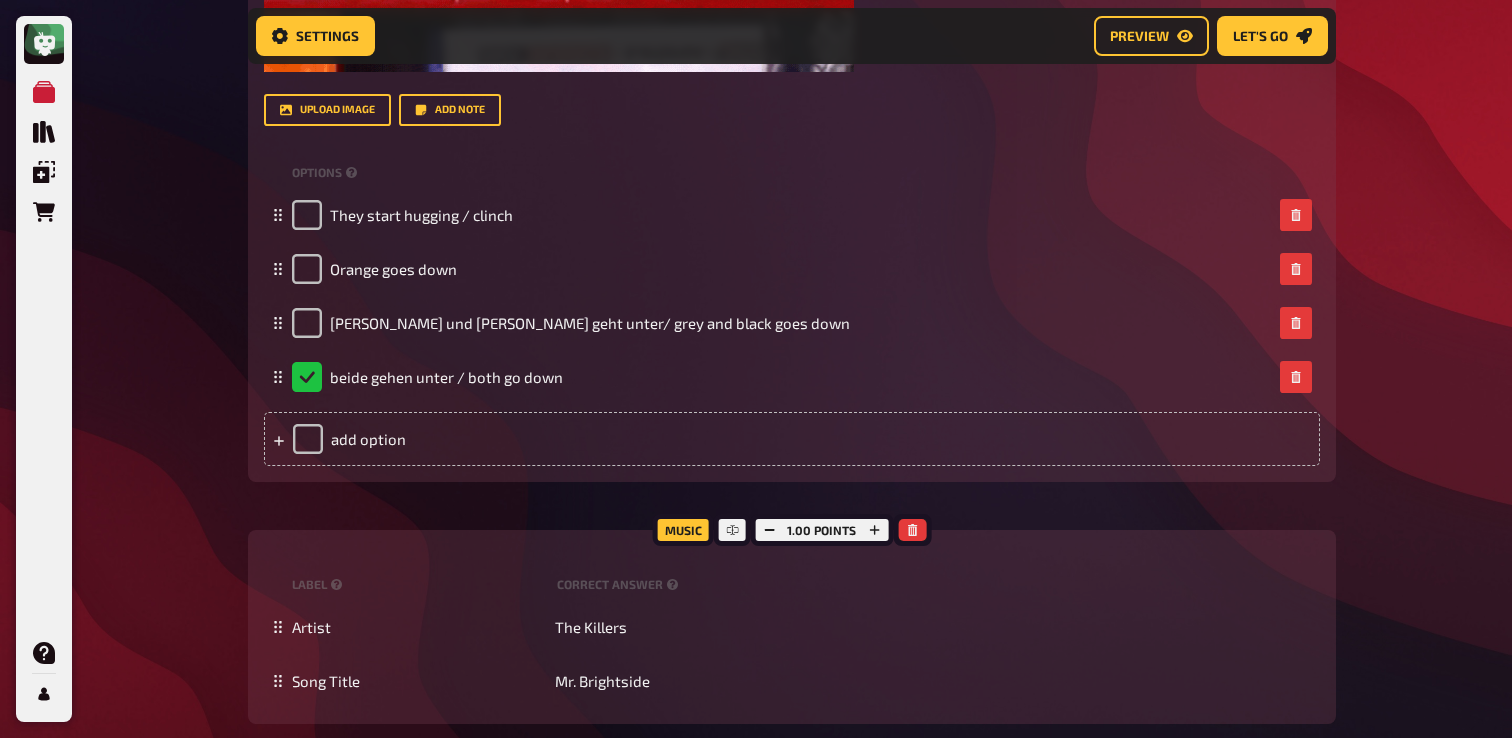 click on "My Quizzes Quiz Library Overlays Orders Help Profile Home My Quizzes Summer is Here ✅🇩🇪 Setup Setup Edit Content Quiz Lobby Hosting undefined Evaluation Leaderboard Settings Preview Let's go Let's go Summer is Here ✅🇩🇪 01 Invisibles   1 6 Trivia 6.00 points Title Invisibles Question body Können Sie den Titel des Films nennen, der auf diesen Fotos basiert?  / Can you name the title of the movie based on these photos? ﻿ Drop here to upload upload image   Moderator Note (not visible to participants) ﻿ Link to the playlist ﻿ label correct answer Answer 1 The [PERSON_NAME] Show Answer 2 Baby Driver Answer 3 Zoolander Answer 4 Legally Blonde Answer 5 [PERSON_NAME] in Wonderland Answer 6 Shutter Island
To pick up a draggable item, press the space bar.
While dragging, use the arrow keys to move the item.
Press space again to drop the item in its new position, or press escape to cancel.
add answer Music 1.00 points label correct answer Artist [PERSON_NAME] and the Waves Song Title Walking on Sunshine" at bounding box center (756, -3381) 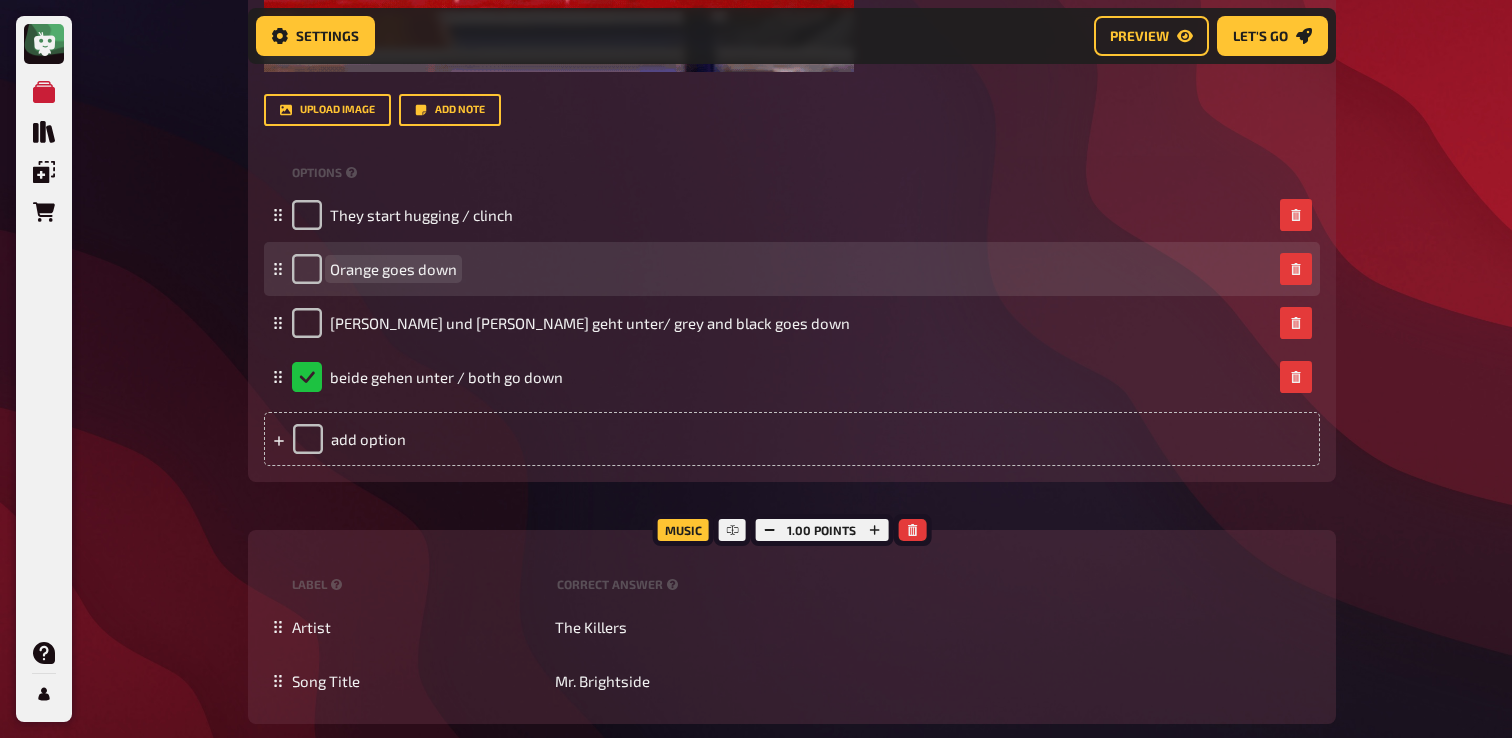 click on "Orange goes down" at bounding box center (374, 269) 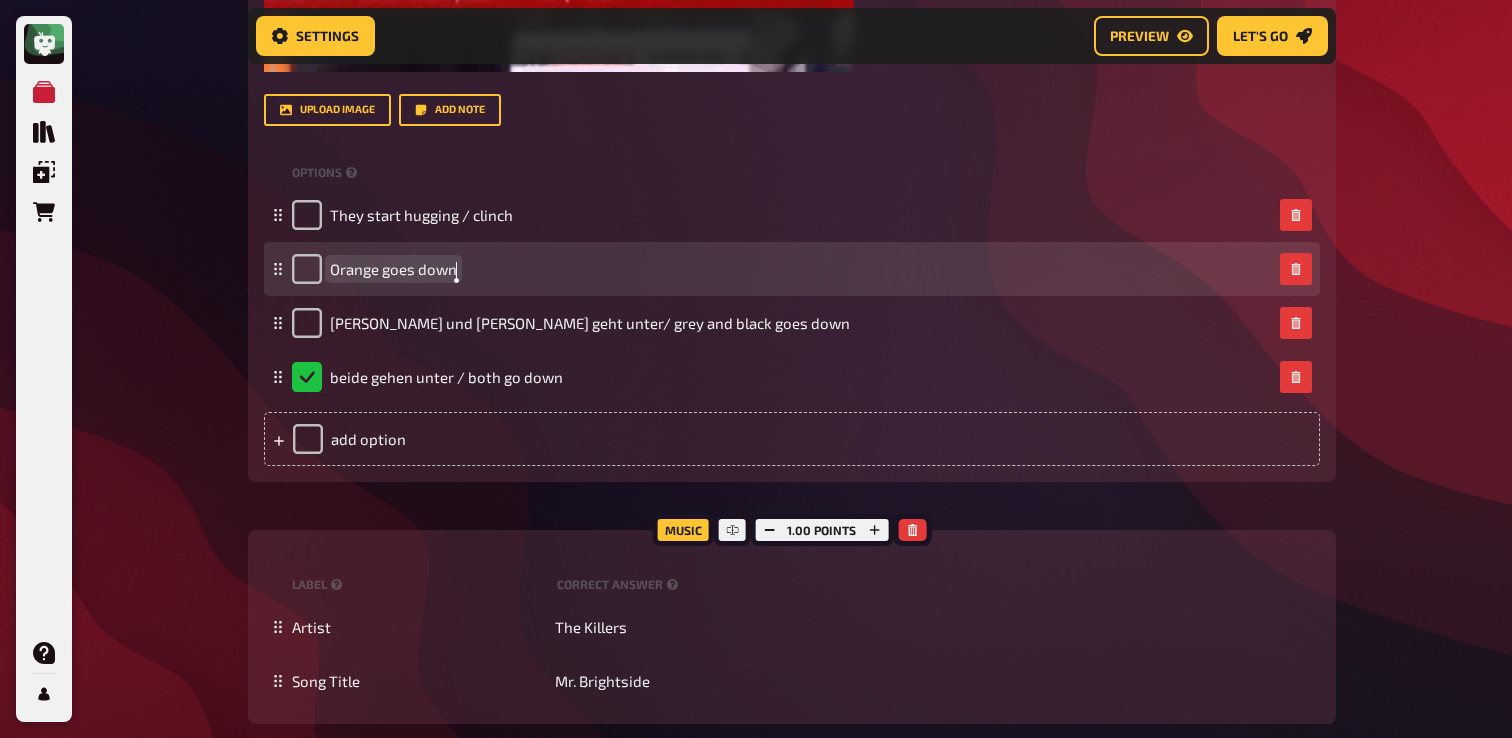 click on "Orange goes down" at bounding box center (393, 269) 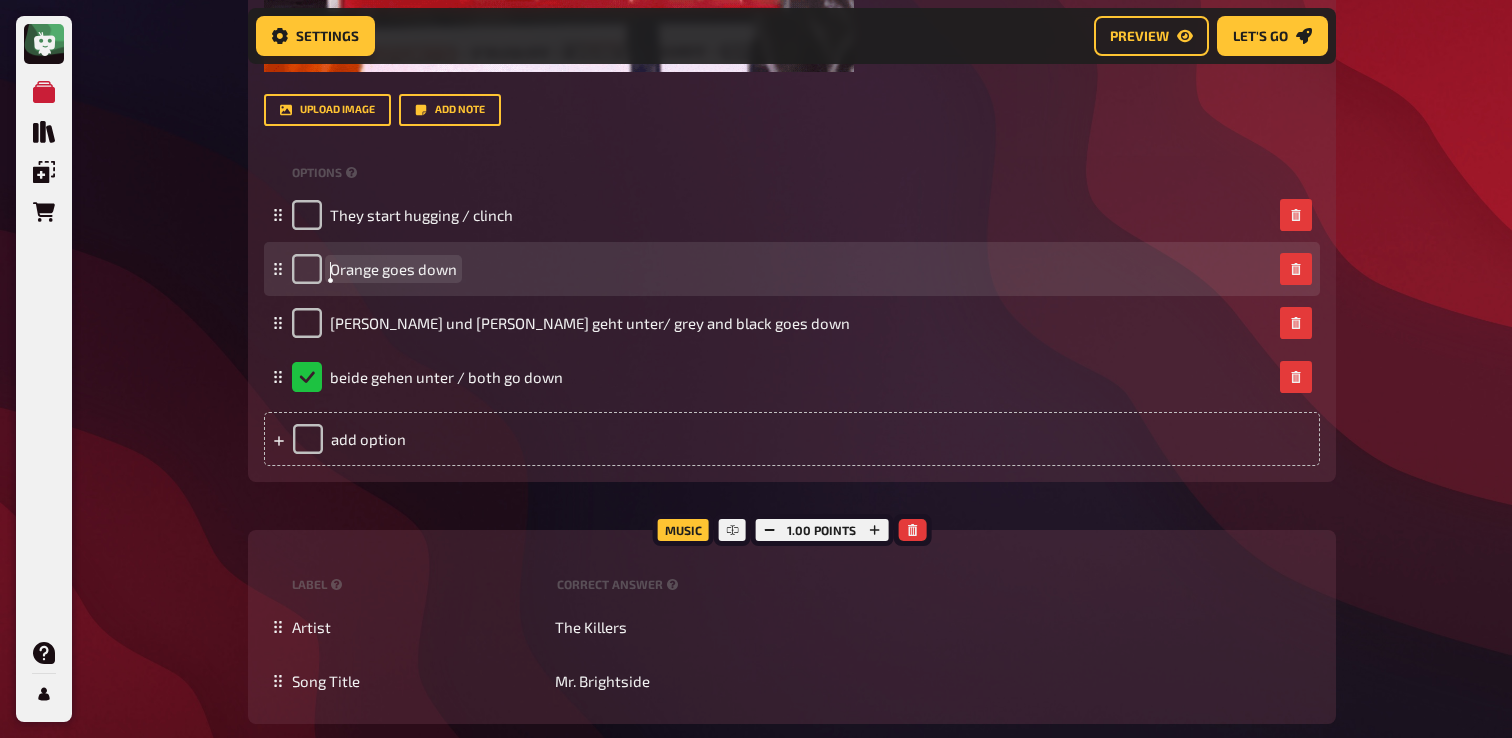 click on "Orange goes down" at bounding box center [393, 269] 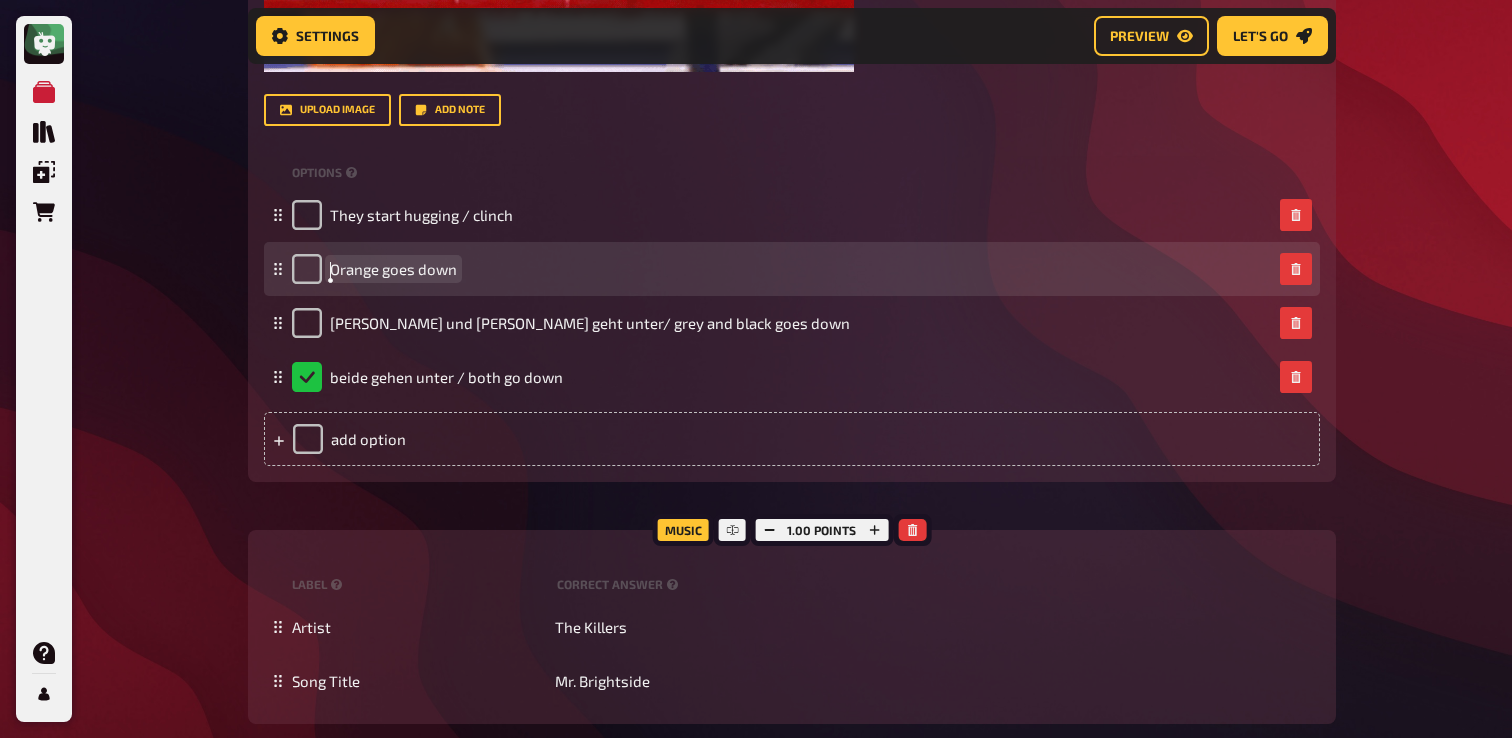 paste 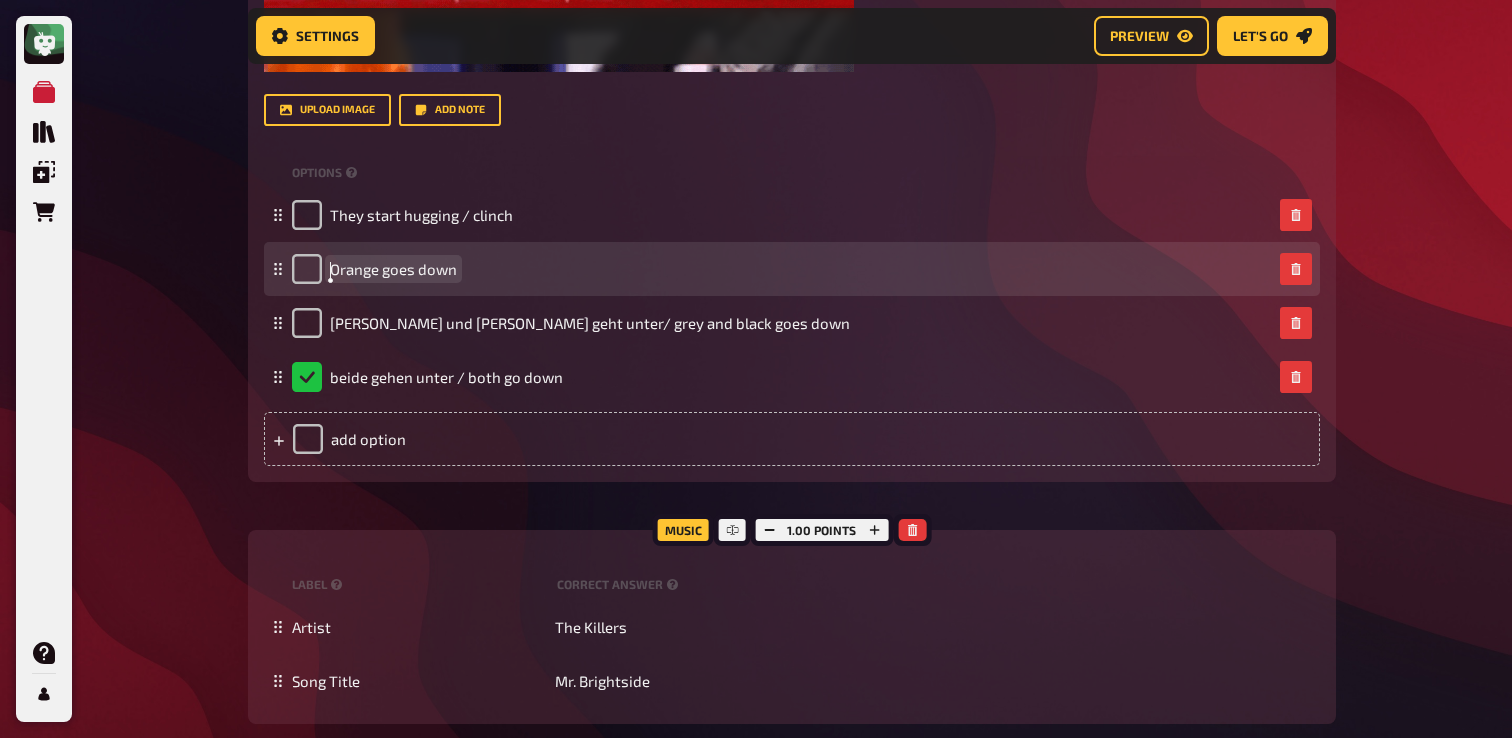 type 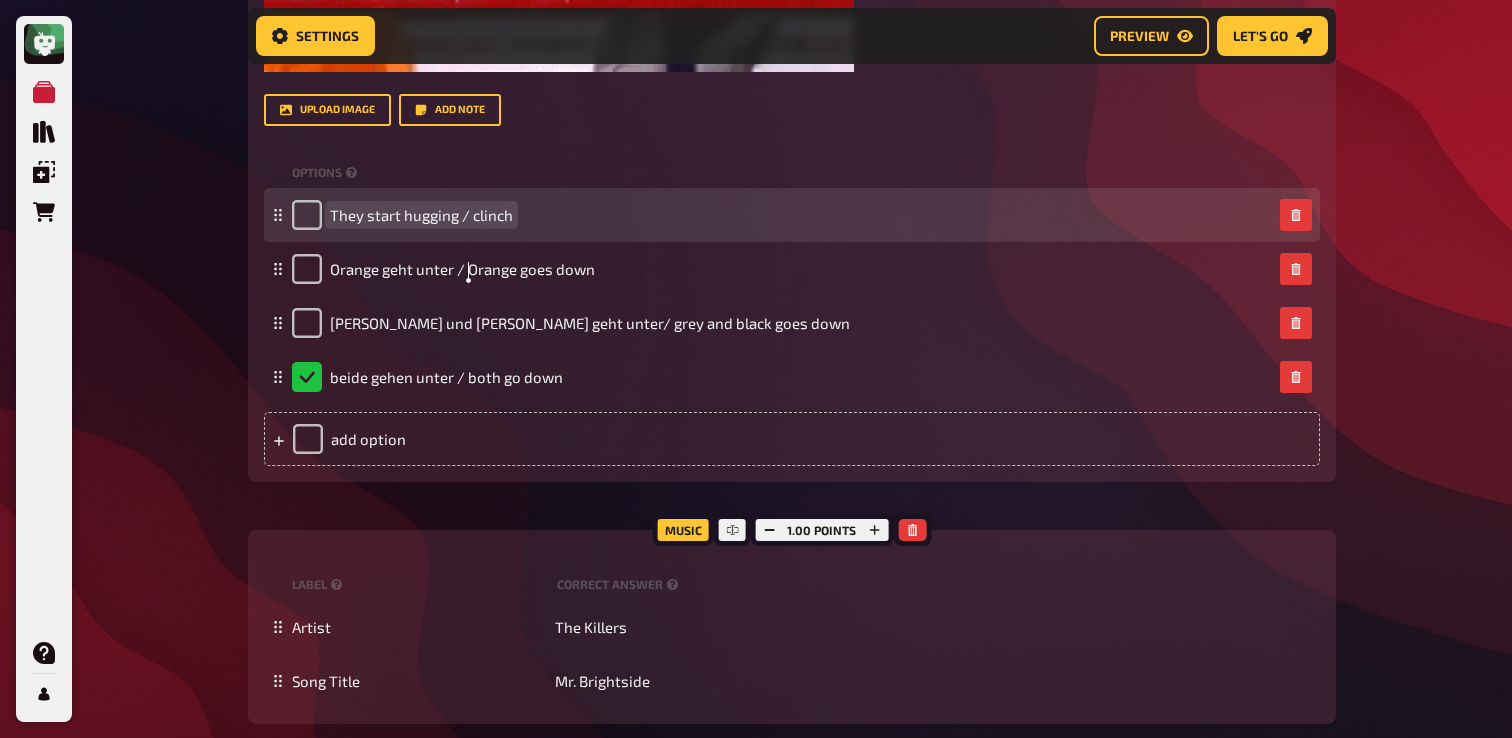 click on "They start hugging / clinch" at bounding box center (421, 215) 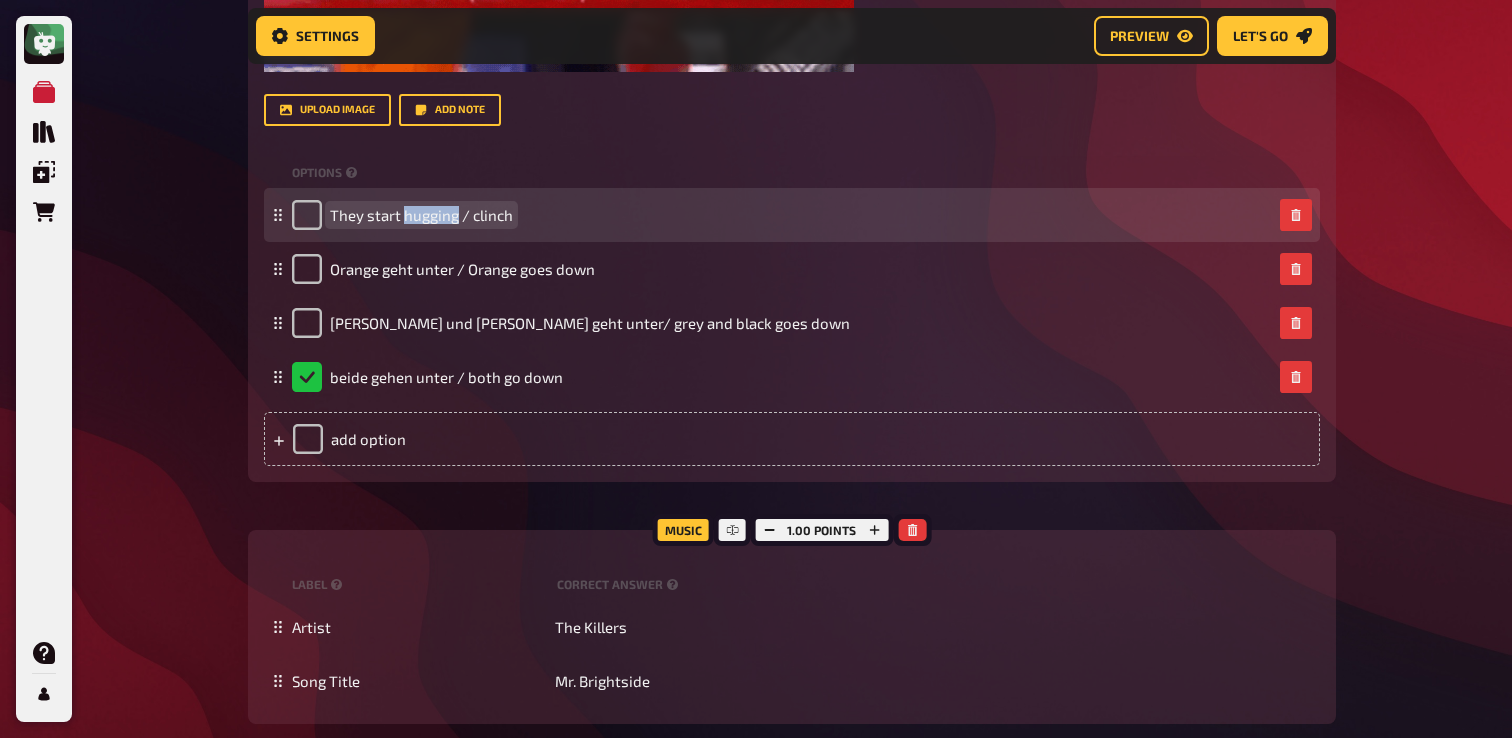 click on "They start hugging / clinch" at bounding box center (421, 215) 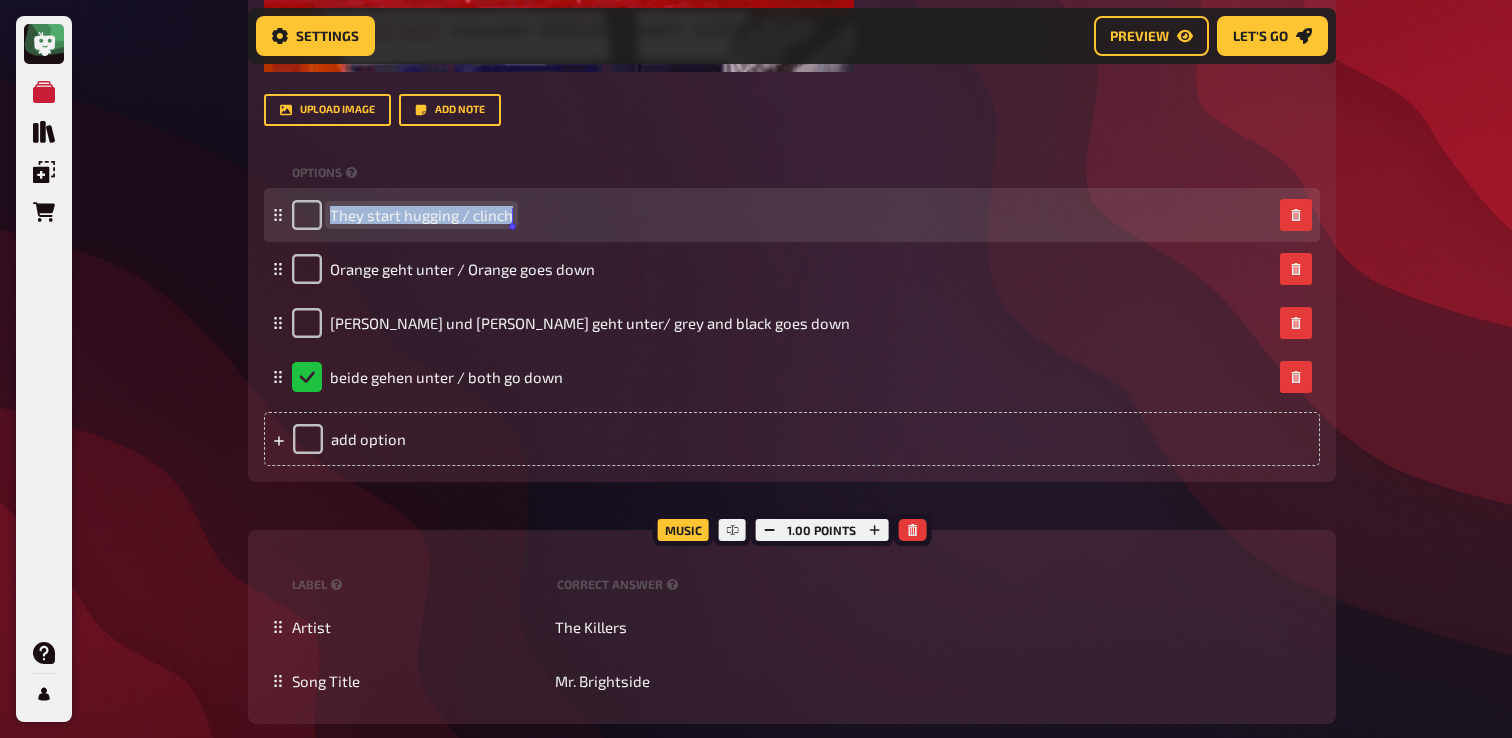 click on "They start hugging / clinch" at bounding box center [421, 215] 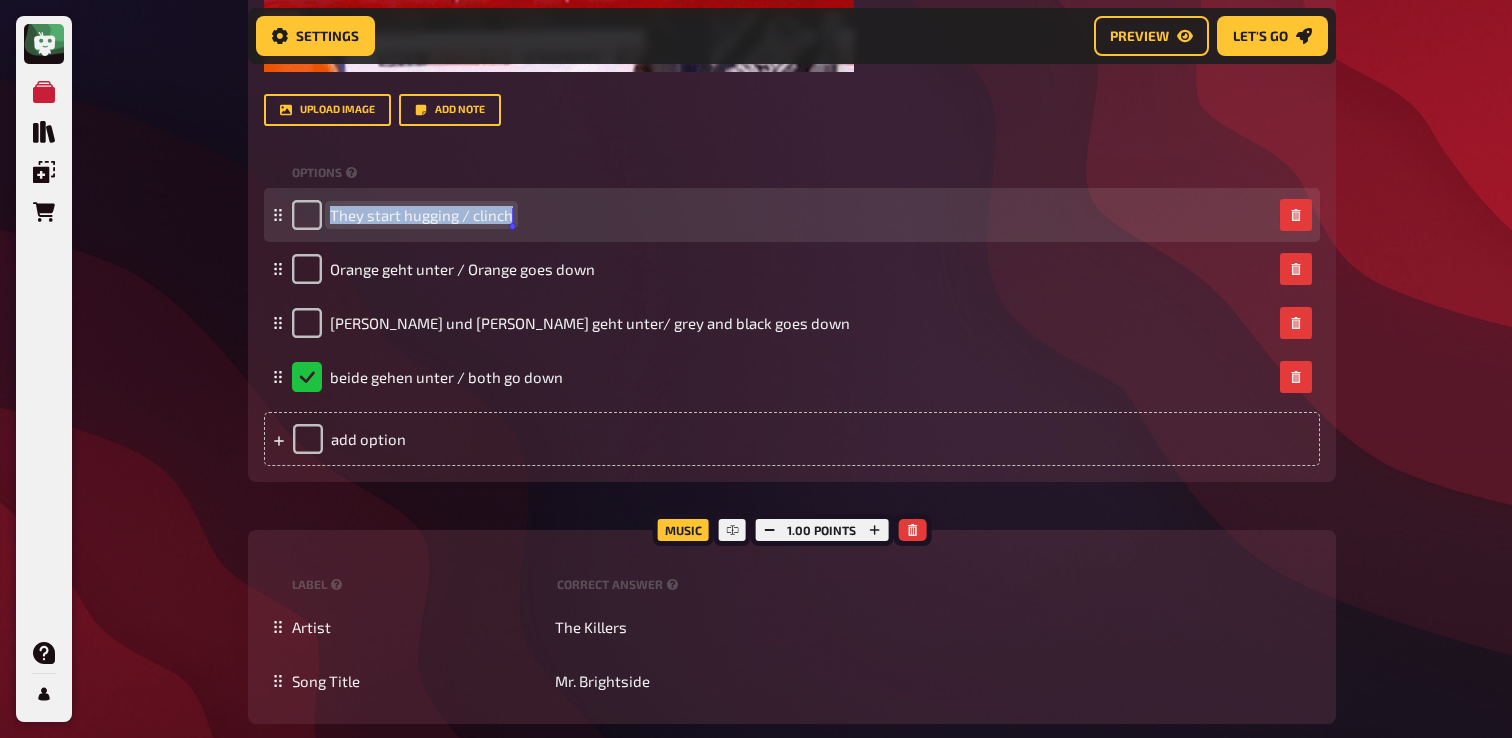 click on "They start hugging / clinch" at bounding box center (421, 215) 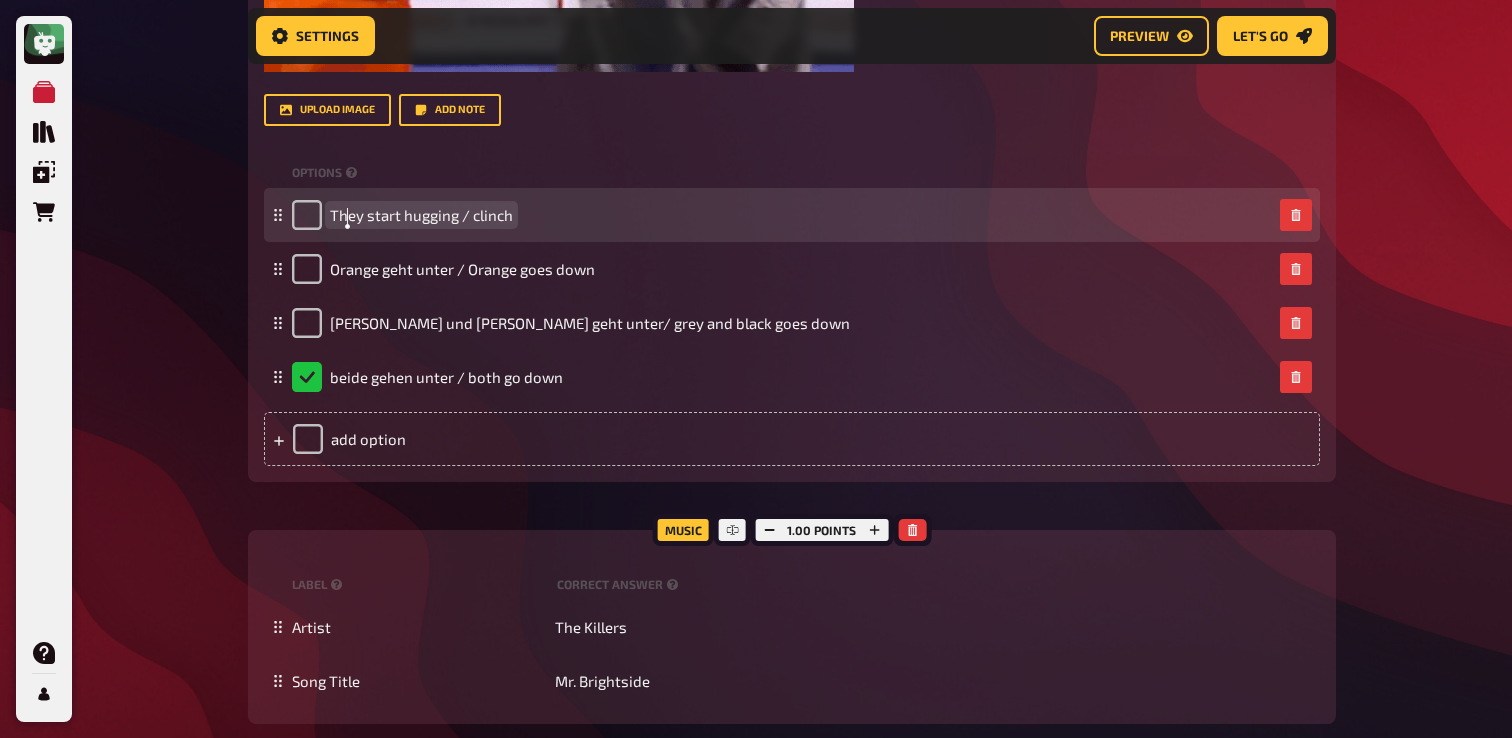 click on "They start hugging / clinch" at bounding box center [421, 215] 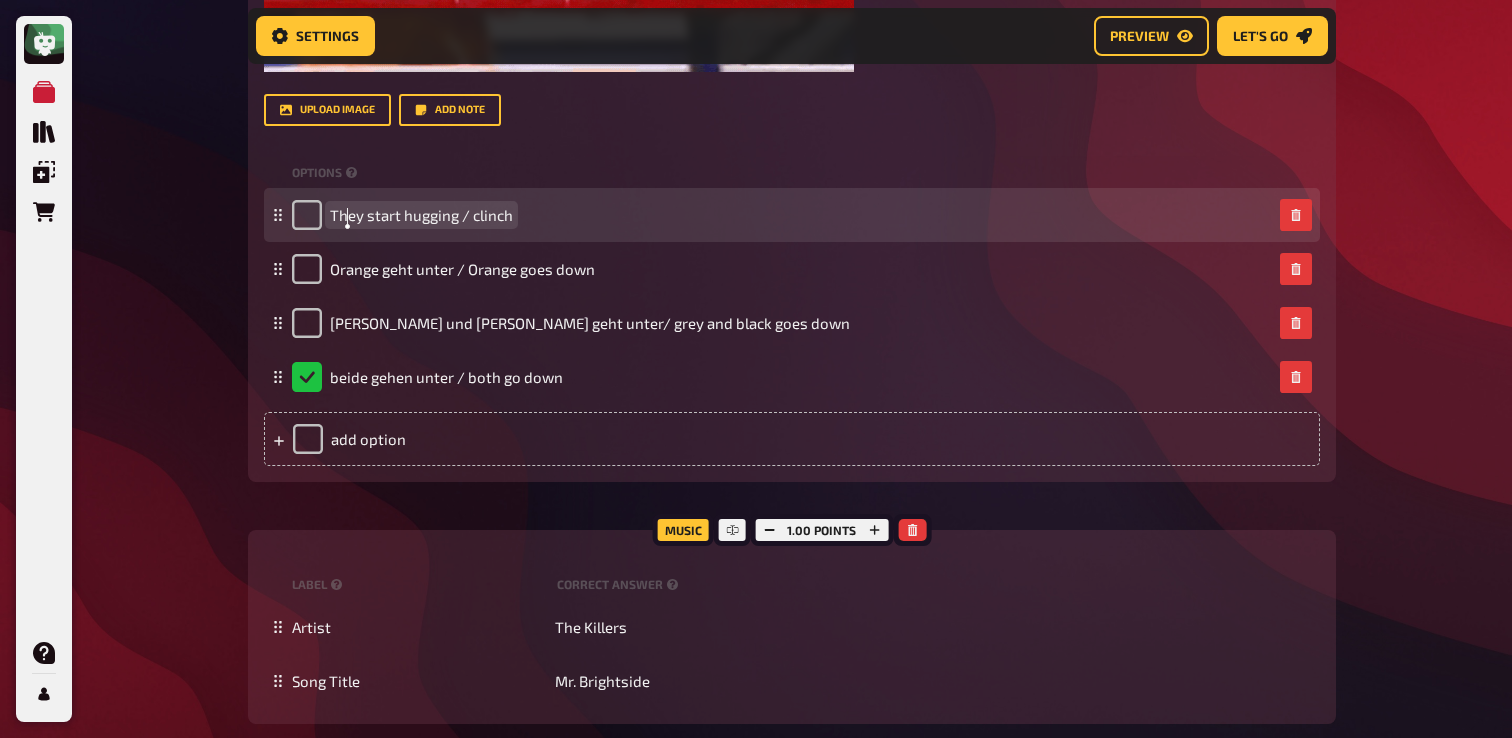 click on "They start hugging / clinch" at bounding box center [421, 215] 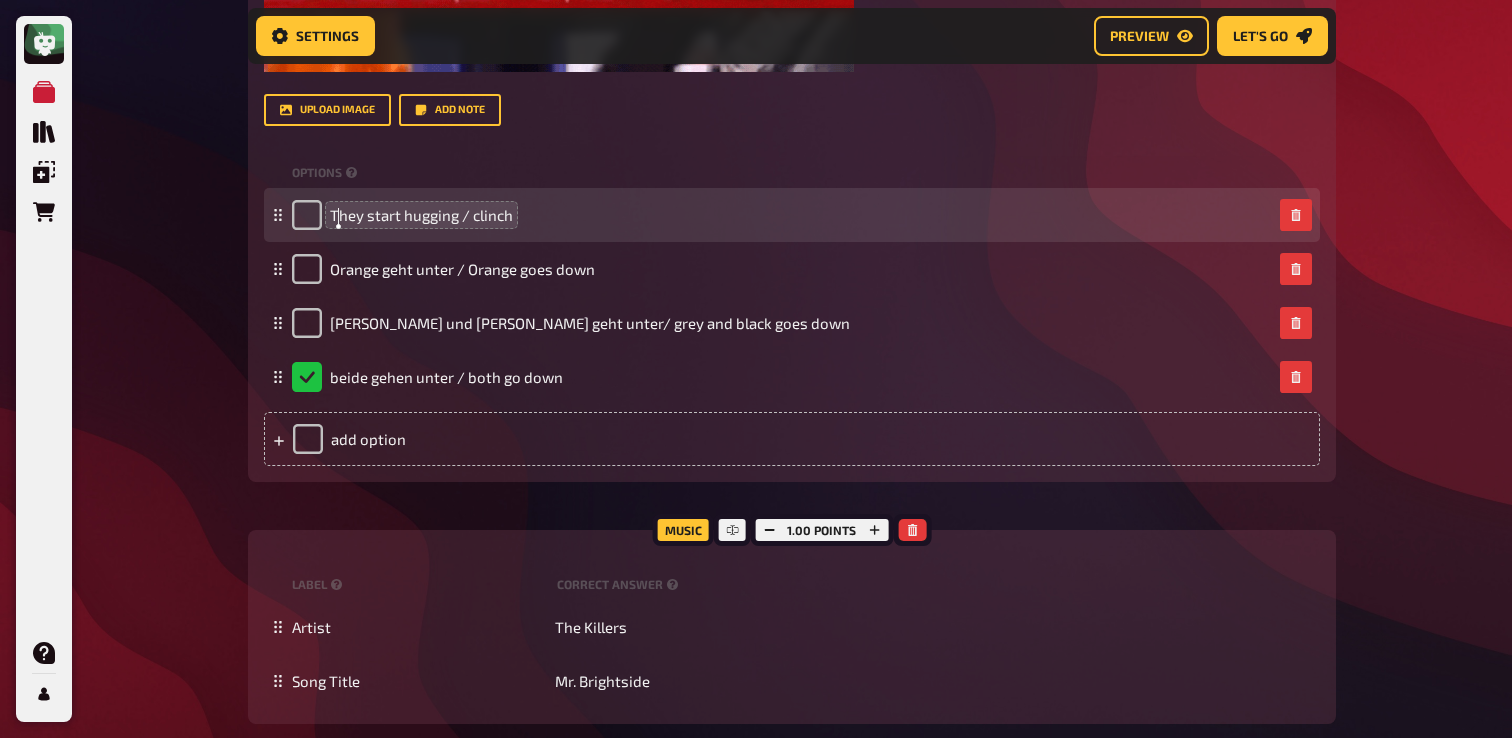 click on "They start hugging / clinch" at bounding box center (402, 215) 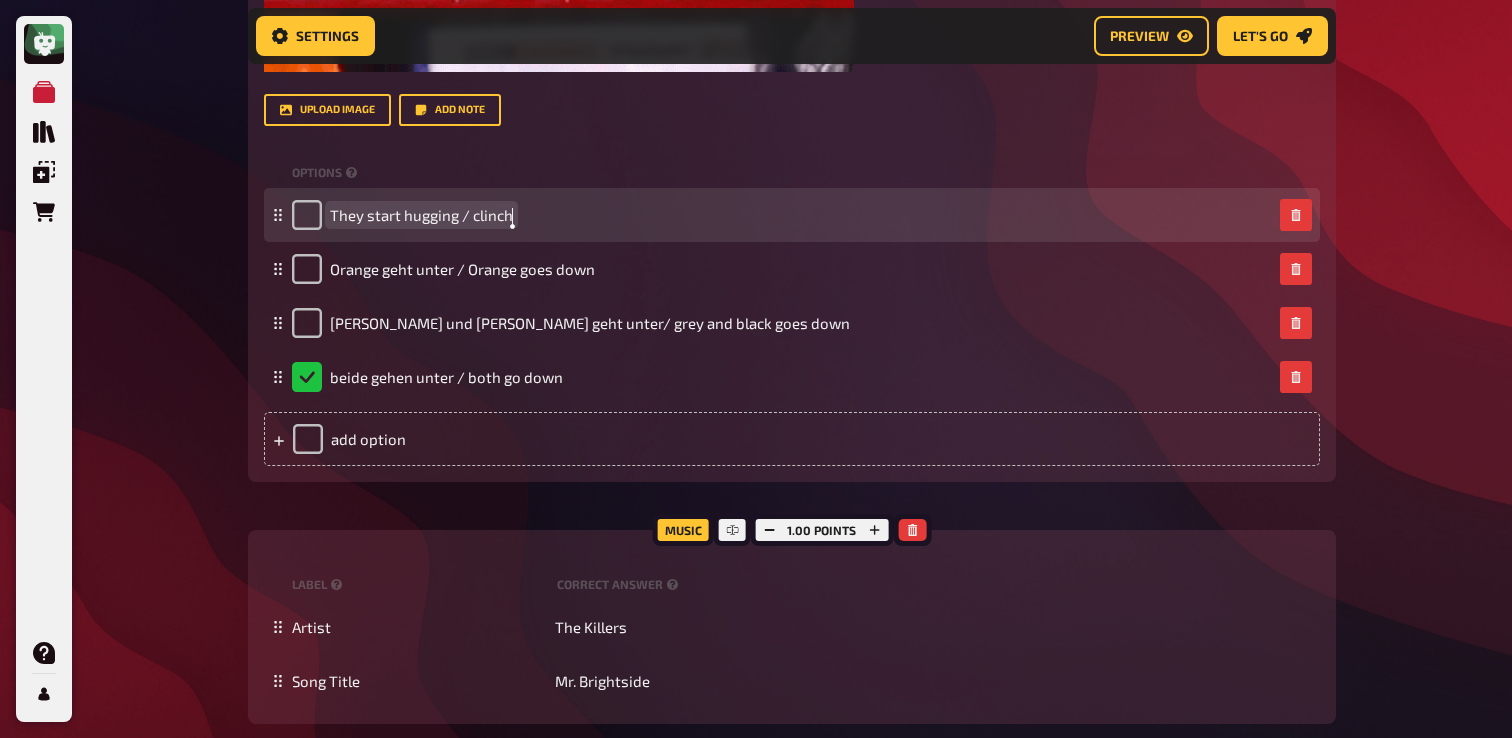 click on "They start hugging / clinch" at bounding box center [421, 215] 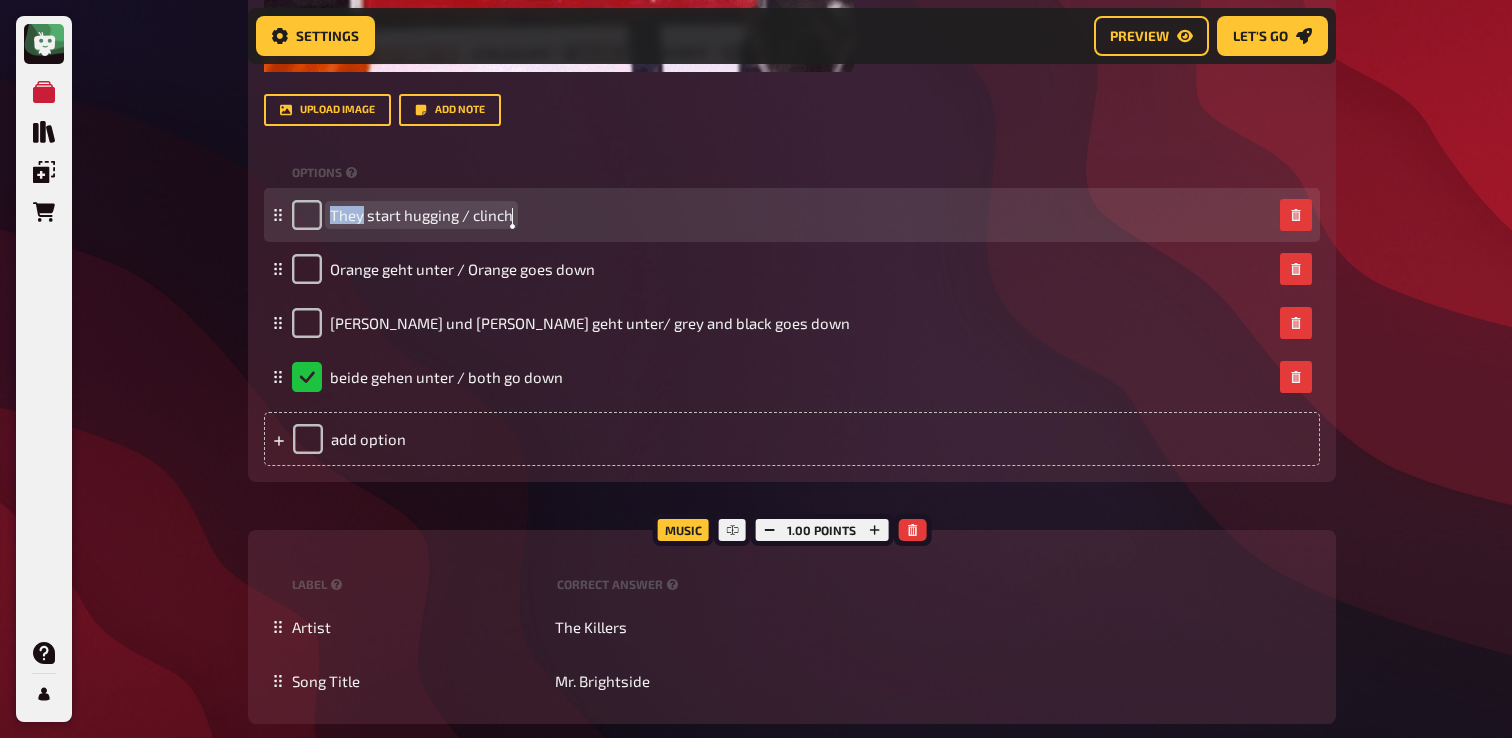 click on "They start hugging / clinch" at bounding box center [421, 215] 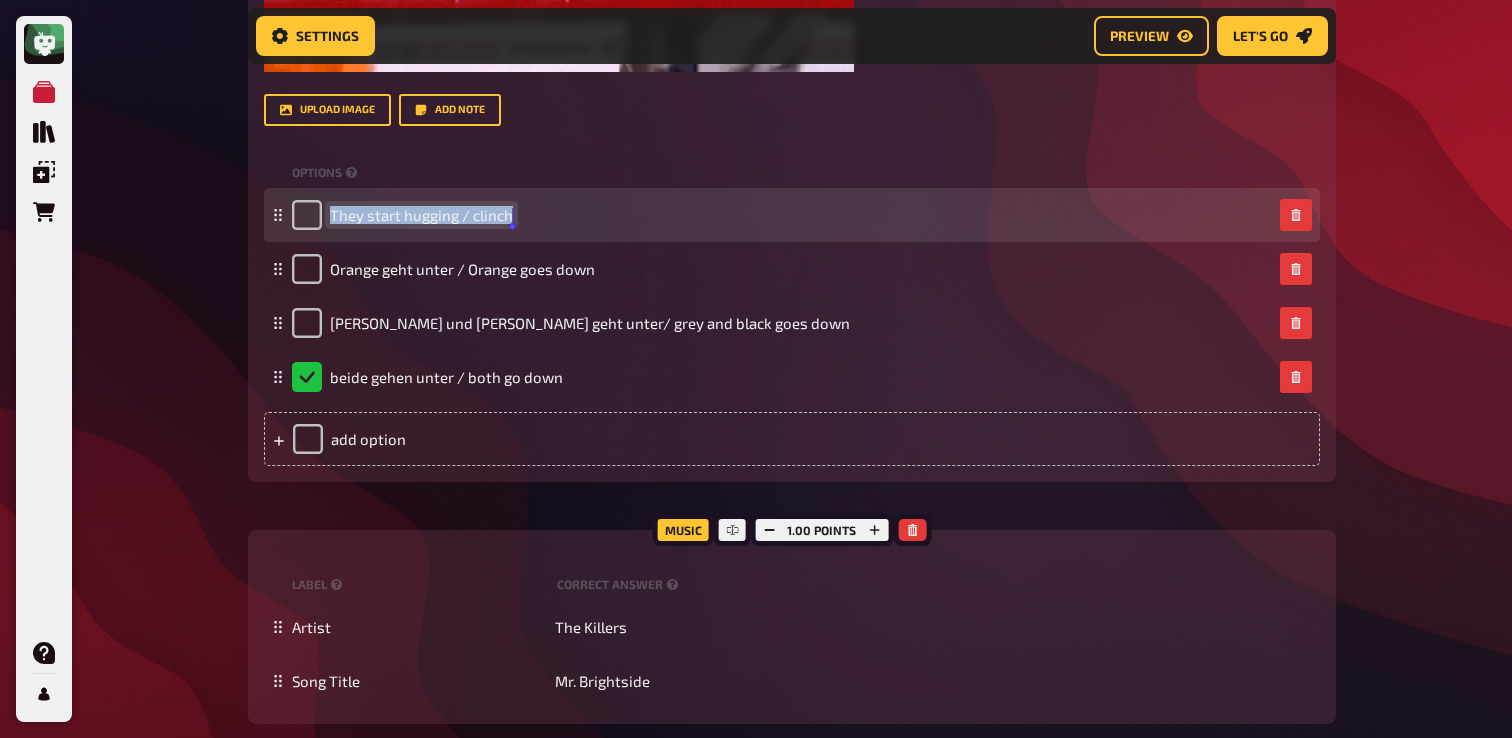 click on "They start hugging / clinch" at bounding box center [421, 215] 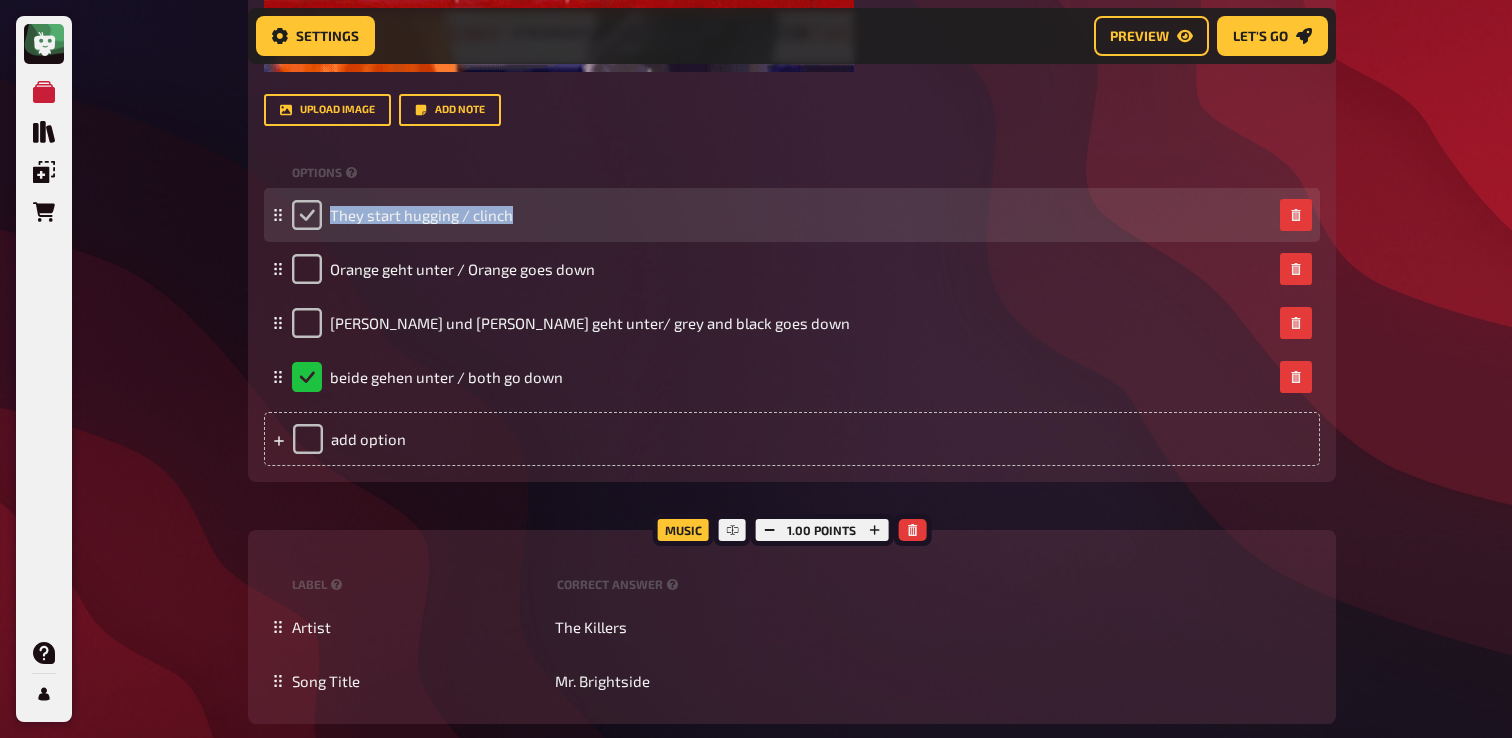 click at bounding box center (307, 215) 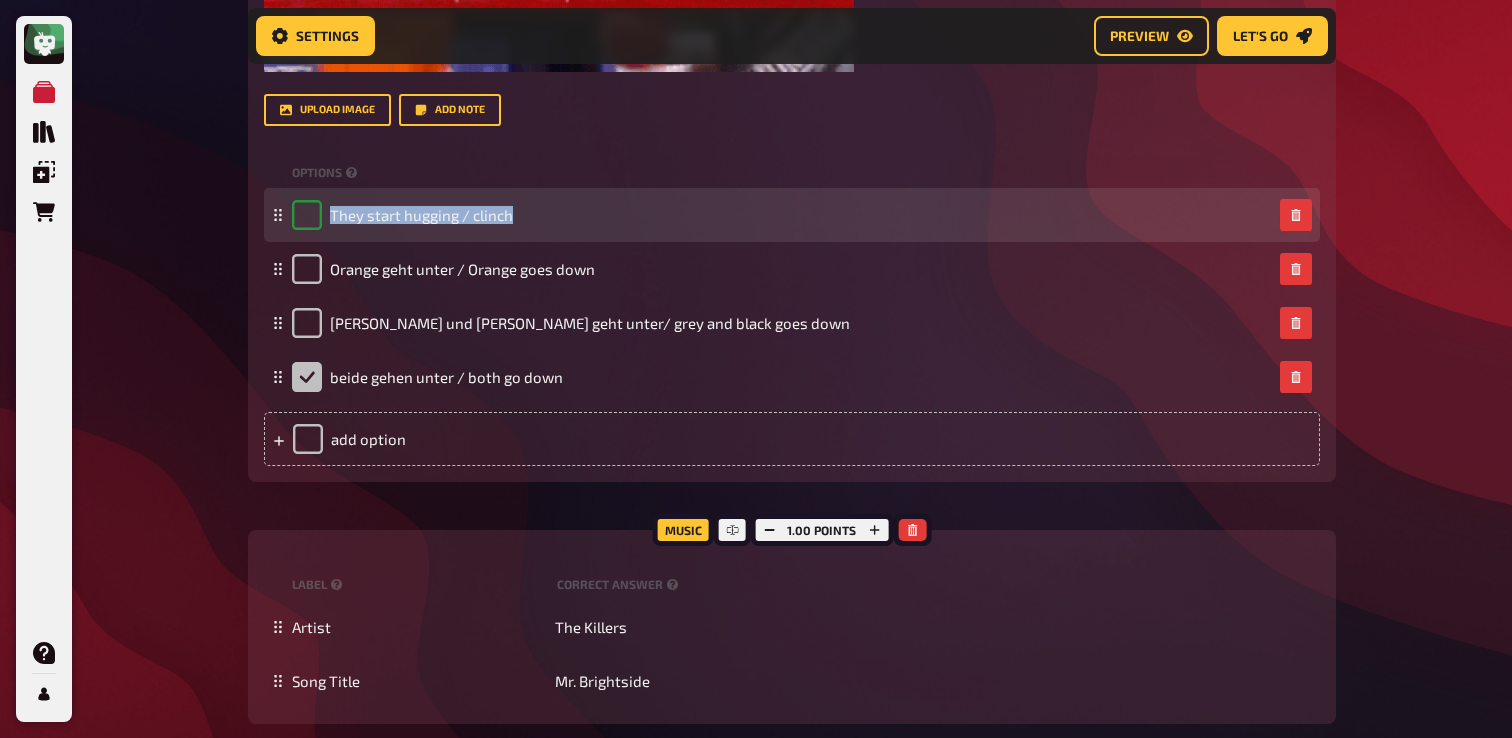 checkbox on "true" 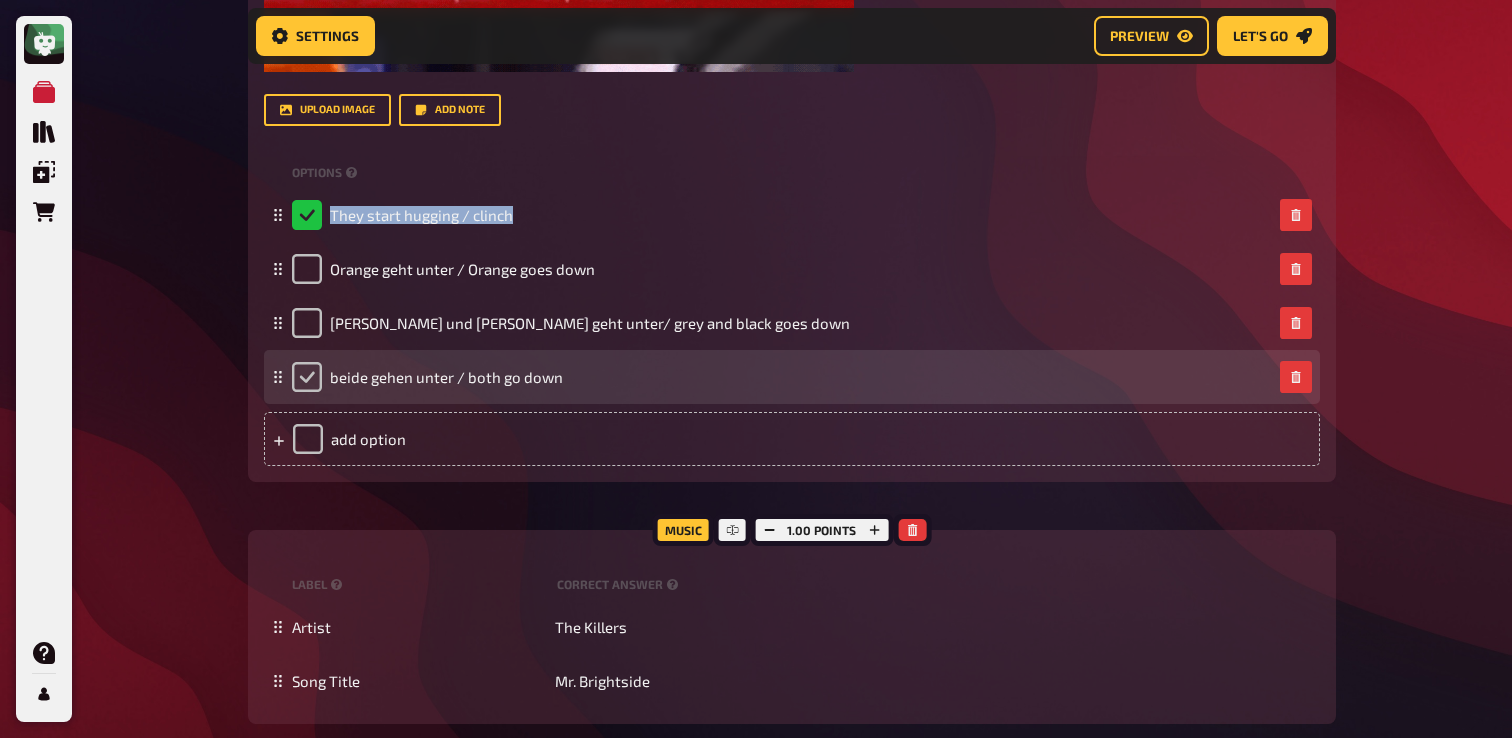 click at bounding box center [307, 377] 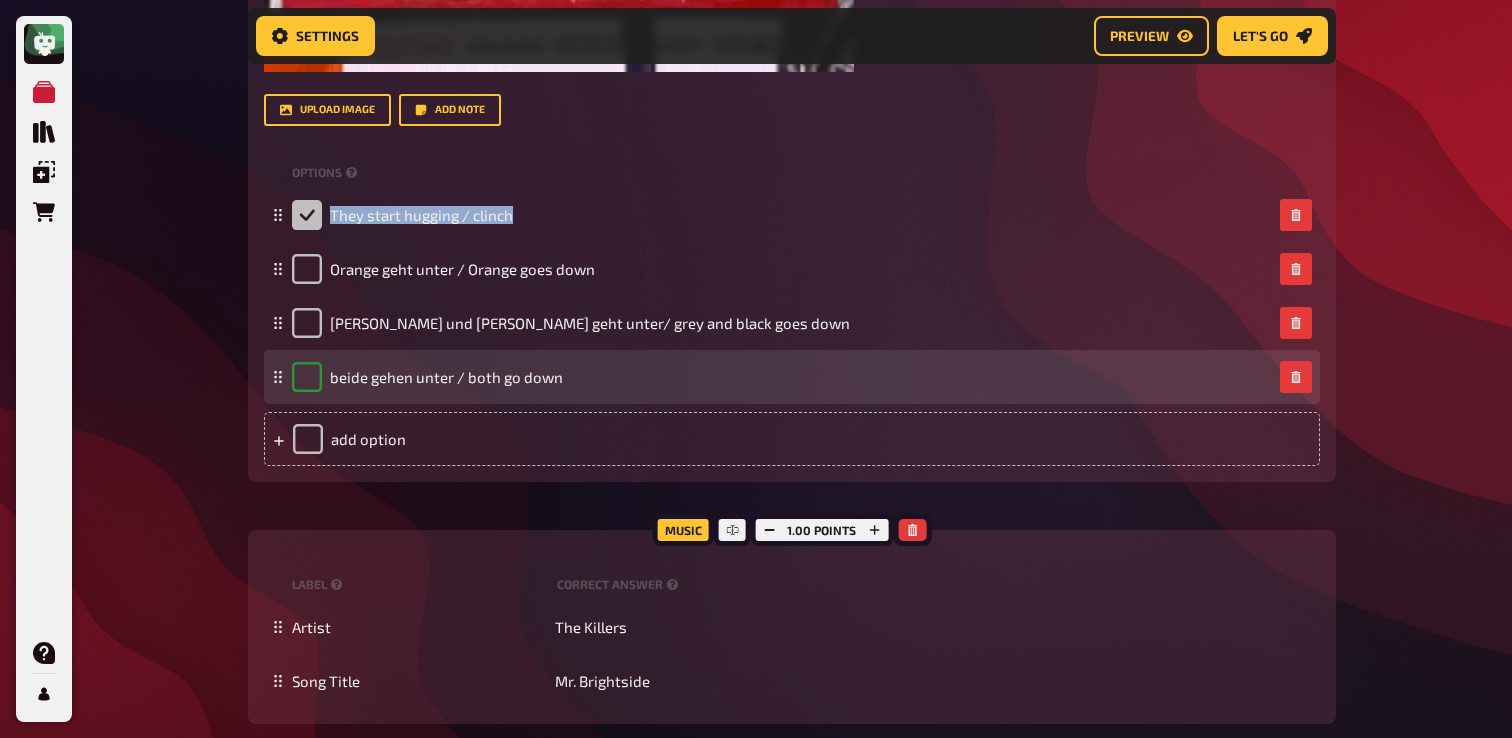 checkbox on "true" 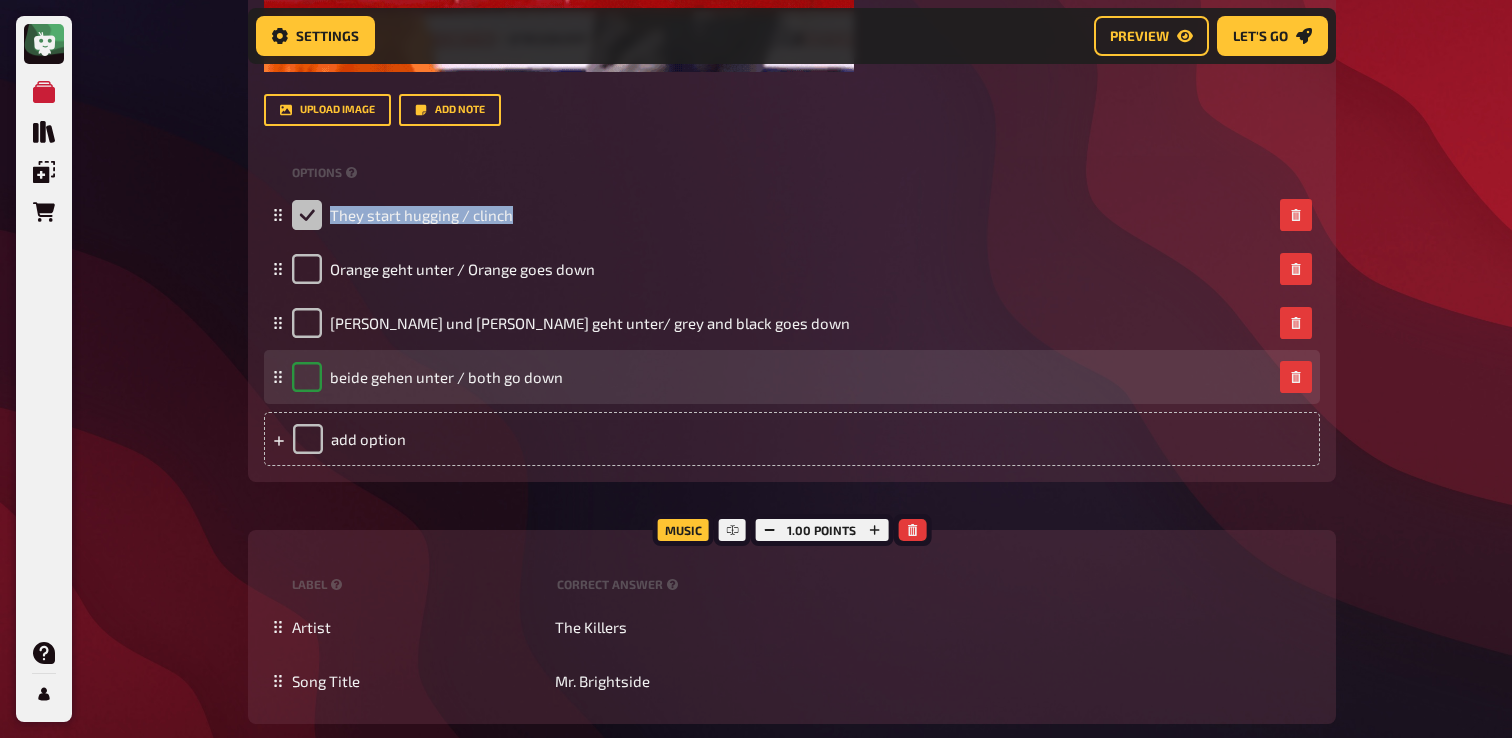checkbox on "false" 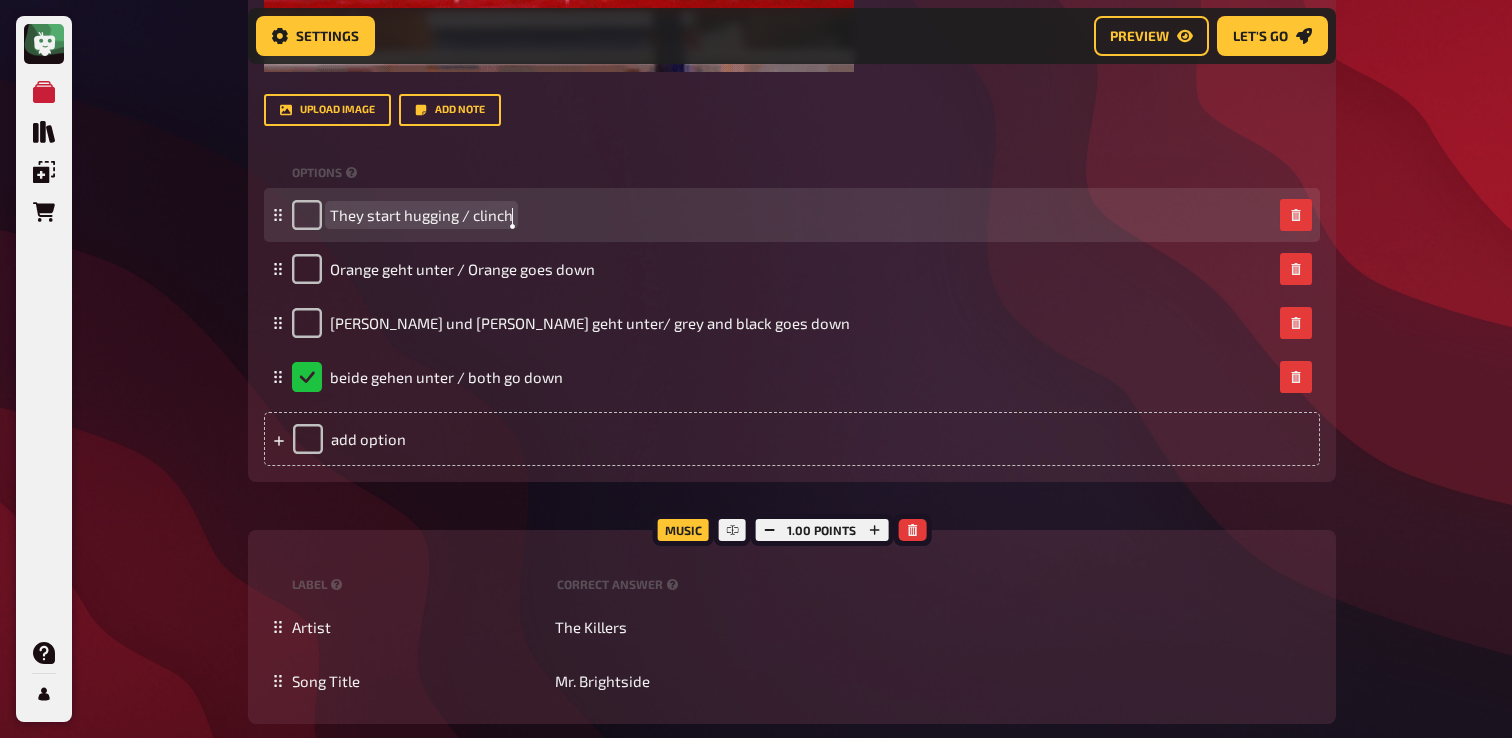 click on "They start hugging / clinch" at bounding box center (421, 215) 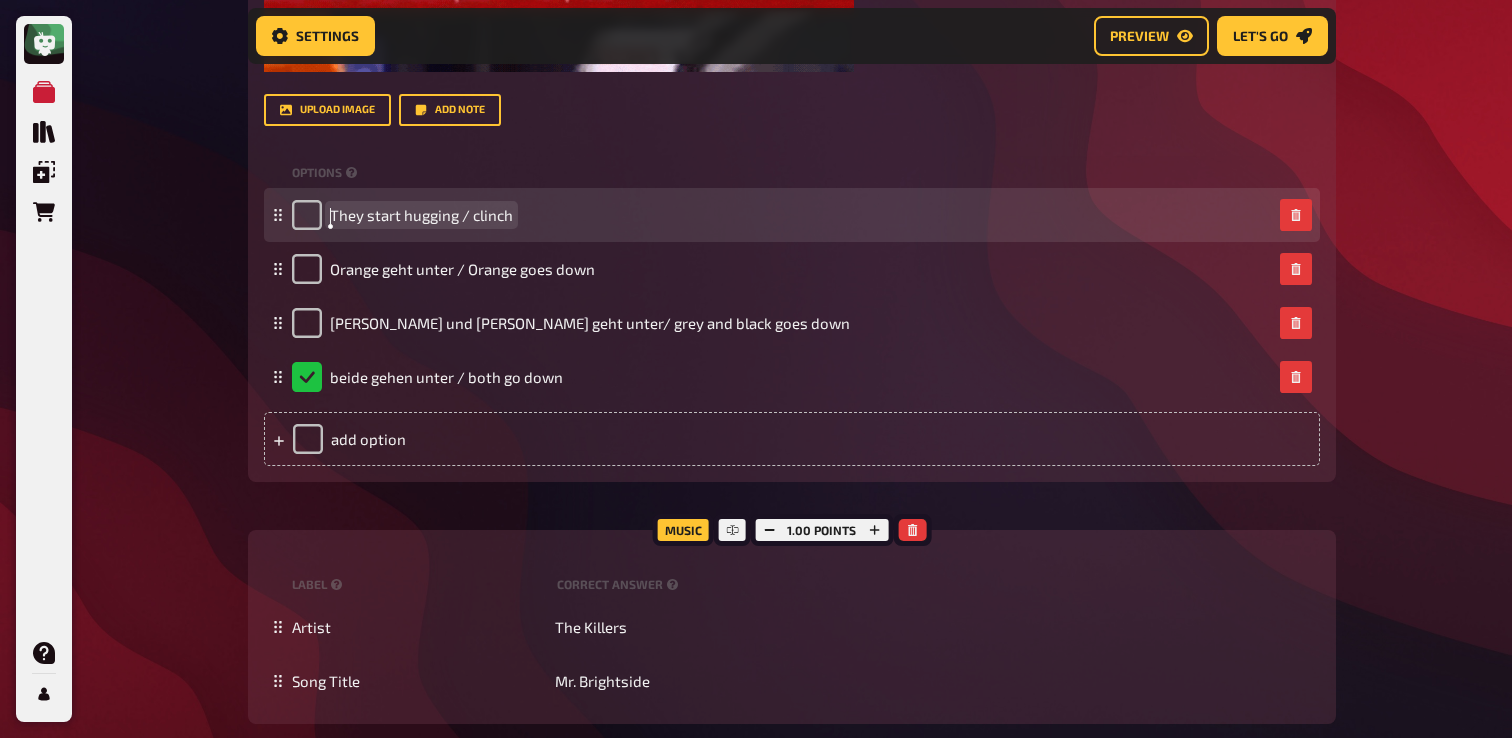 click on "They start hugging / clinch" at bounding box center (421, 215) 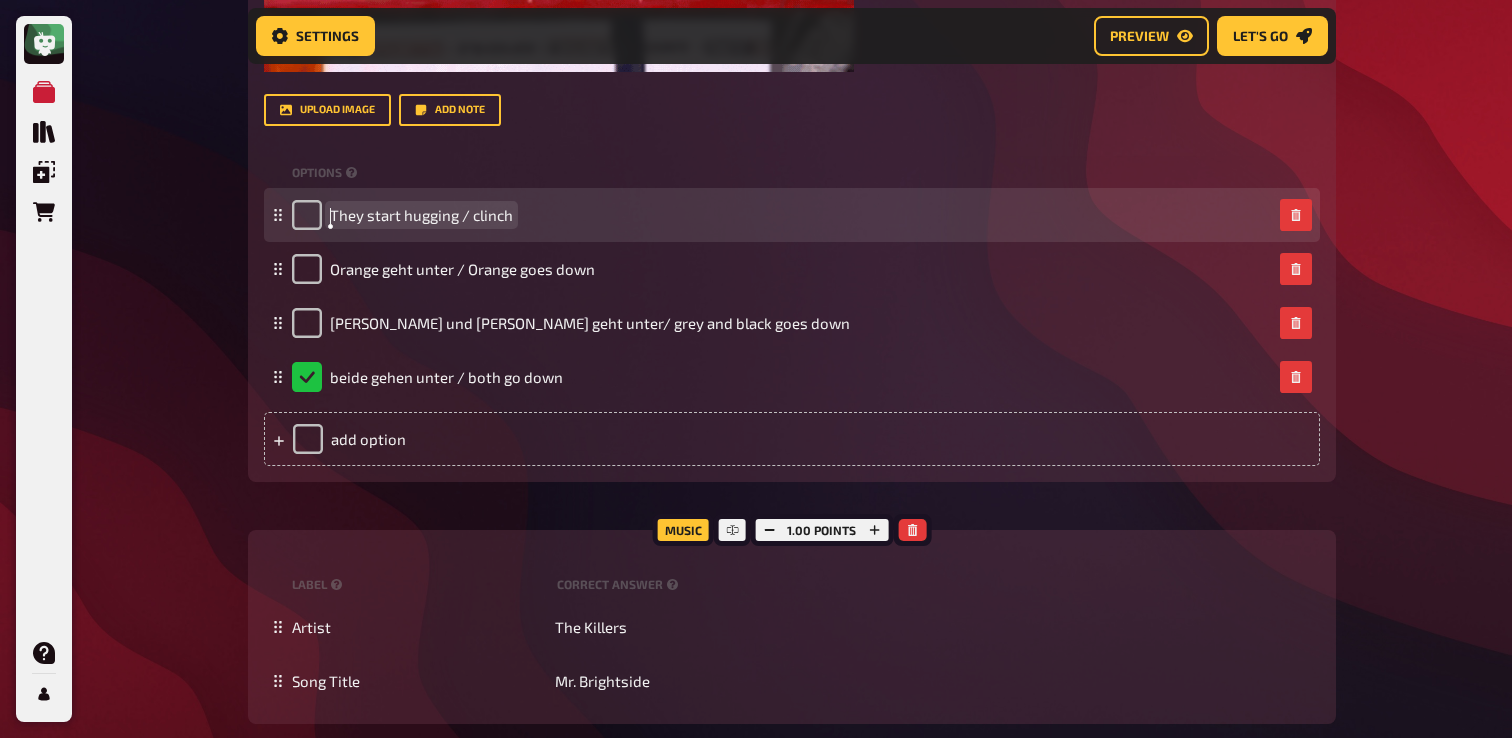 paste 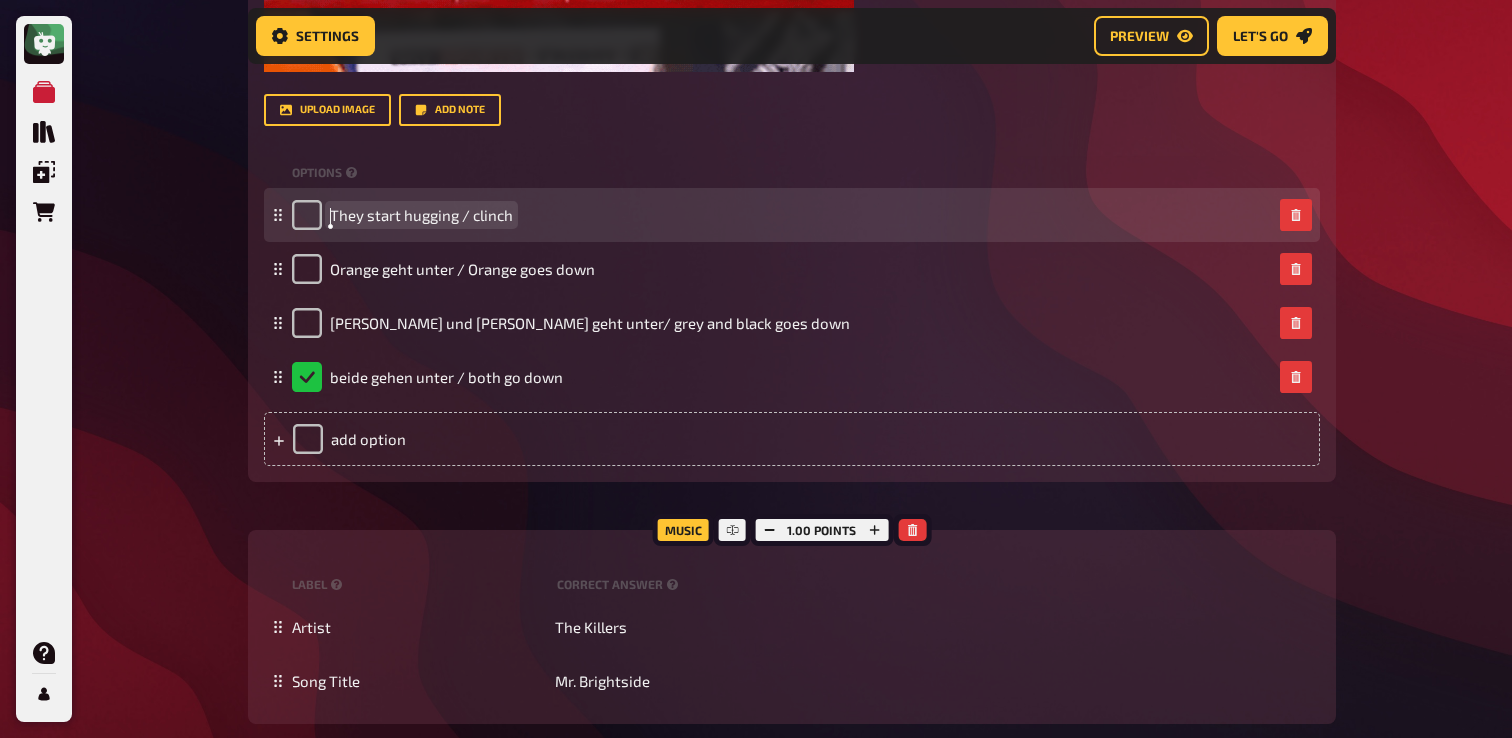 type 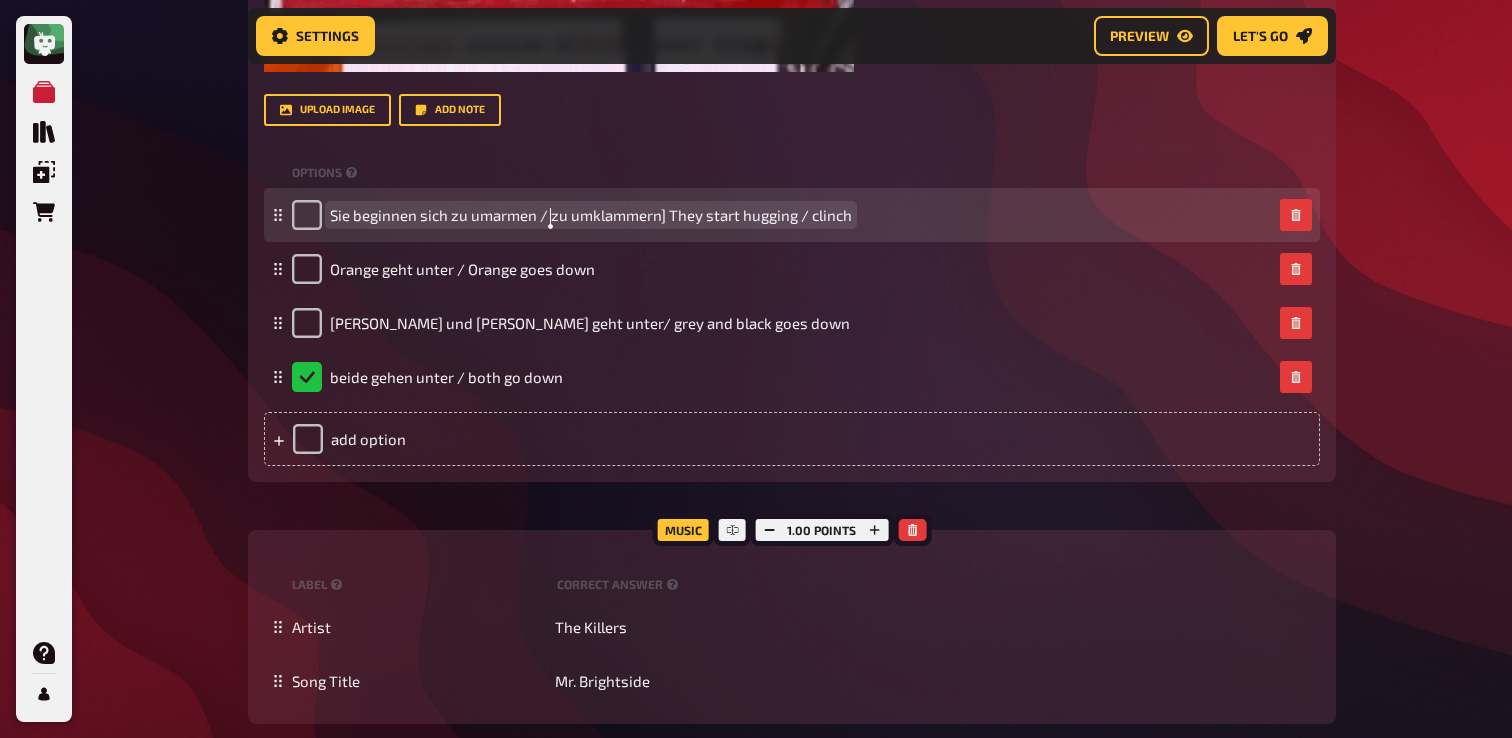 click on "Sie beginnen sich zu umarmen / zu umklammern] They start hugging / clinch" at bounding box center (591, 215) 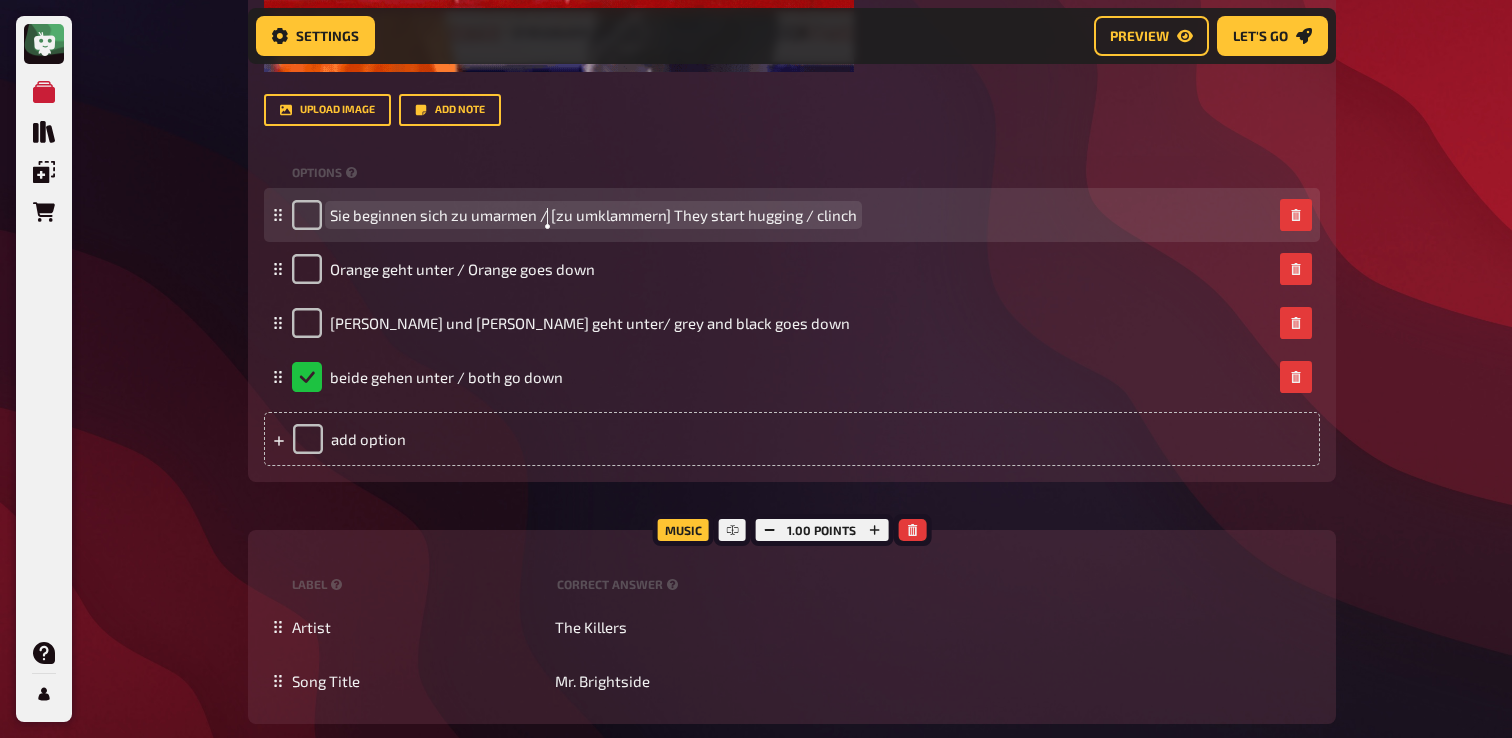 click on "Sie beginnen sich zu umarmen / [zu umklammern] They start hugging / clinch" at bounding box center [593, 215] 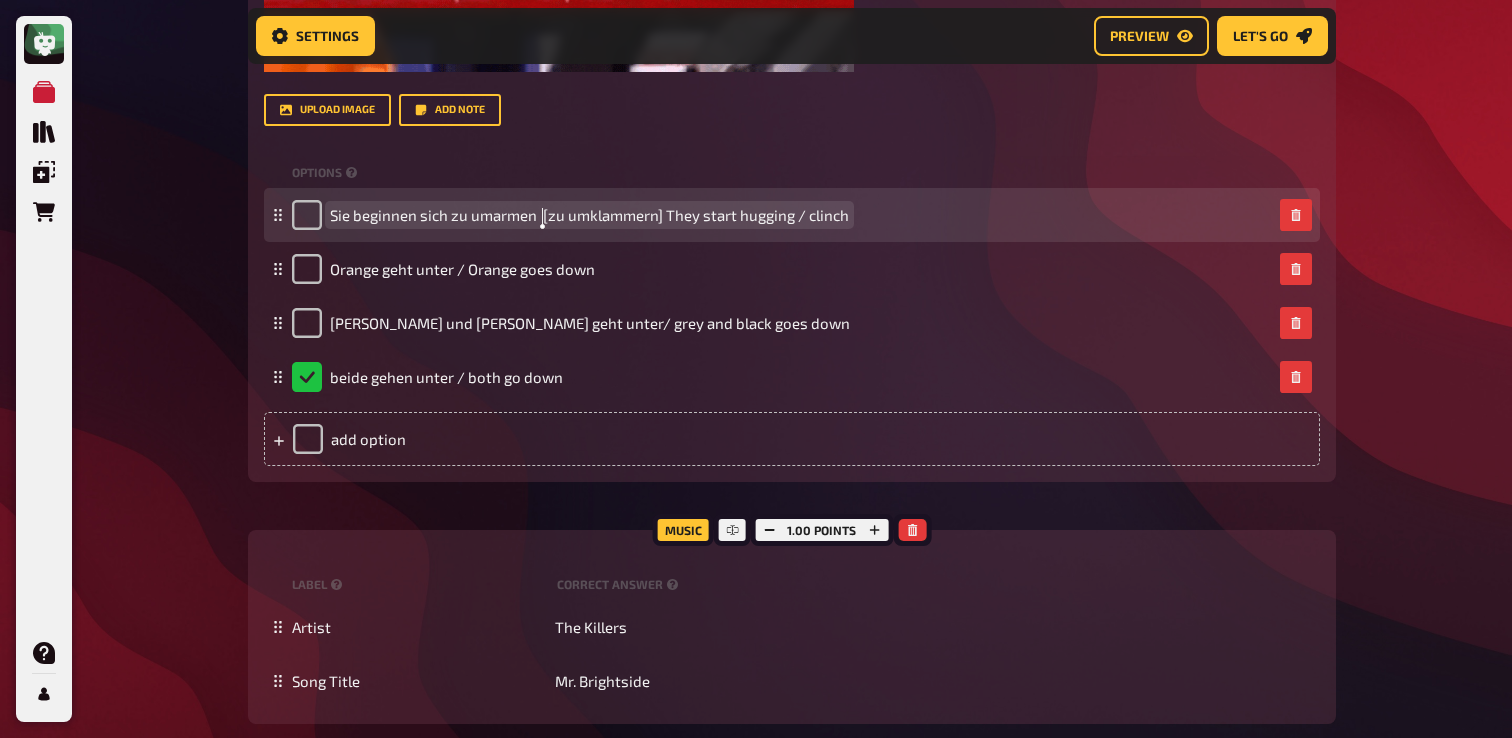 click on "Sie beginnen sich zu umarmen  [zu umklammern] They start hugging / clinch" at bounding box center [589, 215] 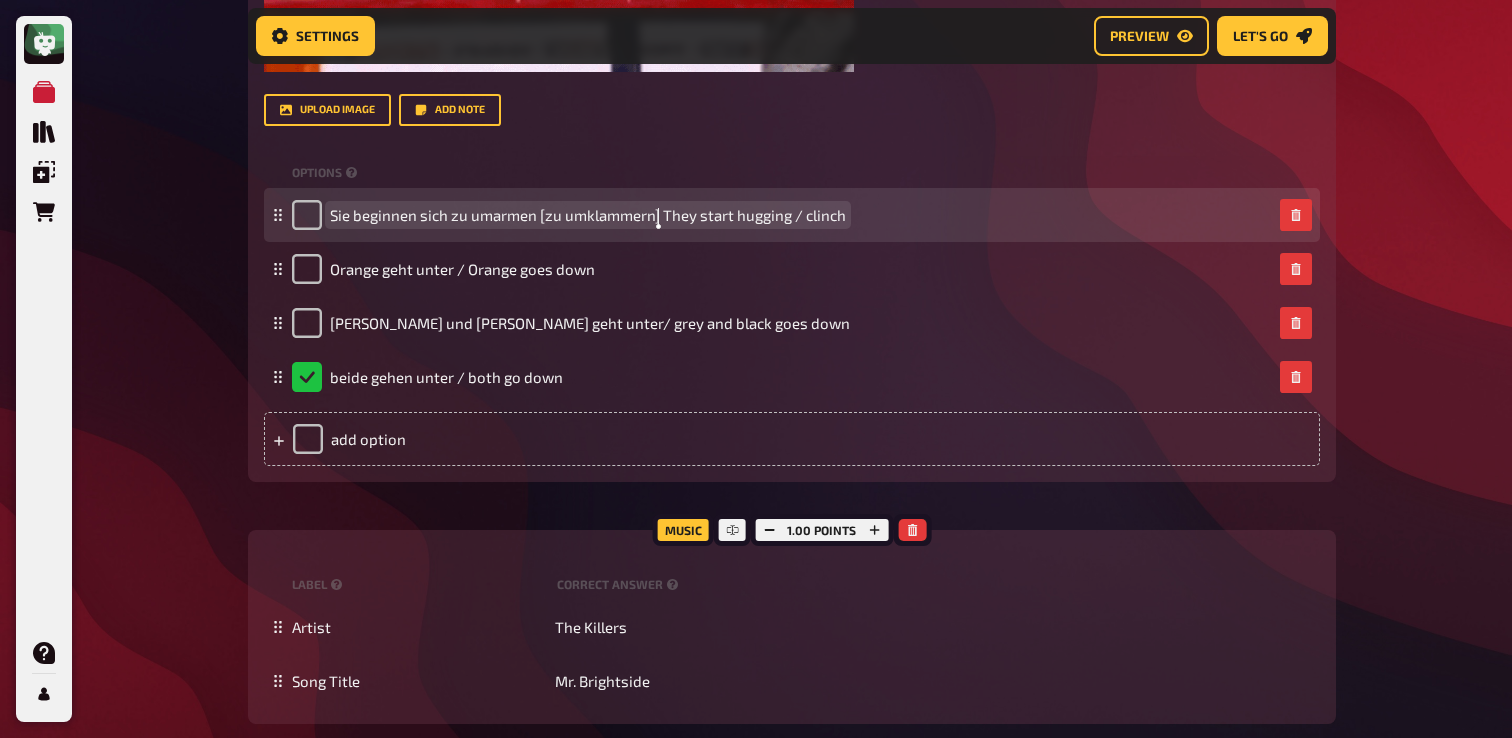 click on "Sie beginnen sich zu umarmen [zu umklammern] They start hugging / clinch" at bounding box center [588, 215] 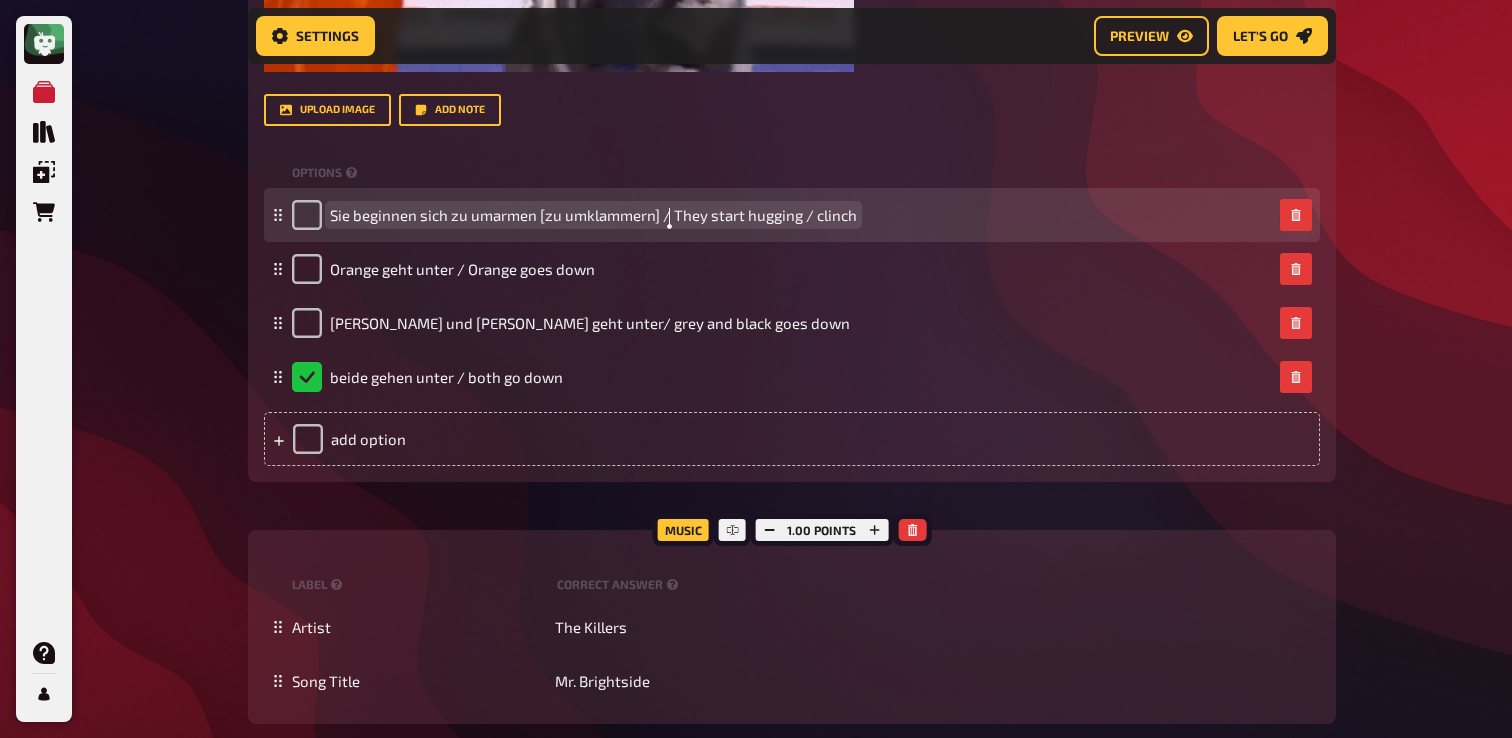 click on "Sie beginnen sich zu umarmen [zu umklammern] / They start hugging / clinch" at bounding box center (782, 215) 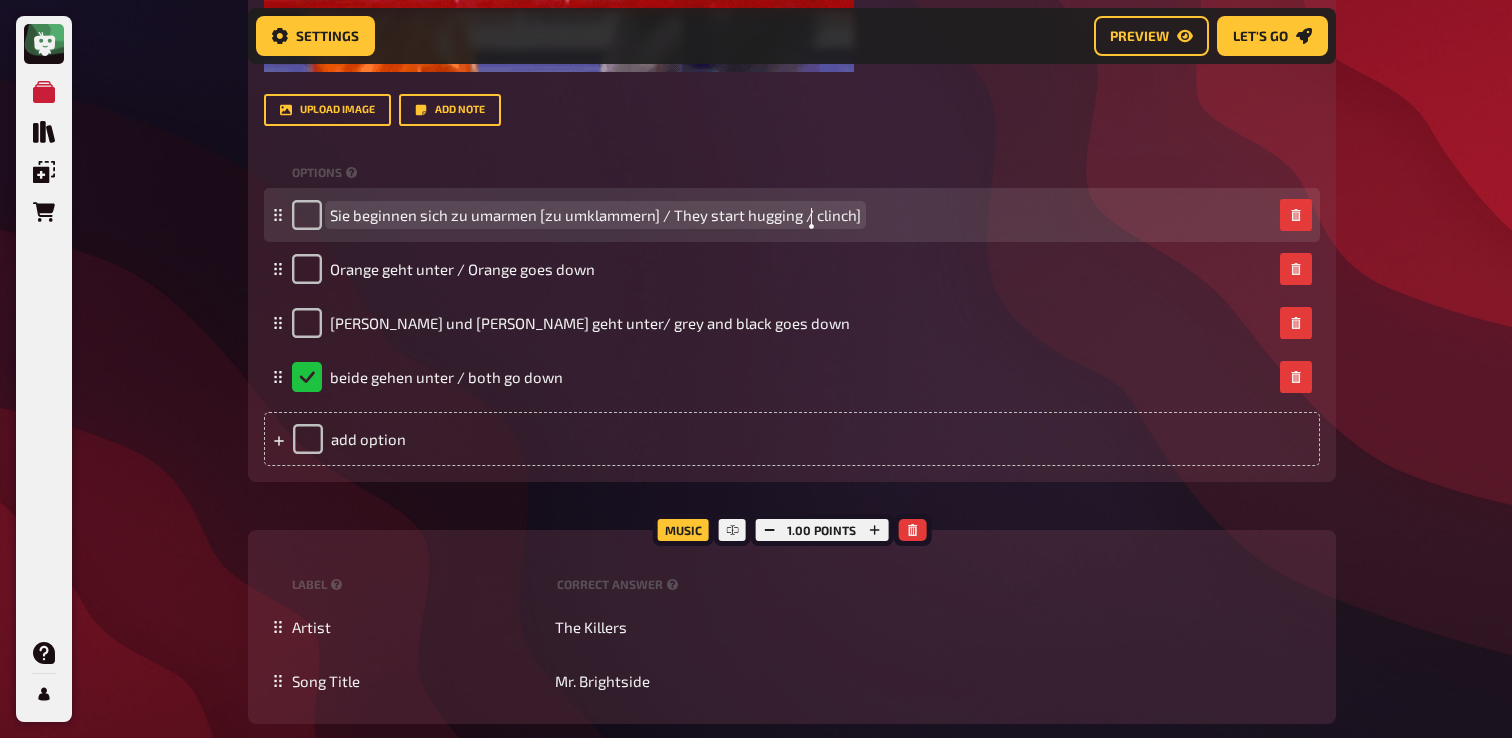 click on "Sie beginnen sich zu umarmen [zu umklammern] / They start hugging / clinch]" at bounding box center [595, 215] 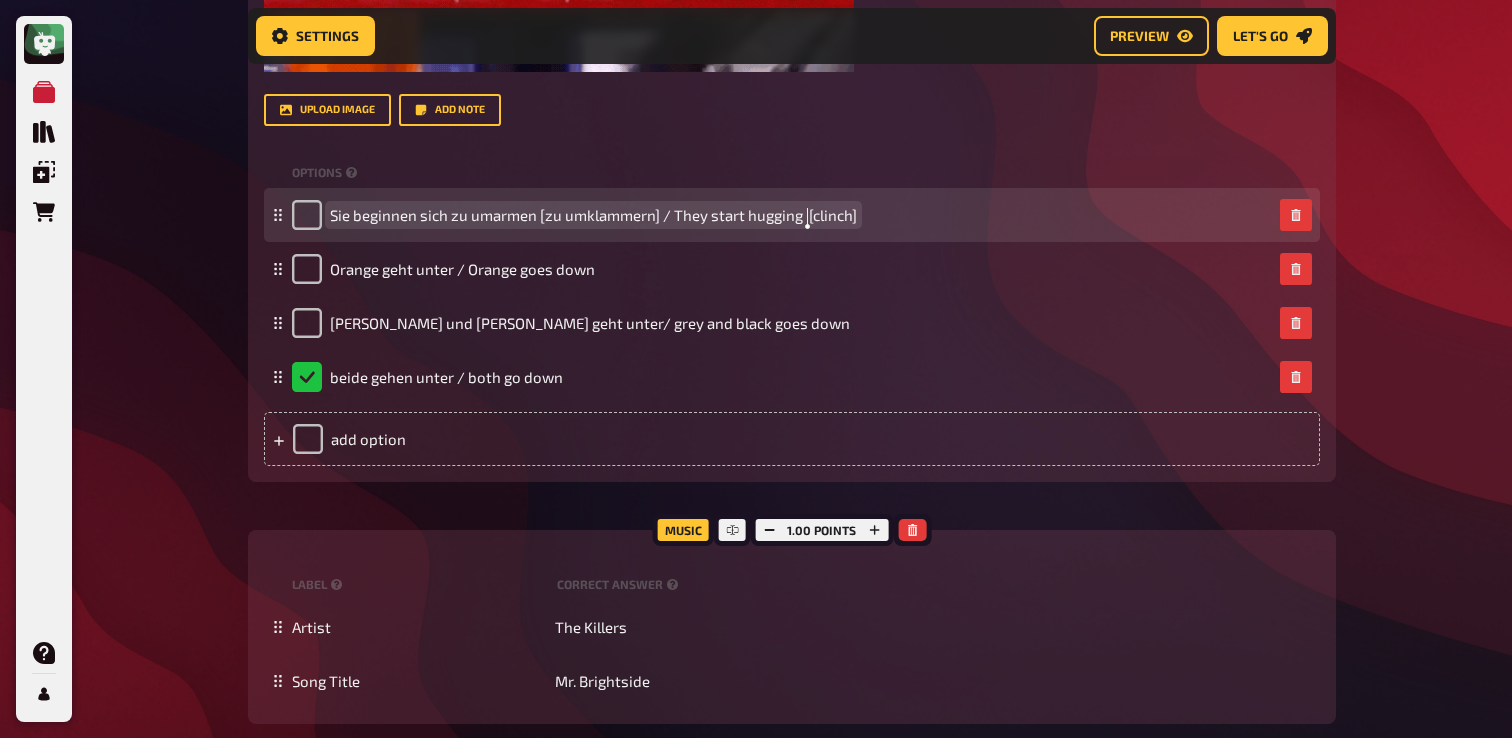 click on "Sie beginnen sich zu umarmen [zu umklammern] / They start hugging  [clinch]" at bounding box center [593, 215] 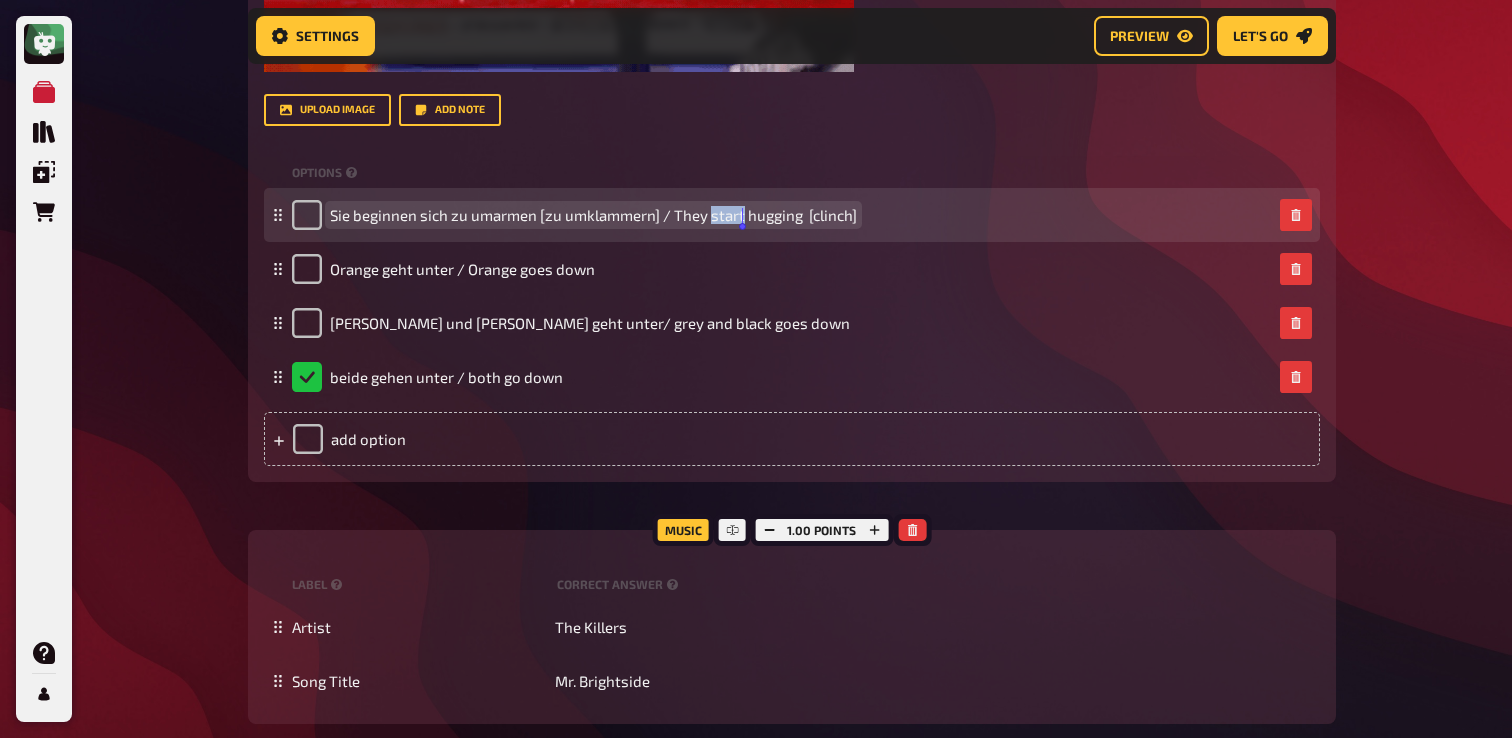 click on "Sie beginnen sich zu umarmen [zu umklammern] / They start hugging  [clinch]" at bounding box center [593, 215] 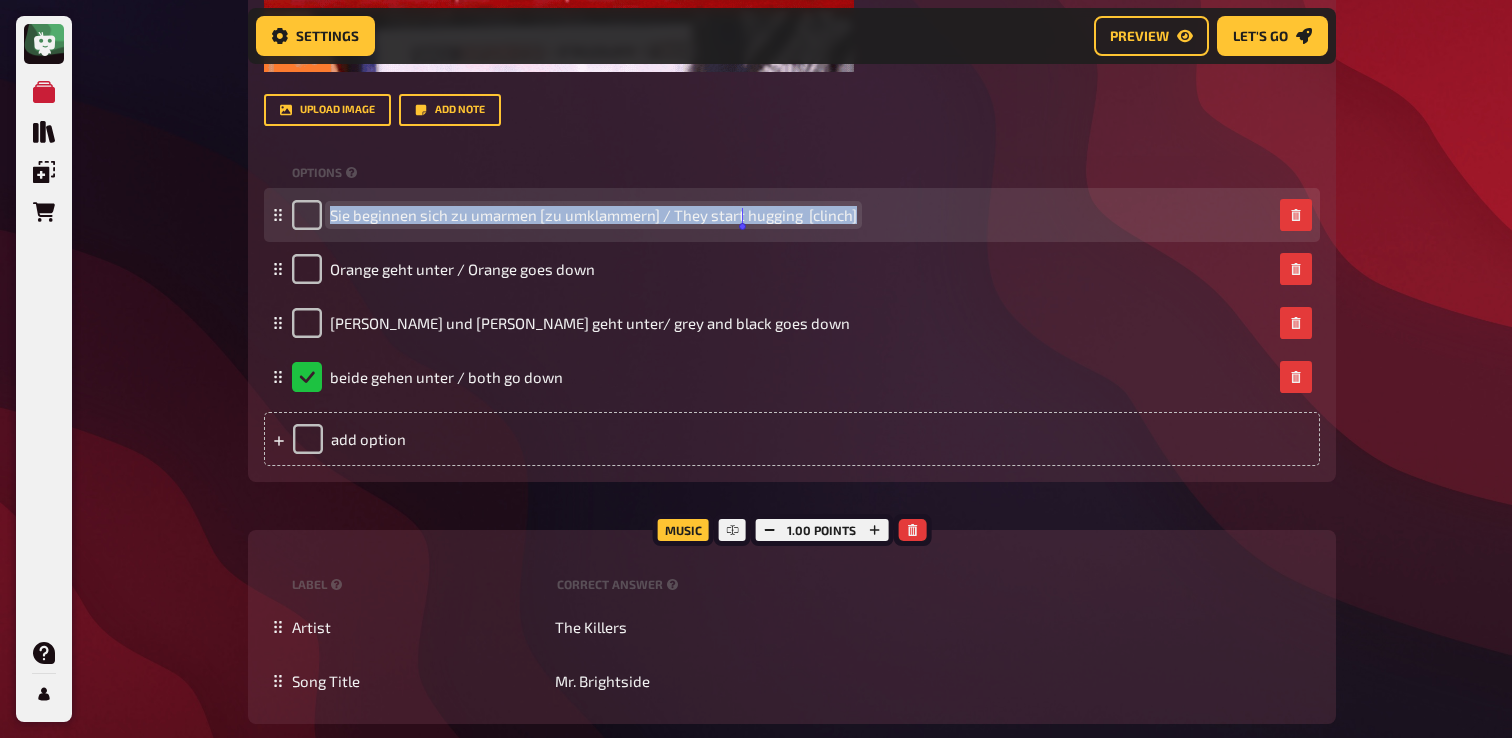 click on "Sie beginnen sich zu umarmen [zu umklammern] / They start hugging  [clinch]" at bounding box center [593, 215] 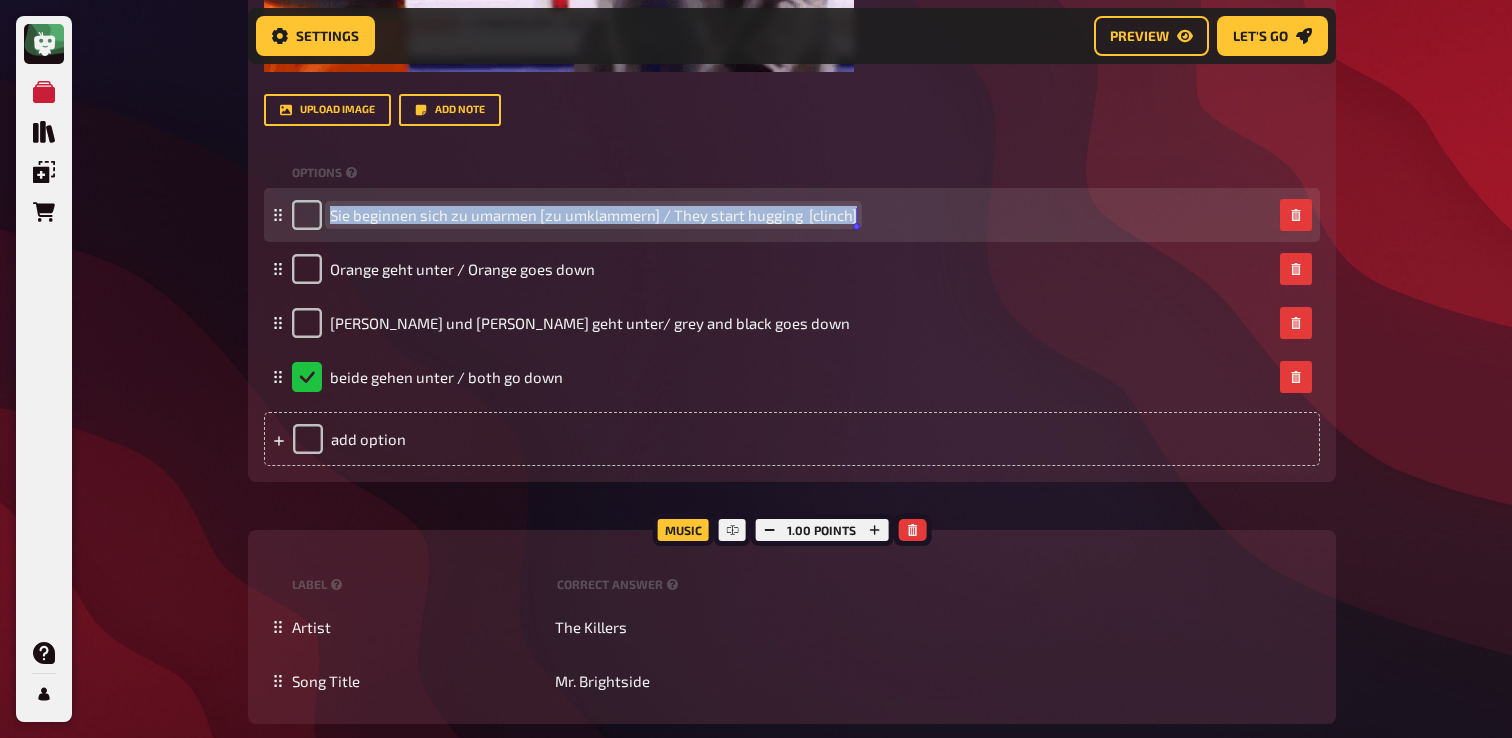 click on "Sie beginnen sich zu umarmen [zu umklammern] / They start hugging  [clinch]" at bounding box center [593, 215] 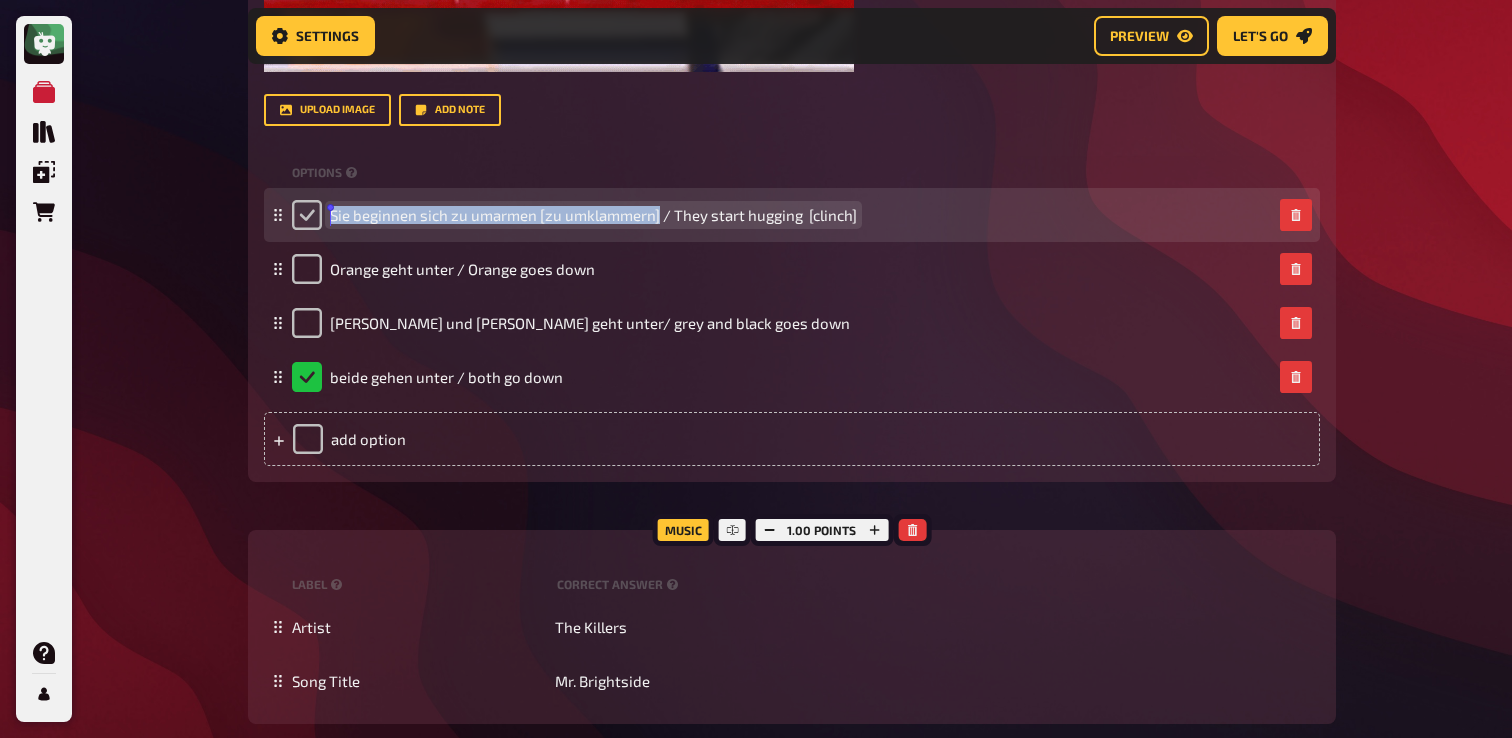 drag, startPoint x: 660, startPoint y: 222, endPoint x: 302, endPoint y: 217, distance: 358.0349 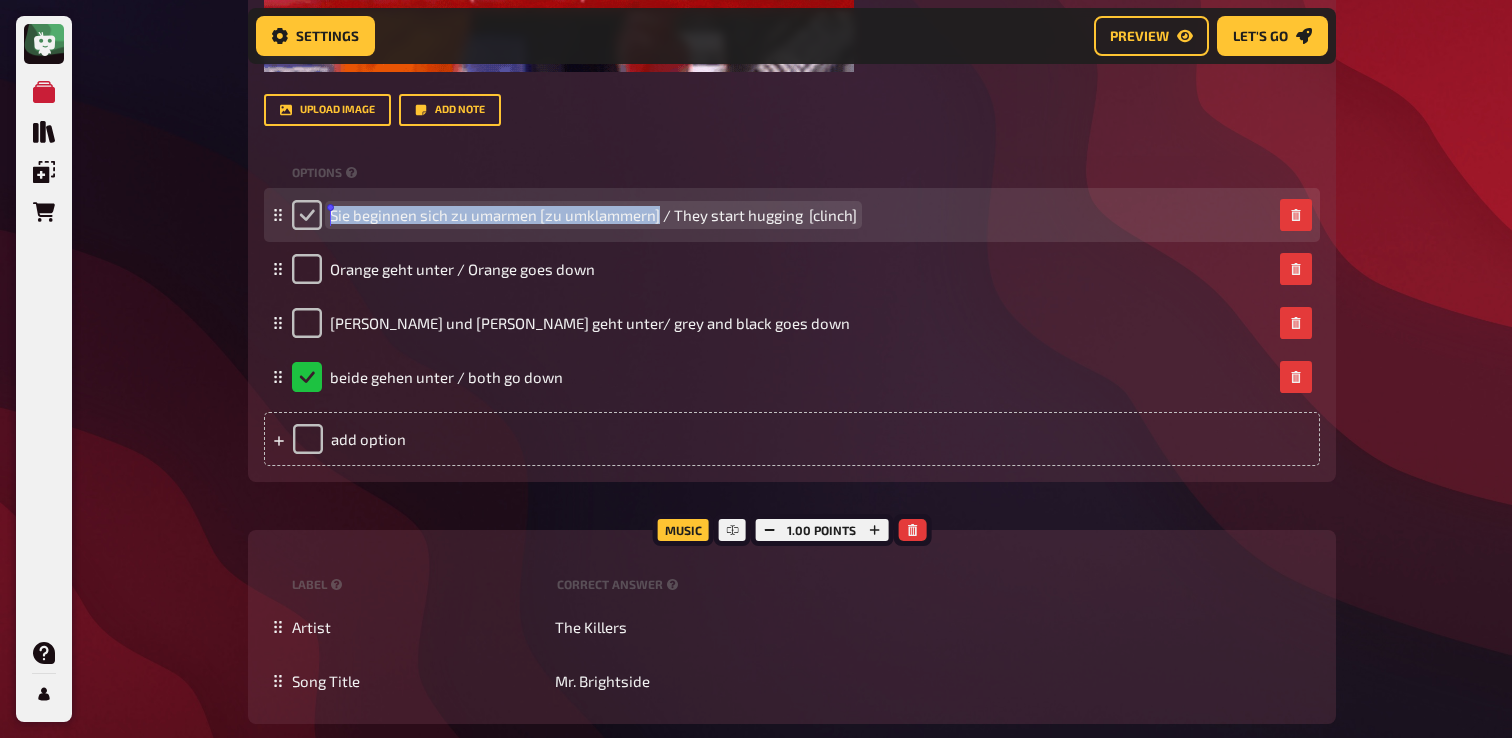 click on "Sie beginnen sich zu umarmen [zu umklammern] / They start hugging  [clinch]" at bounding box center [574, 215] 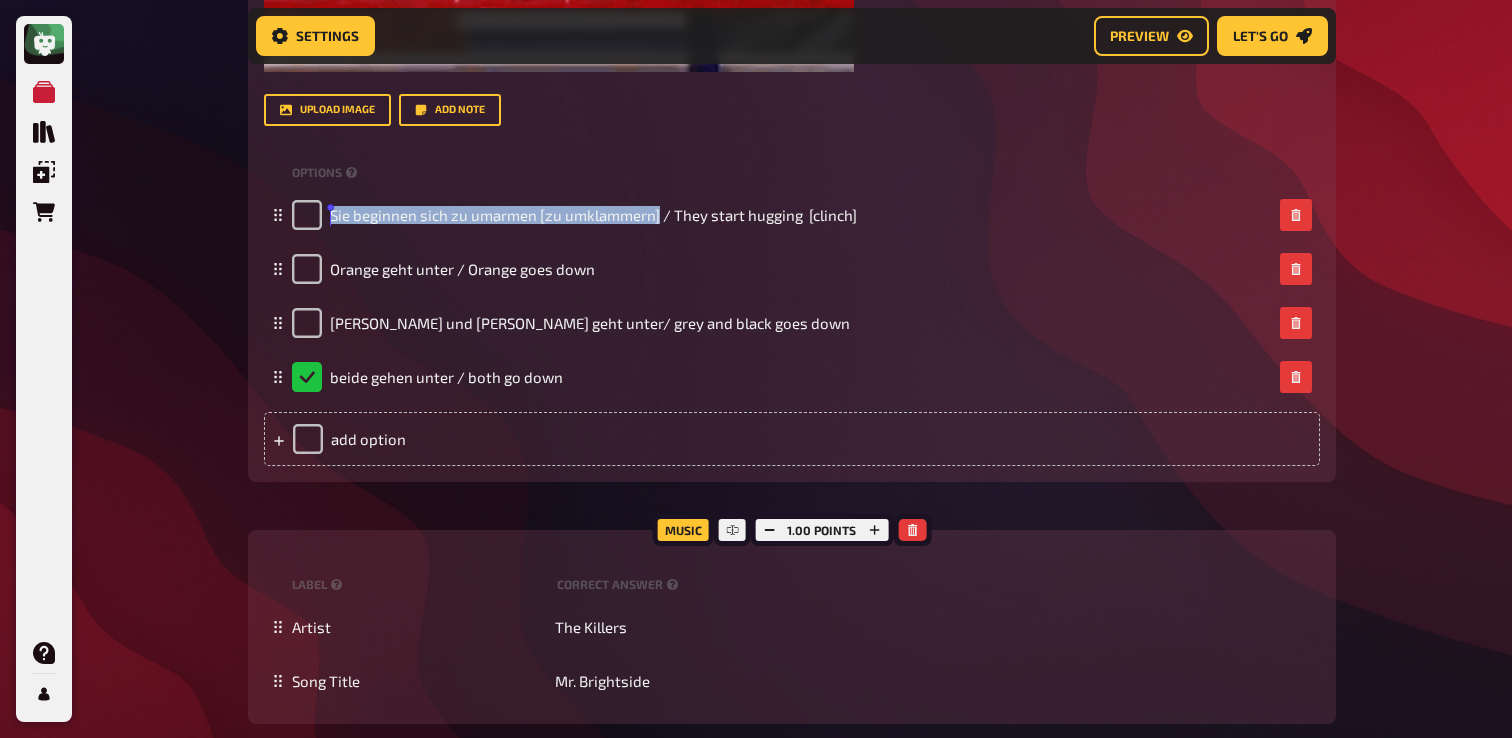 click on "My Quizzes Quiz Library Overlays Orders Help Profile Home My Quizzes Summer is Here ✅🇩🇪 Setup Setup Edit Content Quiz Lobby Hosting undefined Evaluation Leaderboard Settings Preview Let's go Let's go Summer is Here ✅🇩🇪 01 Invisibles   1 6 Trivia 6.00 points Title Invisibles Question body Können Sie den Titel des Films nennen, der auf diesen Fotos basiert?  / Can you name the title of the movie based on these photos? ﻿ Drop here to upload upload image   Moderator Note (not visible to participants) ﻿ Link to the playlist ﻿ label correct answer Answer 1 The [PERSON_NAME] Show Answer 2 Baby Driver Answer 3 Zoolander Answer 4 Legally Blonde Answer 5 [PERSON_NAME] in Wonderland Answer 6 Shutter Island
To pick up a draggable item, press the space bar.
While dragging, use the arrow keys to move the item.
Press space again to drop the item in its new position, or press escape to cancel.
add answer Music 1.00 points label correct answer Artist [PERSON_NAME] and the Waves Song Title Walking on Sunshine" at bounding box center [756, -3381] 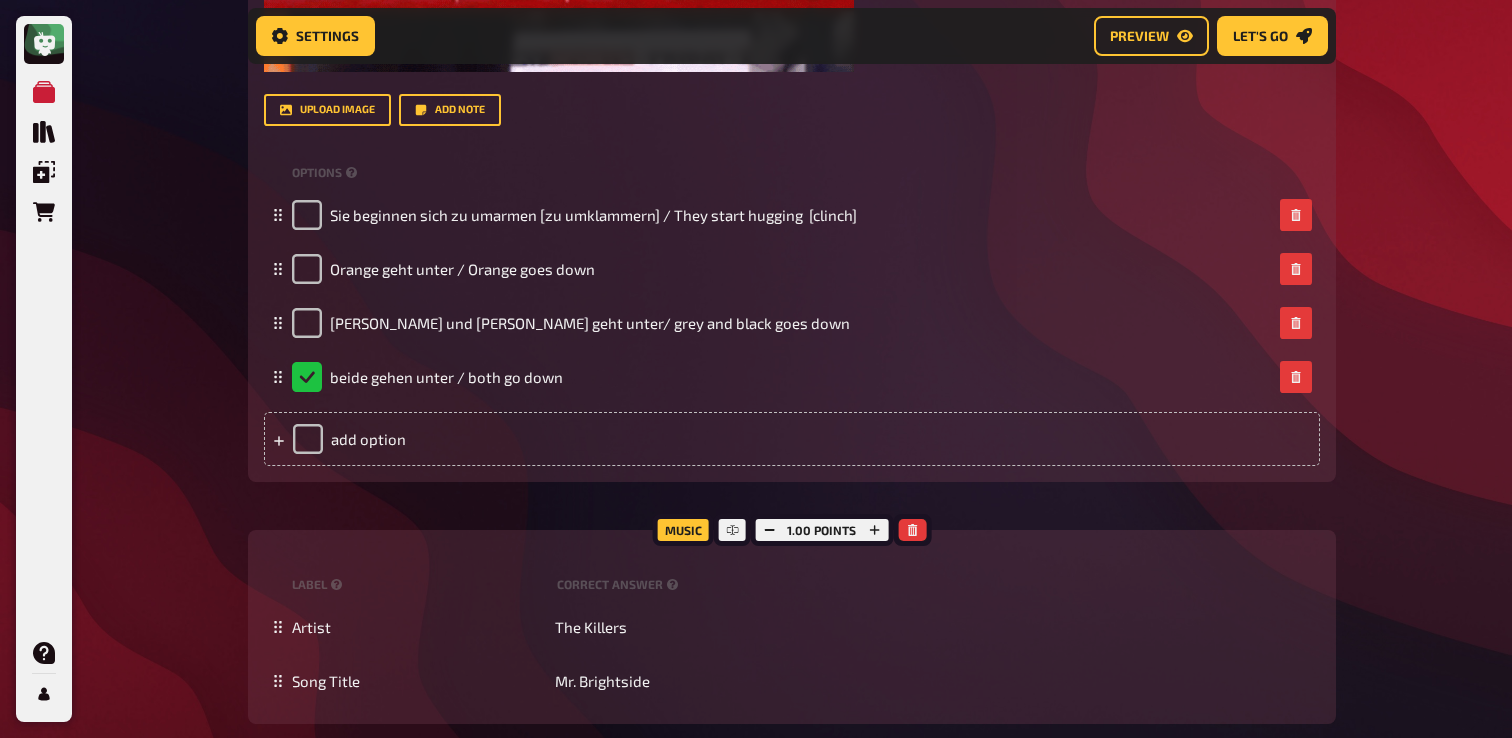 click on "My Quizzes Quiz Library Overlays Orders Help Profile Home My Quizzes Summer is Here ✅🇩🇪 Setup Setup Edit Content Quiz Lobby Hosting undefined Evaluation Leaderboard Settings Preview Let's go Let's go Summer is Here ✅🇩🇪 01 Invisibles   1 6 Trivia 6.00 points Title Invisibles Question body Können Sie den Titel des Films nennen, der auf diesen Fotos basiert?  / Can you name the title of the movie based on these photos? ﻿ Drop here to upload upload image   Moderator Note (not visible to participants) ﻿ Link to the playlist ﻿ label correct answer Answer 1 The [PERSON_NAME] Show Answer 2 Baby Driver Answer 3 Zoolander Answer 4 Legally Blonde Answer 5 [PERSON_NAME] in Wonderland Answer 6 Shutter Island
To pick up a draggable item, press the space bar.
While dragging, use the arrow keys to move the item.
Press space again to drop the item in its new position, or press escape to cancel.
add answer Music 1.00 points label correct answer Artist [PERSON_NAME] and the Waves Song Title Walking on Sunshine" at bounding box center [756, -3381] 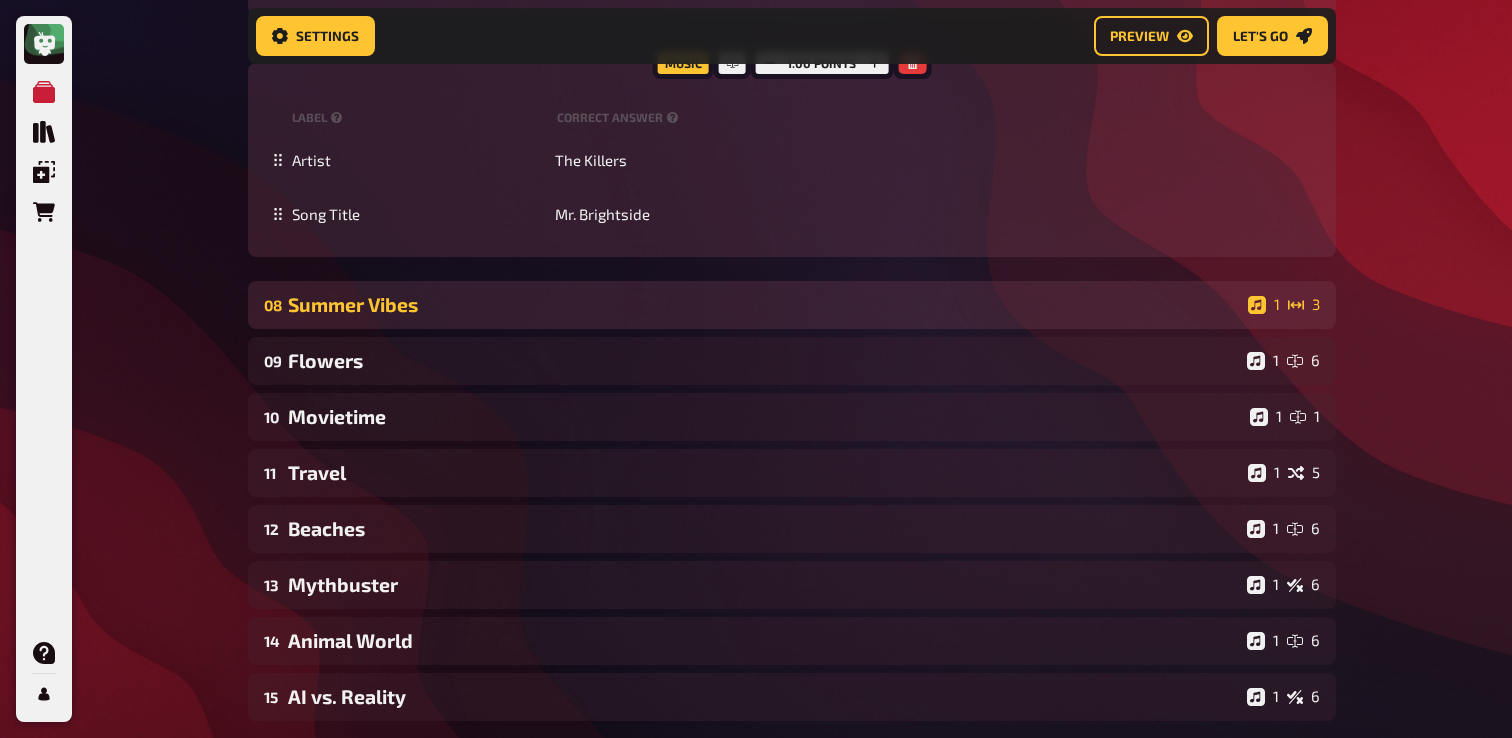 click on "Summer Vibes" at bounding box center (764, 304) 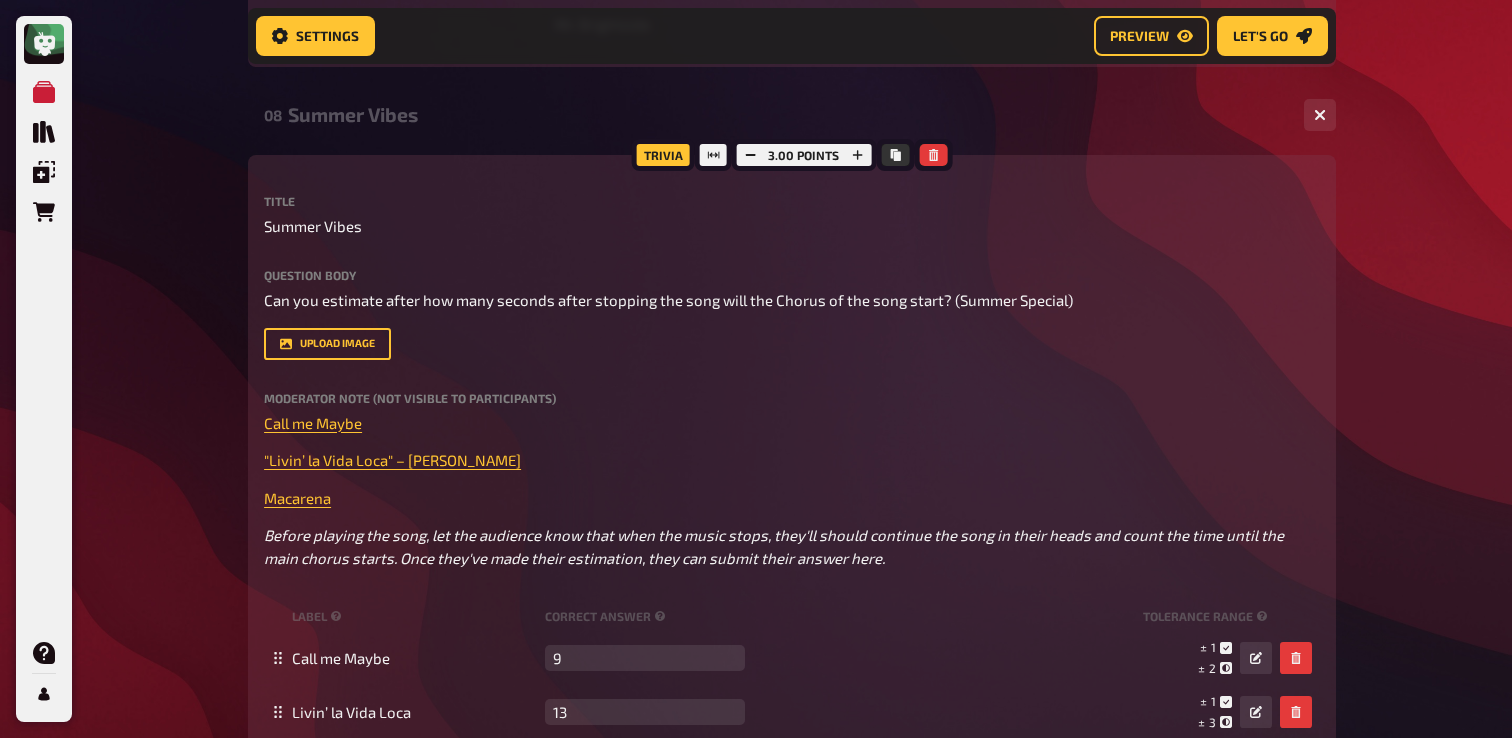 scroll, scrollTop: 8976, scrollLeft: 0, axis: vertical 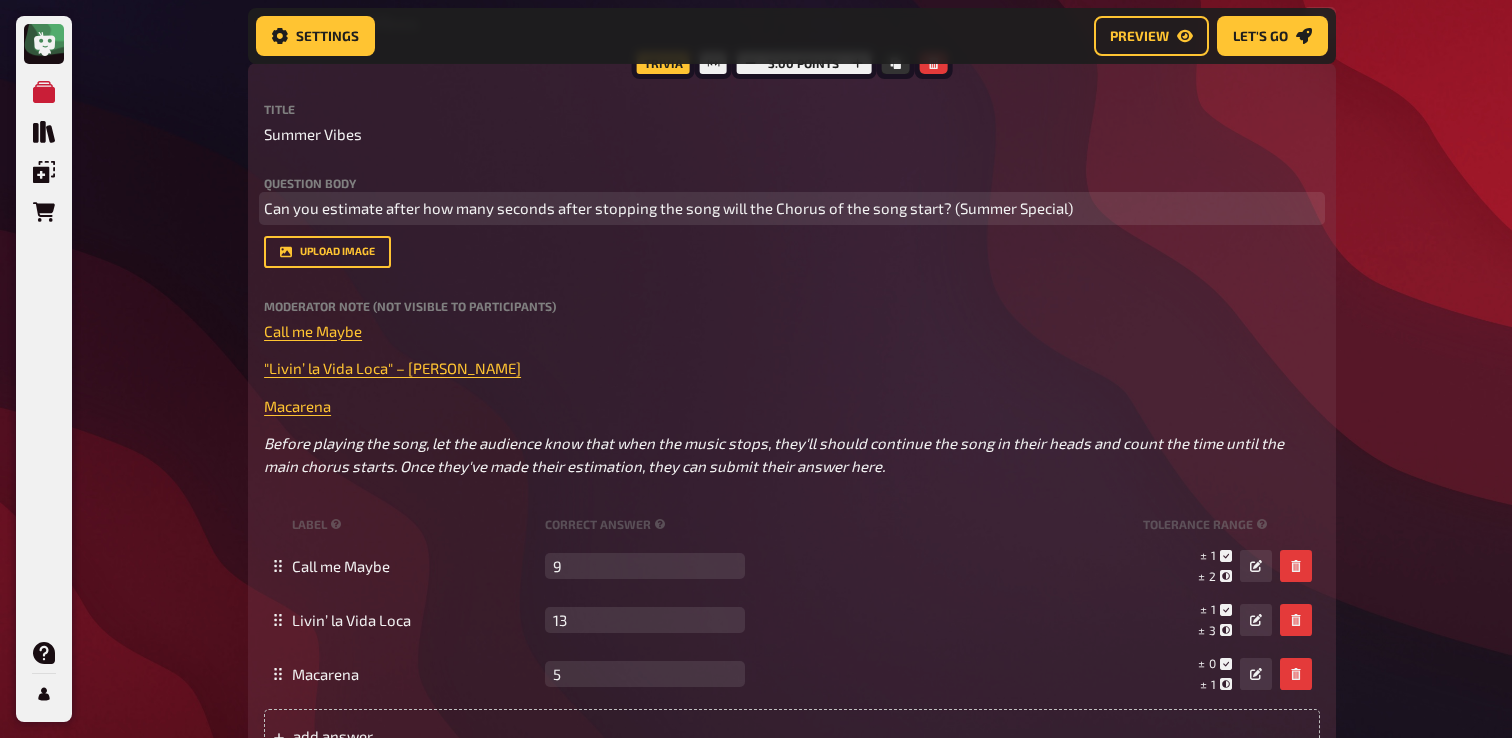 click on "Can you estimate after how many seconds after stopping the song will the Chorus of the song start? (Summer Special)" at bounding box center (668, 208) 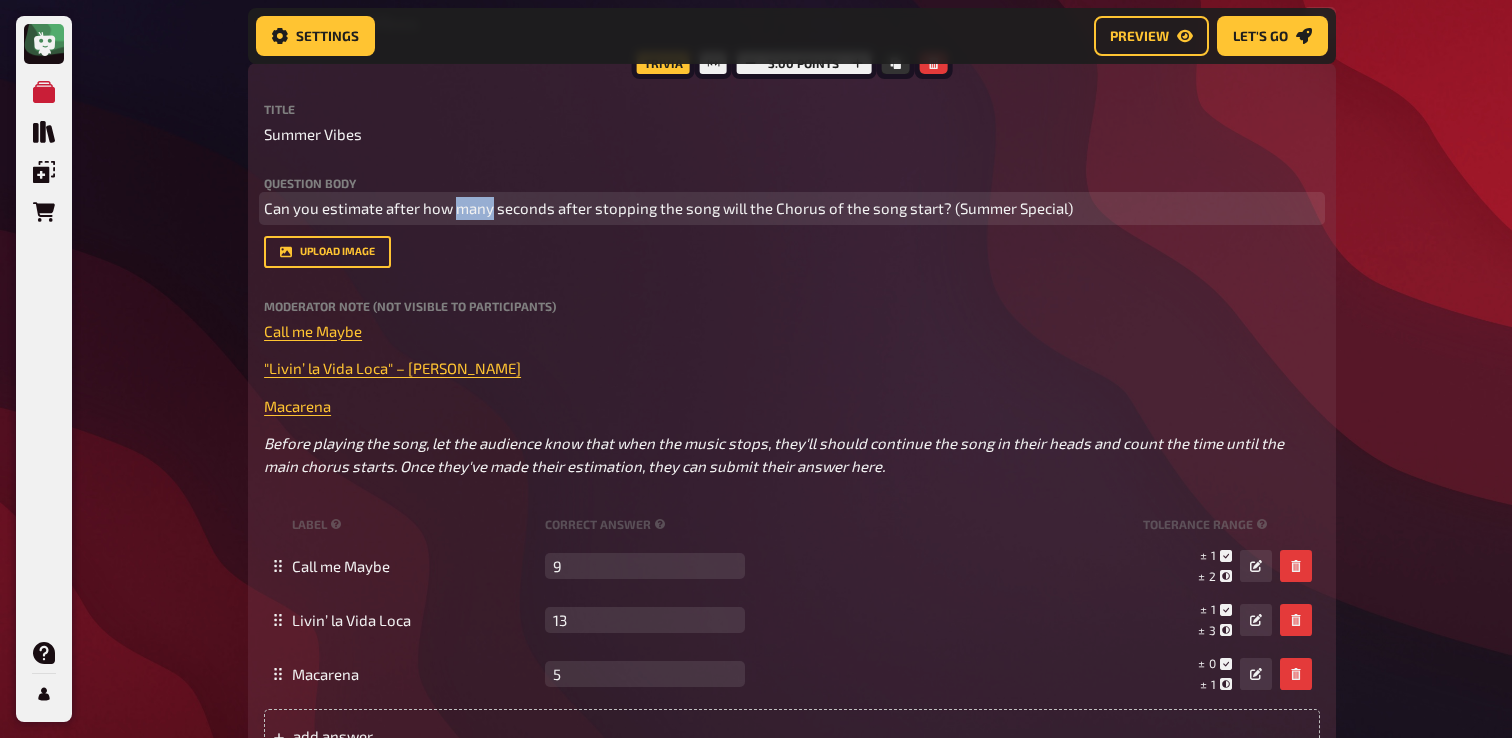 click on "Can you estimate after how many seconds after stopping the song will the Chorus of the song start? (Summer Special)" at bounding box center (668, 208) 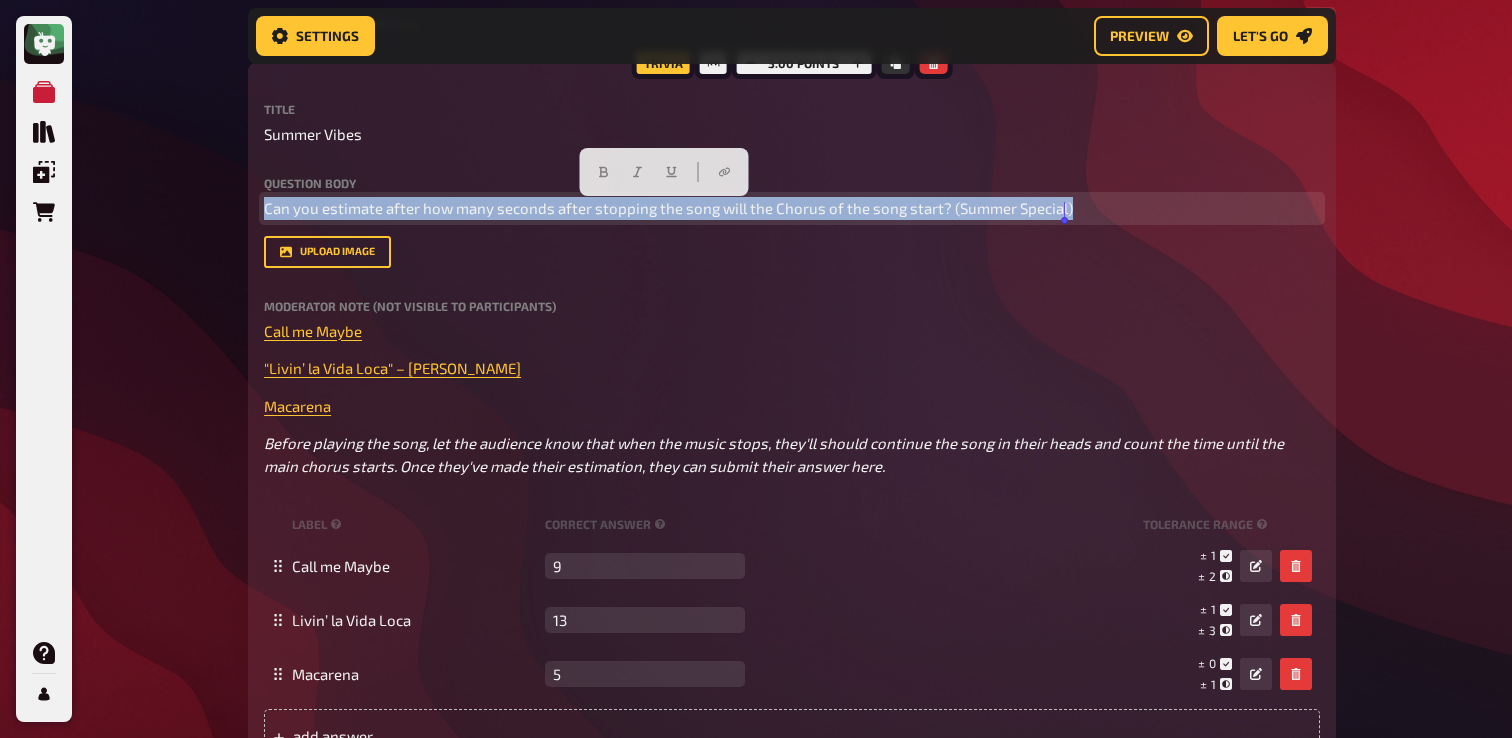 click on "Can you estimate after how many seconds after stopping the song will the Chorus of the song start? (Summer Special)" at bounding box center [668, 208] 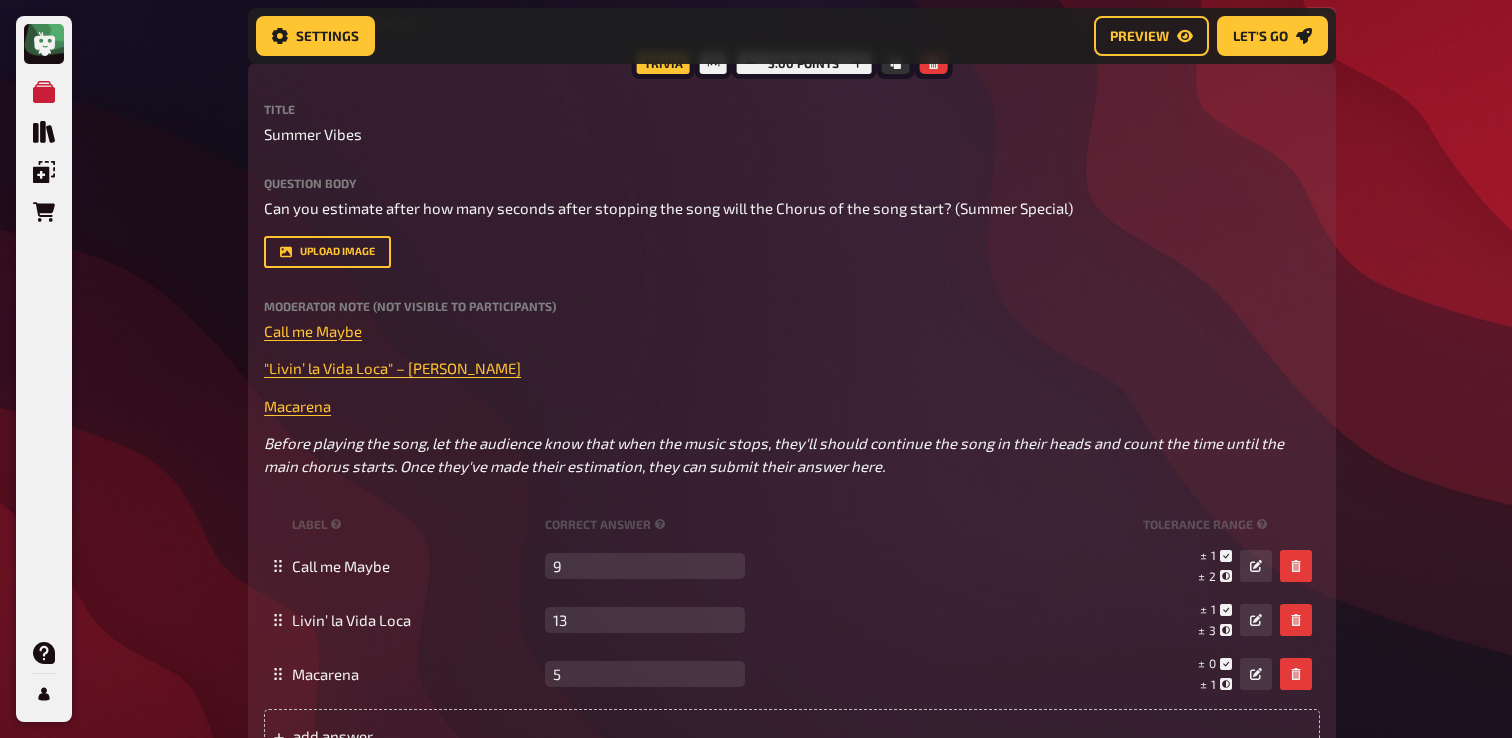 click on "My Quizzes Quiz Library Overlays Orders Help Profile Home My Quizzes Summer is Here ✅🇩🇪 Setup Setup Edit Content Quiz Lobby Hosting undefined Evaluation Leaderboard Settings Preview Let's go Let's go Summer is Here ✅🇩🇪 01 Invisibles   1 6 Trivia 6.00 points Title Invisibles Question body Können Sie den Titel des Films nennen, der auf diesen Fotos basiert?  / Can you name the title of the movie based on these photos? ﻿ Drop here to upload upload image   Moderator Note (not visible to participants) ﻿ Link to the playlist ﻿ label correct answer Answer 1 The [PERSON_NAME] Show Answer 2 Baby Driver Answer 3 Zoolander Answer 4 Legally Blonde Answer 5 [PERSON_NAME] in Wonderland Answer 6 Shutter Island
To pick up a draggable item, press the space bar.
While dragging, use the arrow keys to move the item.
Press space again to drop the item in its new position, or press escape to cancel.
add answer Music 1.00 points label correct answer Artist [PERSON_NAME] and the Waves Song Title Walking on Sunshine" at bounding box center [756, -3635] 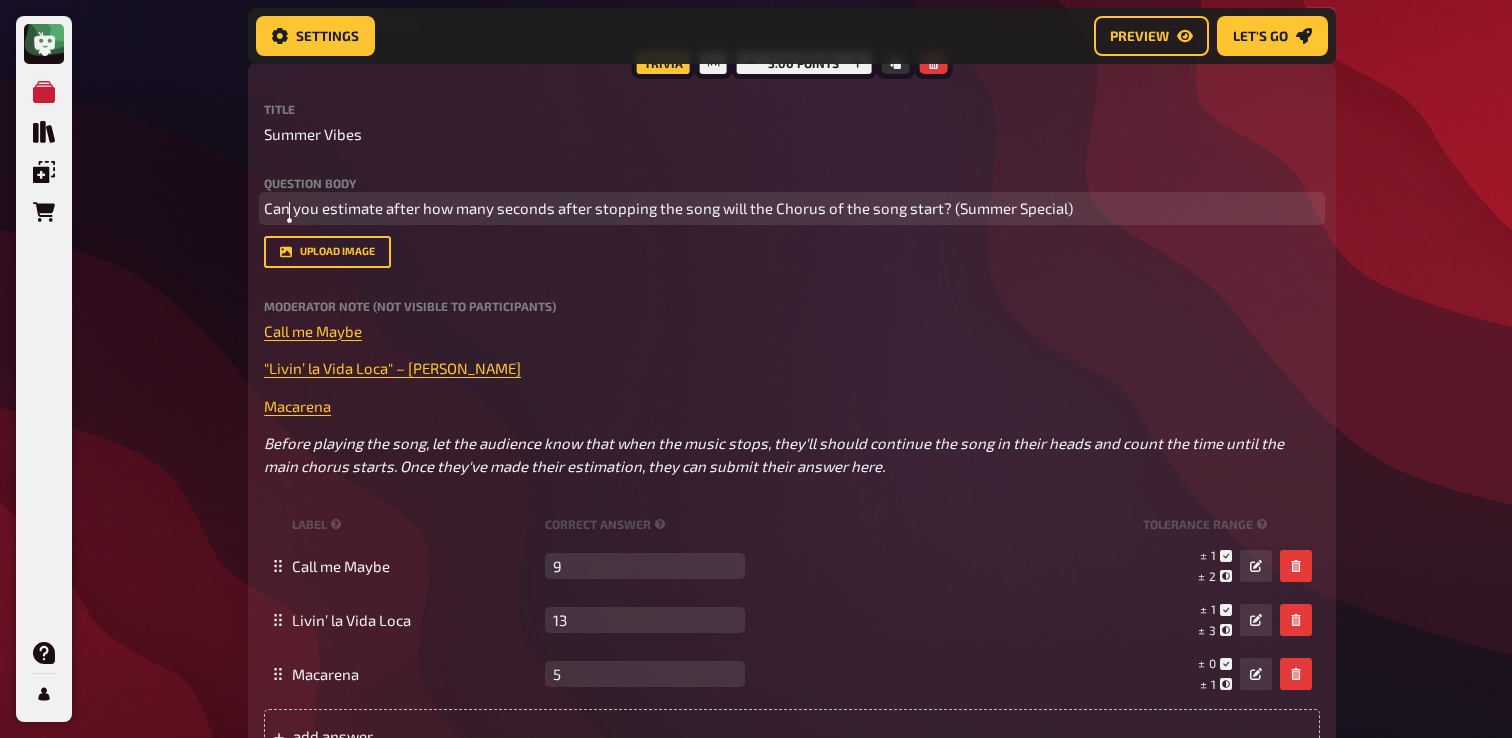 click on "Can you estimate after how many seconds after stopping the song will the Chorus of the song start? (Summer Special)" at bounding box center (668, 208) 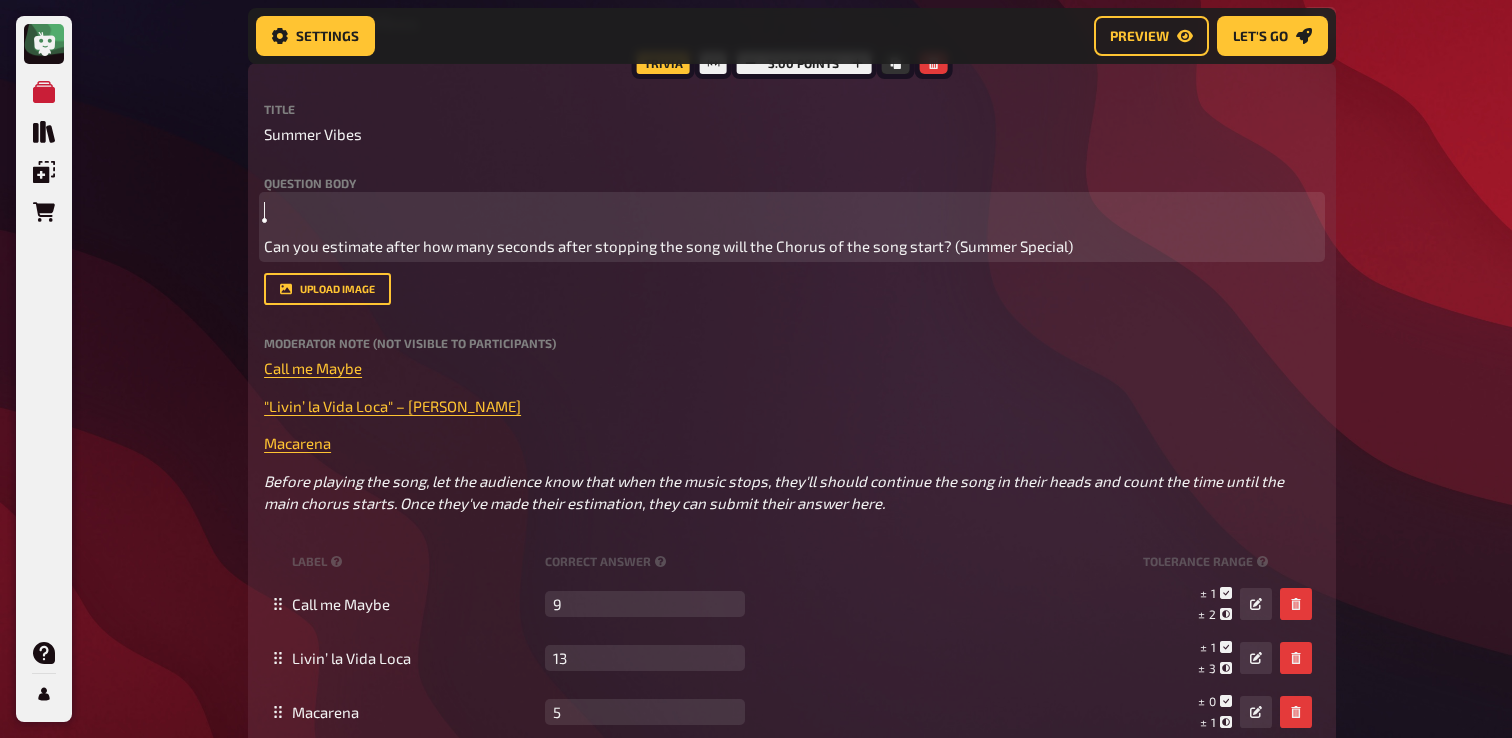 click on "﻿" at bounding box center (792, 208) 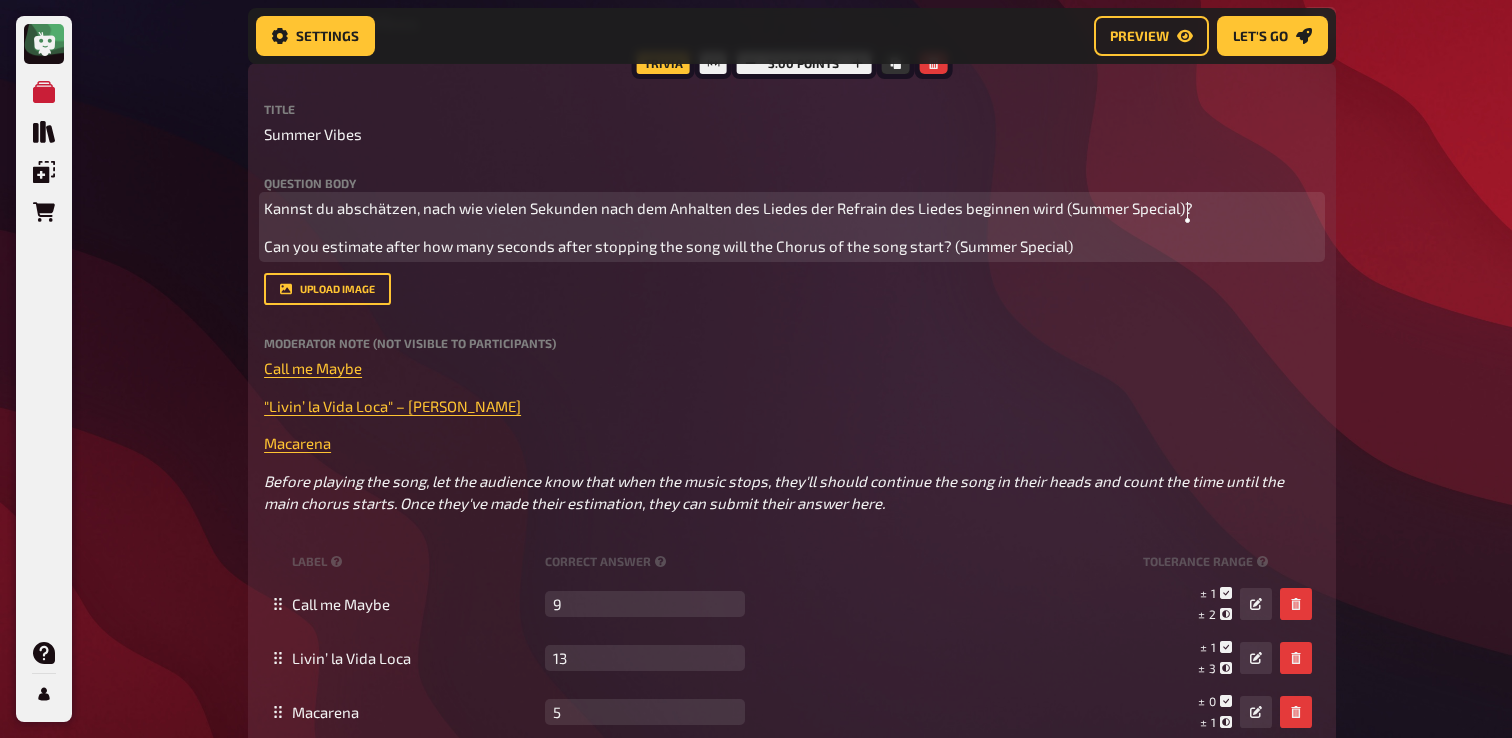 click on "Kannst du abschätzen, nach wie vielen Sekunden nach dem Anhalten des Liedes der Refrain des Liedes beginnen wird (Summer Special)?" at bounding box center [728, 208] 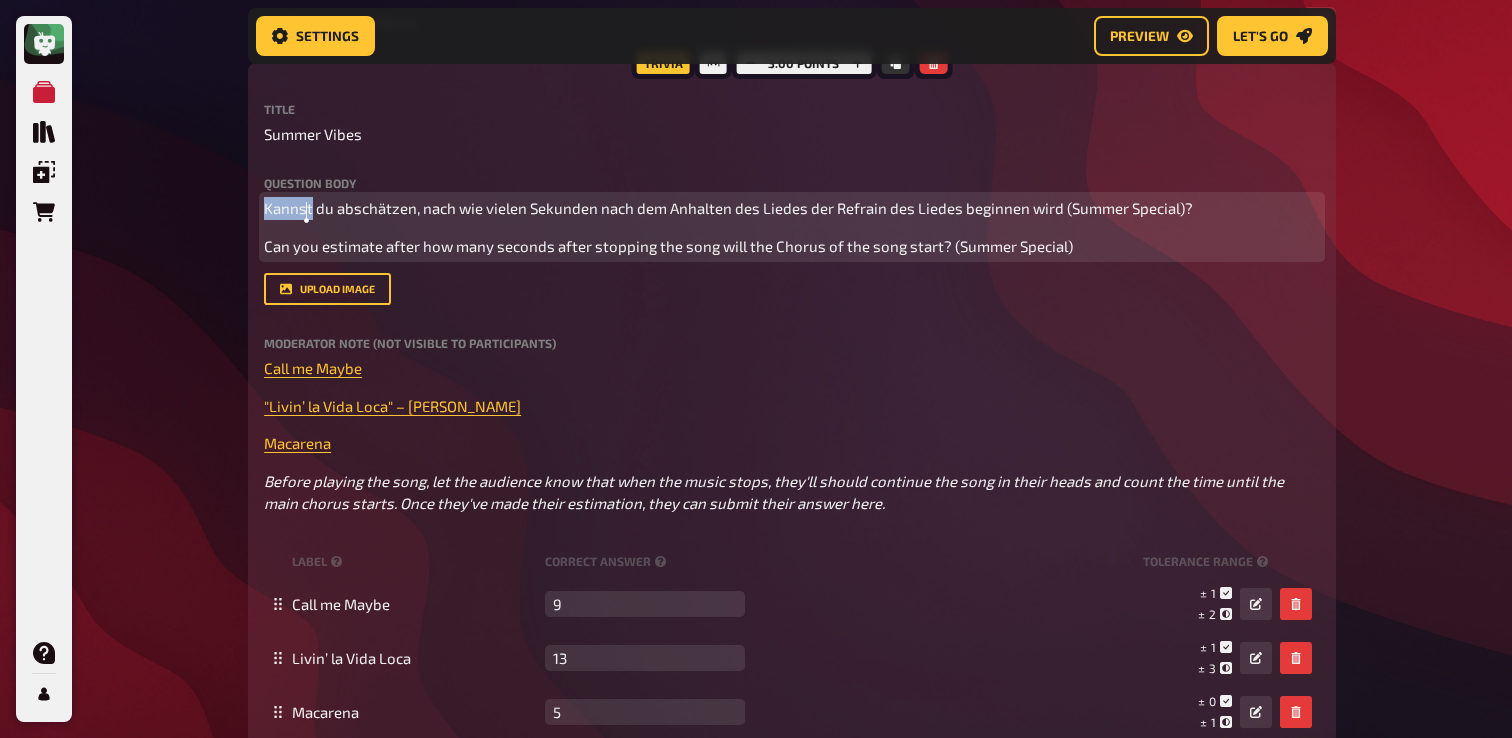 click on "Kannst du abschätzen, nach wie vielen Sekunden nach dem Anhalten des Liedes der Refrain des Liedes beginnen wird (Summer Special)?" at bounding box center [728, 208] 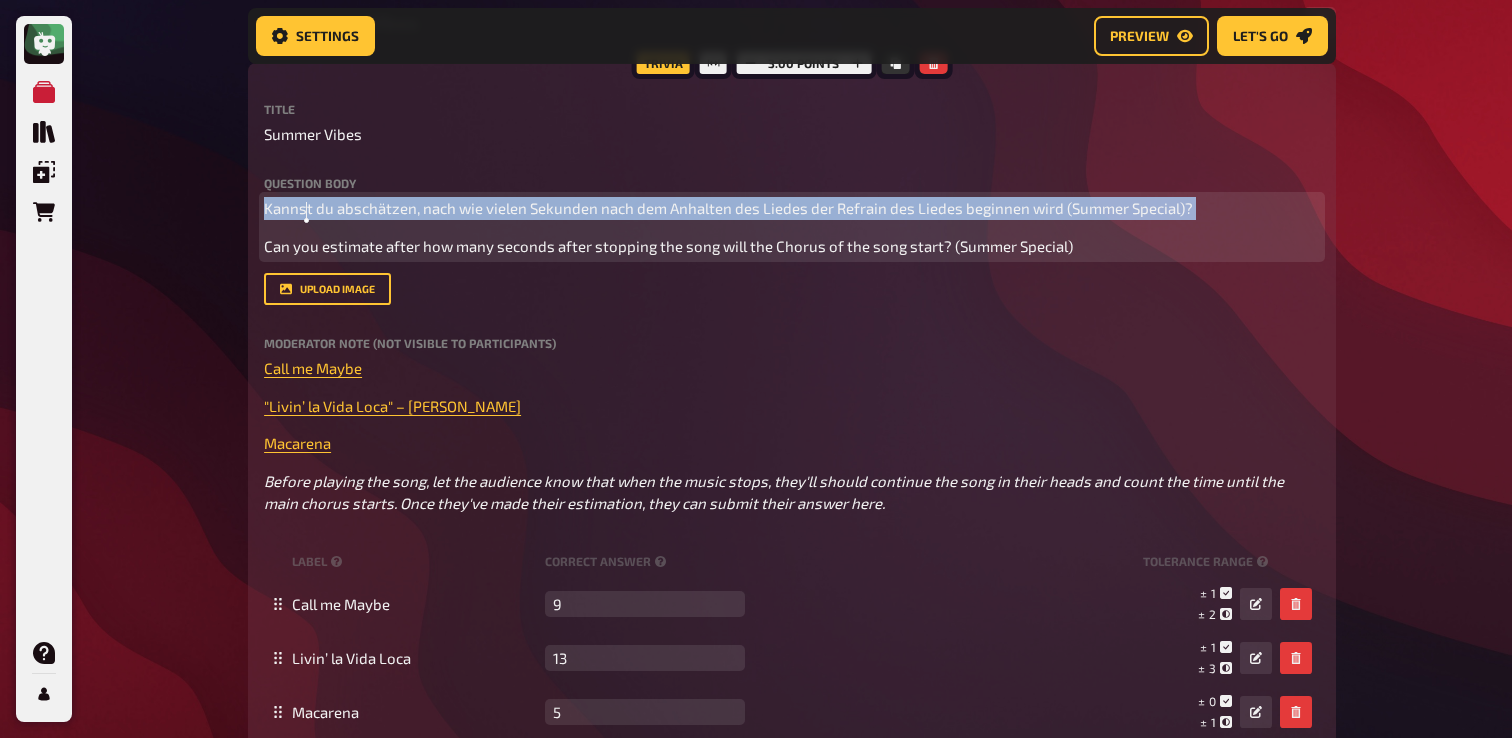 click on "Kannst du abschätzen, nach wie vielen Sekunden nach dem Anhalten des Liedes der Refrain des Liedes beginnen wird (Summer Special)?" at bounding box center [728, 208] 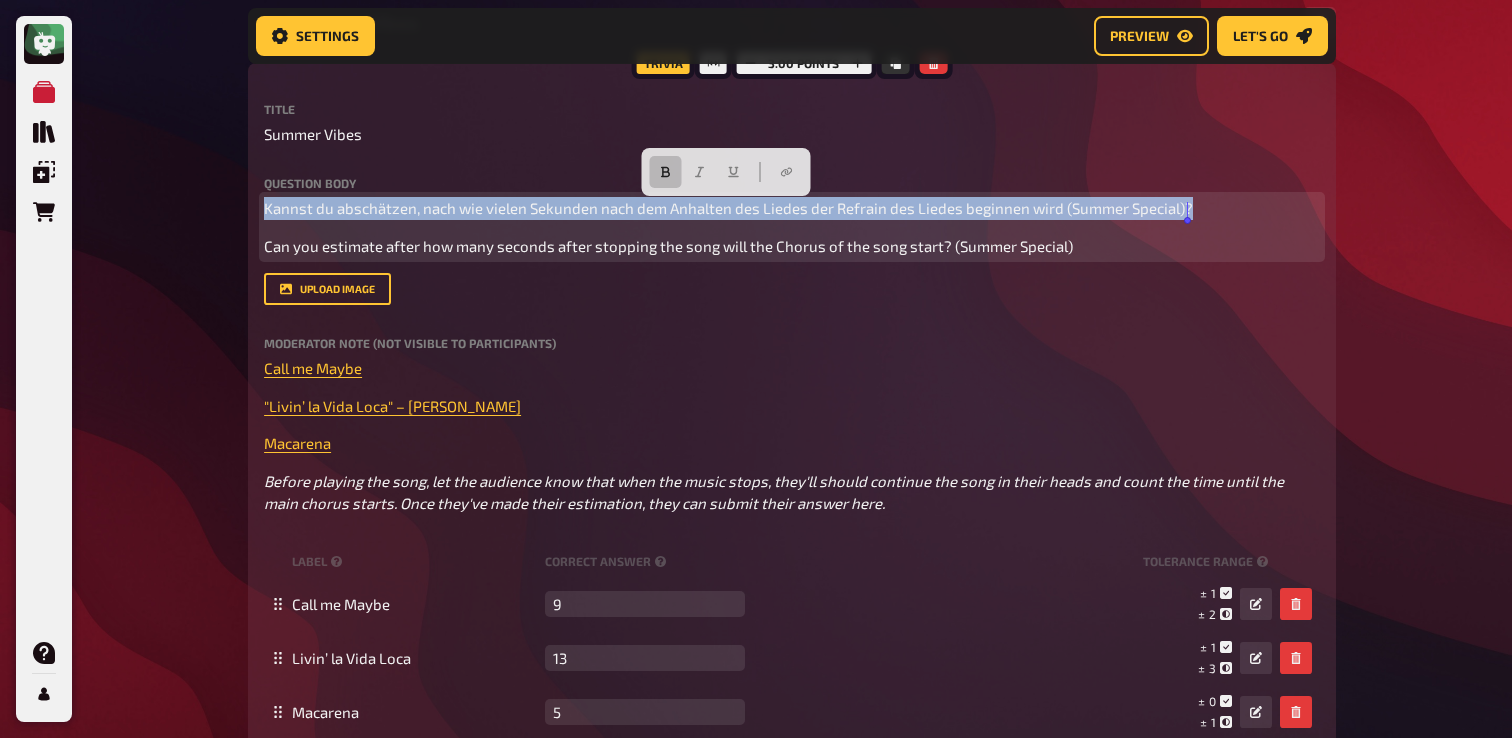 click 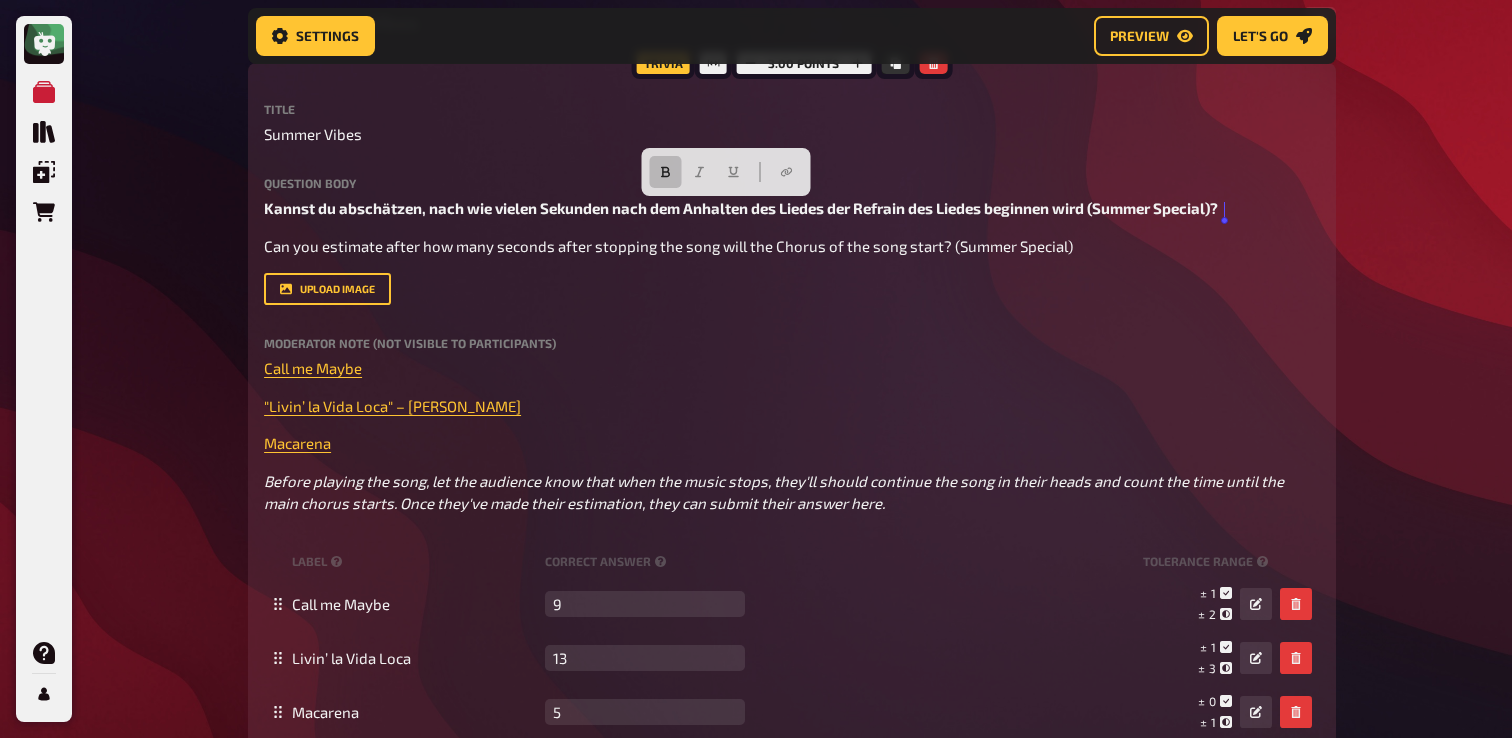 click on "My Quizzes Quiz Library Overlays Orders Help Profile Home My Quizzes Summer is Here ✅🇩🇪 Setup Setup Edit Content Quiz Lobby Hosting undefined Evaluation Leaderboard Settings Preview Let's go Let's go Summer is Here ✅🇩🇪 01 Invisibles   1 6 Trivia 6.00 points Title Invisibles Question body Können Sie den Titel des Films nennen, der auf diesen Fotos basiert?  / Can you name the title of the movie based on these photos? ﻿ Drop here to upload upload image   Moderator Note (not visible to participants) ﻿ Link to the playlist ﻿ label correct answer Answer 1 The [PERSON_NAME] Show Answer 2 Baby Driver Answer 3 Zoolander Answer 4 Legally Blonde Answer 5 [PERSON_NAME] in Wonderland Answer 6 Shutter Island
To pick up a draggable item, press the space bar.
While dragging, use the arrow keys to move the item.
Press space again to drop the item in its new position, or press escape to cancel.
add answer Music 1.00 points label correct answer Artist [PERSON_NAME] and the Waves Song Title Walking on Sunshine" at bounding box center [756, -3616] 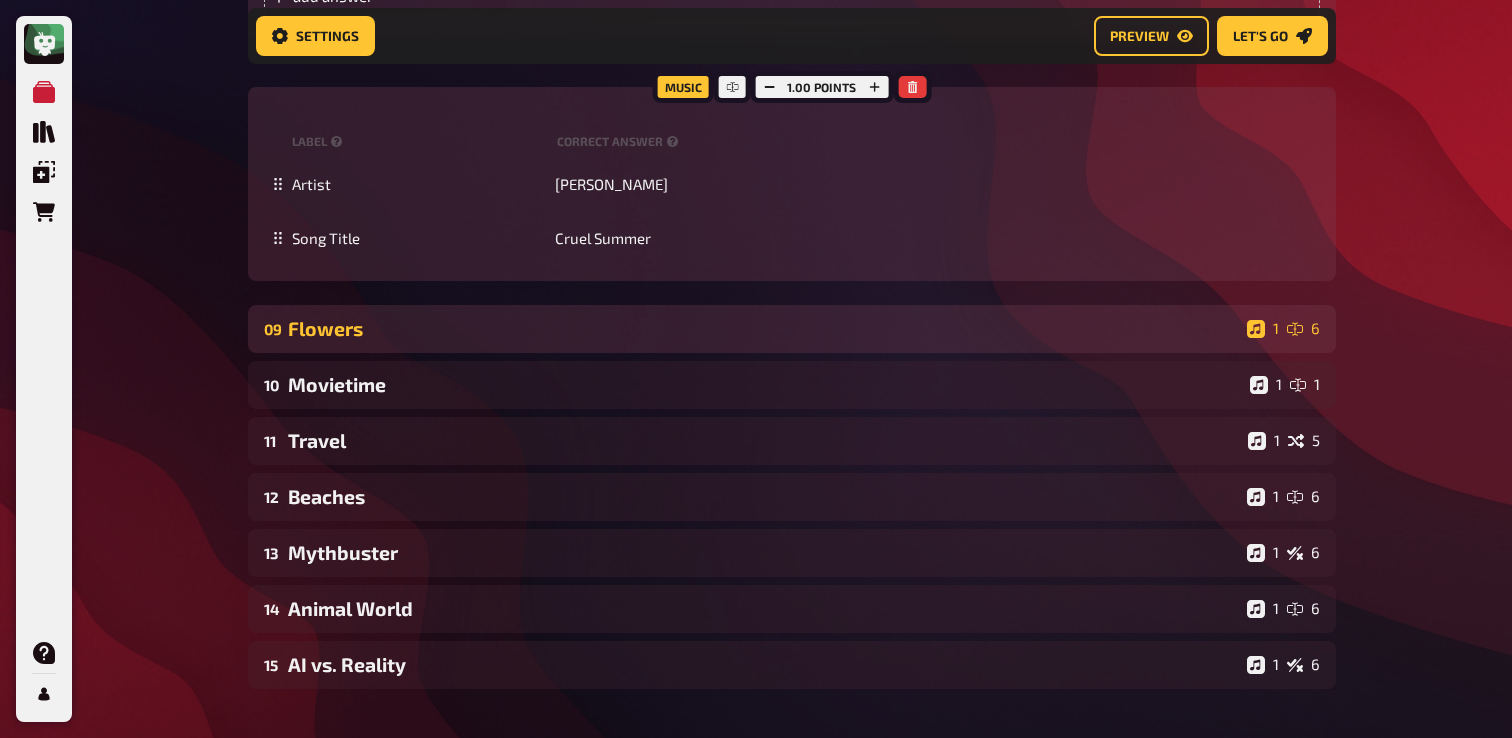 click on "09 Flowers   1 6" at bounding box center [792, 329] 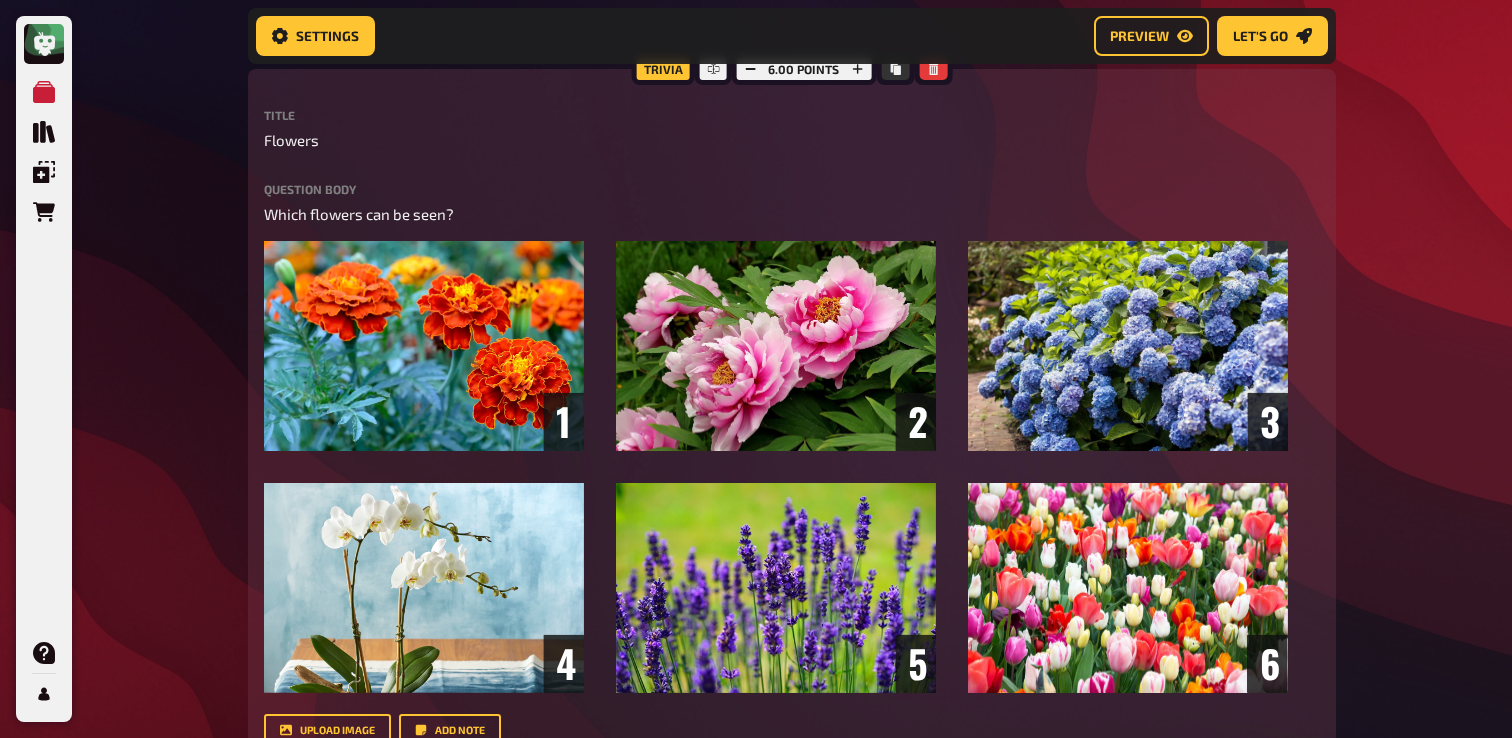scroll, scrollTop: 10084, scrollLeft: 0, axis: vertical 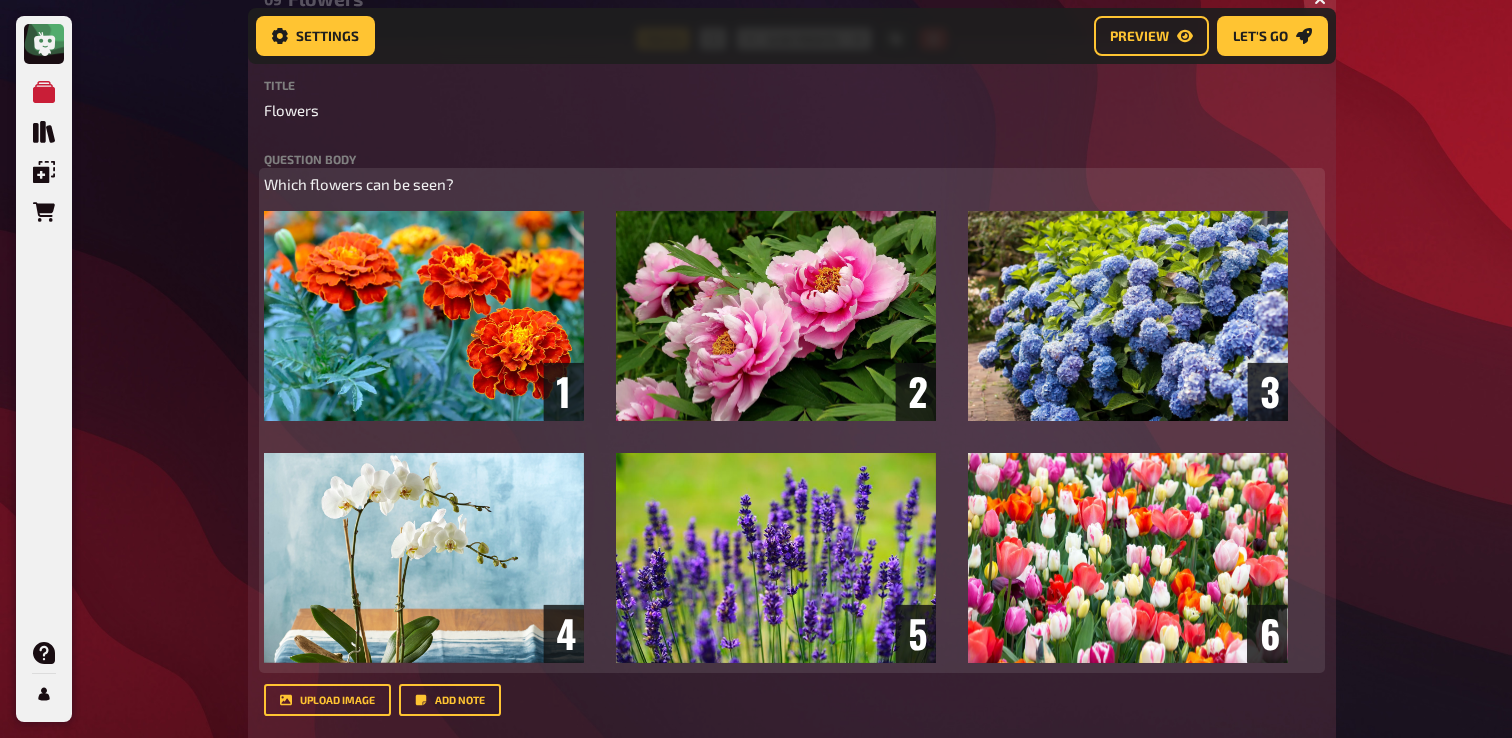 click on "Which flowers can be seen?" at bounding box center [359, 184] 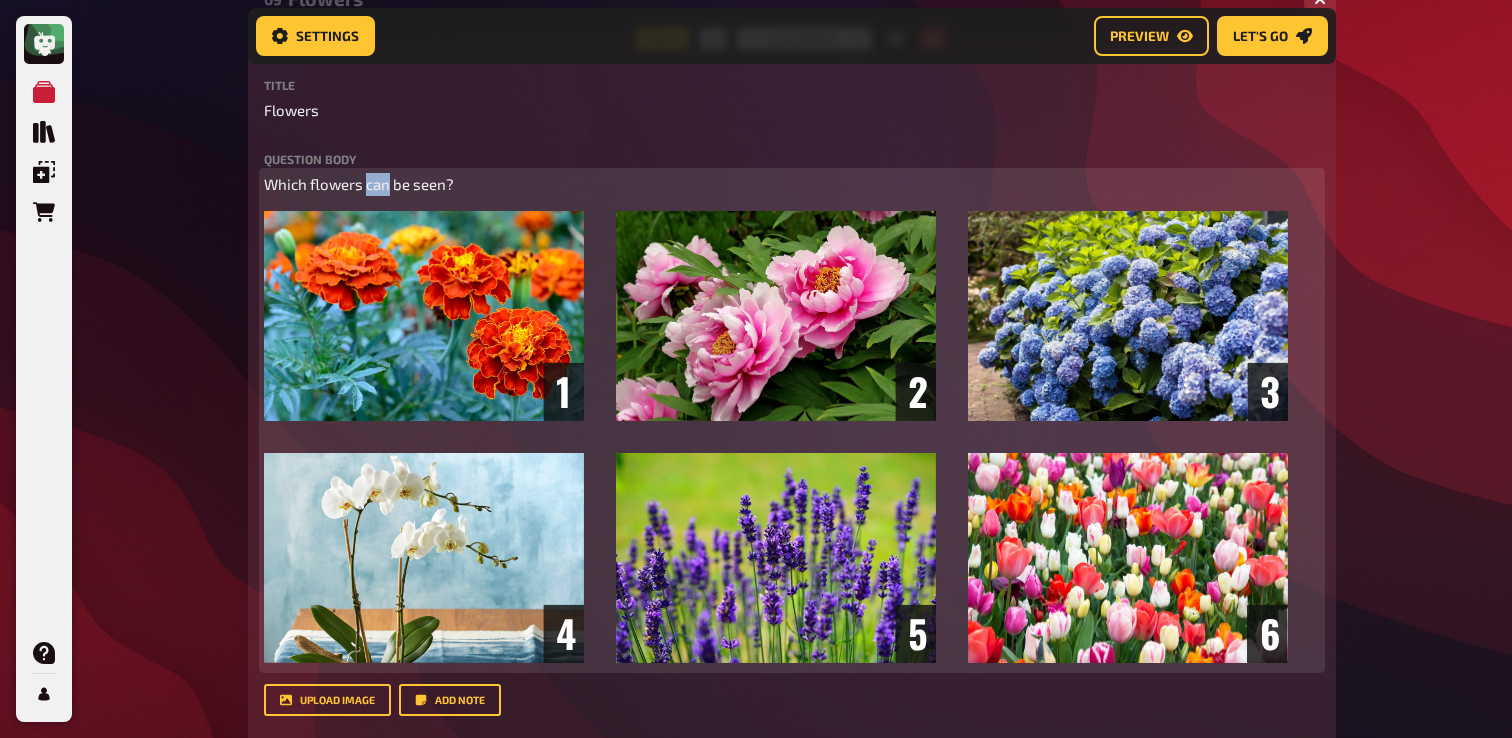 click on "Which flowers can be seen?" at bounding box center [359, 184] 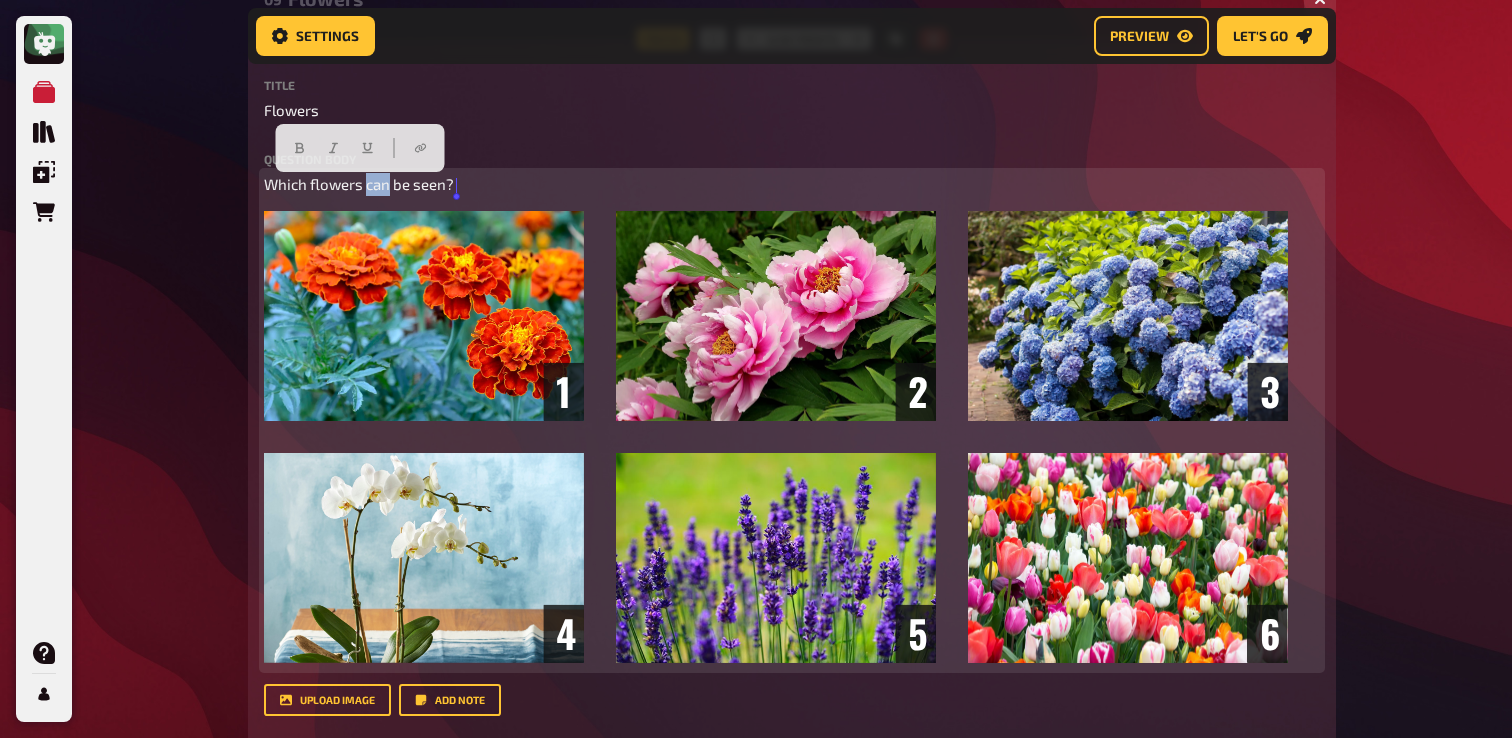 click on "Which flowers can be seen?" at bounding box center [359, 184] 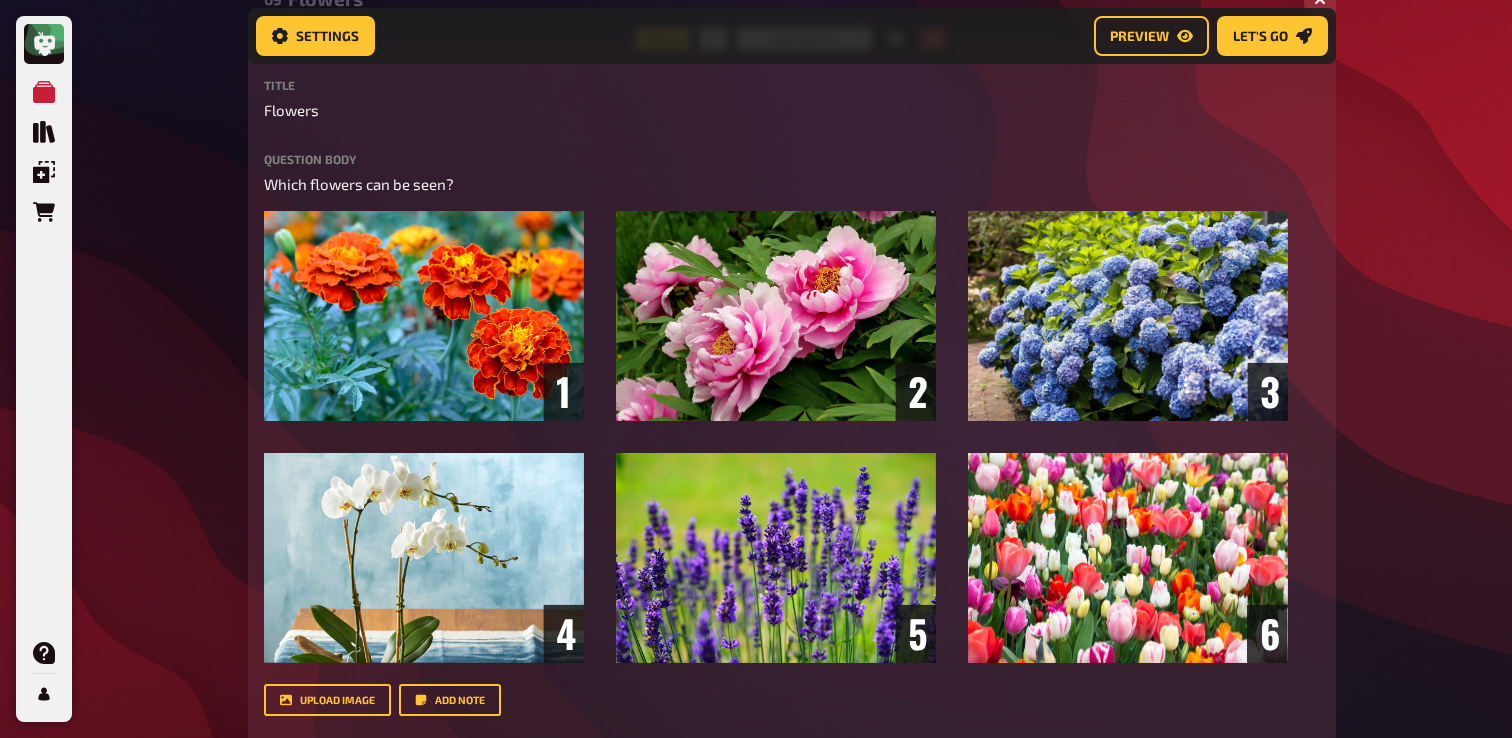 click on "My Quizzes Quiz Library Overlays Orders Help Profile Home My Quizzes Summer is Here ✅🇩🇪 Setup Setup Edit Content Quiz Lobby Hosting undefined Evaluation Leaderboard Settings Preview Let's go Let's go Summer is Here ✅🇩🇪 01 Invisibles   1 6 Trivia 6.00 points Title Invisibles Question body Können Sie den Titel des Films nennen, der auf diesen Fotos basiert?  / Can you name the title of the movie based on these photos? ﻿ Drop here to upload upload image   Moderator Note (not visible to participants) ﻿ Link to the playlist ﻿ label correct answer Answer 1 The [PERSON_NAME] Show Answer 2 Baby Driver Answer 3 Zoolander Answer 4 Legally Blonde Answer 5 [PERSON_NAME] in Wonderland Answer 6 Shutter Island
To pick up a draggable item, press the space bar.
While dragging, use the arrow keys to move the item.
Press space again to drop the item in its new position, or press escape to cancel.
add answer Music 1.00 points label correct answer Artist [PERSON_NAME] and the Waves Song Title Walking on Sunshine" at bounding box center [756, -4016] 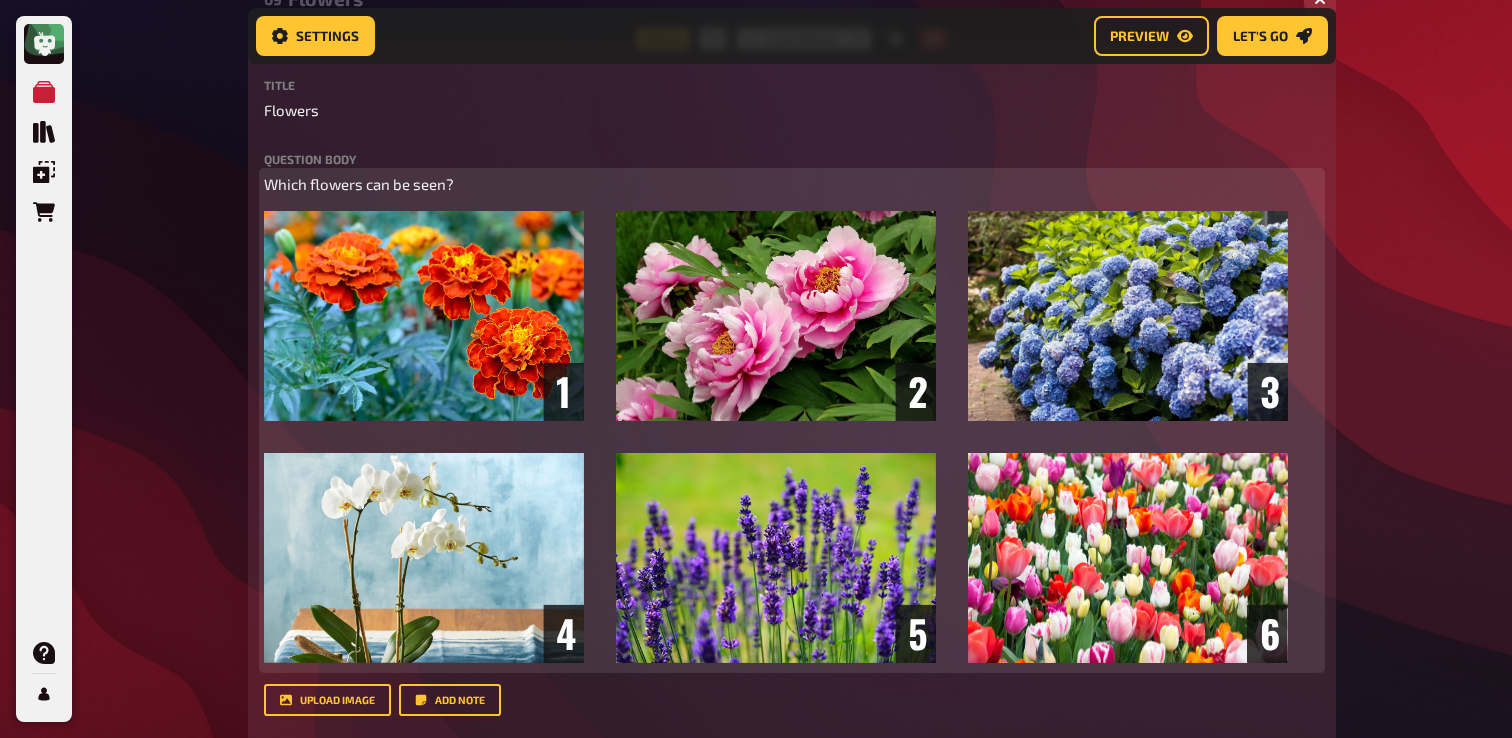 click on "Which flowers can be seen?" at bounding box center [359, 184] 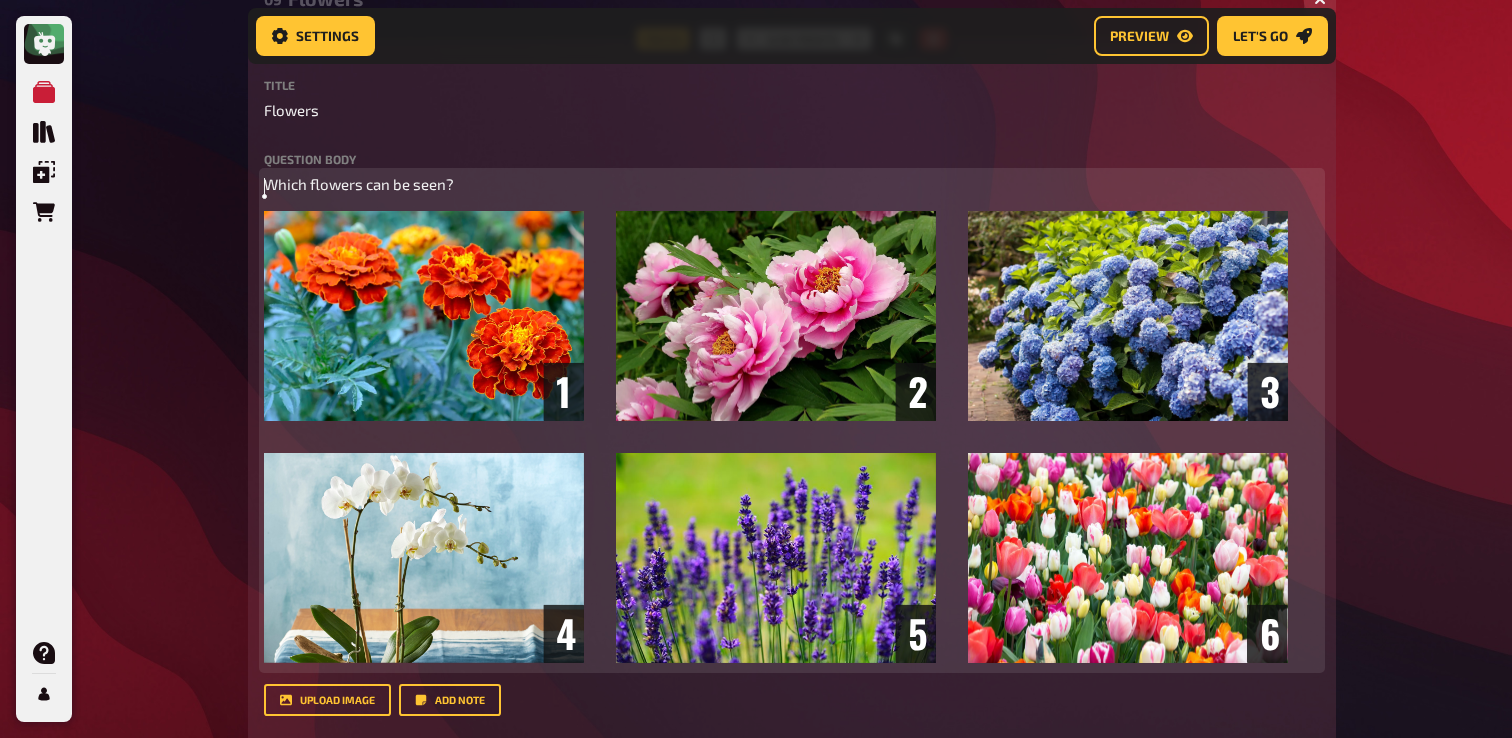 paste 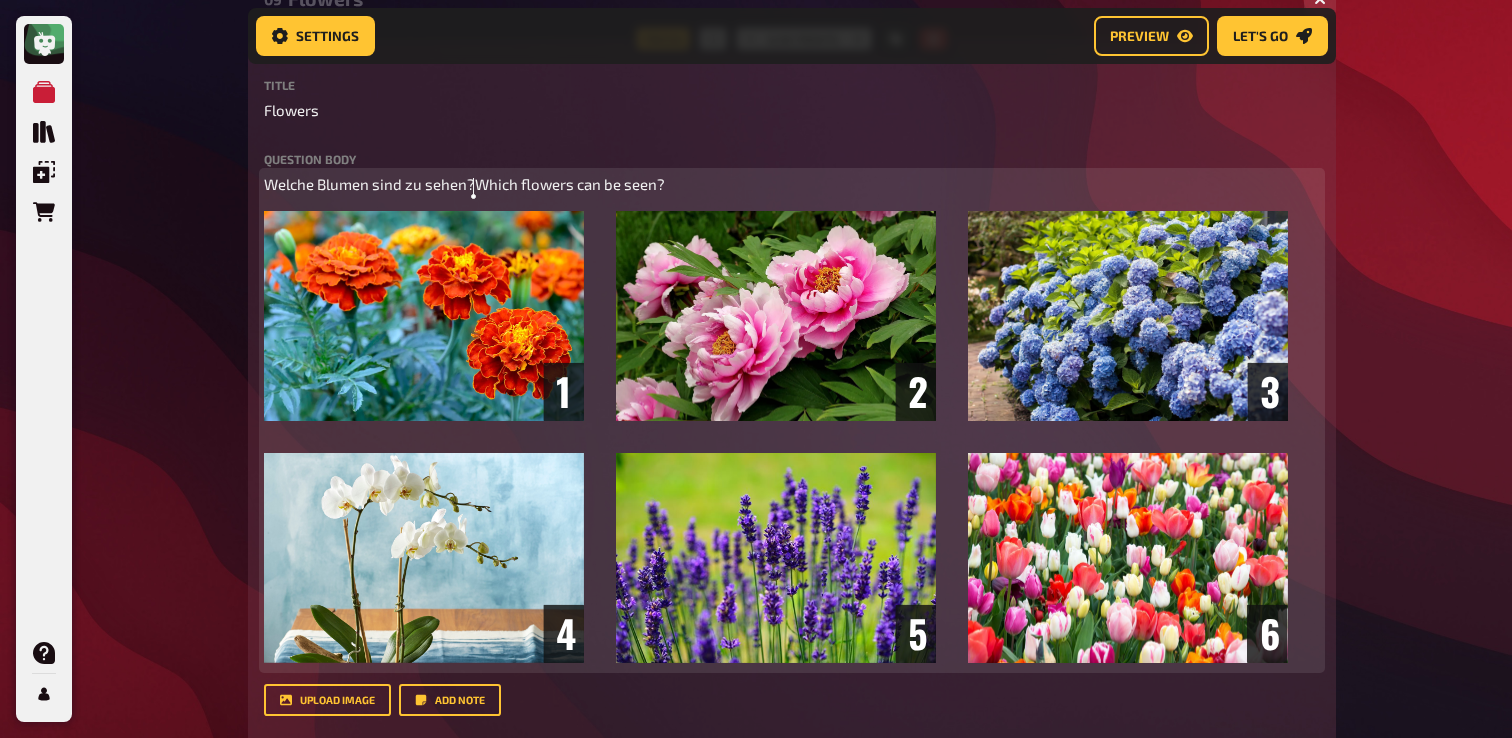 type 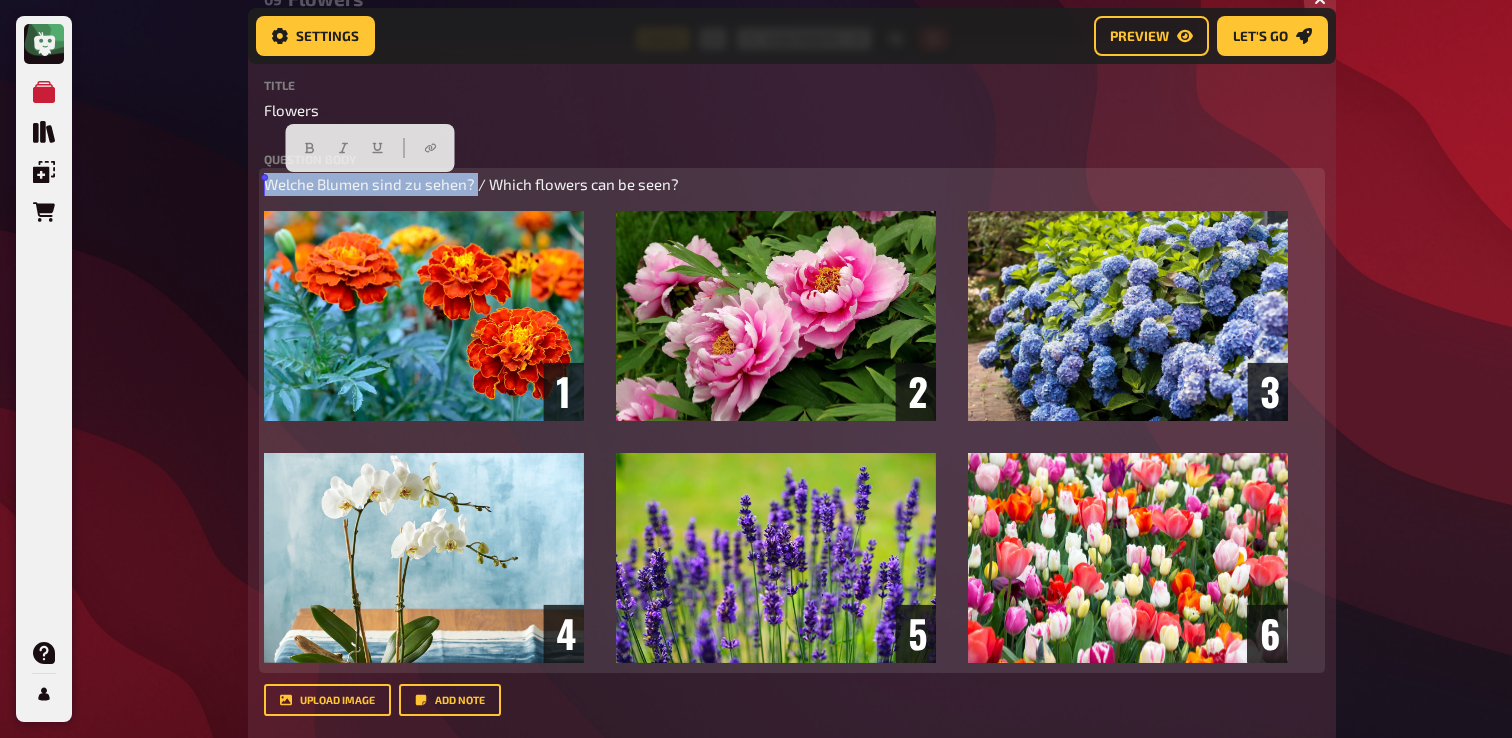 drag, startPoint x: 475, startPoint y: 186, endPoint x: 205, endPoint y: 186, distance: 270 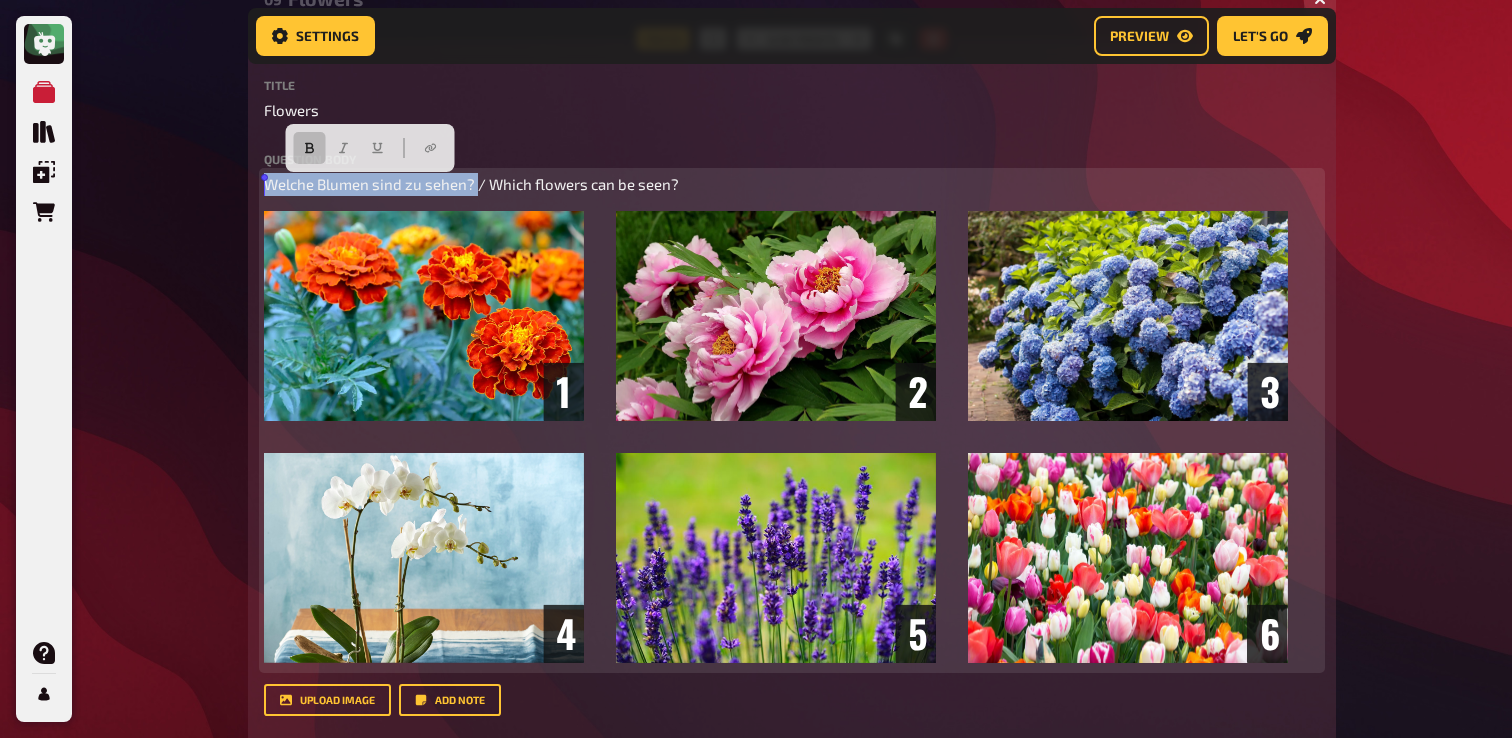 click at bounding box center [310, 148] 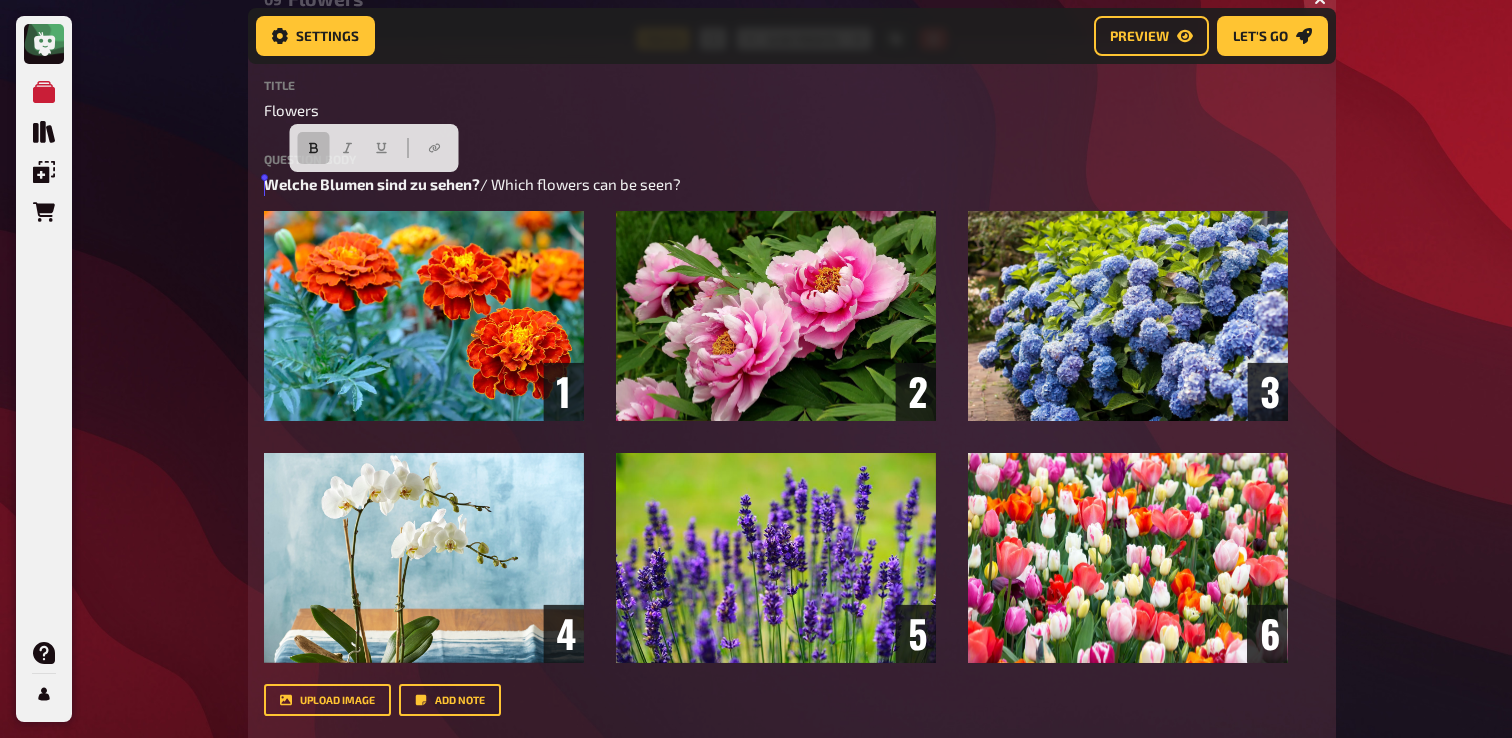 click on "My Quizzes Quiz Library Overlays Orders Help Profile Home My Quizzes Summer is Here ✅🇩🇪 Setup Setup Edit Content Quiz Lobby Hosting undefined Evaluation Leaderboard Settings Preview Let's go Let's go Summer is Here ✅🇩🇪 01 Invisibles   1 6 Trivia 6.00 points Title Invisibles Question body Können Sie den Titel des Films nennen, der auf diesen Fotos basiert?  / Can you name the title of the movie based on these photos? ﻿ Drop here to upload upload image   Moderator Note (not visible to participants) ﻿ Link to the playlist ﻿ label correct answer Answer 1 The [PERSON_NAME] Show Answer 2 Baby Driver Answer 3 Zoolander Answer 4 Legally Blonde Answer 5 [PERSON_NAME] in Wonderland Answer 6 Shutter Island
To pick up a draggable item, press the space bar.
While dragging, use the arrow keys to move the item.
Press space again to drop the item in its new position, or press escape to cancel.
add answer Music 1.00 points label correct answer Artist [PERSON_NAME] and the Waves Song Title Walking on Sunshine" at bounding box center (756, -4016) 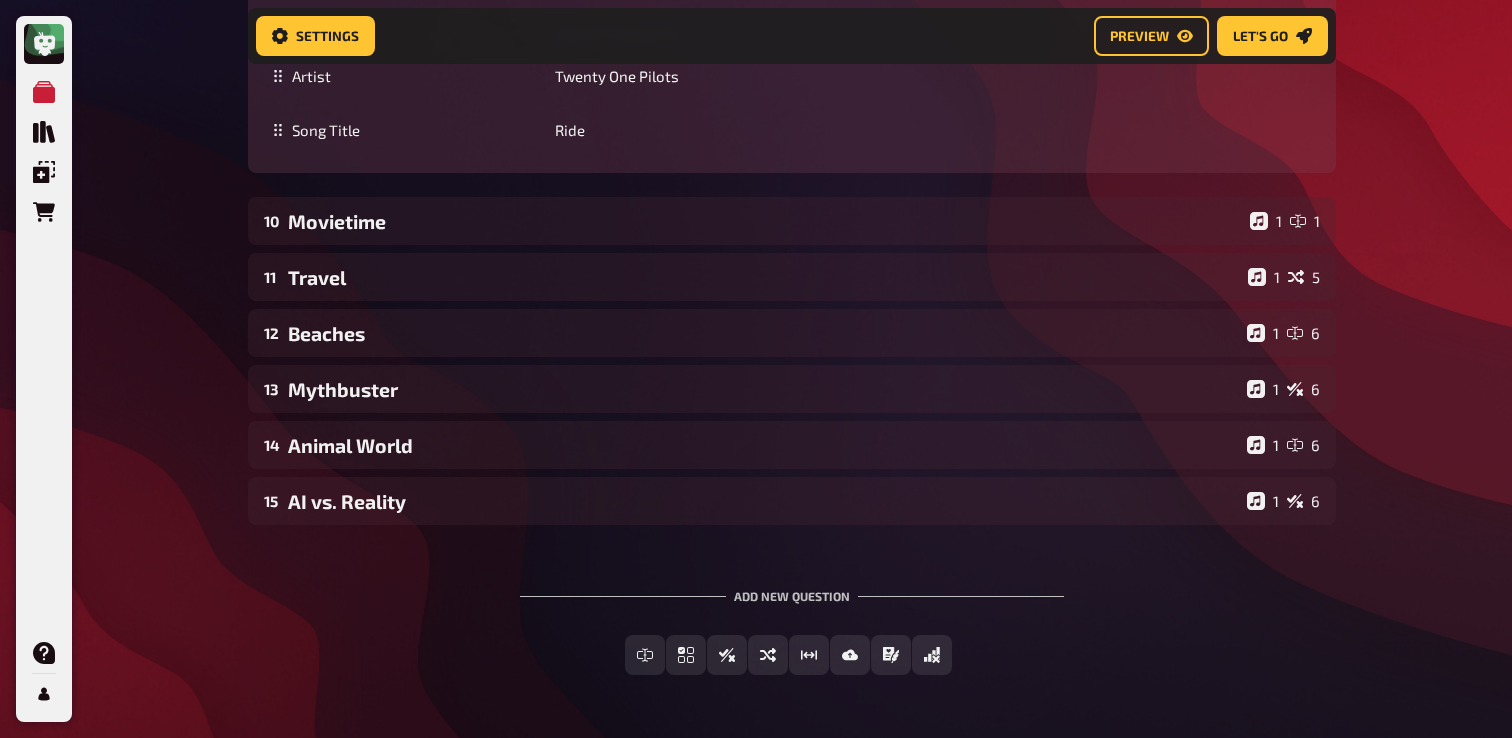 scroll, scrollTop: 11401, scrollLeft: 0, axis: vertical 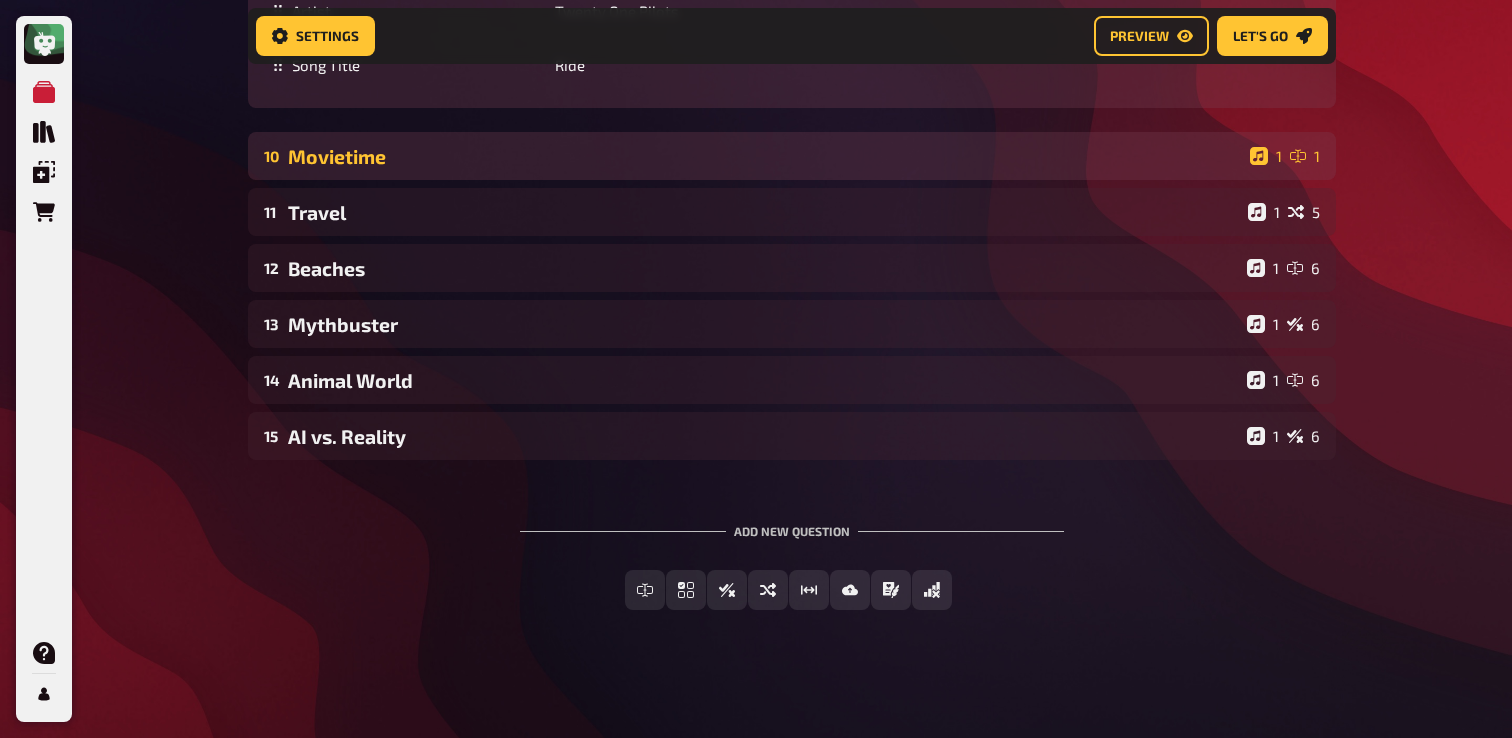 click on "Movietime" at bounding box center [765, 156] 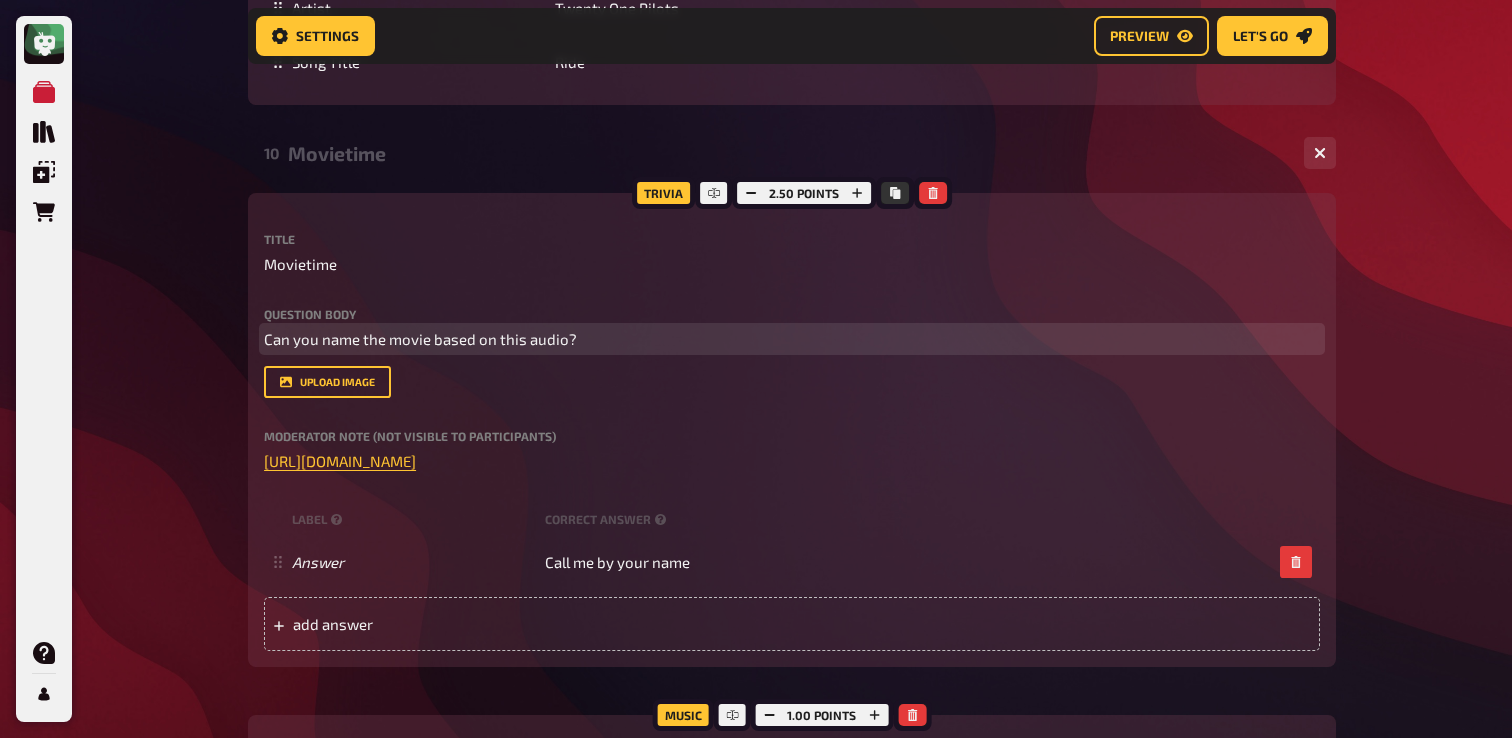 click on "Can you name the movie based on this audio?" at bounding box center [420, 339] 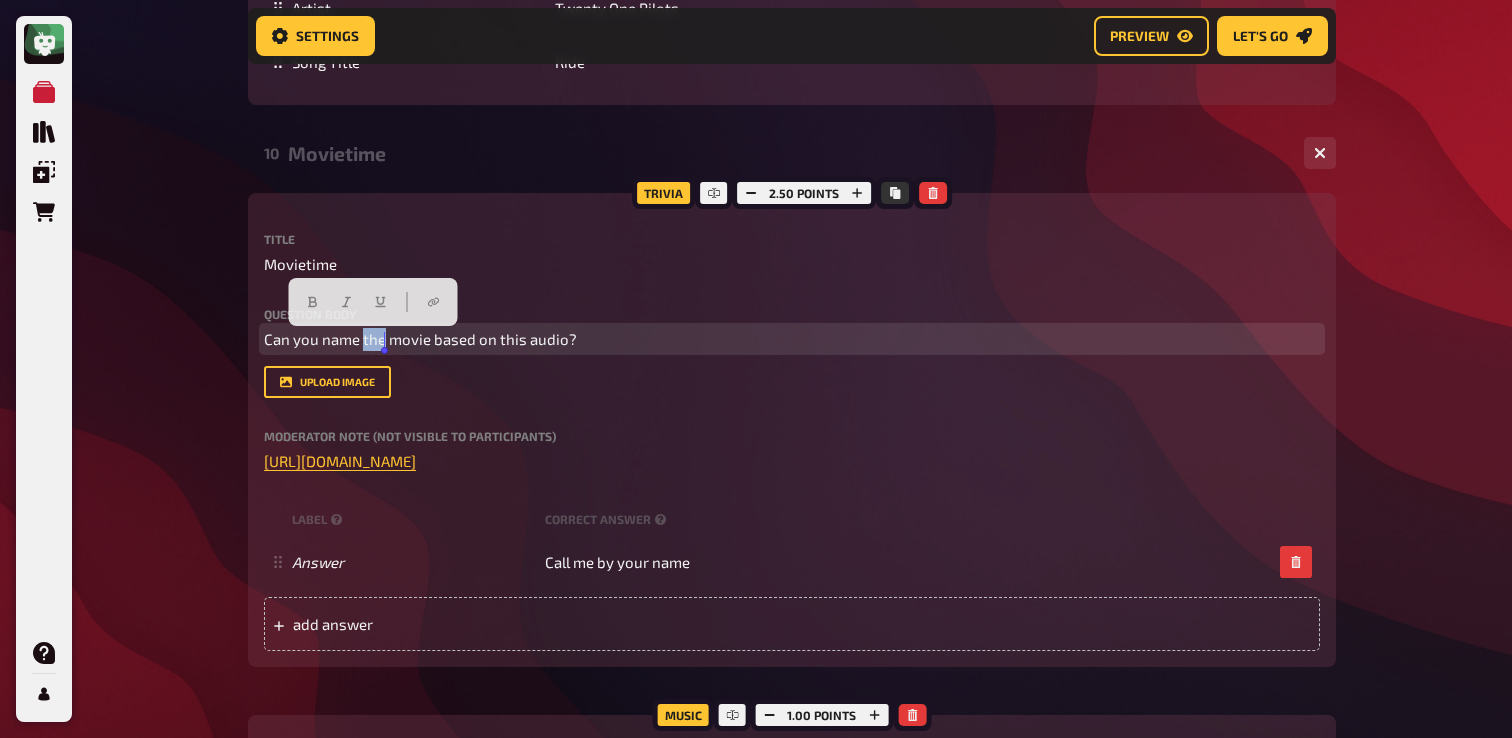 click on "Can you name the movie based on this audio?" at bounding box center [420, 339] 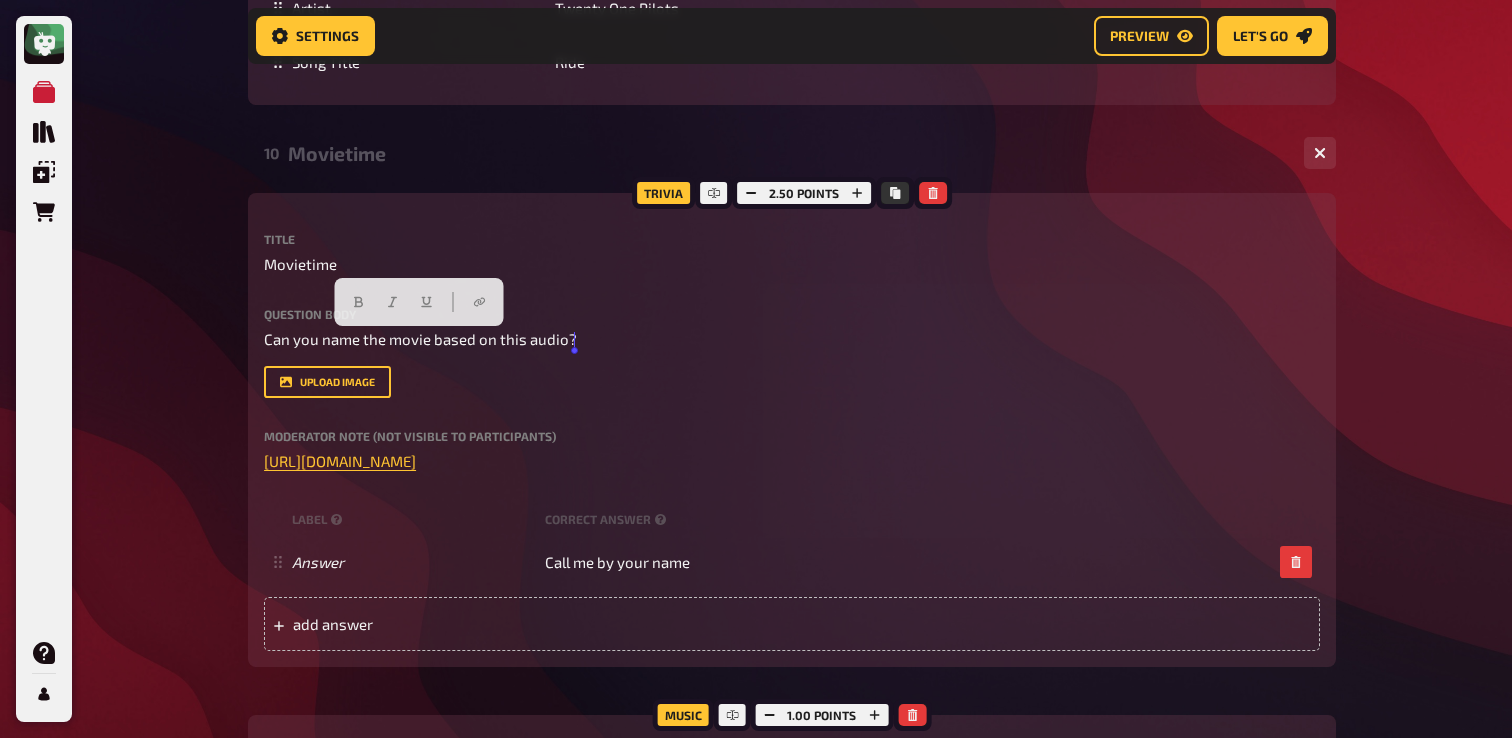click on "My Quizzes Quiz Library Overlays Orders Help Profile Home My Quizzes Summer is Here ✅🇩🇪 Setup Setup Edit Content Quiz Lobby Hosting undefined Evaluation Leaderboard Settings Preview Let's go Let's go Summer is Here ✅🇩🇪 01 Invisibles   1 6 Trivia 6.00 points Title Invisibles Question body Können Sie den Titel des Films nennen, der auf diesen Fotos basiert?  / Can you name the title of the movie based on these photos? ﻿ Drop here to upload upload image   Moderator Note (not visible to participants) ﻿ Link to the playlist ﻿ label correct answer Answer 1 The [PERSON_NAME] Show Answer 2 Baby Driver Answer 3 Zoolander Answer 4 Legally Blonde Answer 5 [PERSON_NAME] in Wonderland Answer 6 Shutter Island
To pick up a draggable item, press the space bar.
While dragging, use the arrow keys to move the item.
Press space again to drop the item in its new position, or press escape to cancel.
add answer Music 1.00 points label correct answer Artist [PERSON_NAME] and the Waves Song Title Walking on Sunshine" at bounding box center (756, -4959) 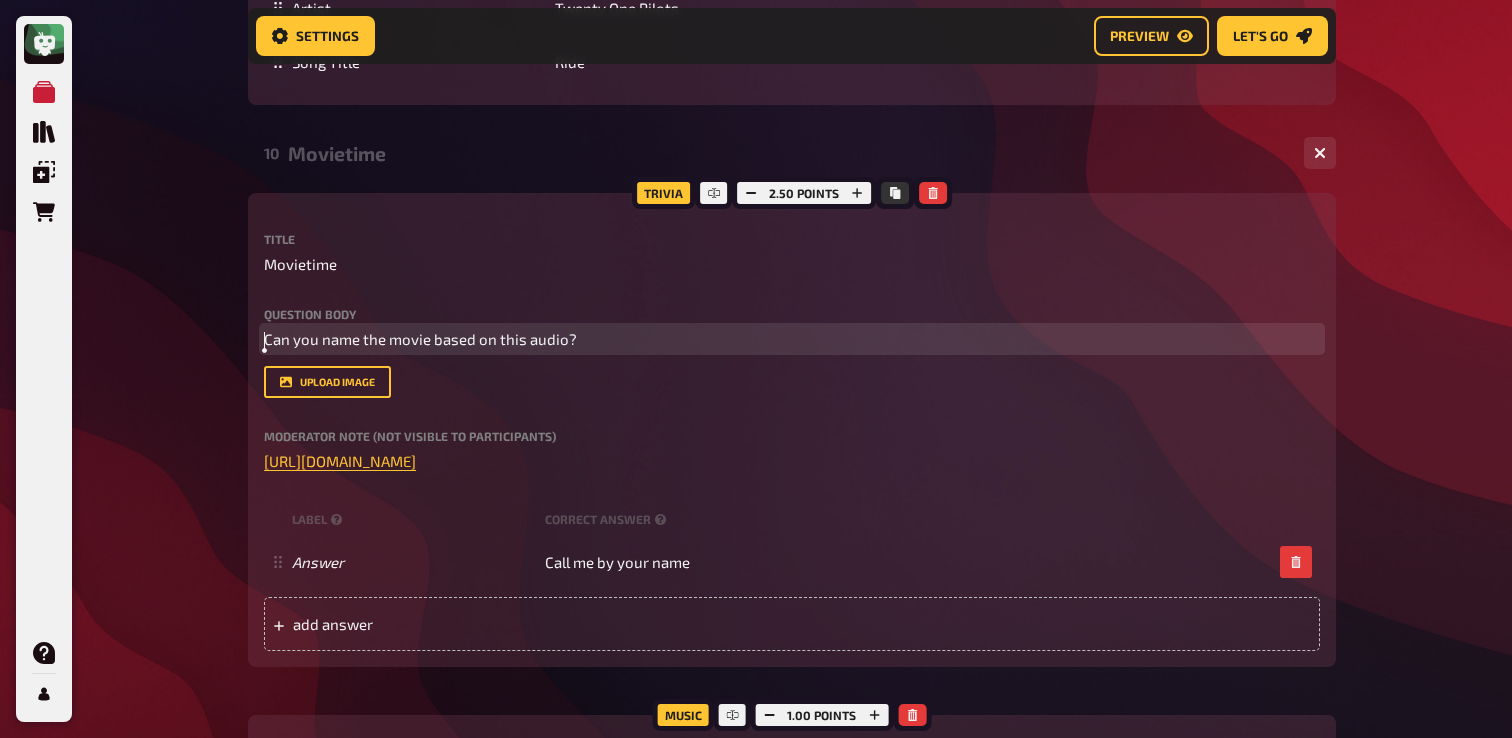 click on "Can you name the movie based on this audio?" at bounding box center [420, 339] 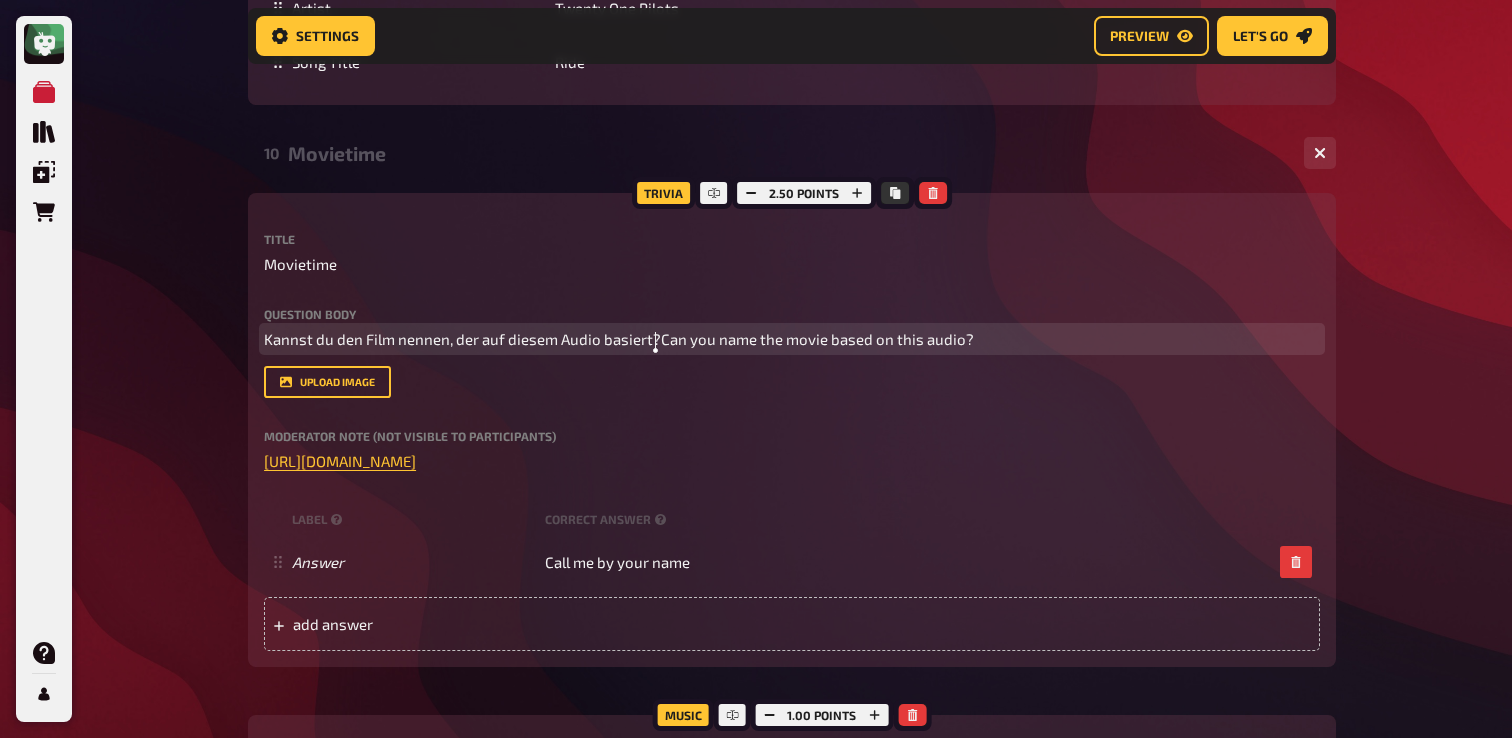 type 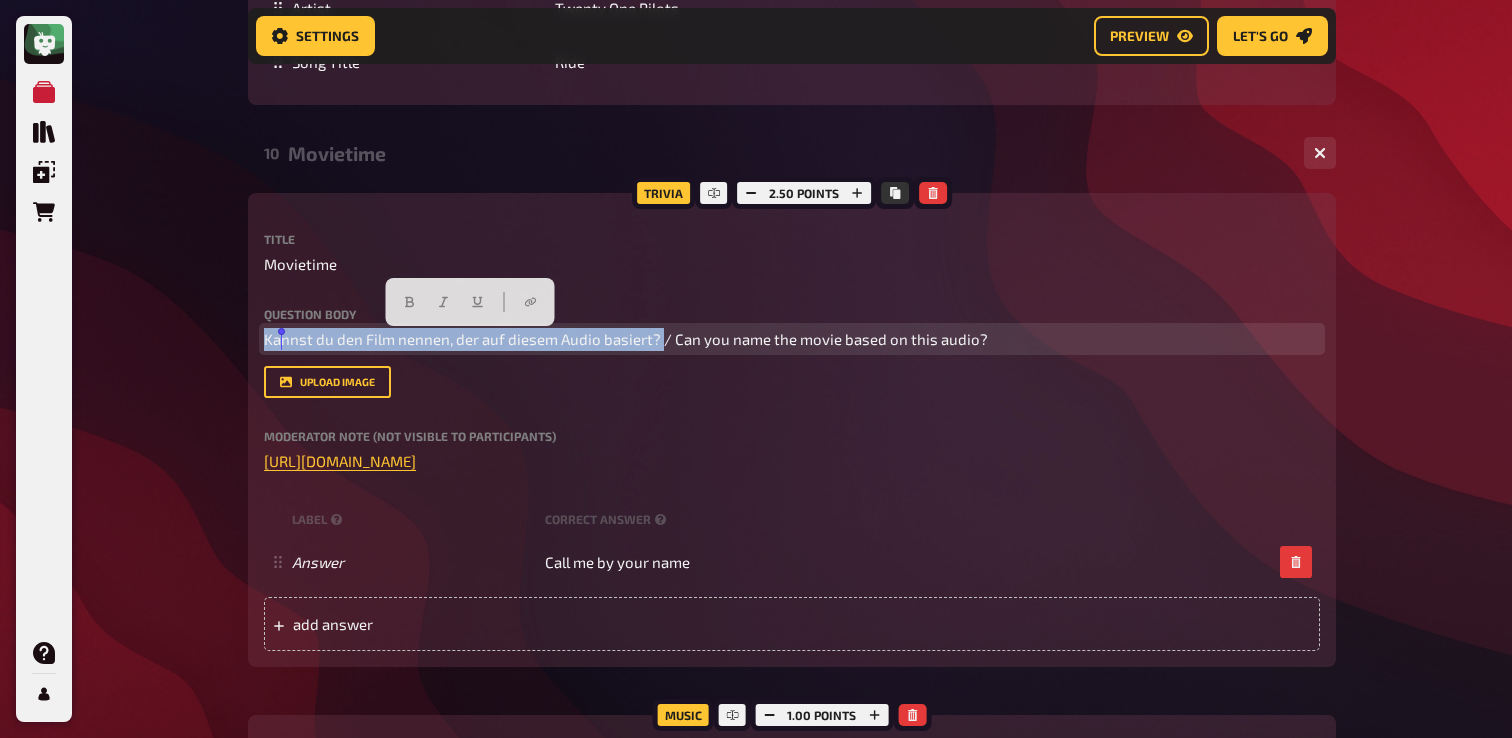 drag, startPoint x: 658, startPoint y: 337, endPoint x: 260, endPoint y: 340, distance: 398.0113 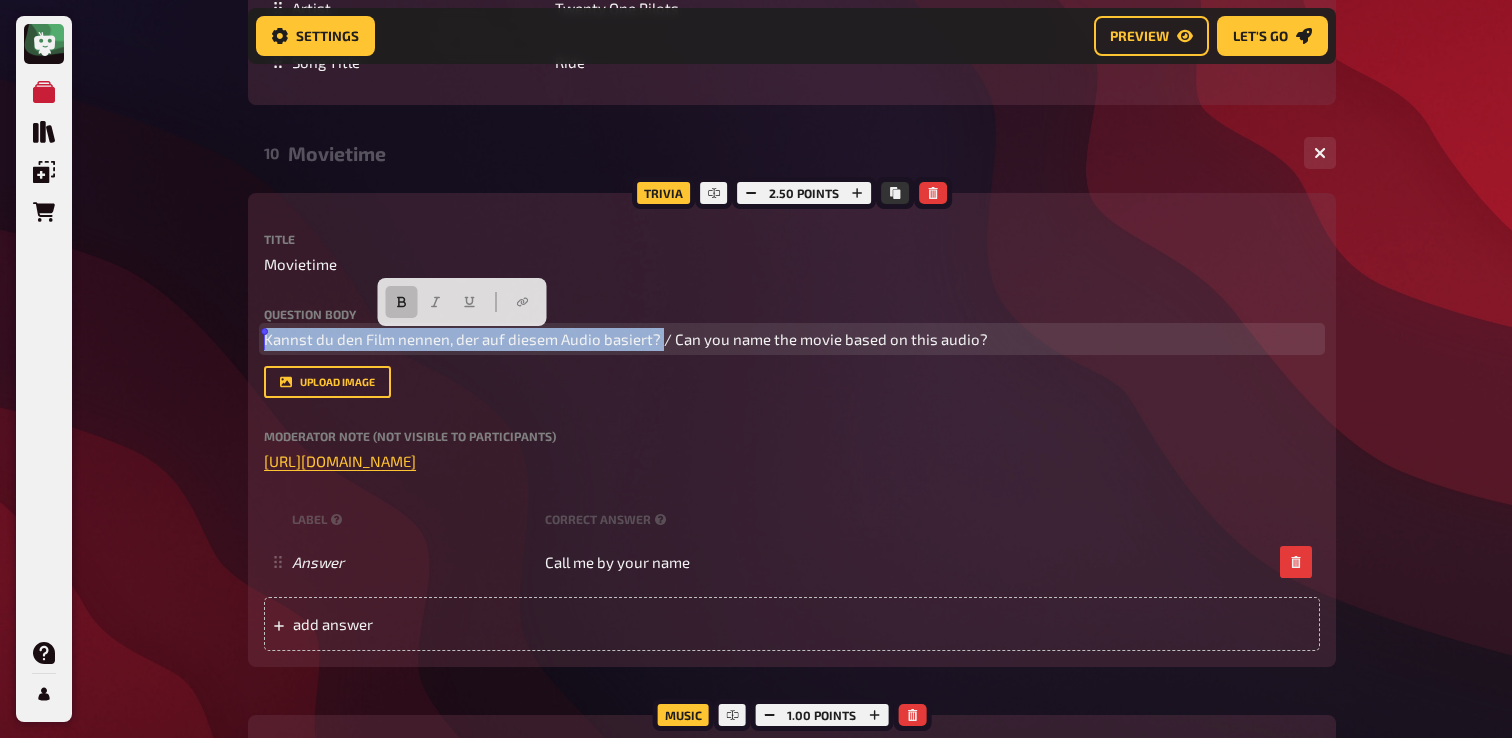 click at bounding box center (401, 302) 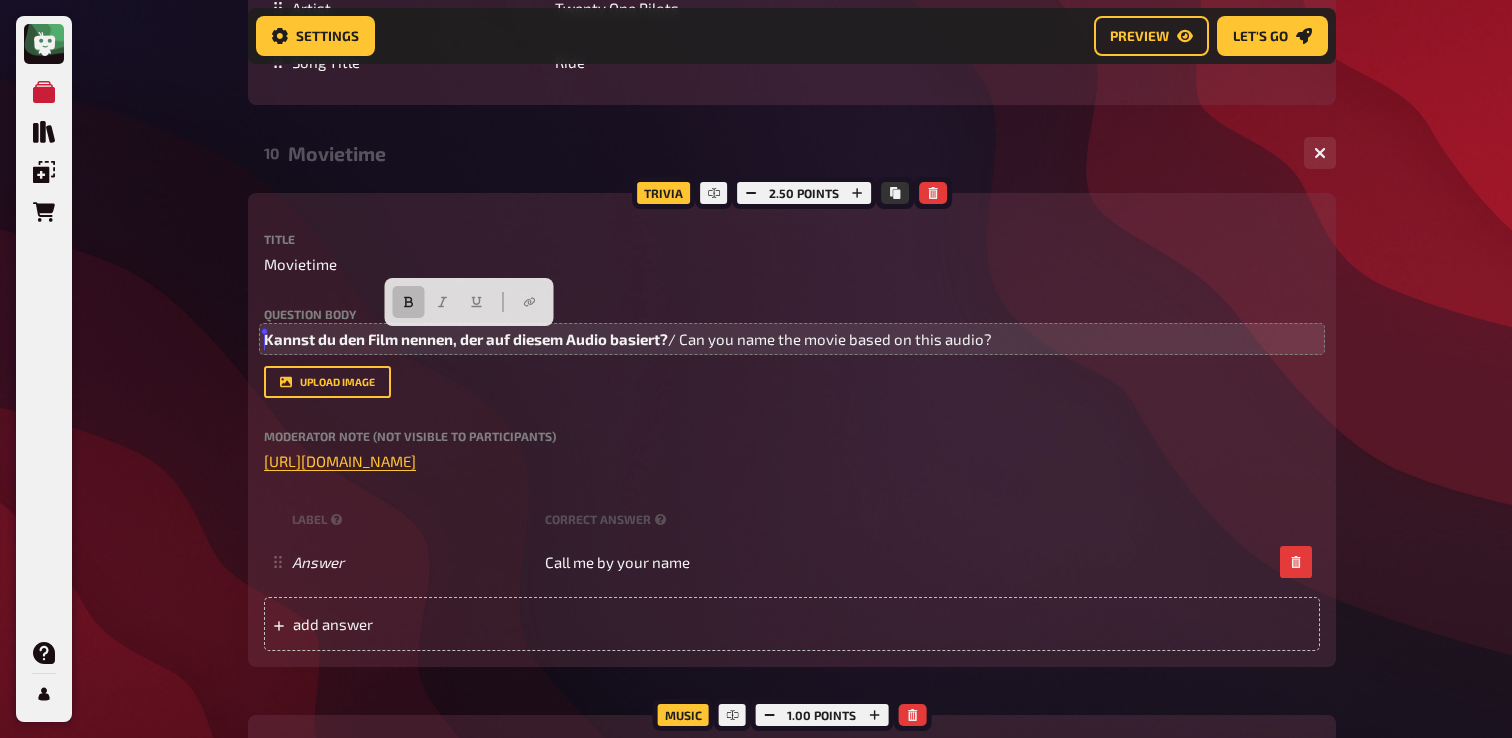 click on "My Quizzes Quiz Library Overlays Orders Help Profile Home My Quizzes Summer is Here ✅🇩🇪 Setup Setup Edit Content Quiz Lobby Hosting undefined Evaluation Leaderboard Settings Preview Let's go Let's go Summer is Here ✅🇩🇪 01 Invisibles   1 6 Trivia 6.00 points Title Invisibles Question body Können Sie den Titel des Films nennen, der auf diesen Fotos basiert?  / Can you name the title of the movie based on these photos? ﻿ Drop here to upload upload image   Moderator Note (not visible to participants) ﻿ Link to the playlist ﻿ label correct answer Answer 1 The [PERSON_NAME] Show Answer 2 Baby Driver Answer 3 Zoolander Answer 4 Legally Blonde Answer 5 [PERSON_NAME] in Wonderland Answer 6 Shutter Island
To pick up a draggable item, press the space bar.
While dragging, use the arrow keys to move the item.
Press space again to drop the item in its new position, or press escape to cancel.
add answer Music 1.00 points label correct answer Artist [PERSON_NAME] and the Waves Song Title Walking on Sunshine" at bounding box center (756, -4959) 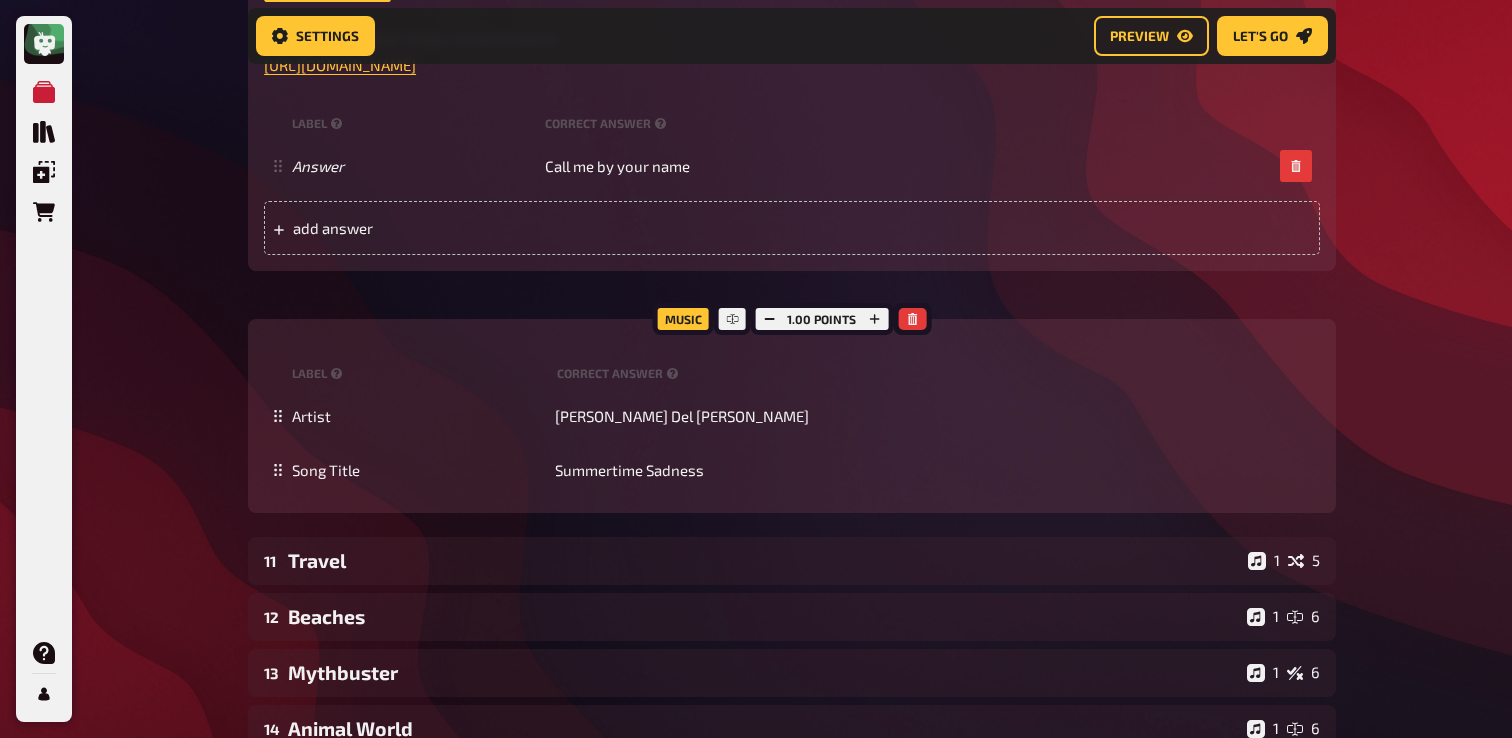 scroll, scrollTop: 11849, scrollLeft: 0, axis: vertical 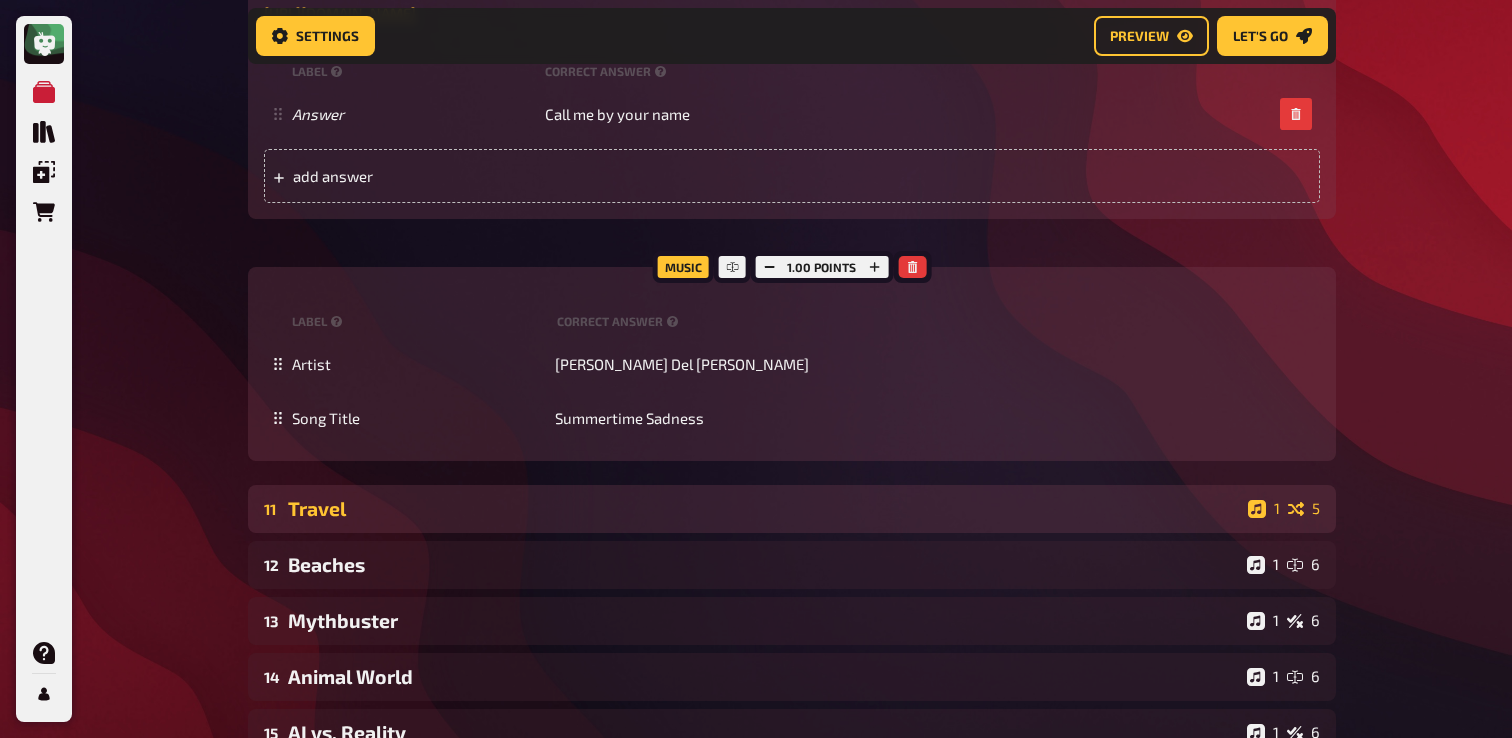 click on "Travel" at bounding box center [764, 508] 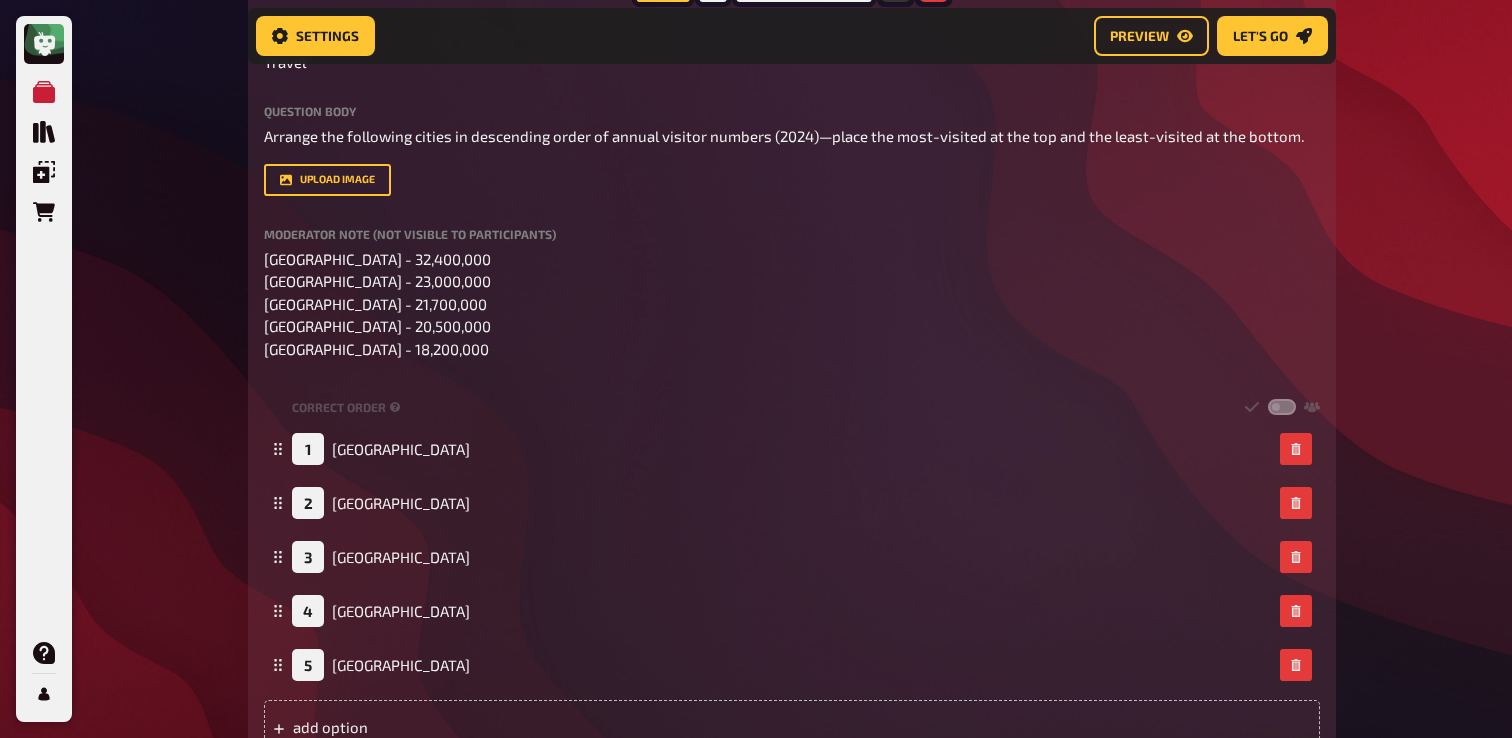 scroll, scrollTop: 12404, scrollLeft: 0, axis: vertical 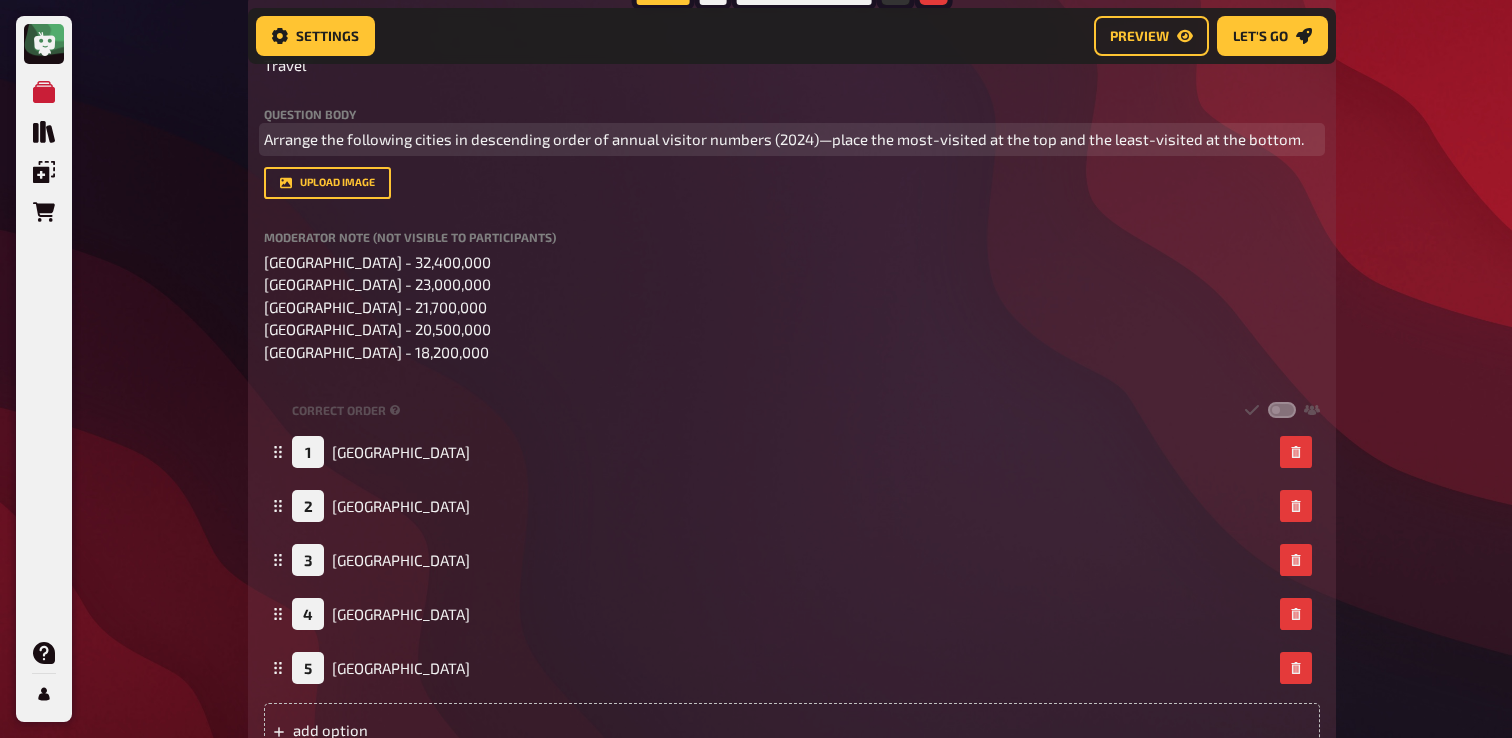 click on "Arrange the following cities in descending order of annual visitor numbers (2024)—place the most-visited at the top and the least-visited at the bottom." at bounding box center [784, 139] 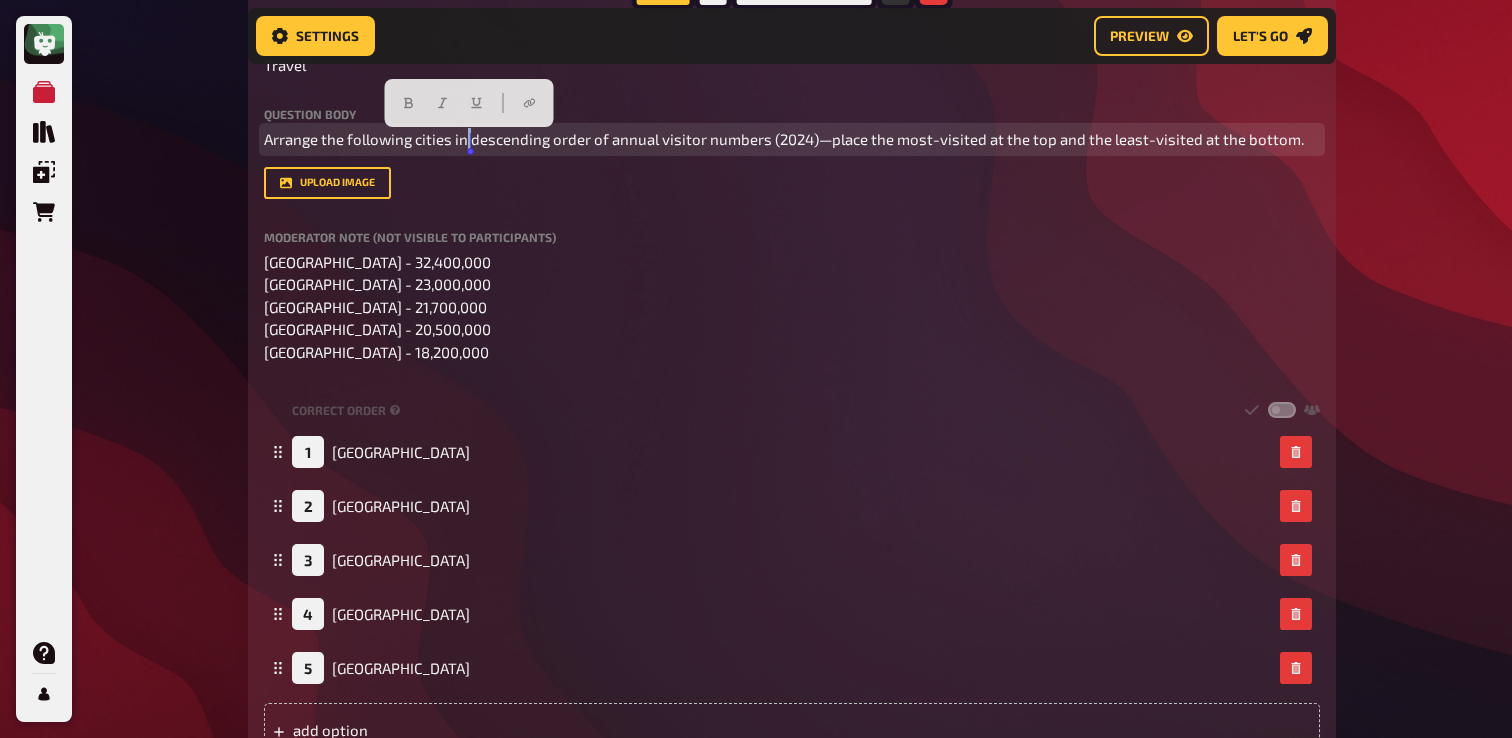 click on "Arrange the following cities in descending order of annual visitor numbers (2024)—place the most-visited at the top and the least-visited at the bottom." at bounding box center (784, 139) 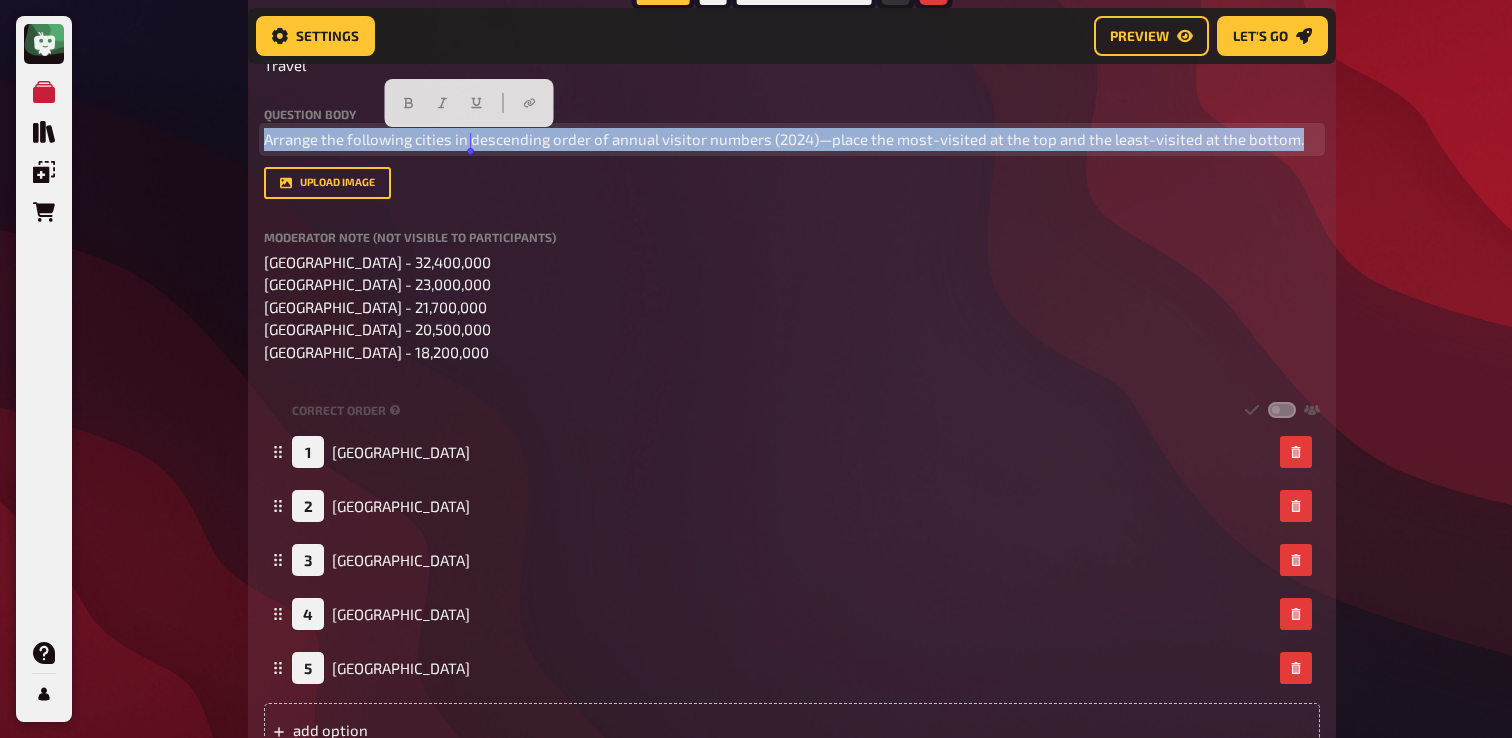 click on "Arrange the following cities in descending order of annual visitor numbers (2024)—place the most-visited at the top and the least-visited at the bottom." at bounding box center (784, 139) 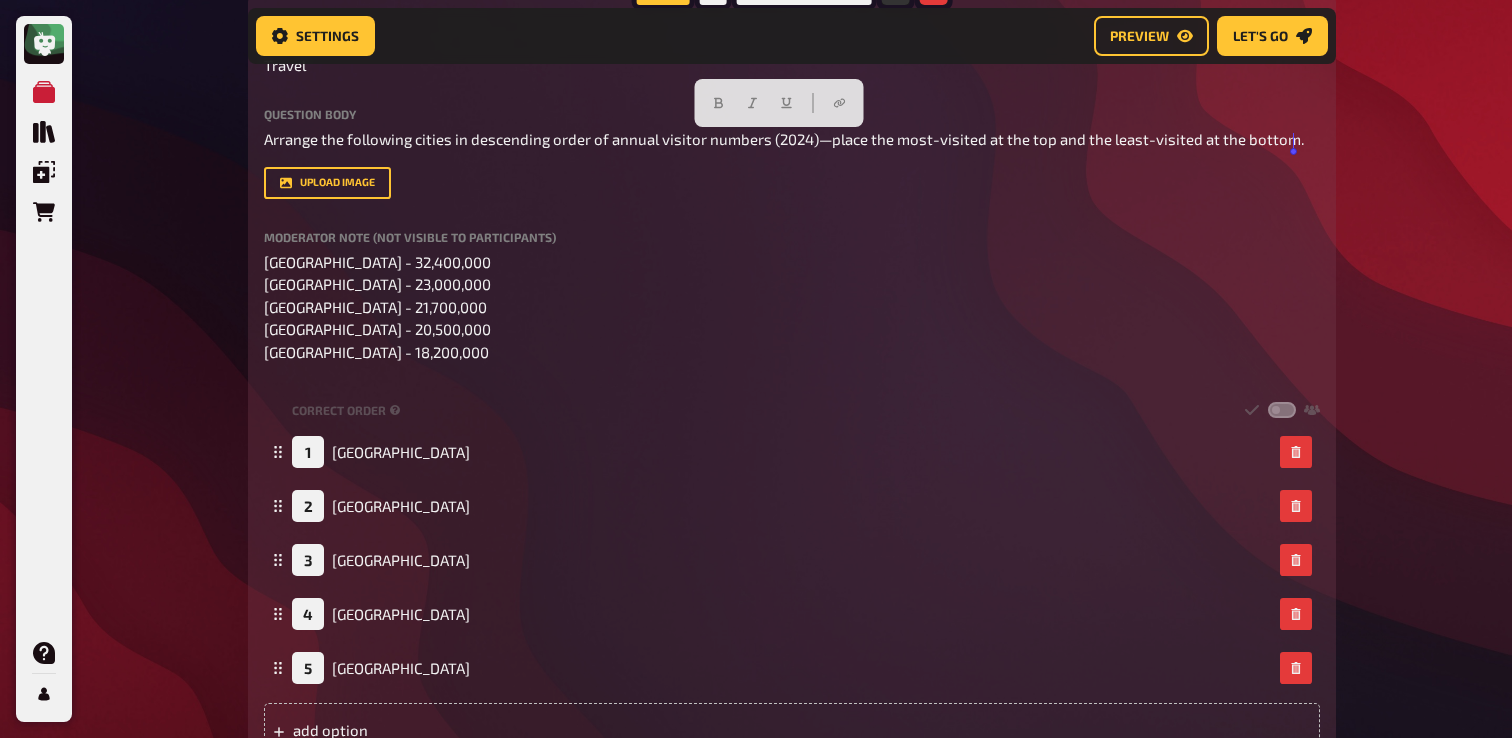 click on "Trivia 3.00 points Title Travel Question body Arrange the following cities in descending order of annual visitor numbers (2024)—place the most-visited at the top and the least-visited at the bottom. Drop here to upload upload image   Moderator Note (not visible to participants) [GEOGRAPHIC_DATA] - 32,400,000
[GEOGRAPHIC_DATA] - 23,000,000
[GEOGRAPHIC_DATA] - 21,700,000
[GEOGRAPHIC_DATA] - 20,500,000
[GEOGRAPHIC_DATA] - 18,200,000 Correct order 1 [GEOGRAPHIC_DATA] 2 [GEOGRAPHIC_DATA] 3 [GEOGRAPHIC_DATA] 4 [GEOGRAPHIC_DATA] 5 [GEOGRAPHIC_DATA]
To pick up a draggable item, press the space bar.
While dragging, use the arrow keys to move the item.
Press space again to drop the item in its new position, or press escape to cancel.
add option" at bounding box center [792, 384] 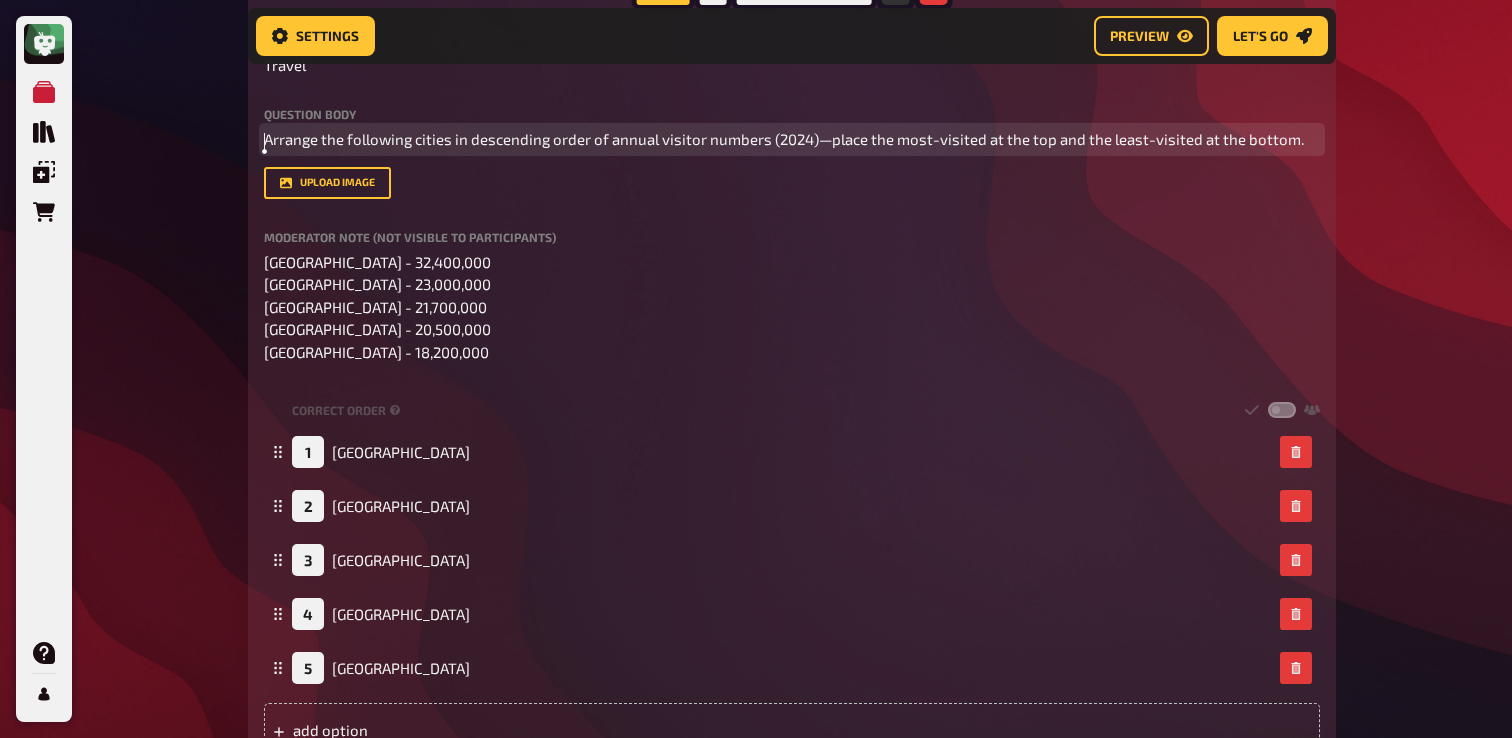 click on "Arrange the following cities in descending order of annual visitor numbers (2024)—place the most-visited at the top and the least-visited at the bottom." at bounding box center [784, 139] 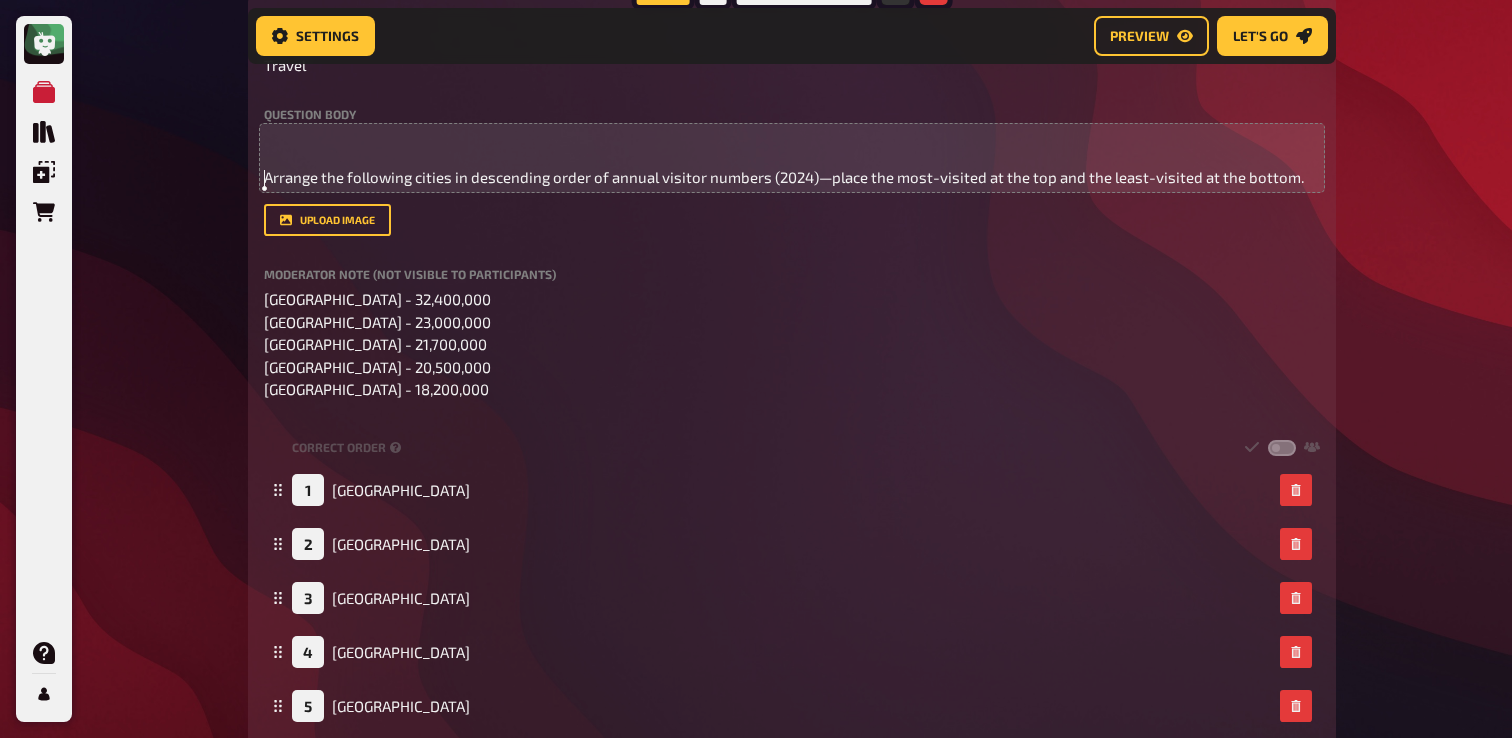 click on "Question body" at bounding box center [792, 114] 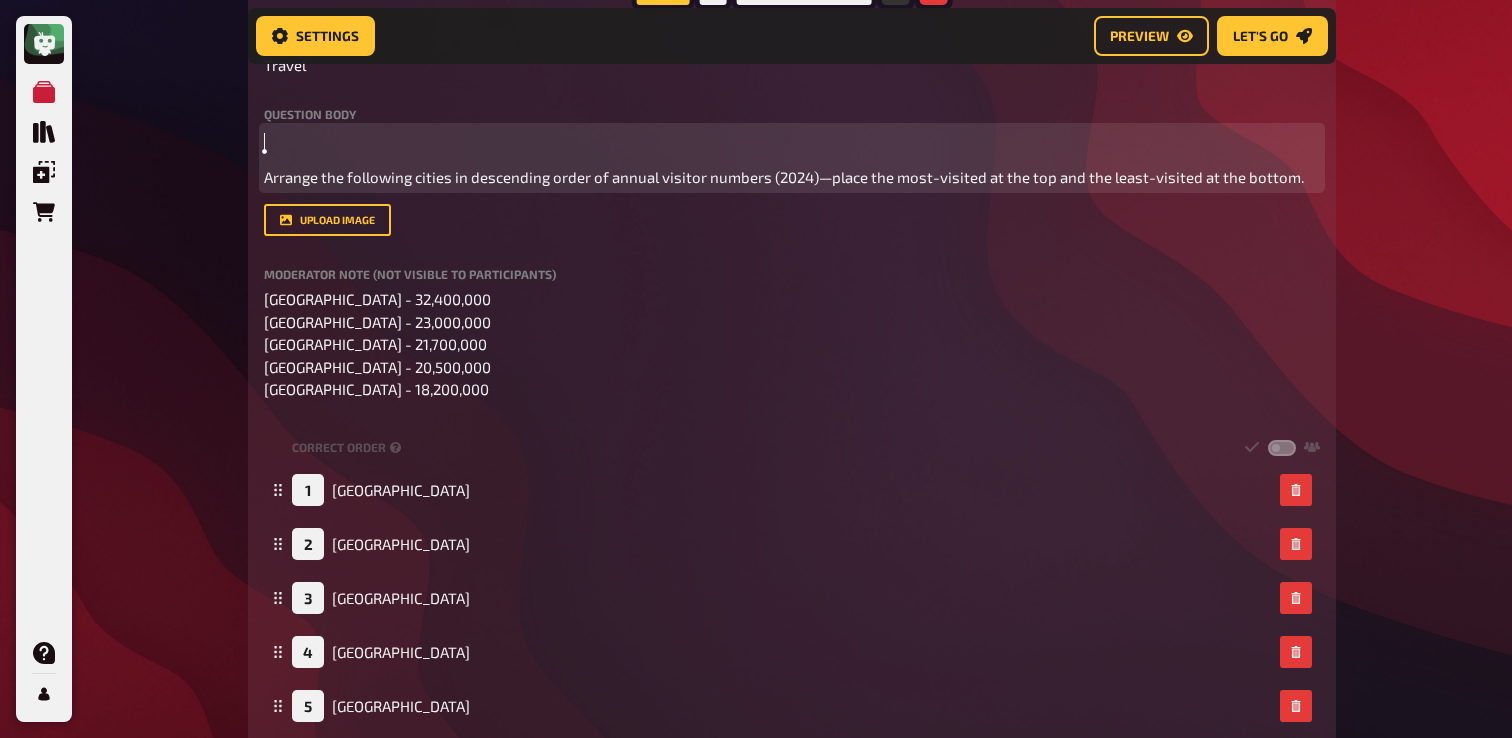 click on "﻿" at bounding box center [792, 139] 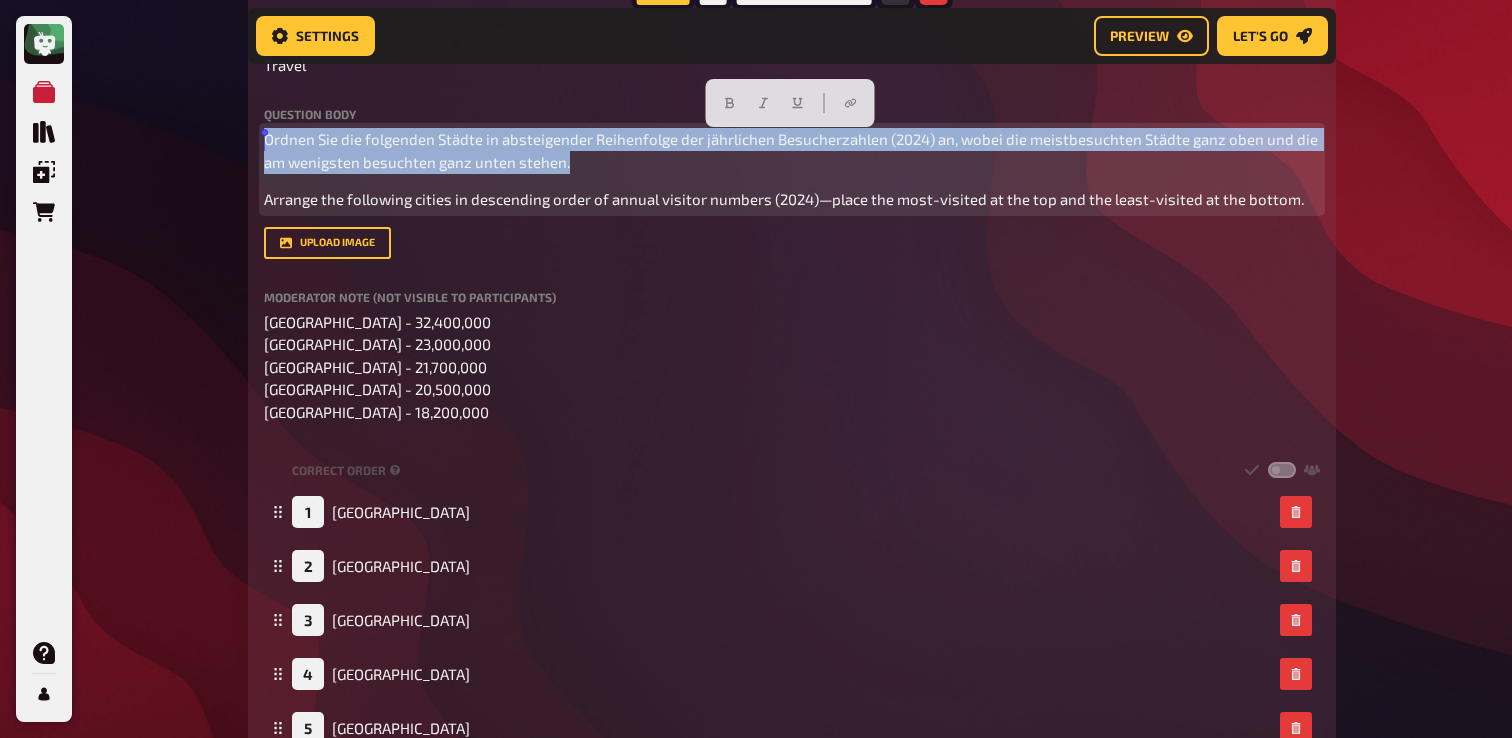 drag, startPoint x: 600, startPoint y: 160, endPoint x: 257, endPoint y: 141, distance: 343.52585 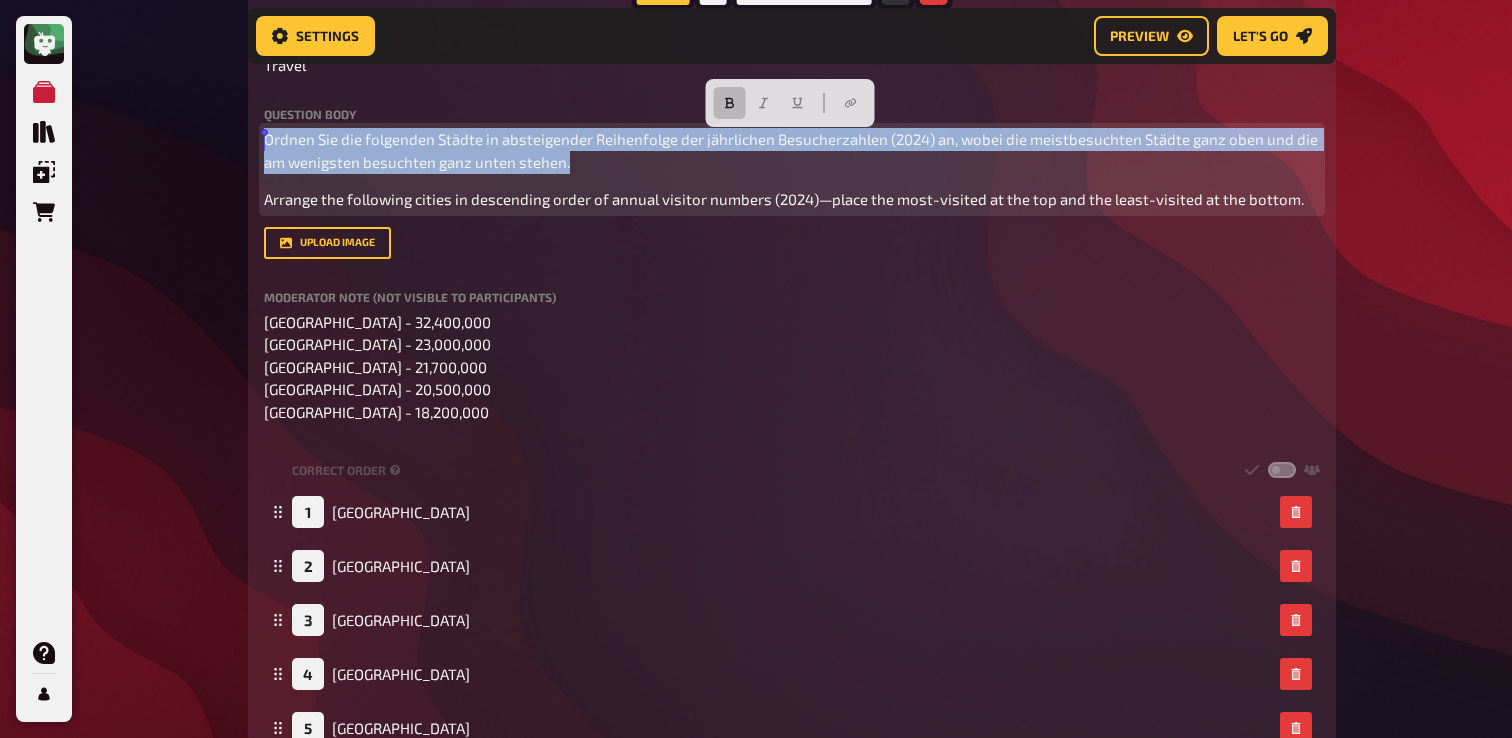click 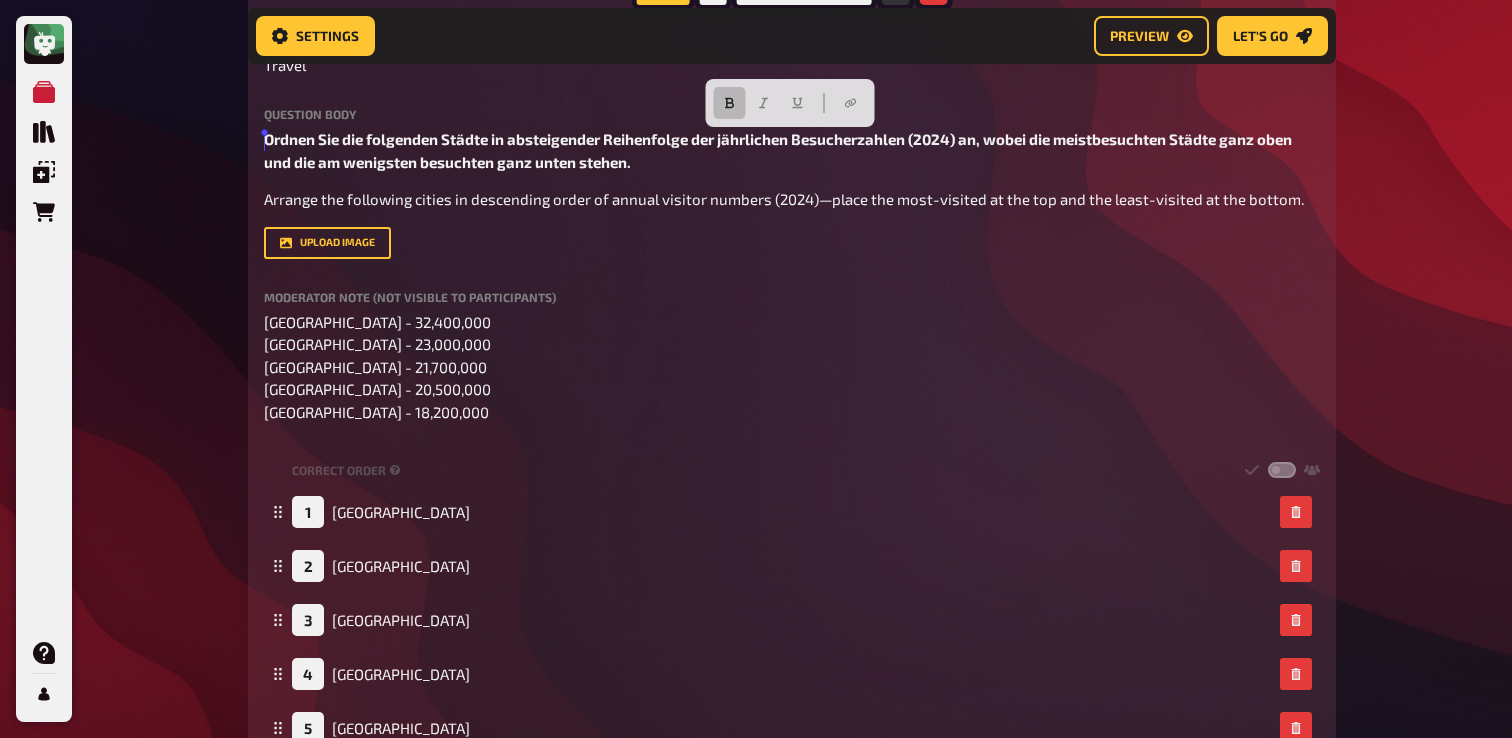 click on "My Quizzes Quiz Library Overlays Orders Help Profile Home My Quizzes Summer is Here ✅🇩🇪 Setup Setup Edit Content Quiz Lobby Hosting undefined Evaluation Leaderboard Settings Preview Let's go Let's go Summer is Here ✅🇩🇪 01 Invisibles   1 6 Trivia 6.00 points Title Invisibles Question body Können Sie den Titel des Films nennen, der auf diesen Fotos basiert?  / Can you name the title of the movie based on these photos? ﻿ Drop here to upload upload image   Moderator Note (not visible to participants) ﻿ Link to the playlist ﻿ label correct answer Answer 1 The [PERSON_NAME] Show Answer 2 Baby Driver Answer 3 Zoolander Answer 4 Legally Blonde Answer 5 [PERSON_NAME] in Wonderland Answer 6 Shutter Island
To pick up a draggable item, press the space bar.
While dragging, use the arrow keys to move the item.
Press space again to drop the item in its new position, or press escape to cancel.
add answer Music 1.00 points label correct answer Artist [PERSON_NAME] and the Waves Song Title Walking on Sunshine" at bounding box center (756, -5406) 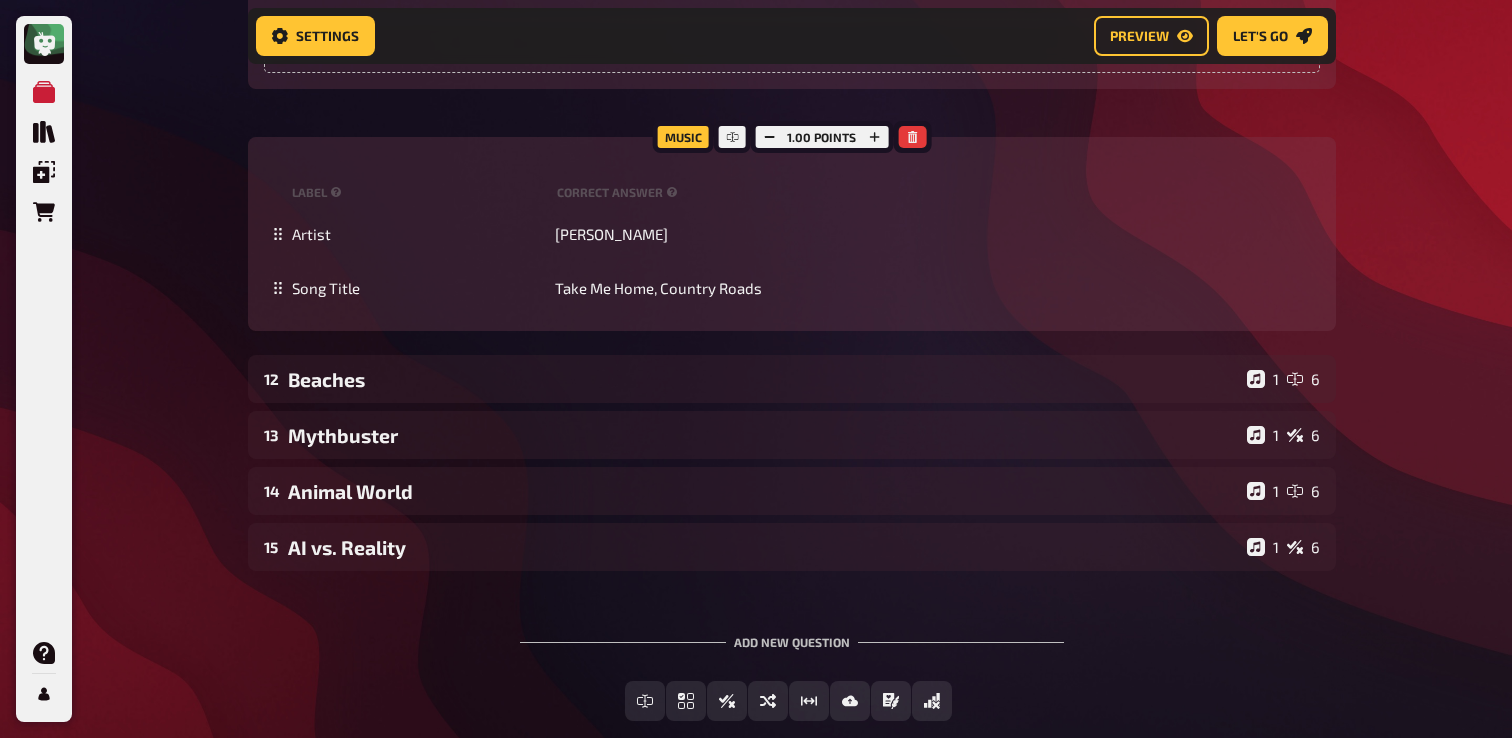 scroll, scrollTop: 13262, scrollLeft: 0, axis: vertical 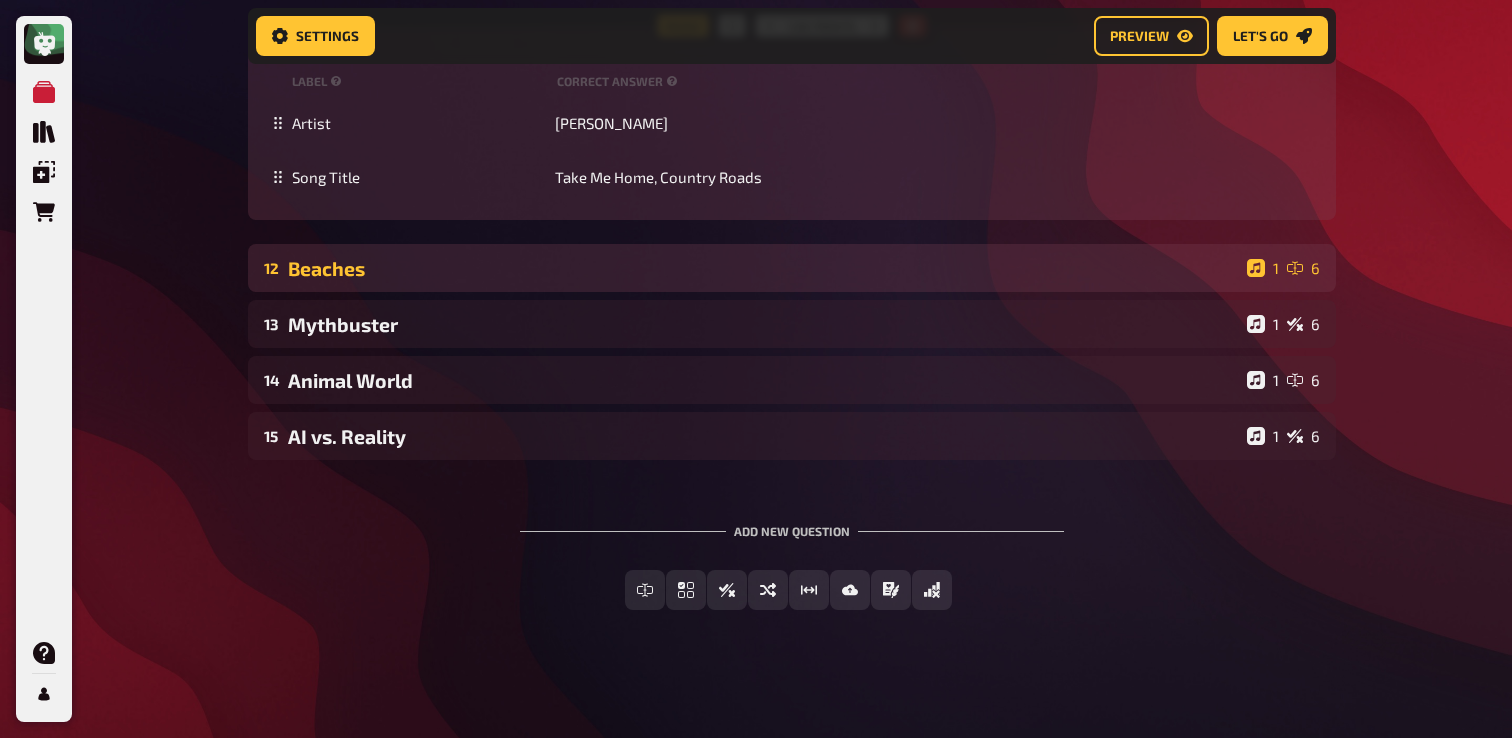click on "Beaches" at bounding box center (763, 268) 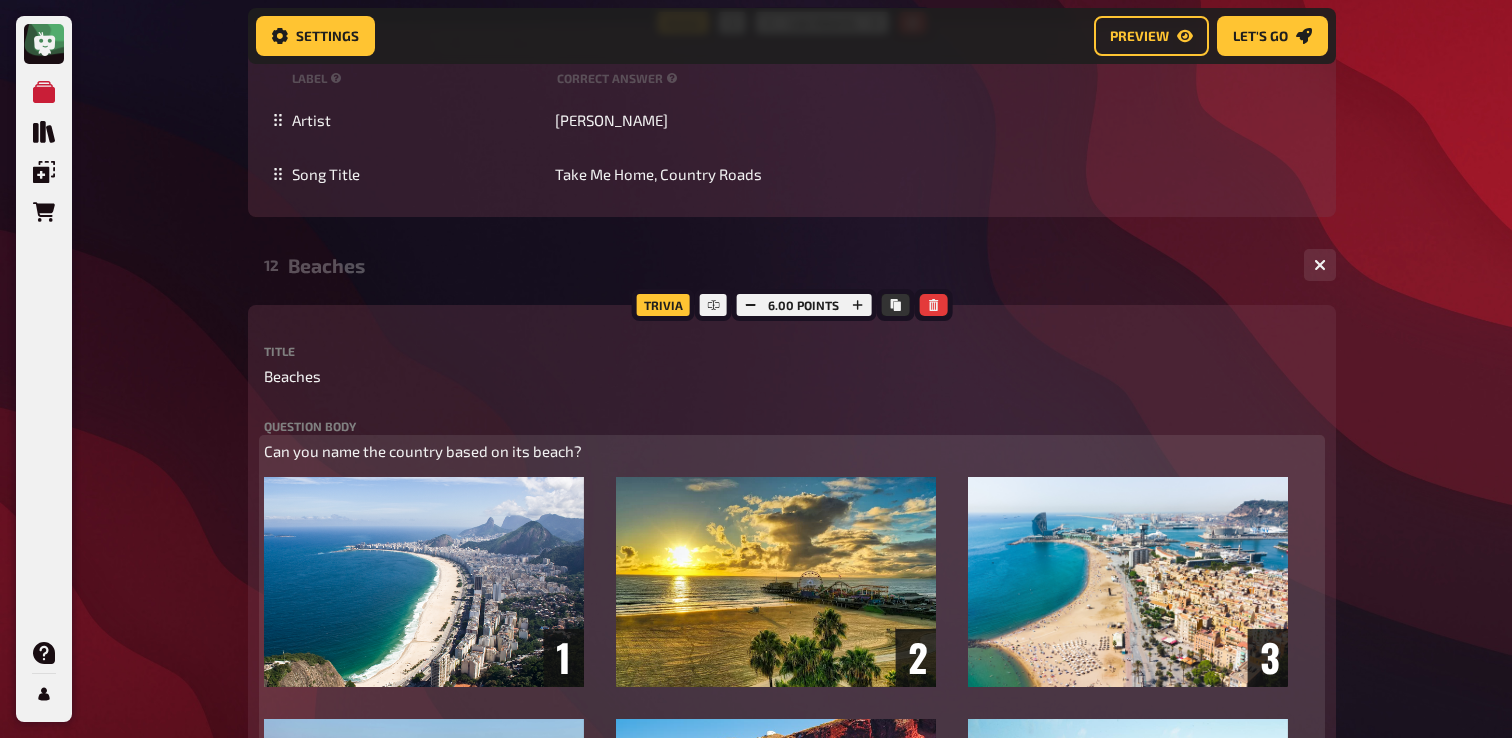 click on "Can you name the country based on its beach?" at bounding box center (423, 451) 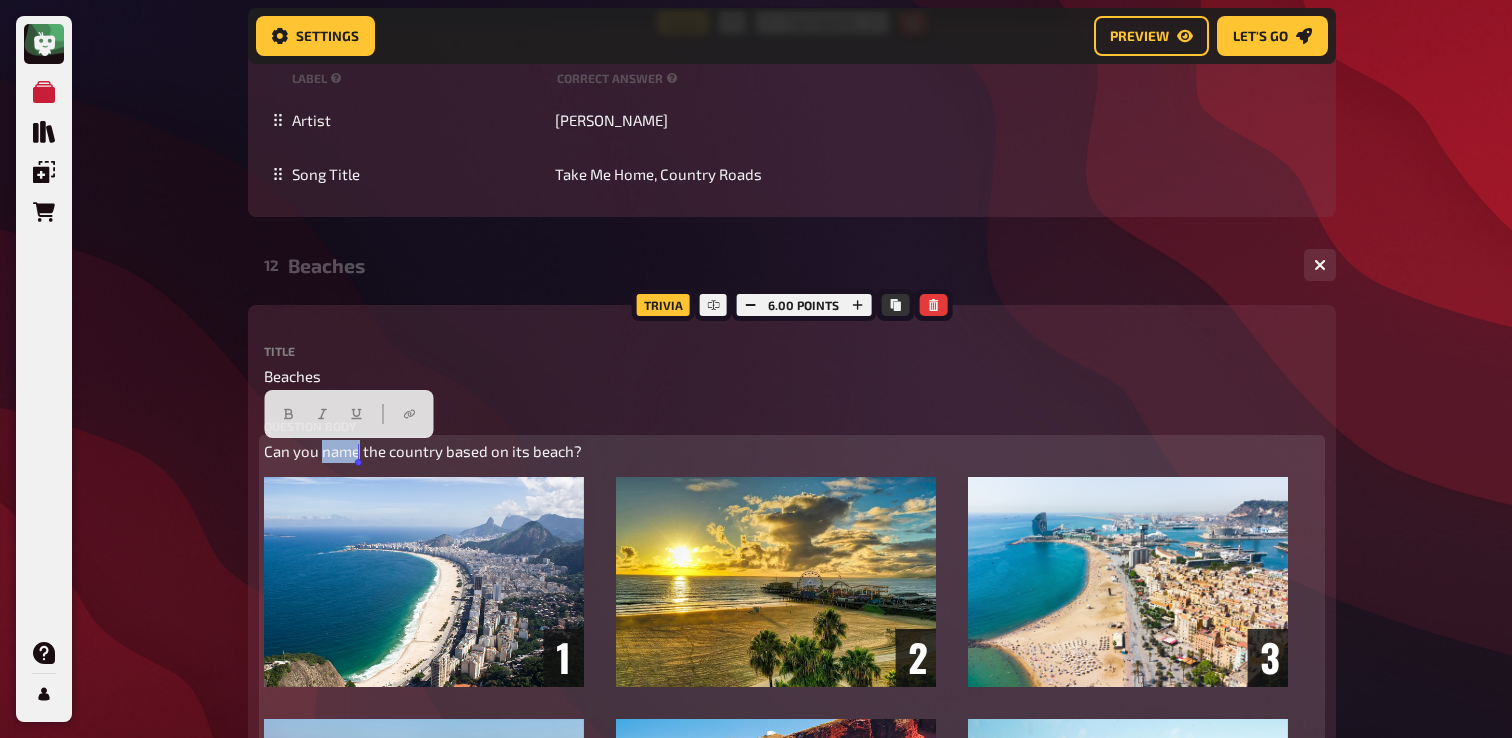 click on "Can you name the country based on its beach?" at bounding box center [423, 451] 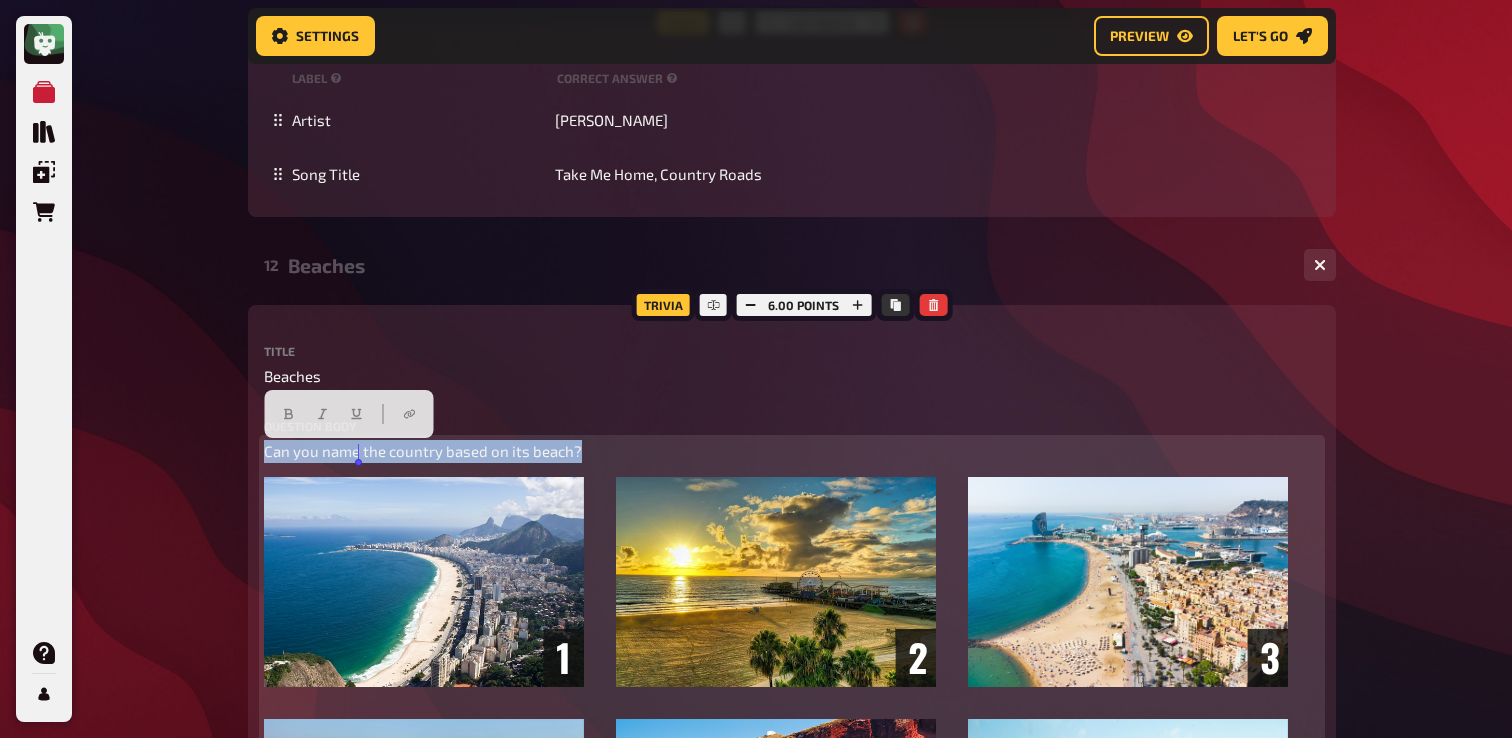click on "Can you name the country based on its beach?" at bounding box center [423, 451] 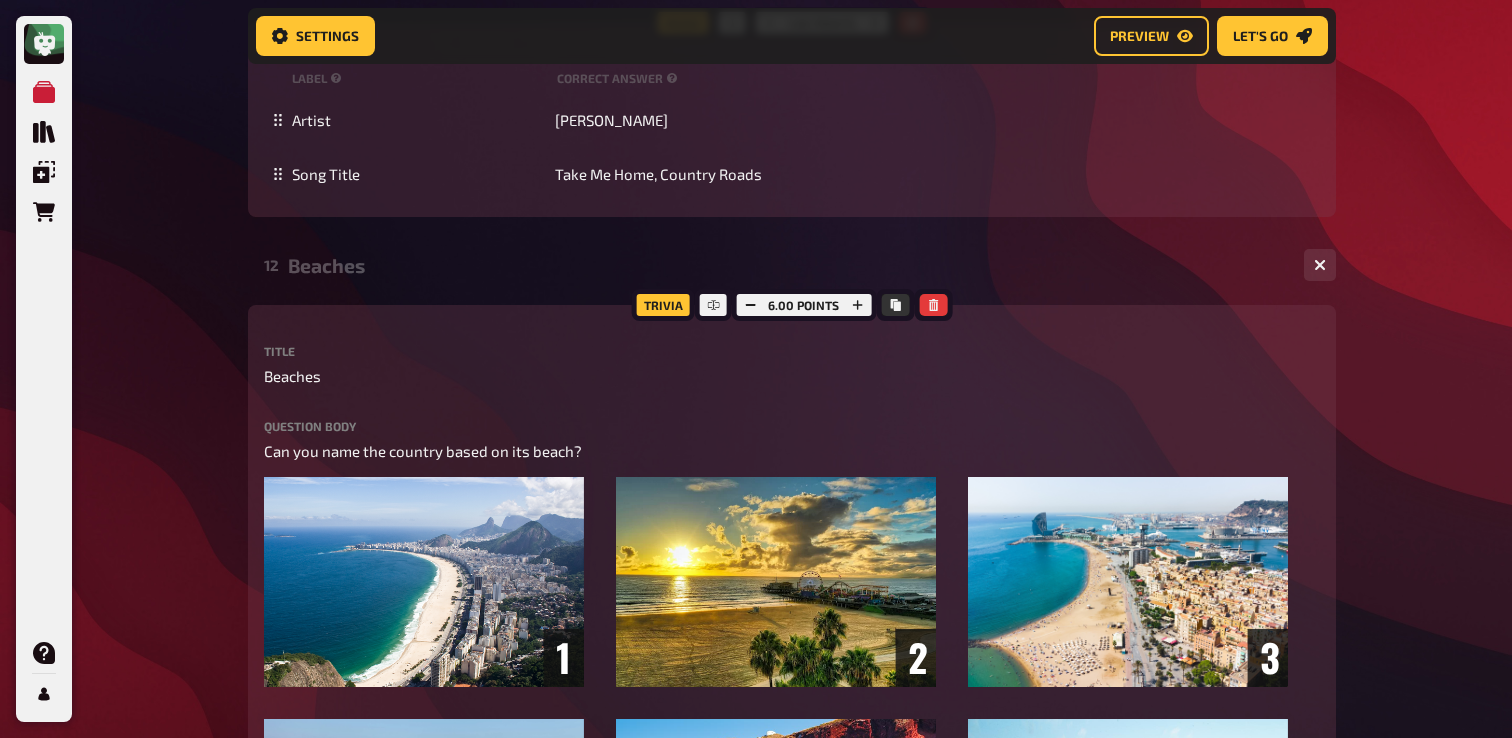 click on "Question body Can you name the country based on its beach? ﻿ Drop here to upload" at bounding box center (792, 677) 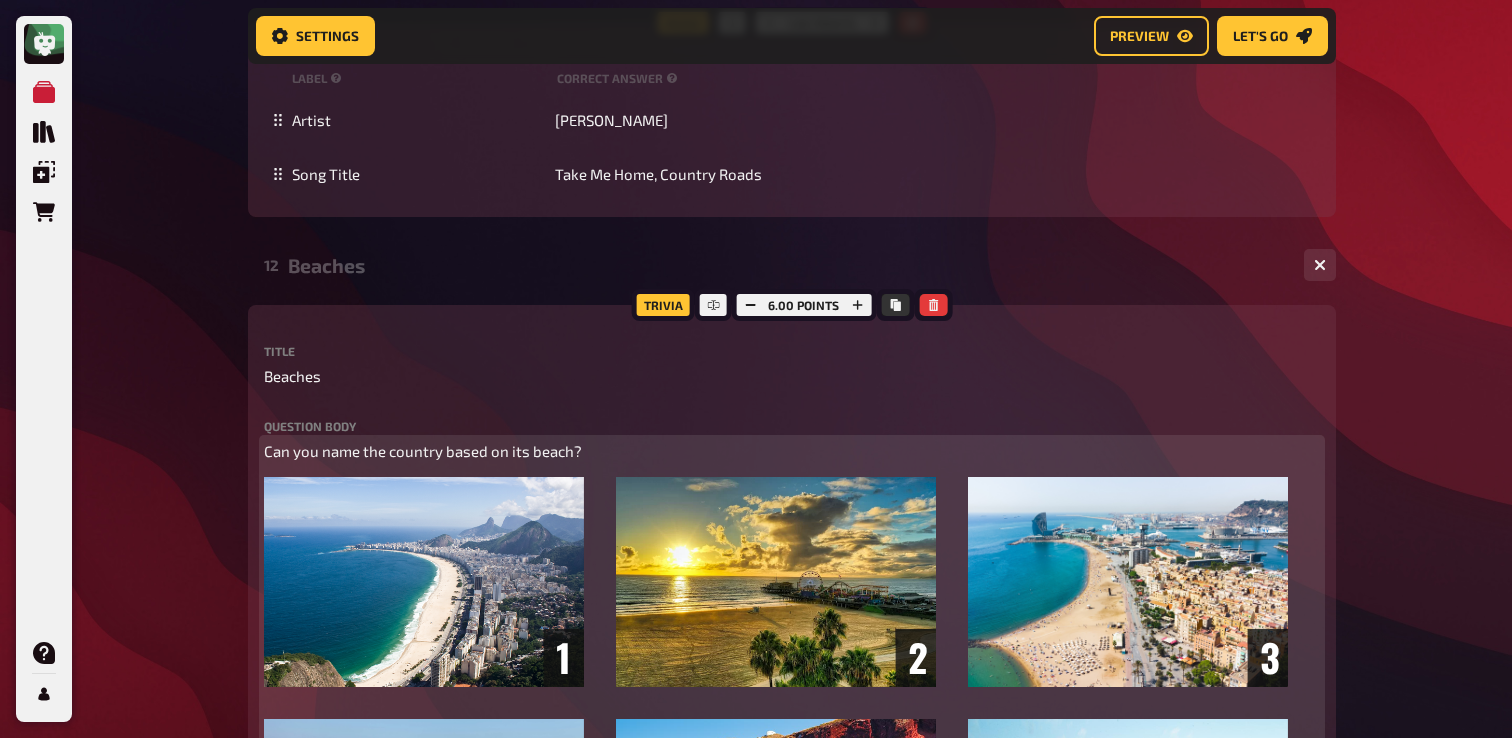 click on "Can you name the country based on its beach?" at bounding box center [423, 451] 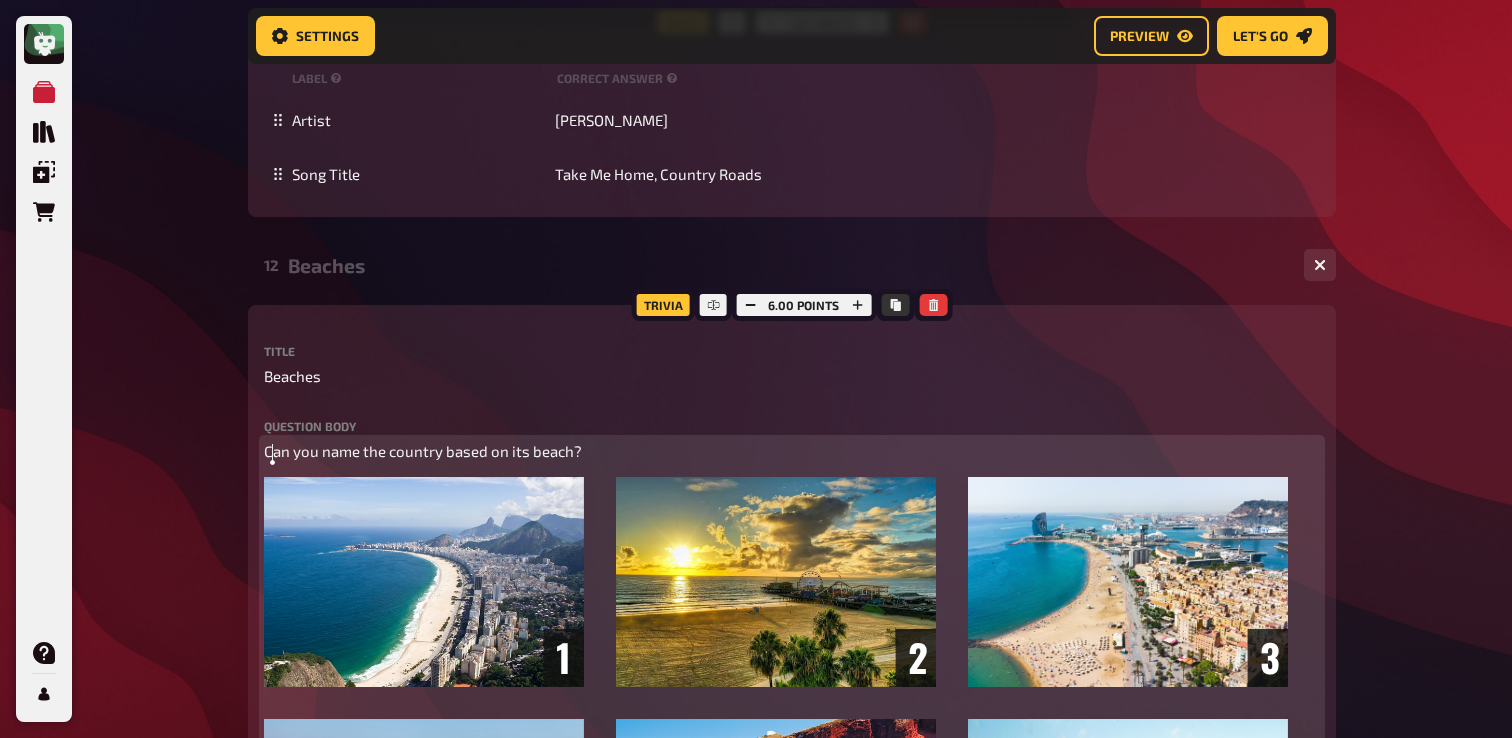 click on "Can you name the country based on its beach?" at bounding box center (423, 451) 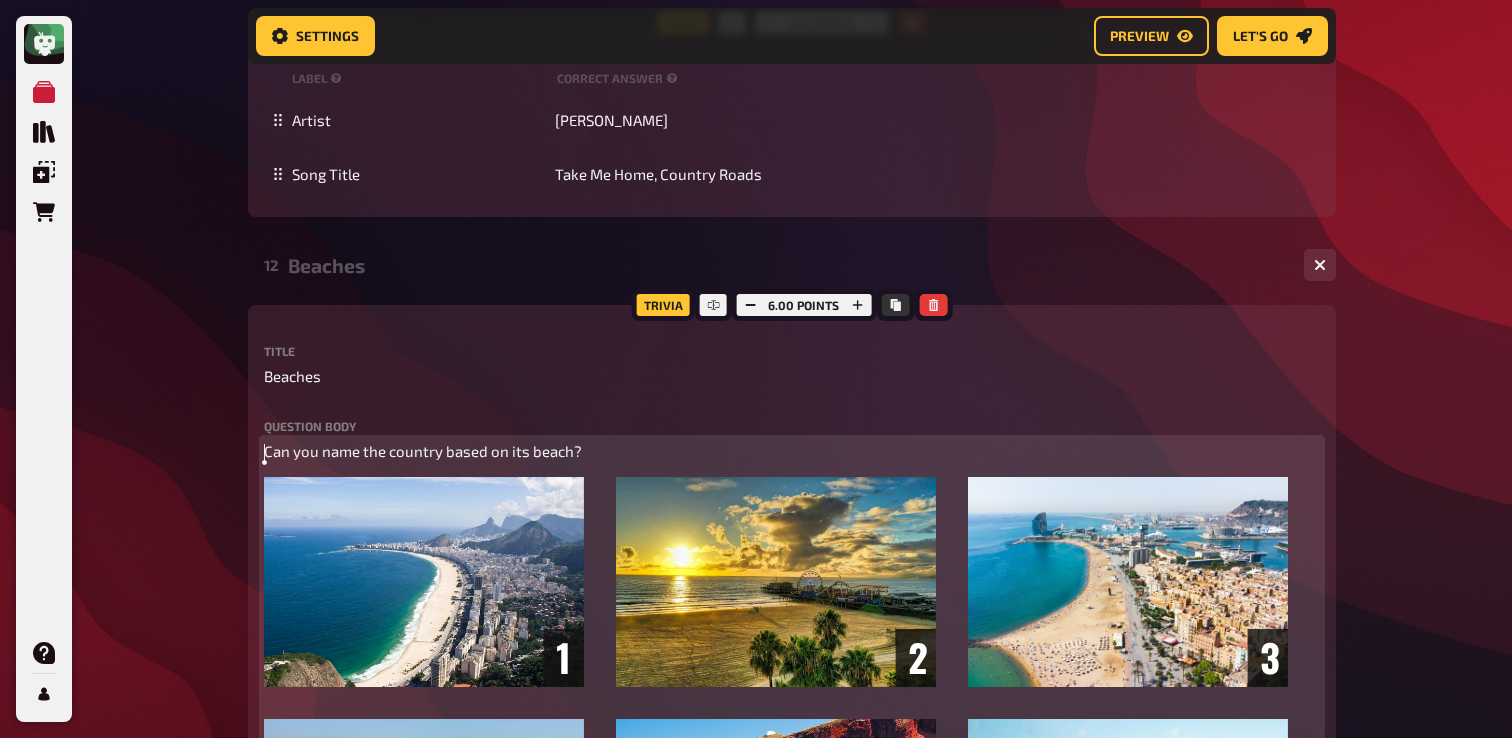 paste 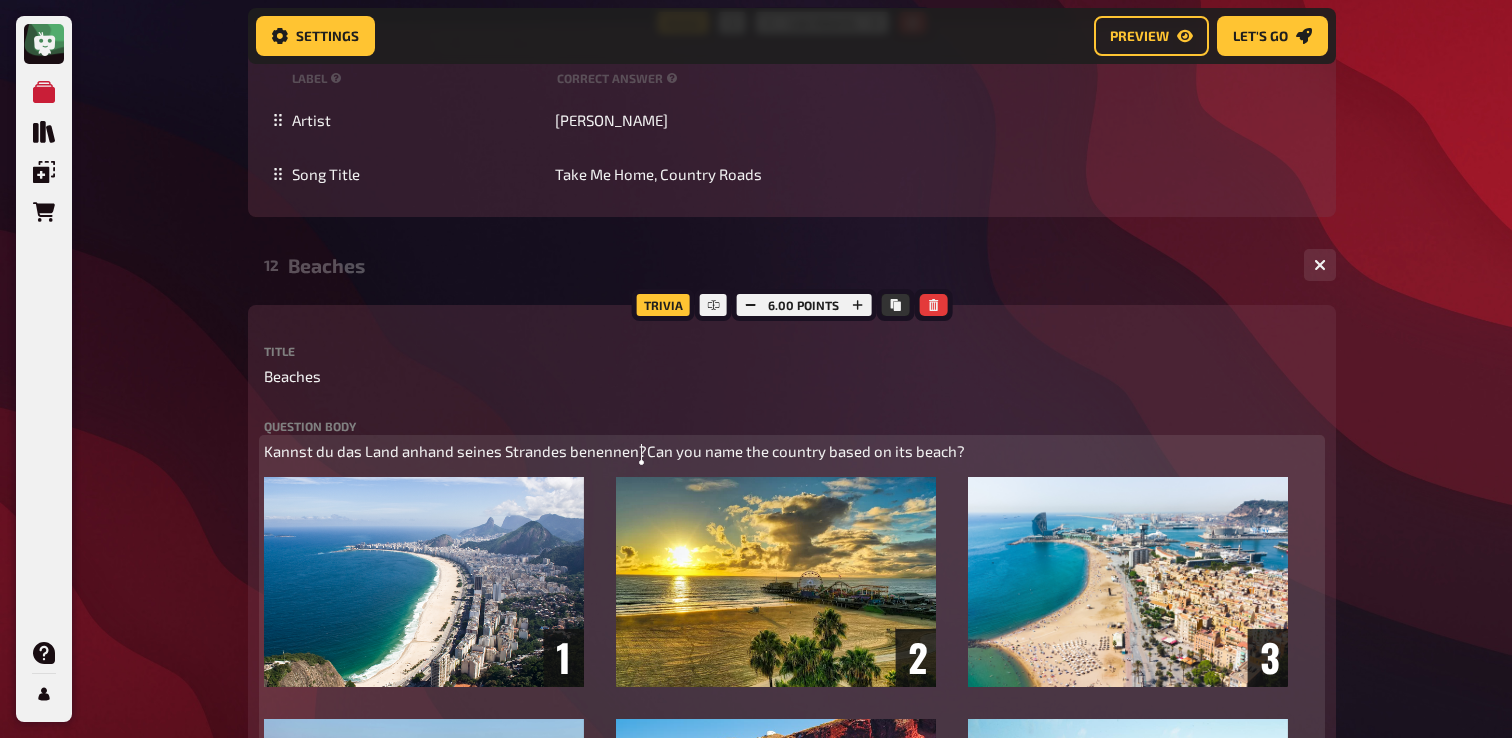 type 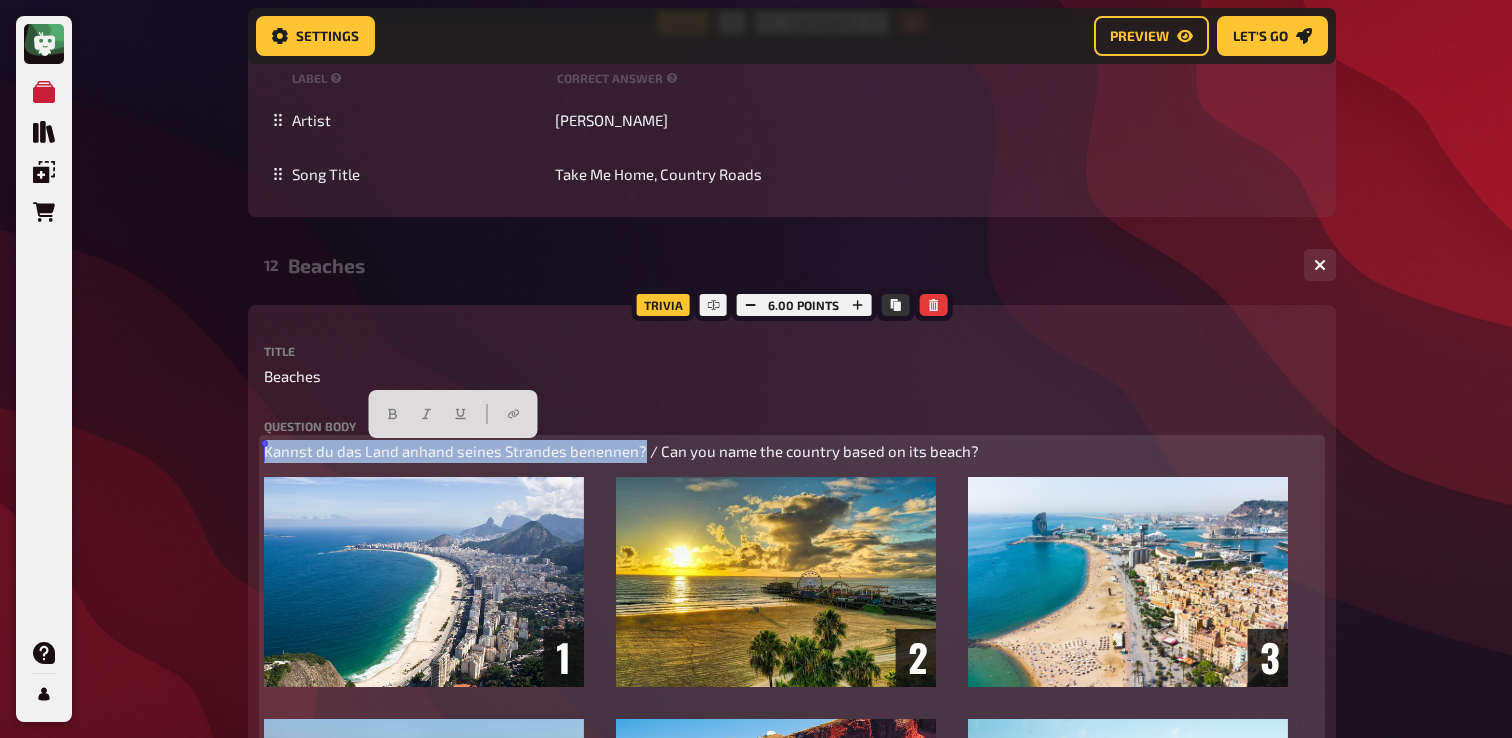 drag, startPoint x: 642, startPoint y: 449, endPoint x: 84, endPoint y: 449, distance: 558 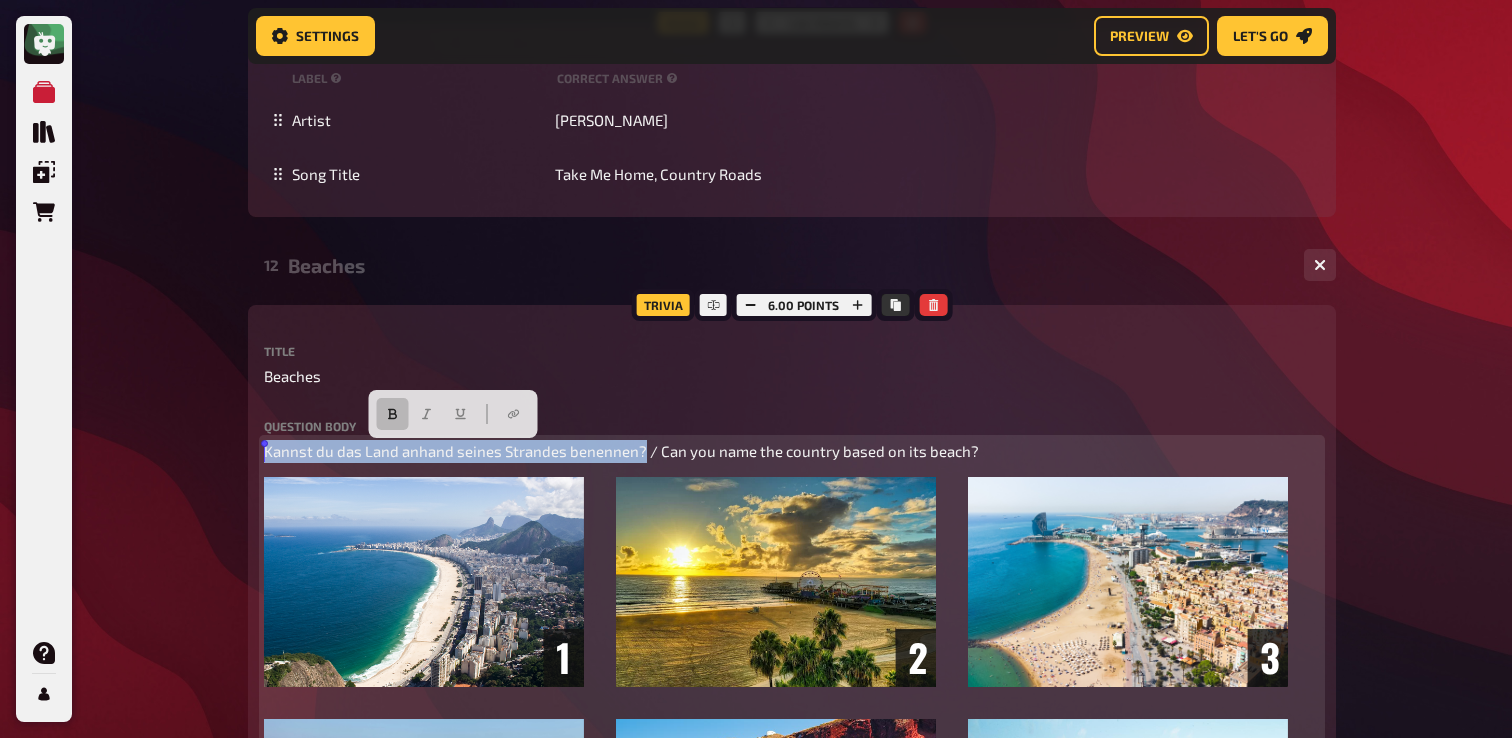 click at bounding box center (392, 414) 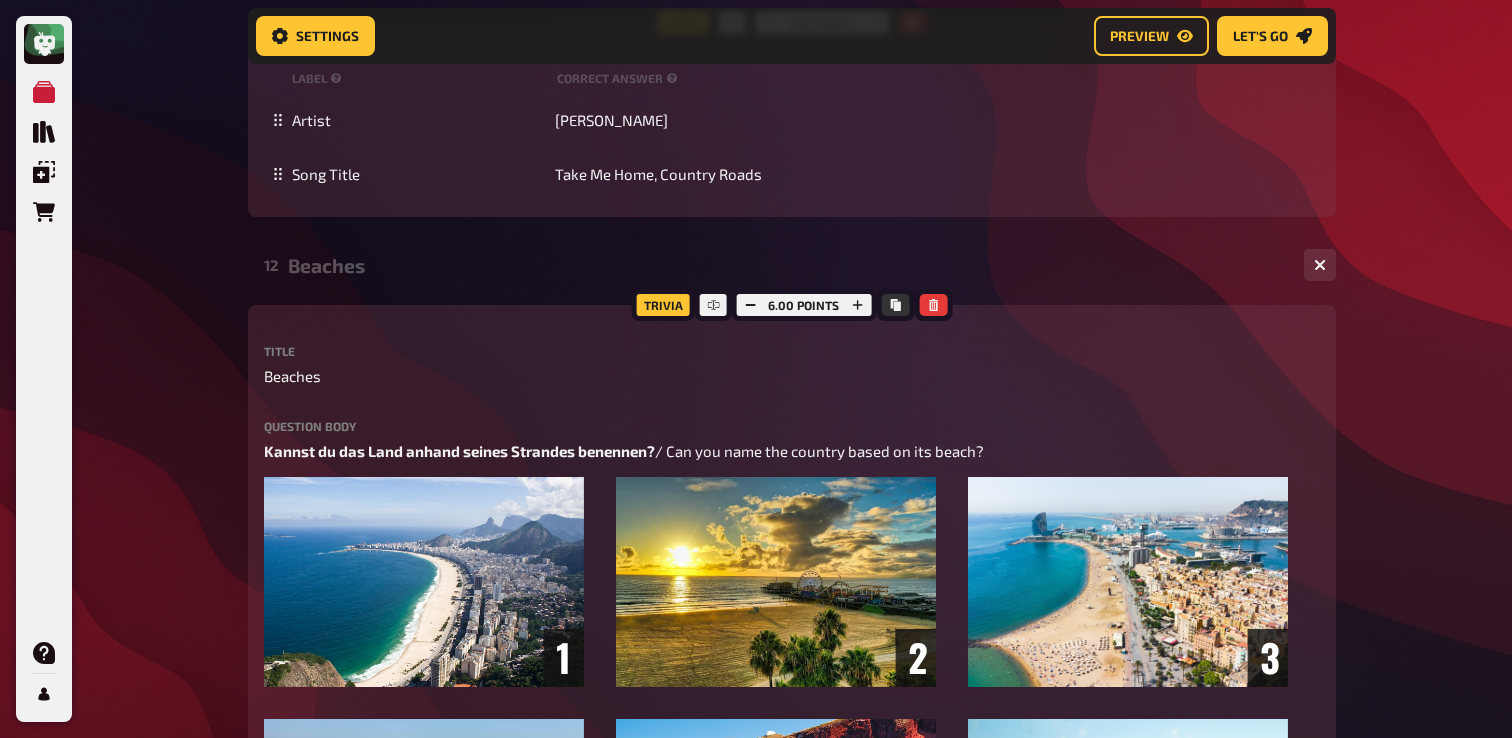 click on "My Quizzes Quiz Library Overlays Orders Help Profile Home My Quizzes Summer is Here ✅🇩🇪 Setup Setup Edit Content Quiz Lobby Hosting undefined Evaluation Leaderboard Settings Preview Let's go Let's go Summer is Here ✅🇩🇪 01 Invisibles   1 6 Trivia 6.00 points Title Invisibles Question body Können Sie den Titel des Films nennen, der auf diesen Fotos basiert?  / Can you name the title of the movie based on these photos? ﻿ Drop here to upload upload image   Moderator Note (not visible to participants) ﻿ Link to the playlist ﻿ label correct answer Answer 1 The [PERSON_NAME] Show Answer 2 Baby Driver Answer 3 Zoolander Answer 4 Legally Blonde Answer 5 [PERSON_NAME] in Wonderland Answer 6 Shutter Island
To pick up a draggable item, press the space bar.
While dragging, use the arrow keys to move the item.
Press space again to drop the item in its new position, or press escape to cancel.
add answer Music 1.00 points label correct answer Artist [PERSON_NAME] and the Waves Song Title Walking on Sunshine" at bounding box center [756, -5556] 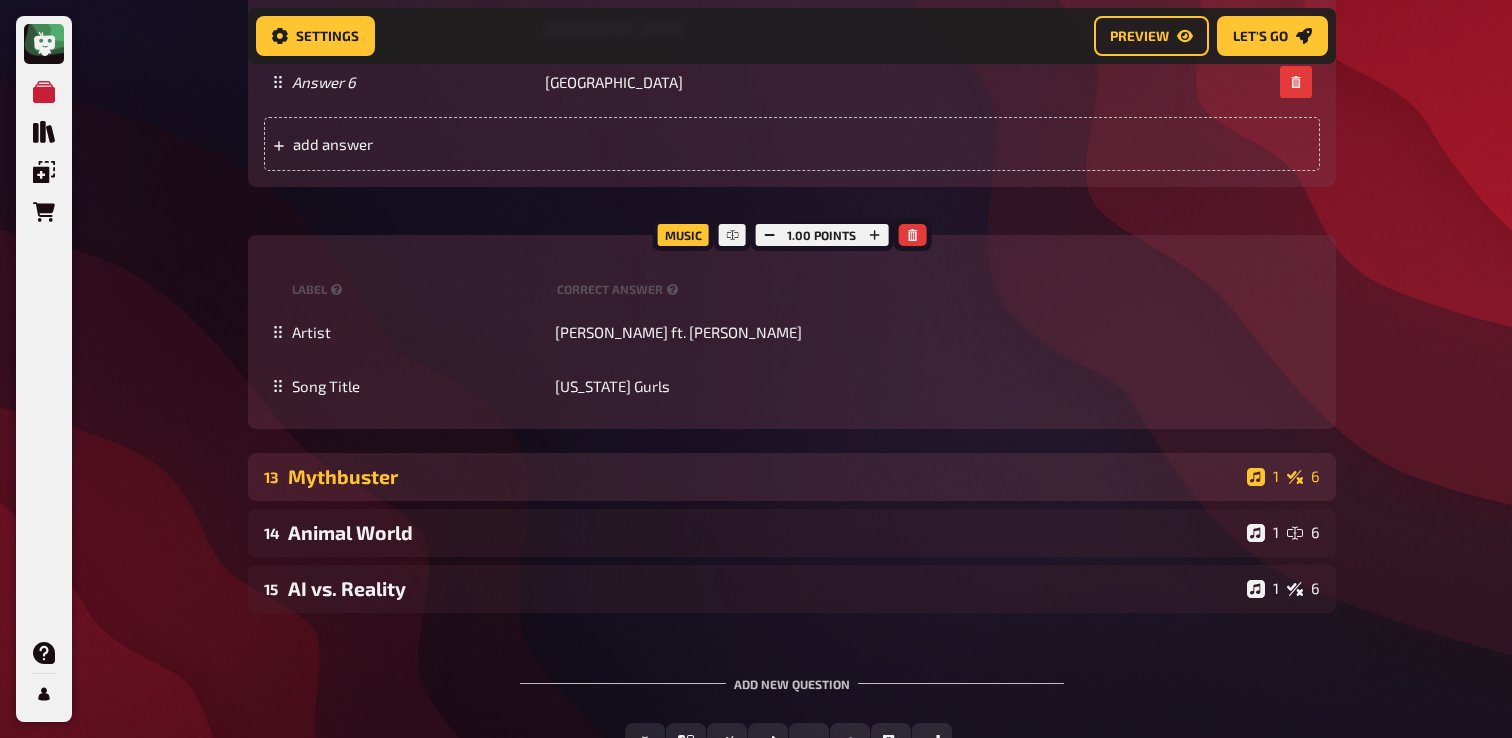 click on "13 Mythbuster   1 6" at bounding box center [792, 477] 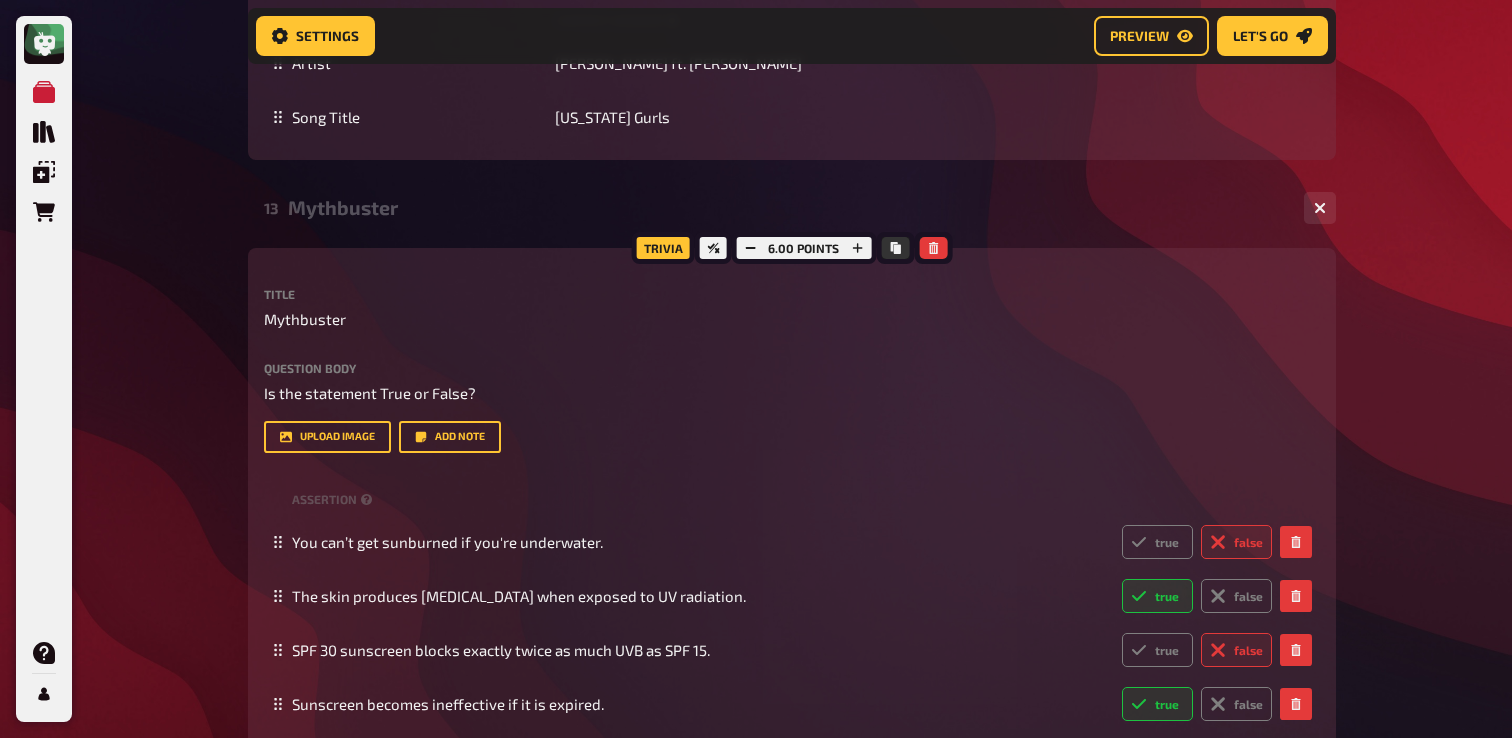 scroll, scrollTop: 14831, scrollLeft: 0, axis: vertical 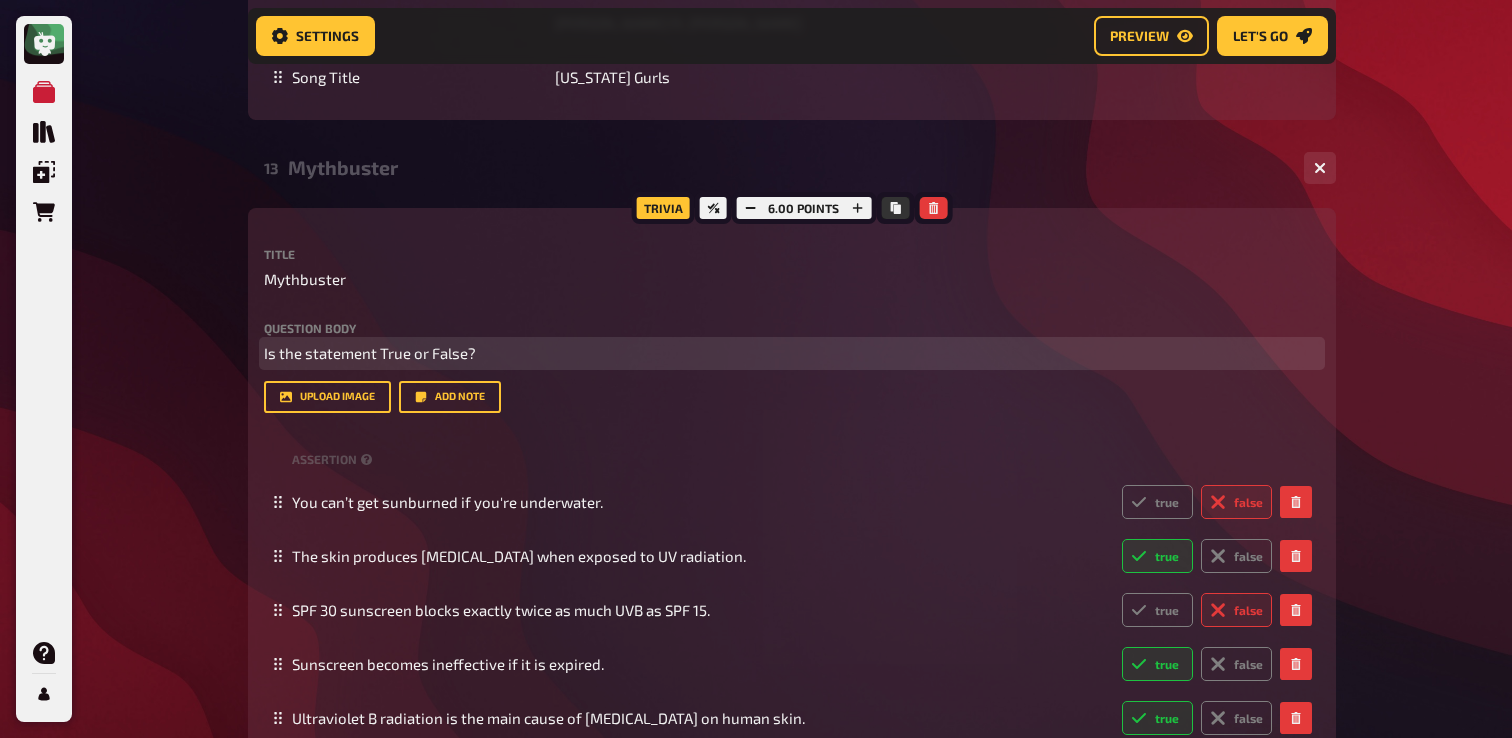 click on "Is the statement True or False?" at bounding box center (370, 353) 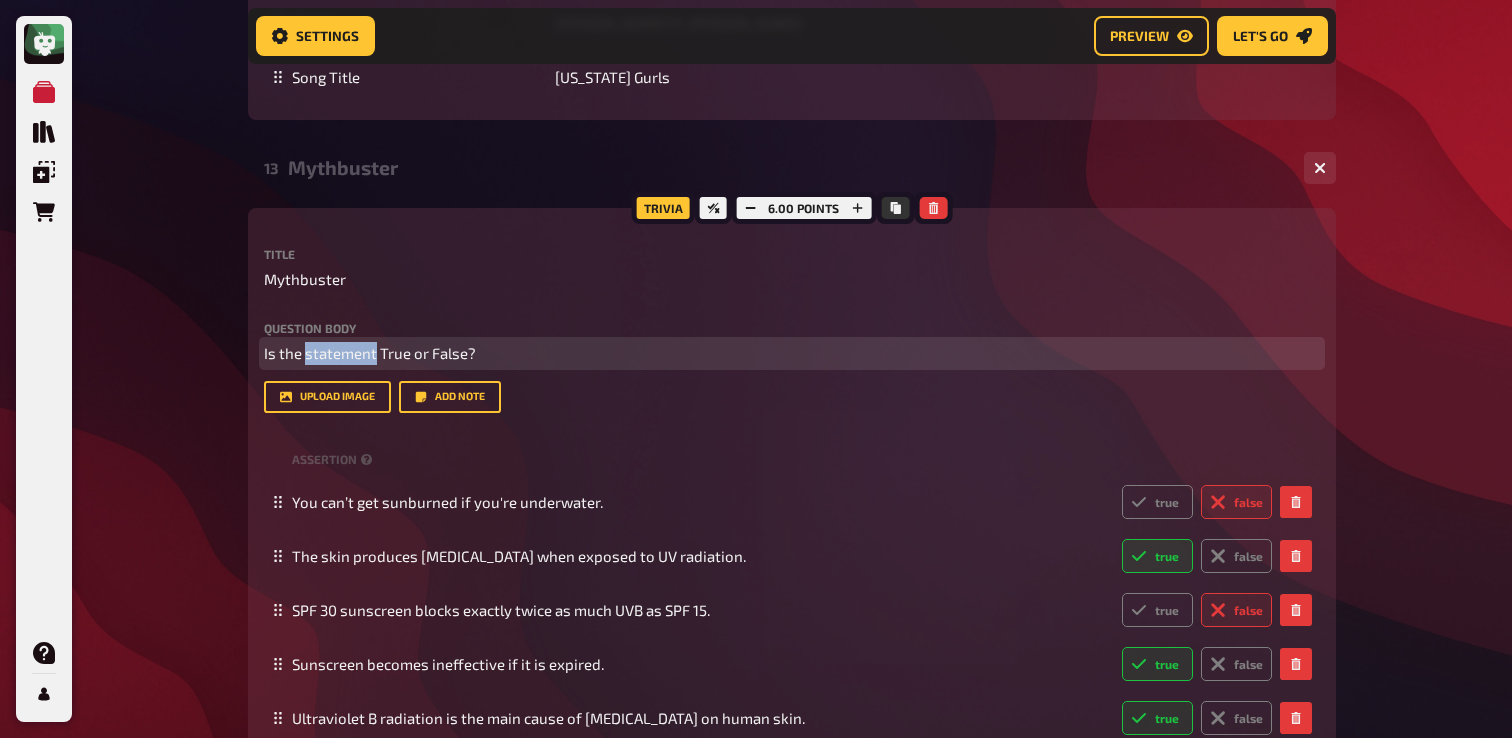 click on "Is the statement True or False?" at bounding box center [370, 353] 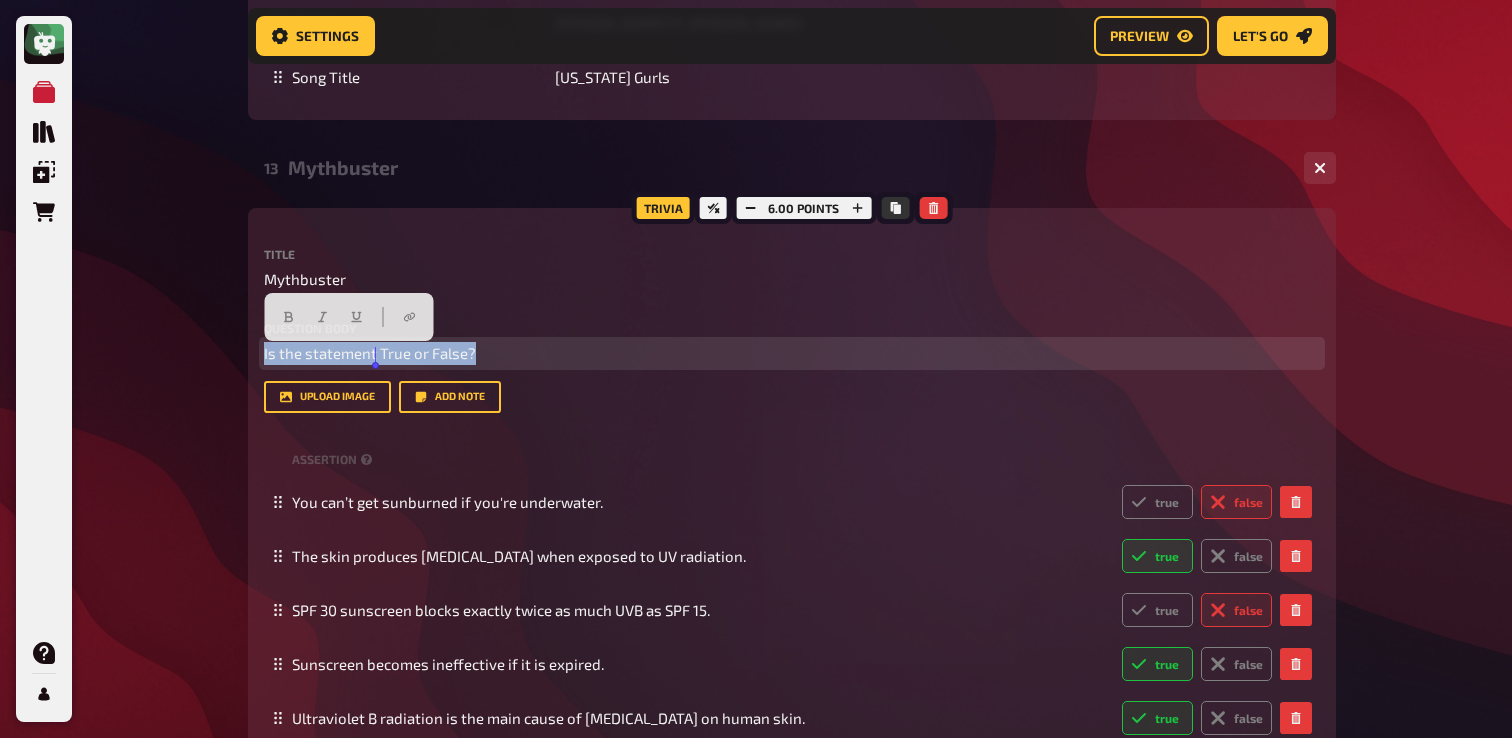 click on "Is the statement True or False?" at bounding box center (370, 353) 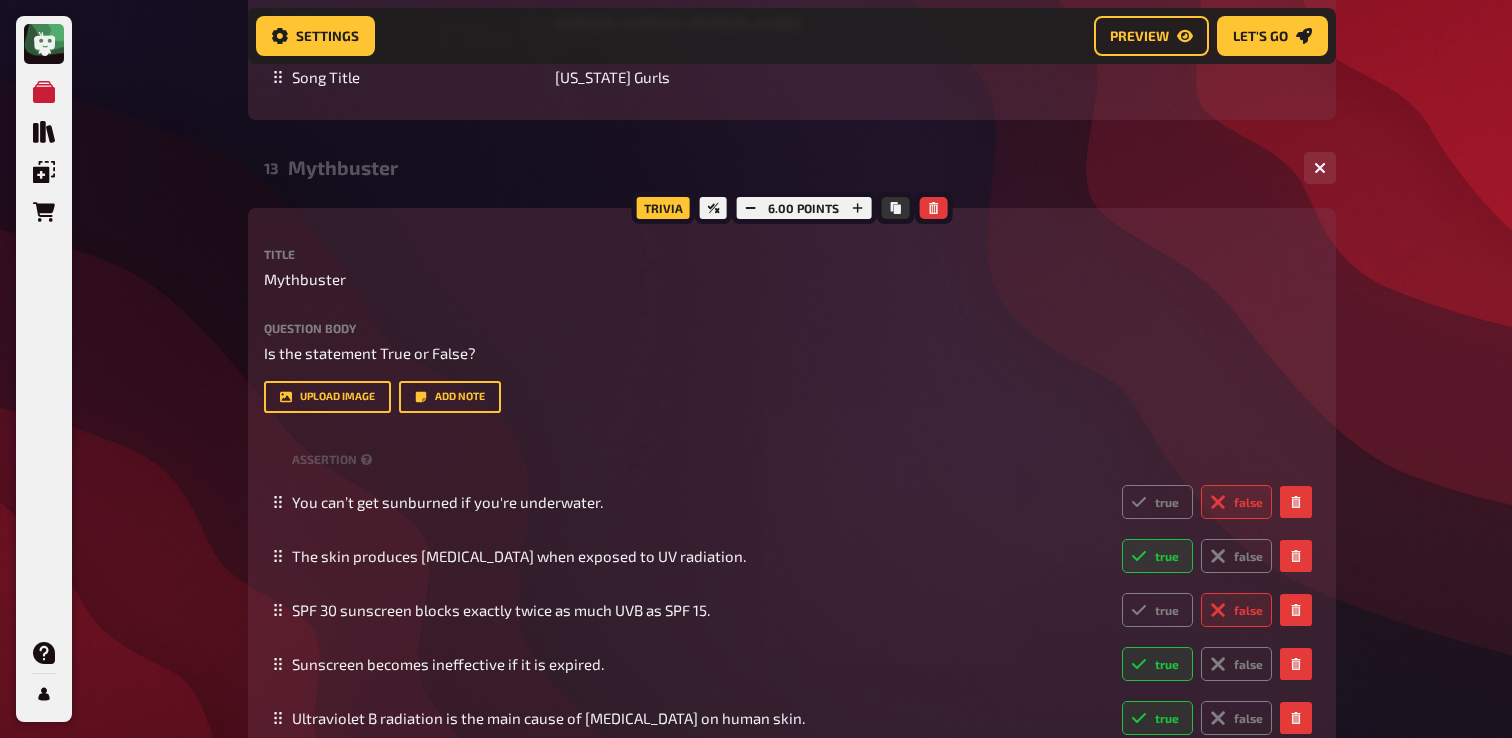 click on "Trivia 6.00 points Title Mythbuster Question body Is the statement True or False? Drop here to upload upload image   Add note assertion You can’t get sunburned if you're underwater. true false The skin produces [MEDICAL_DATA] when exposed to UV radiation. true false SPF 30 sunscreen blocks exactly twice as much UVB as SPF 15. true false Sunscreen becomes ineffective if it is expired. true false Ultraviolet B radiation is the main cause of [MEDICAL_DATA] on human skin. true false Cloudy weather completely protects you from [GEOGRAPHIC_DATA]. true false
To pick up a draggable item, press the space bar.
While dragging, use the arrow keys to move the item.
Press space again to drop the item in its new position, or press escape to cancel.
add assertion" at bounding box center [792, 542] 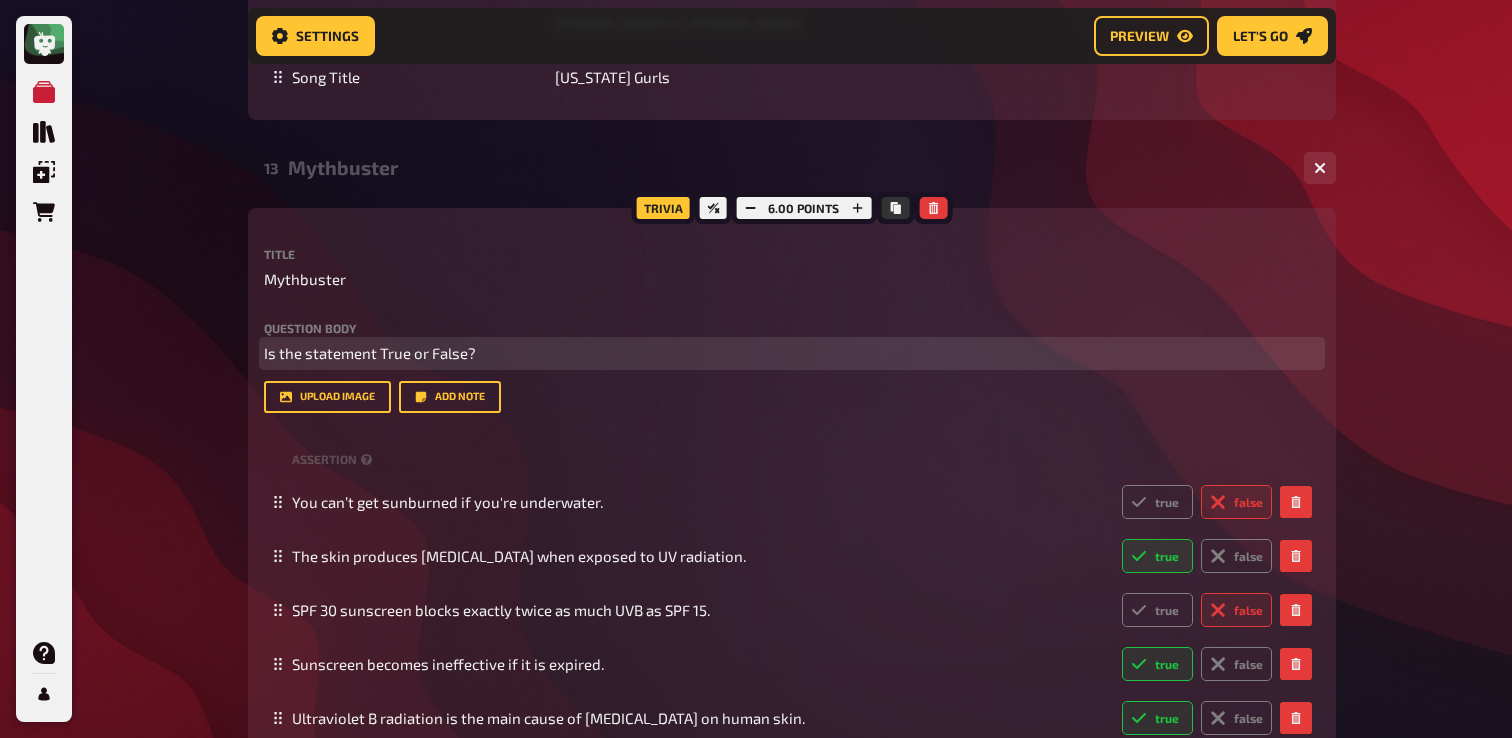 click on "Is the statement True or False?" at bounding box center [370, 353] 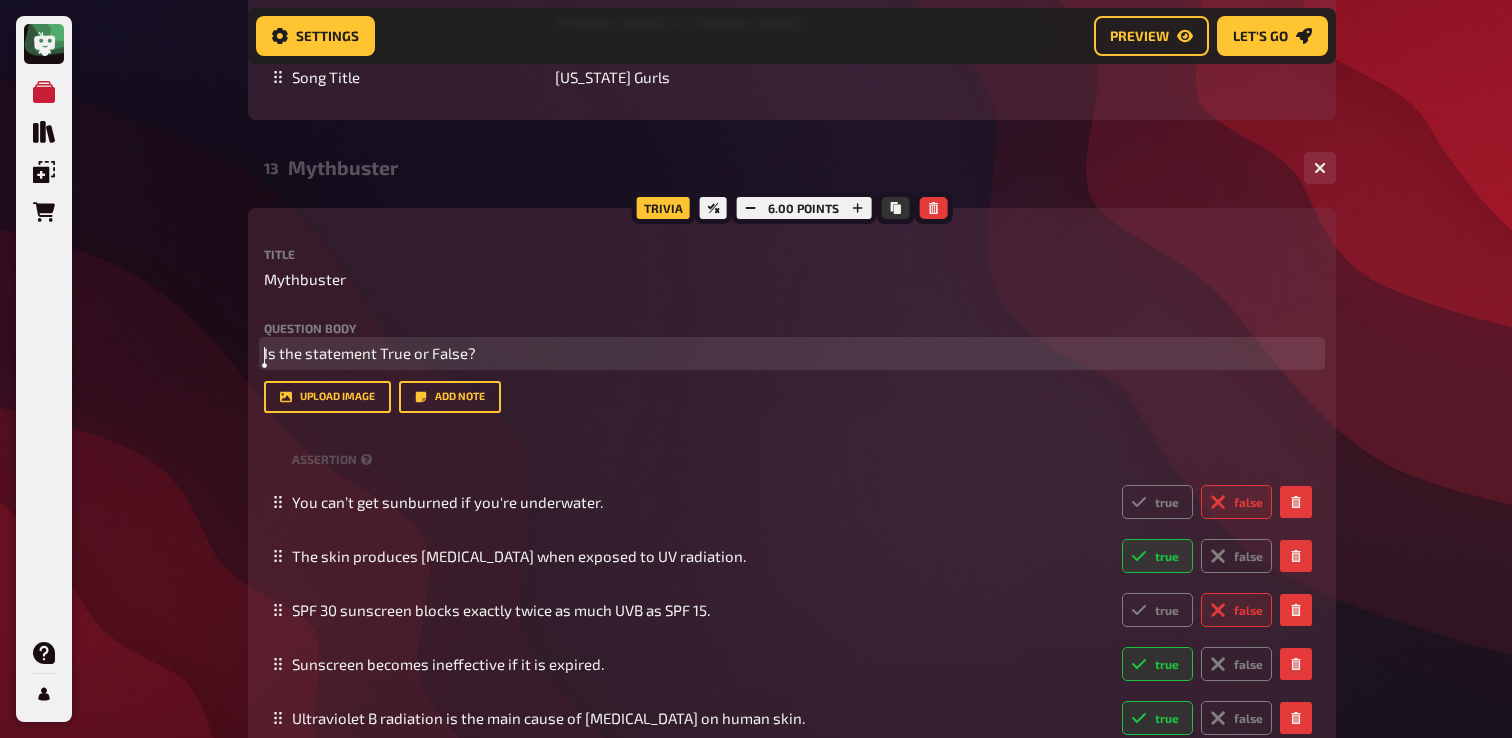 paste 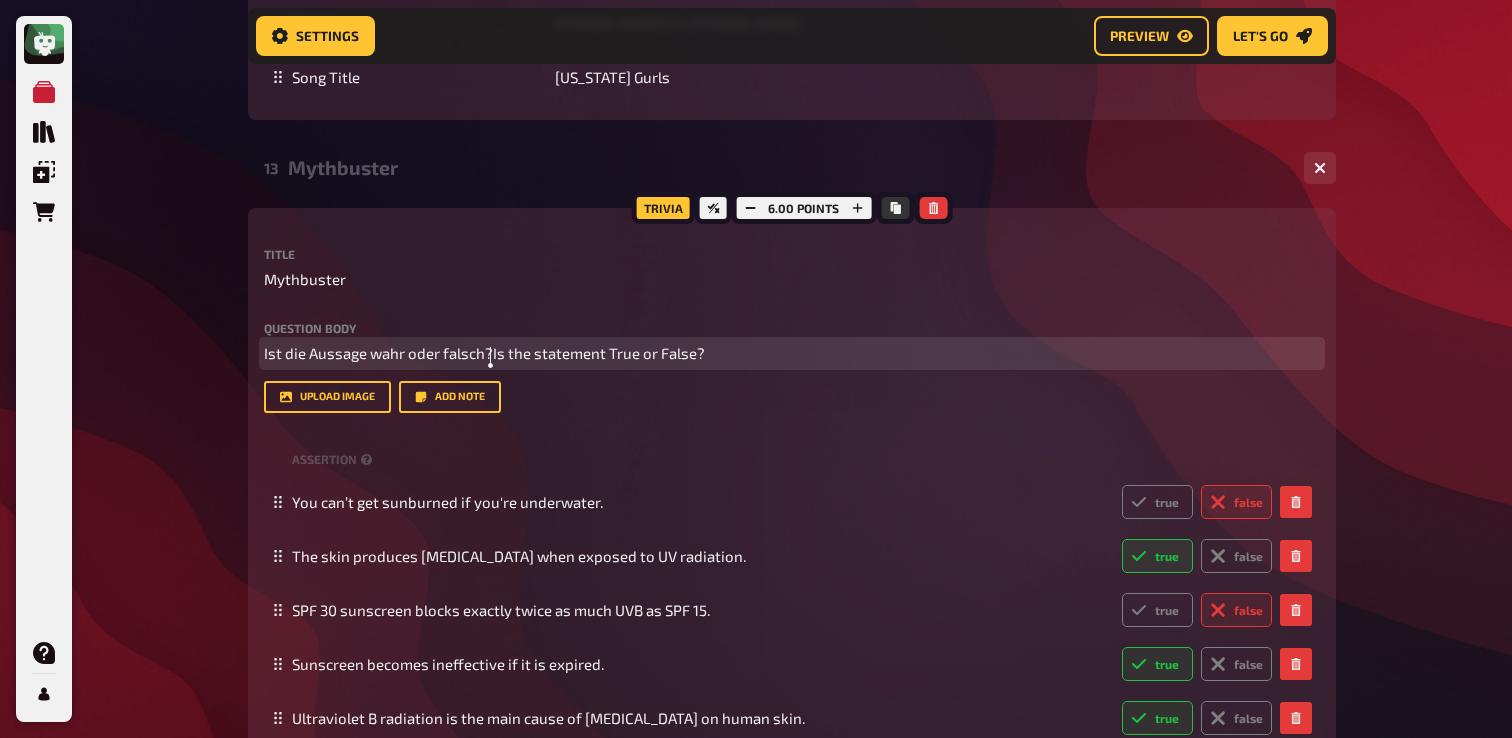 type 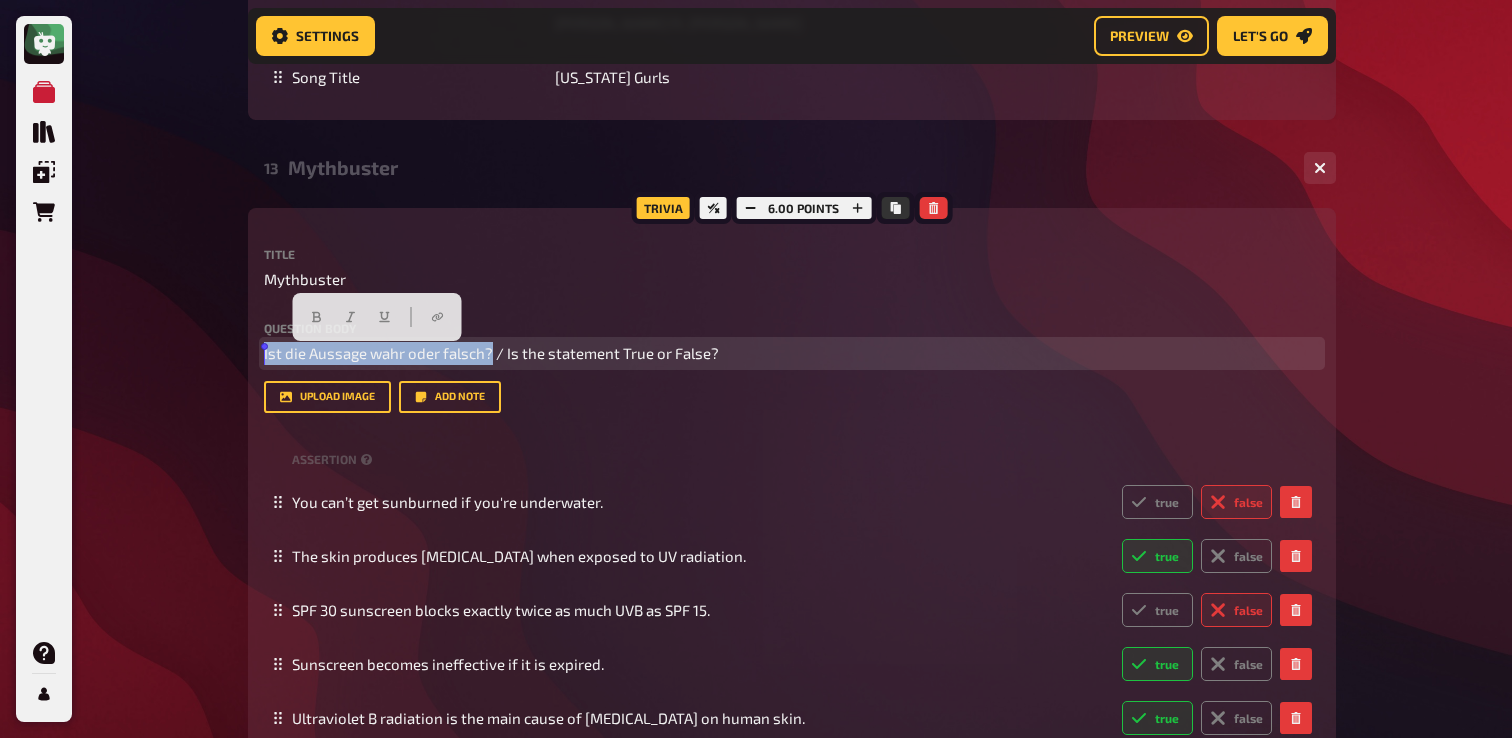 drag, startPoint x: 489, startPoint y: 353, endPoint x: 203, endPoint y: 337, distance: 286.4472 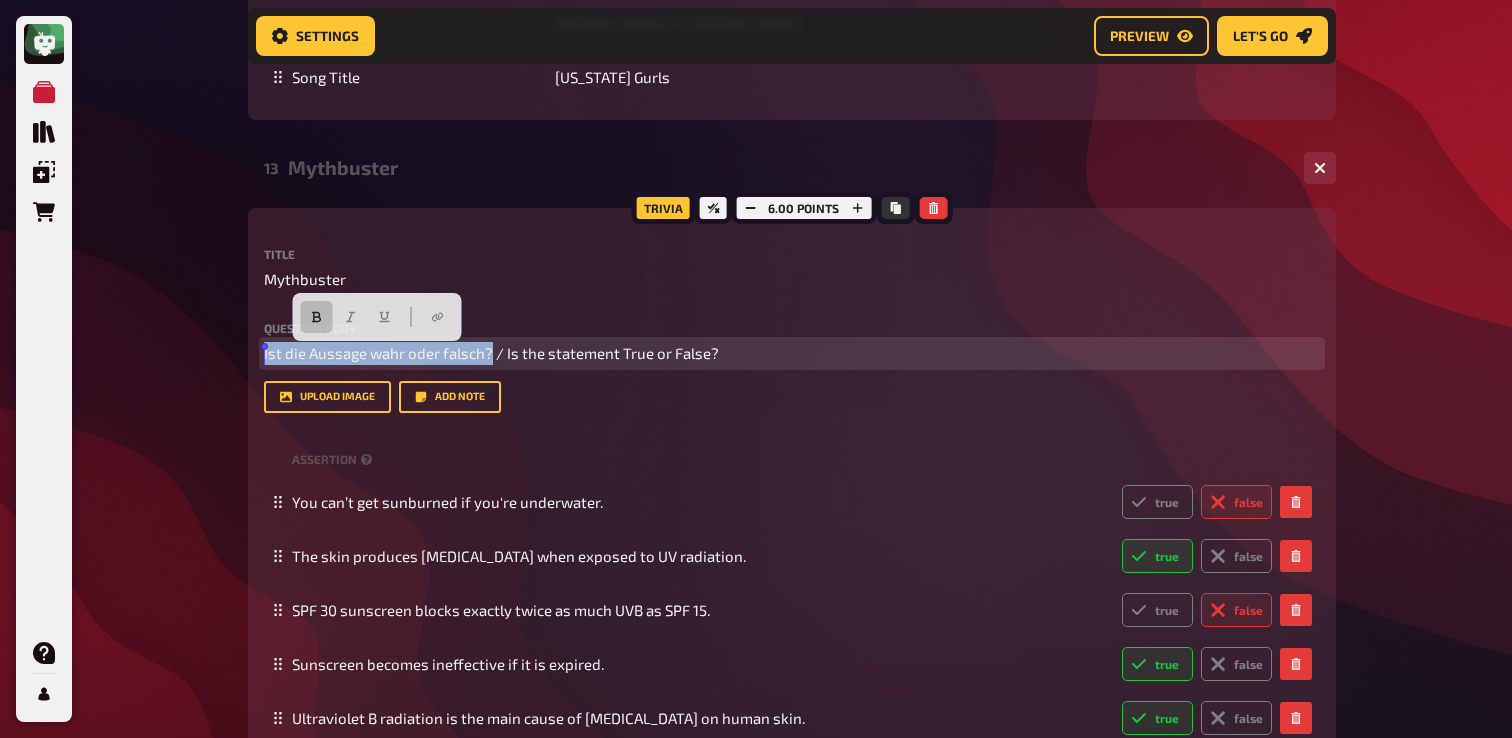 click 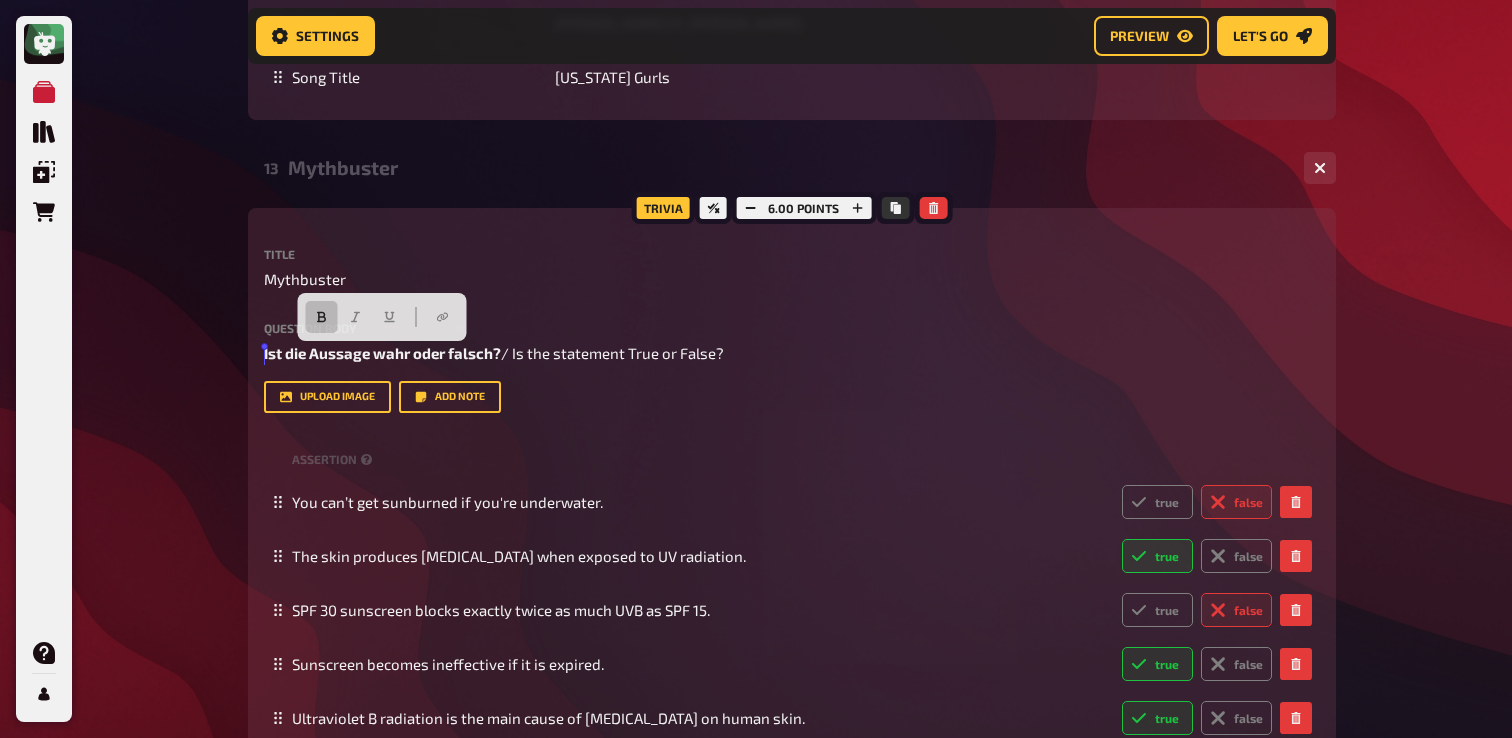click on "My Quizzes Quiz Library Overlays Orders Help Profile Home My Quizzes Summer is Here ✅🇩🇪 Setup Setup Edit Content Quiz Lobby Hosting undefined Evaluation Leaderboard Settings Preview Let's go Let's go Summer is Here ✅🇩🇪 01 Invisibles   1 6 Trivia 6.00 points Title Invisibles Question body Können Sie den Titel des Films nennen, der auf diesen Fotos basiert?  / Can you name the title of the movie based on these photos? ﻿ Drop here to upload upload image   Moderator Note (not visible to participants) ﻿ Link to the playlist ﻿ label correct answer Answer 1 The [PERSON_NAME] Show Answer 2 Baby Driver Answer 3 Zoolander Answer 4 Legally Blonde Answer 5 [PERSON_NAME] in Wonderland Answer 6 Shutter Island
To pick up a draggable item, press the space bar.
While dragging, use the arrow keys to move the item.
Press space again to drop the item in its new position, or press escape to cancel.
add answer Music 1.00 points label correct answer Artist [PERSON_NAME] and the Waves Song Title Walking on Sunshine" at bounding box center (756, -6653) 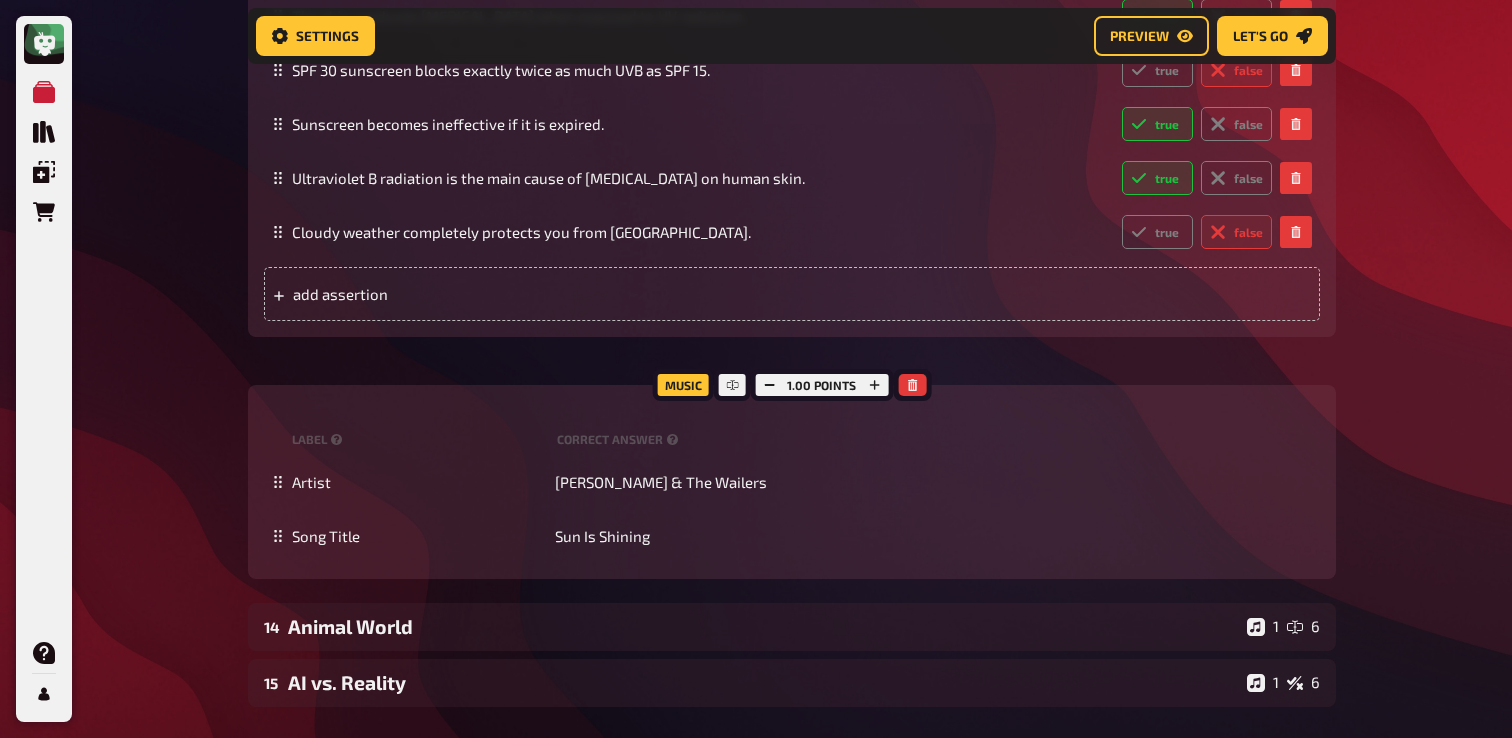 scroll, scrollTop: 15620, scrollLeft: 0, axis: vertical 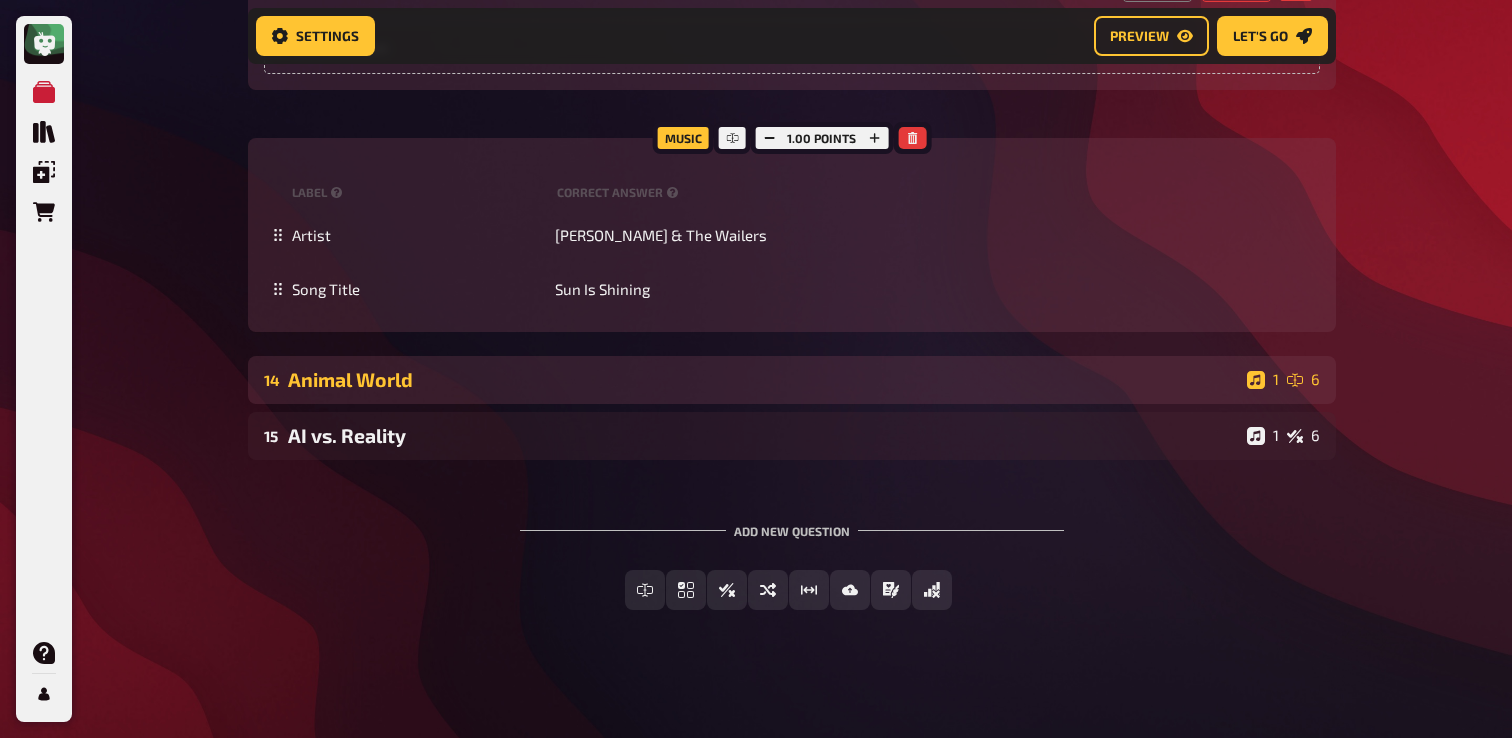 click on "14 Animal World   1 6" at bounding box center [792, 380] 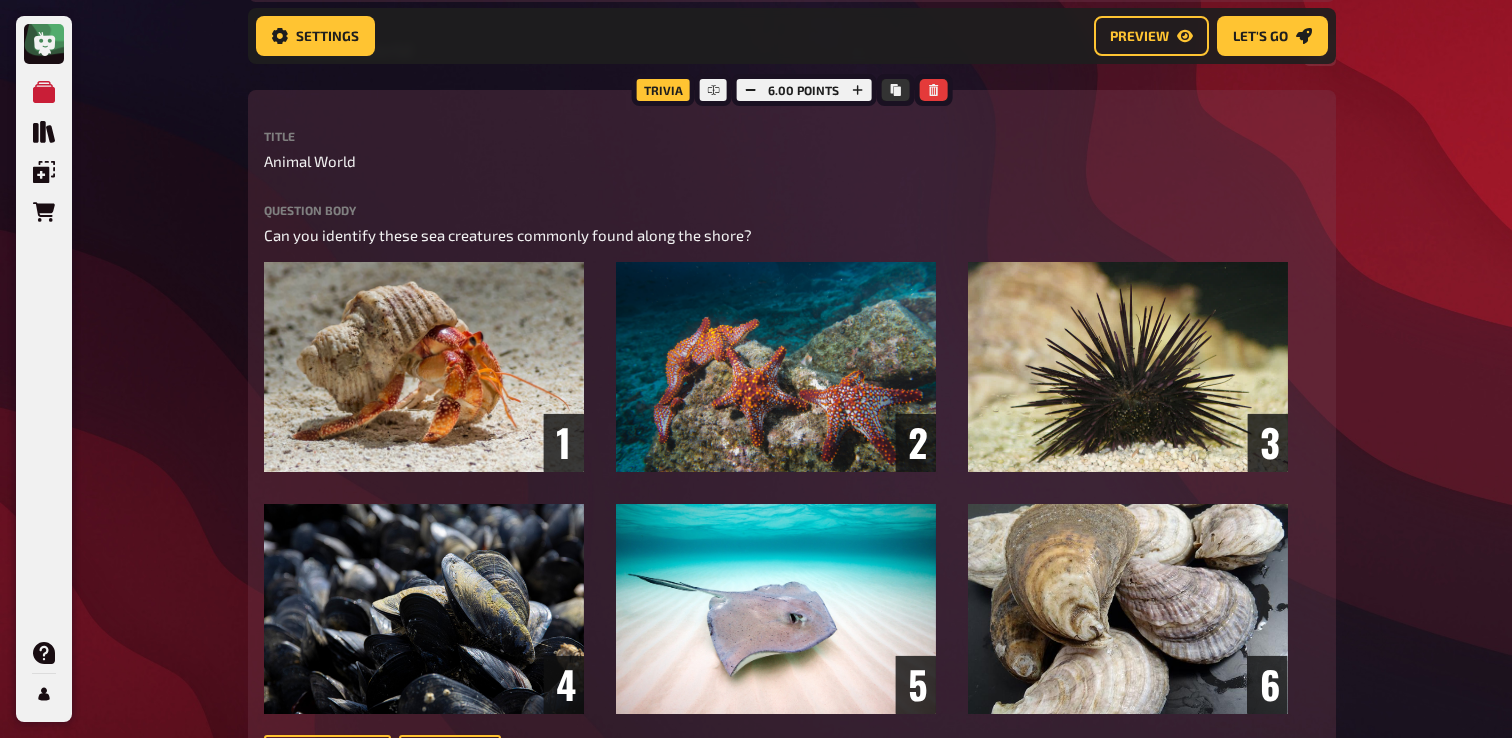 scroll, scrollTop: 16044, scrollLeft: 0, axis: vertical 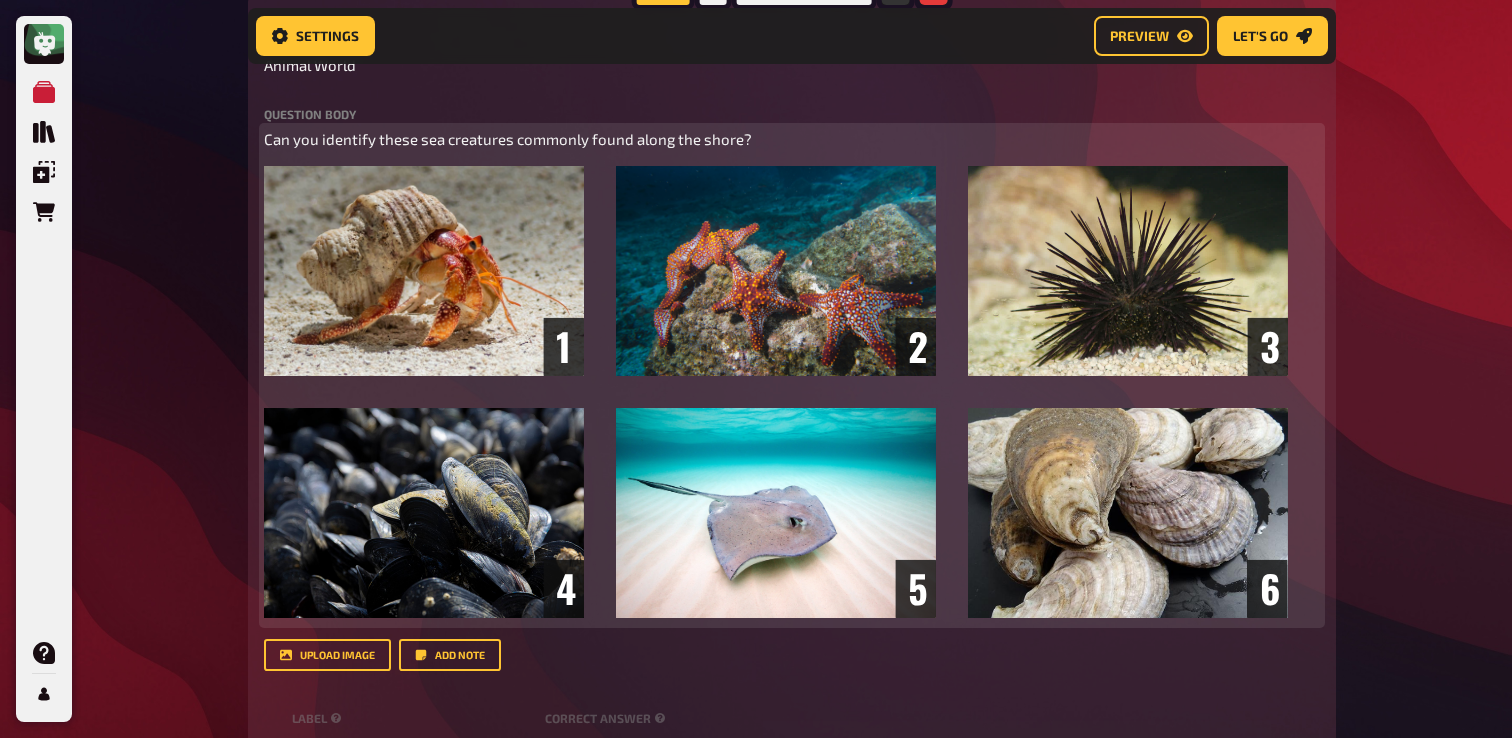 click on "Can you identify these sea creatures commonly found along the shore?" at bounding box center (508, 139) 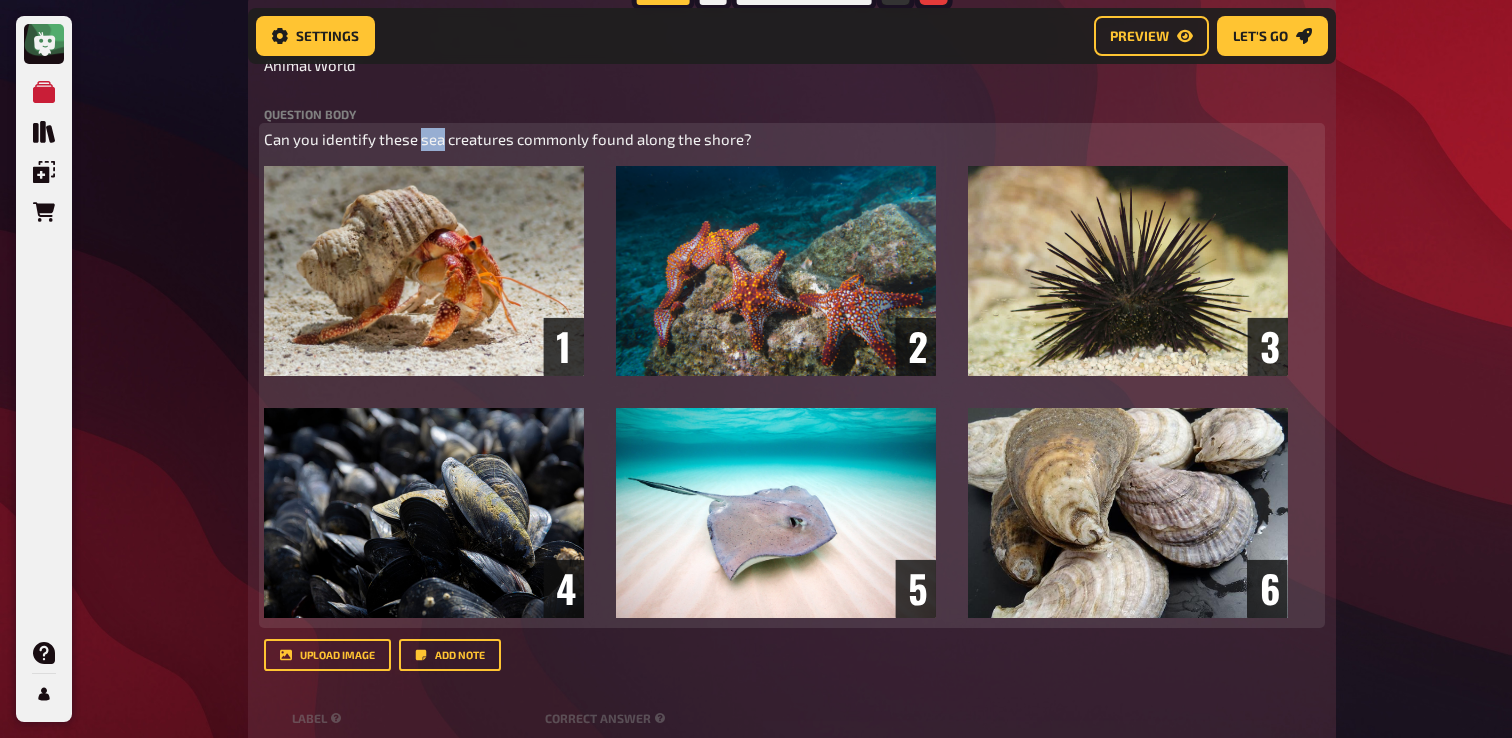 click on "Can you identify these sea creatures commonly found along the shore?" at bounding box center [508, 139] 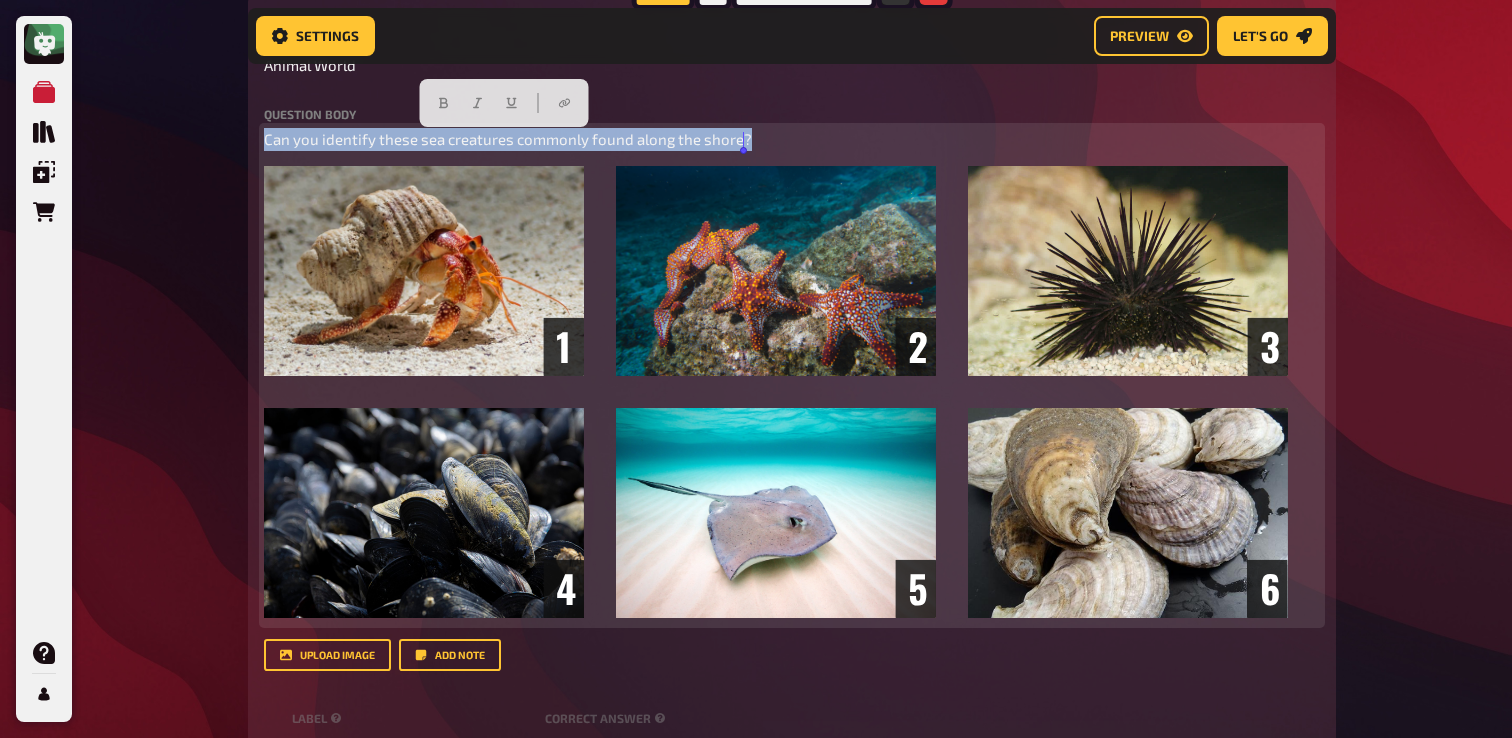 click on "Can you identify these sea creatures commonly found along the shore?" at bounding box center (508, 139) 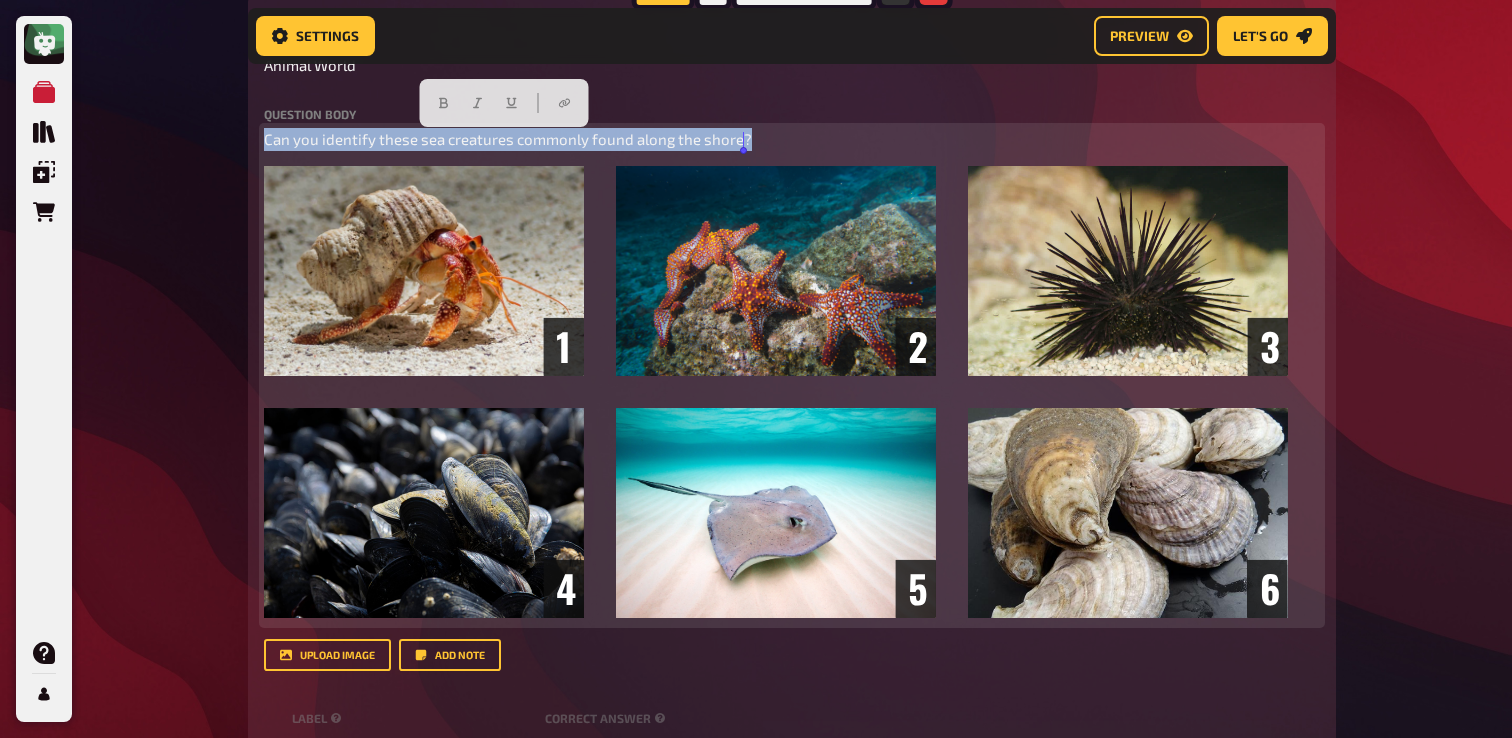click on "Can you identify these sea creatures commonly found along the shore?" at bounding box center (508, 139) 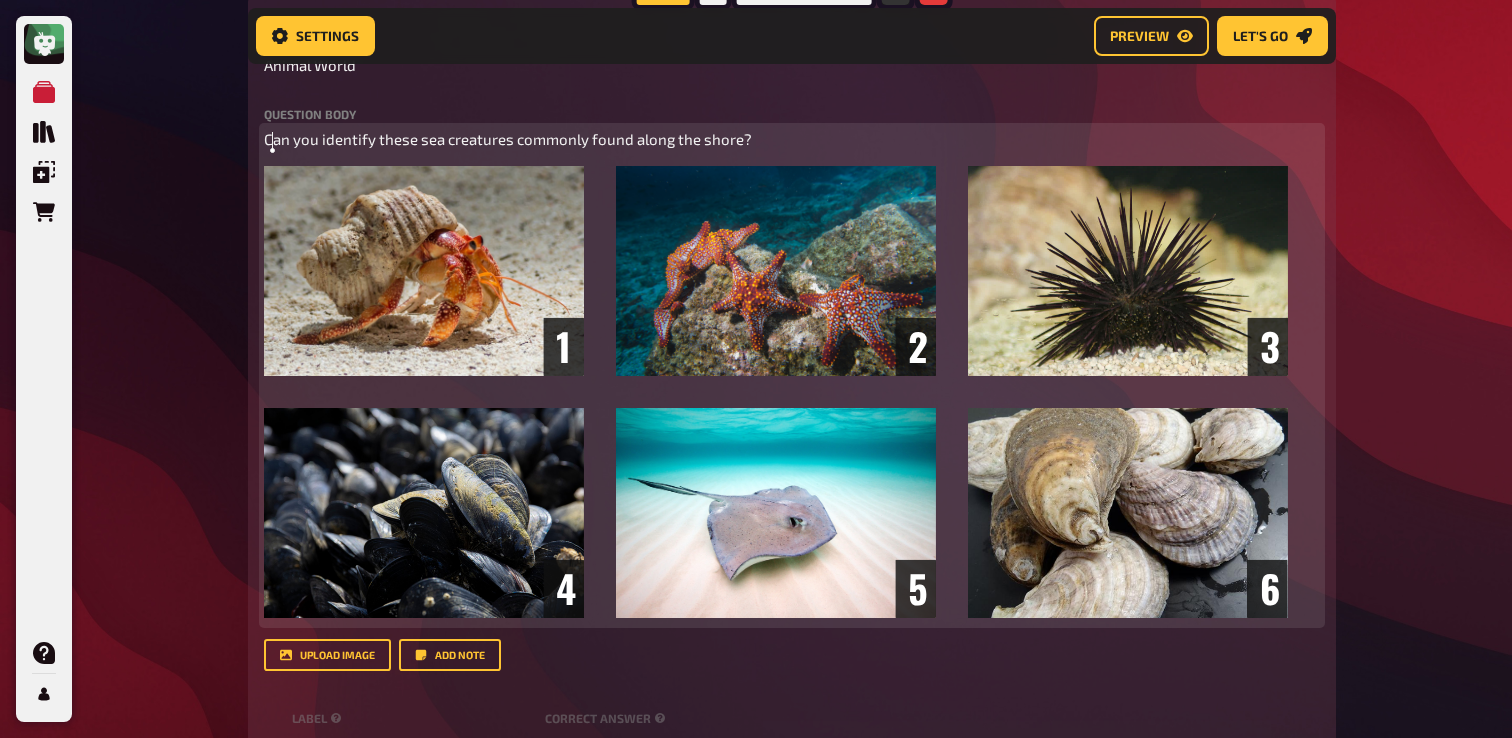 click on "Can you identify these sea creatures commonly found along the shore?" at bounding box center [508, 139] 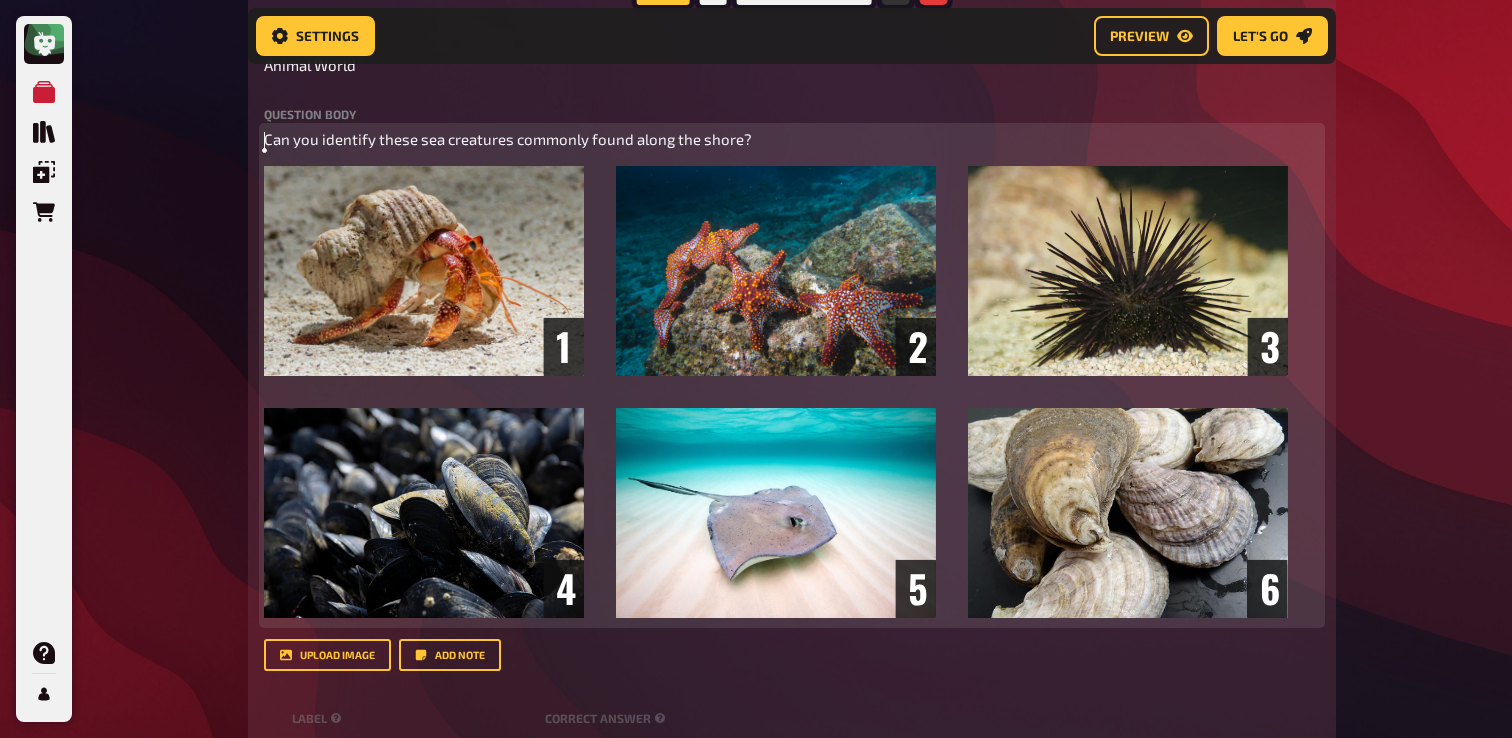 click on "Can you identify these sea creatures commonly found along the shore?" at bounding box center [508, 139] 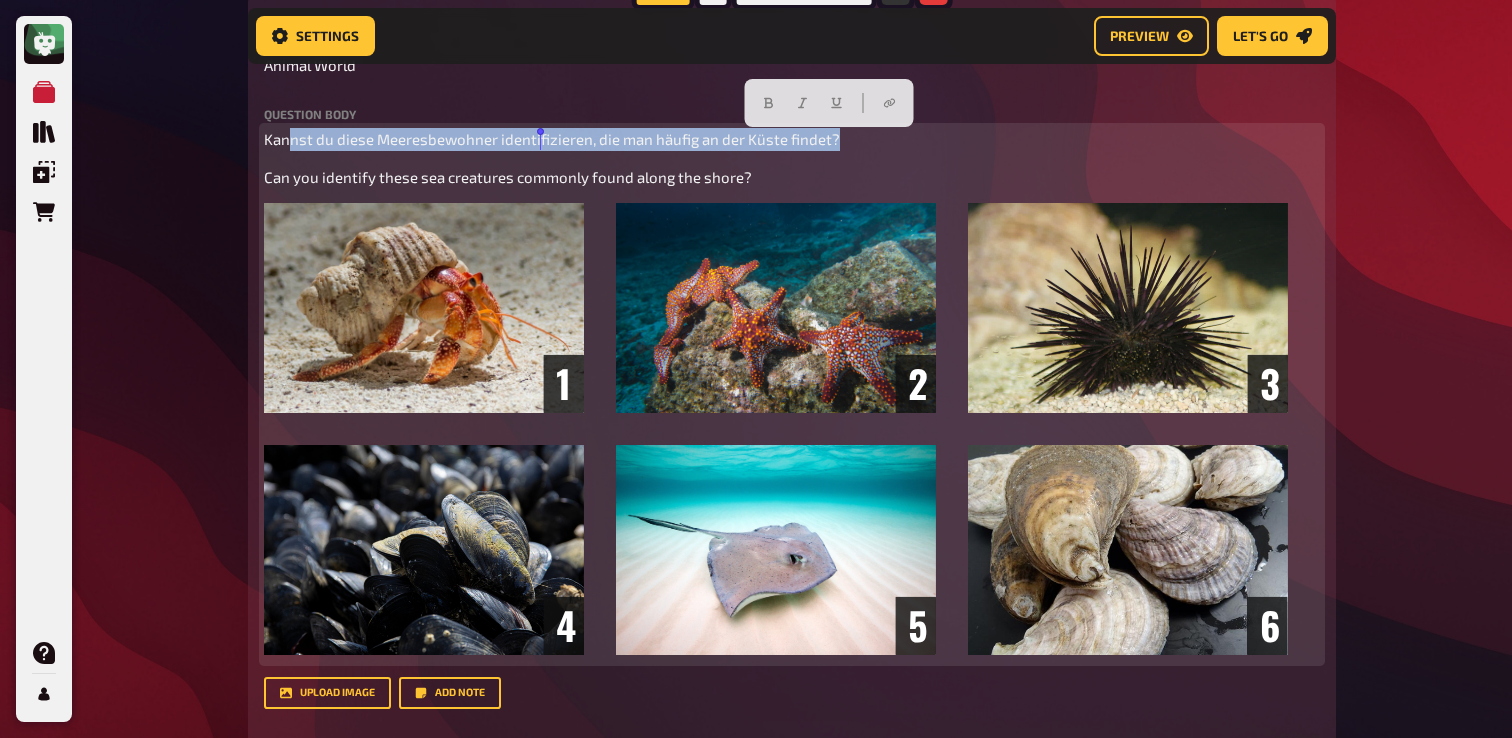 drag, startPoint x: 844, startPoint y: 139, endPoint x: 289, endPoint y: 137, distance: 555.0036 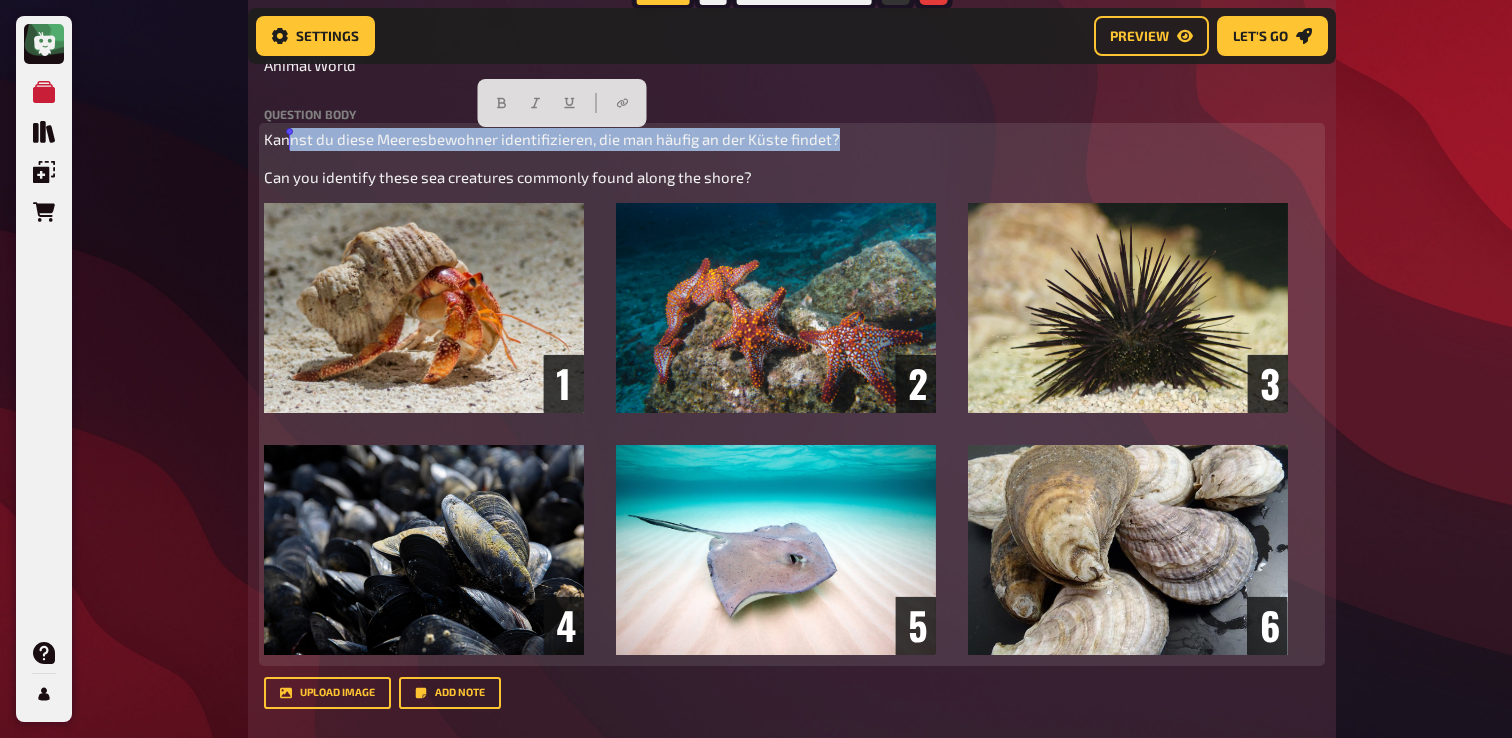 click on "Kannst du diese Meeresbewohner identifizieren, die man häufig an der Küste findet?" at bounding box center (552, 139) 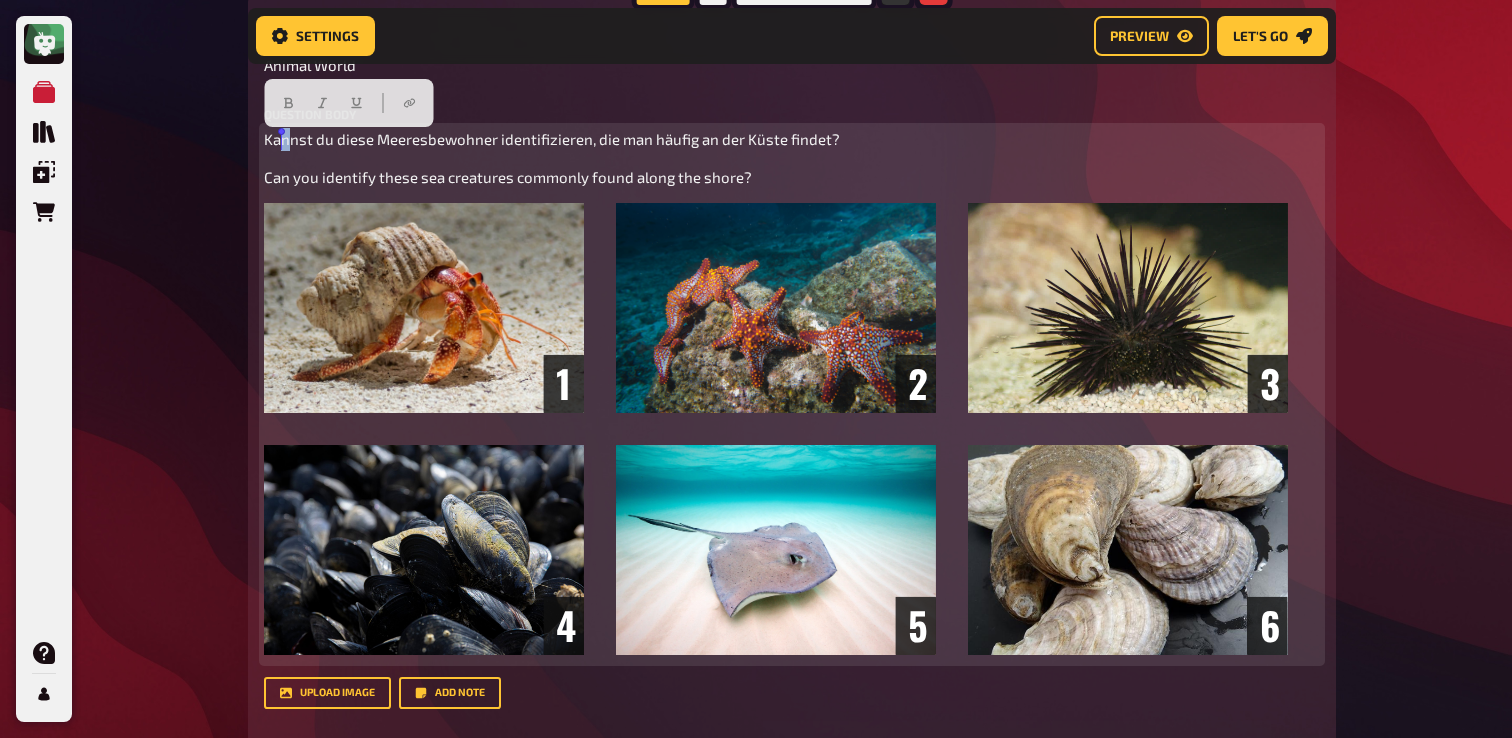 click on "Kannst du diese Meeresbewohner identifizieren, die man häufig an der Küste findet?" at bounding box center (552, 139) 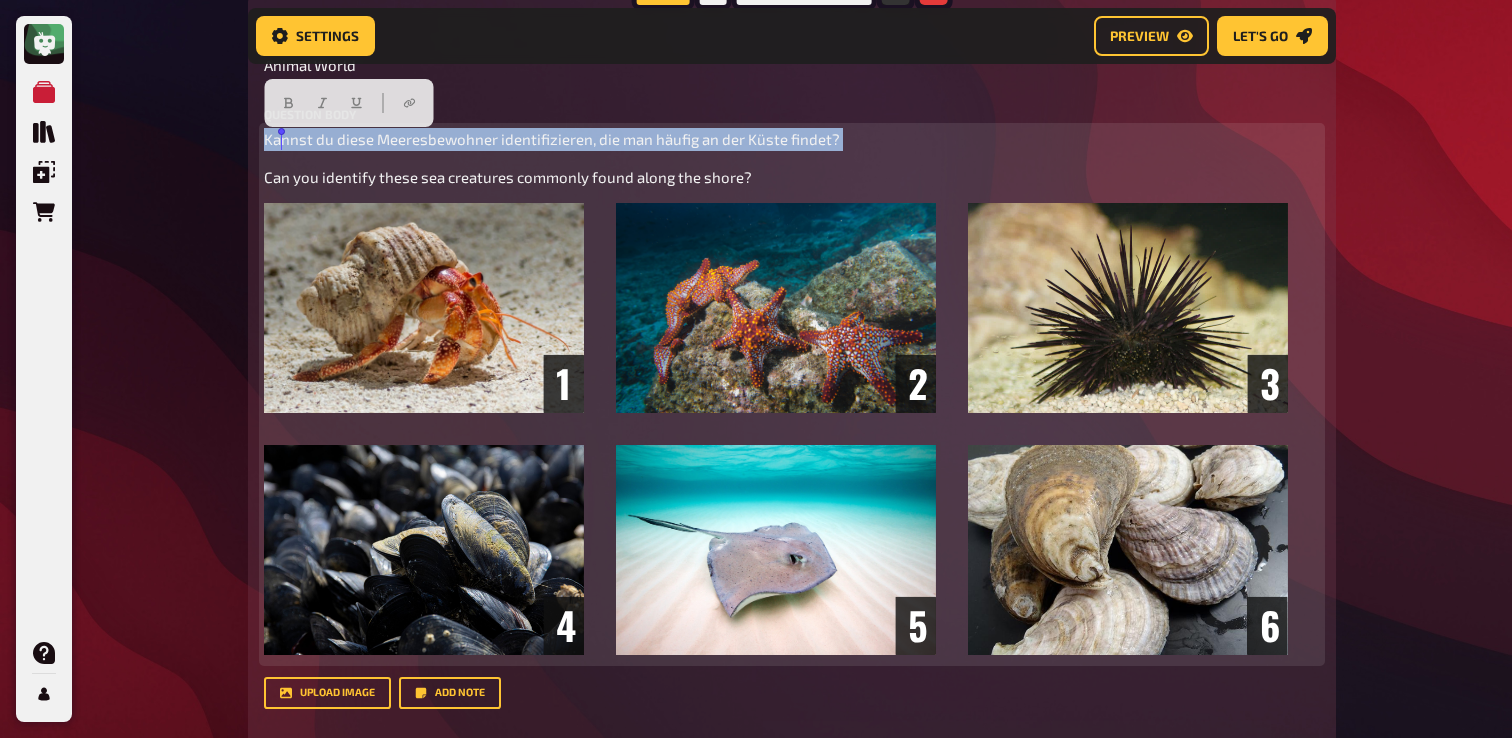 click on "Kannst du diese Meeresbewohner identifizieren, die man häufig an der Küste findet?" at bounding box center [552, 139] 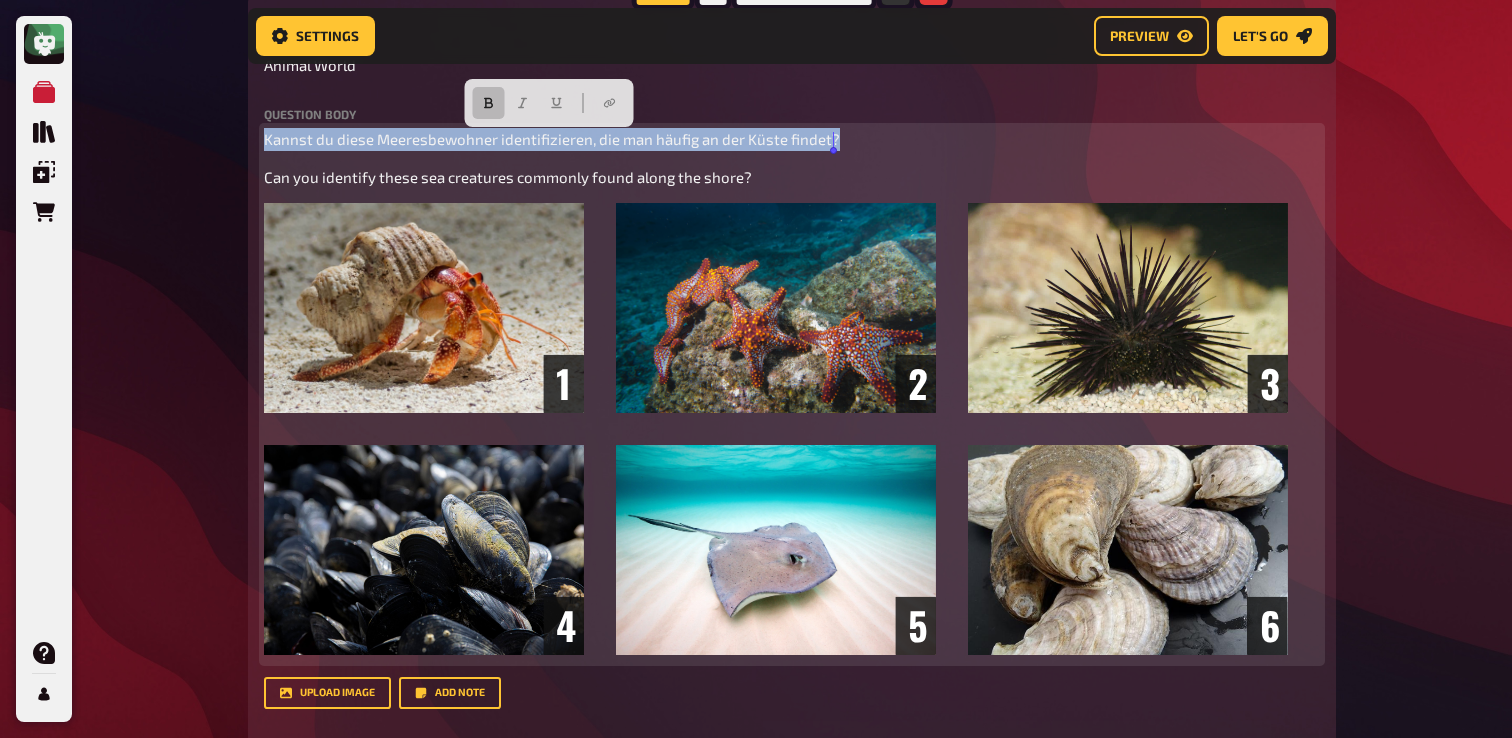 click at bounding box center [488, 103] 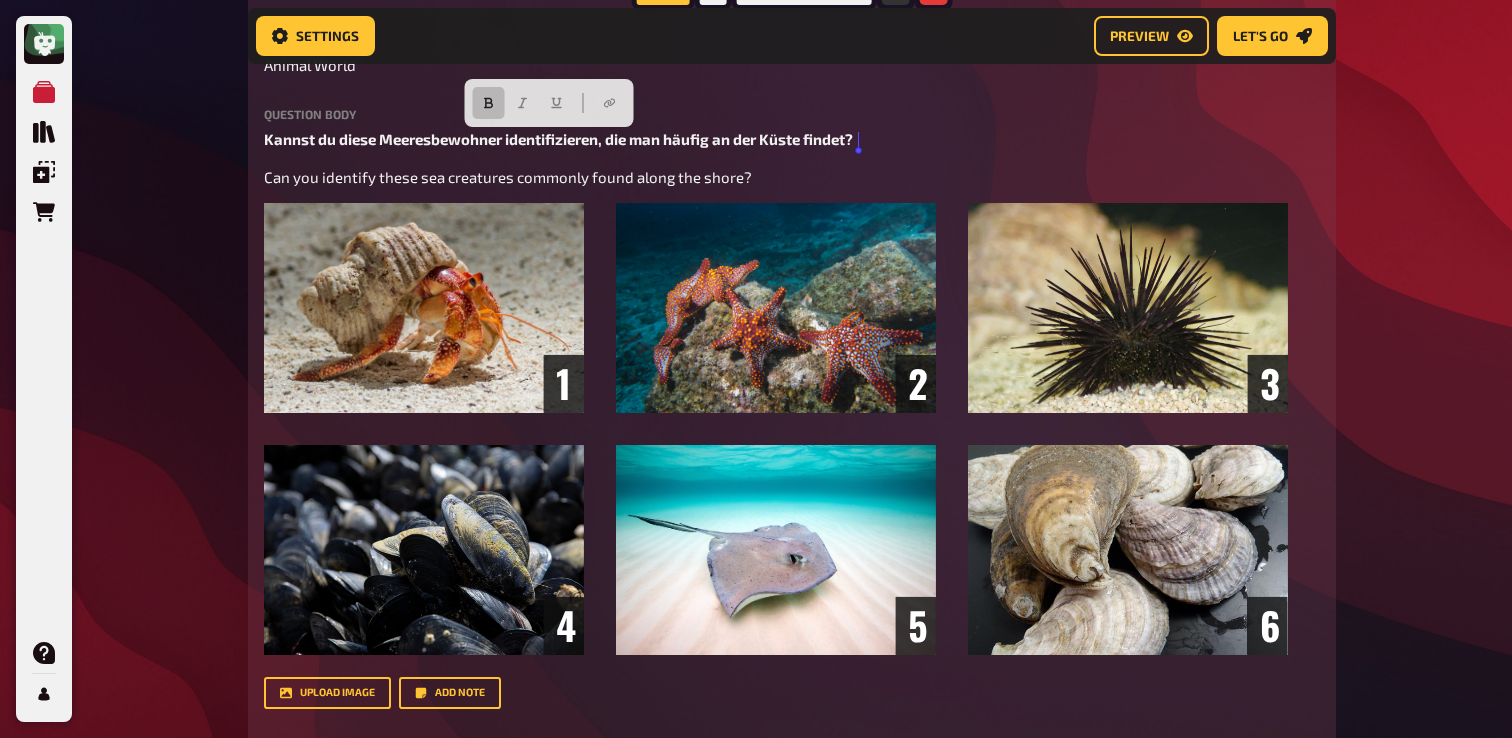 click on "My Quizzes Quiz Library Overlays Orders Help Profile Home My Quizzes Summer is Here ✅🇩🇪 Setup Setup Edit Content Quiz Lobby Hosting undefined Evaluation Leaderboard Settings Preview Let's go Let's go Summer is Here ✅🇩🇪 01 Invisibles   1 6 Trivia 6.00 points Title Invisibles Question body Können Sie den Titel des Films nennen, der auf diesen Fotos basiert?  / Can you name the title of the movie based on these photos? ﻿ Drop here to upload upload image   Moderator Note (not visible to participants) ﻿ Link to the playlist ﻿ label correct answer Answer 1 The [PERSON_NAME] Show Answer 2 Baby Driver Answer 3 Zoolander Answer 4 Legally Blonde Answer 5 [PERSON_NAME] in Wonderland Answer 6 Shutter Island
To pick up a draggable item, press the space bar.
While dragging, use the arrow keys to move the item.
Press space again to drop the item in its new position, or press escape to cancel.
add answer Music 1.00 points label correct answer Artist [PERSON_NAME] and the Waves Song Title Walking on Sunshine" at bounding box center [756, -7140] 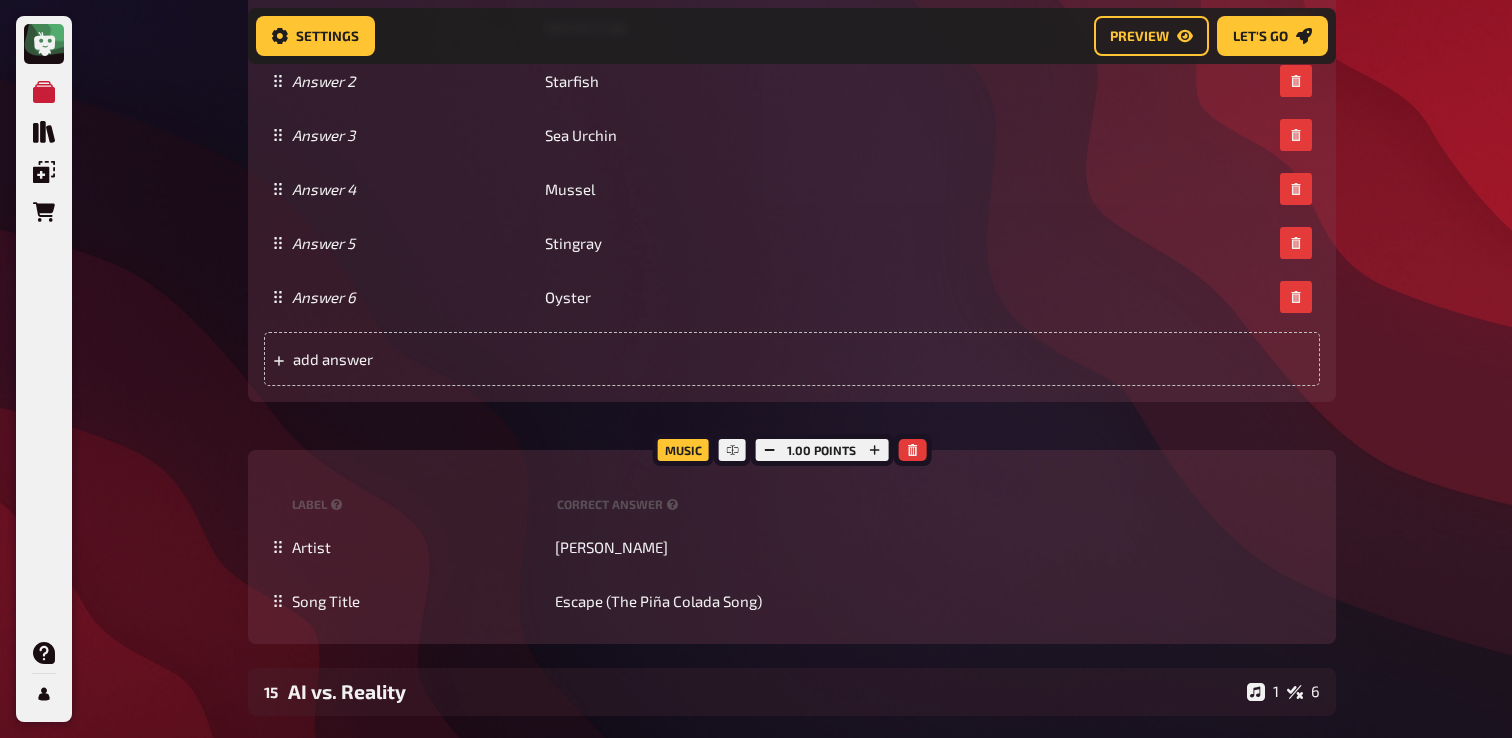 scroll, scrollTop: 16915, scrollLeft: 0, axis: vertical 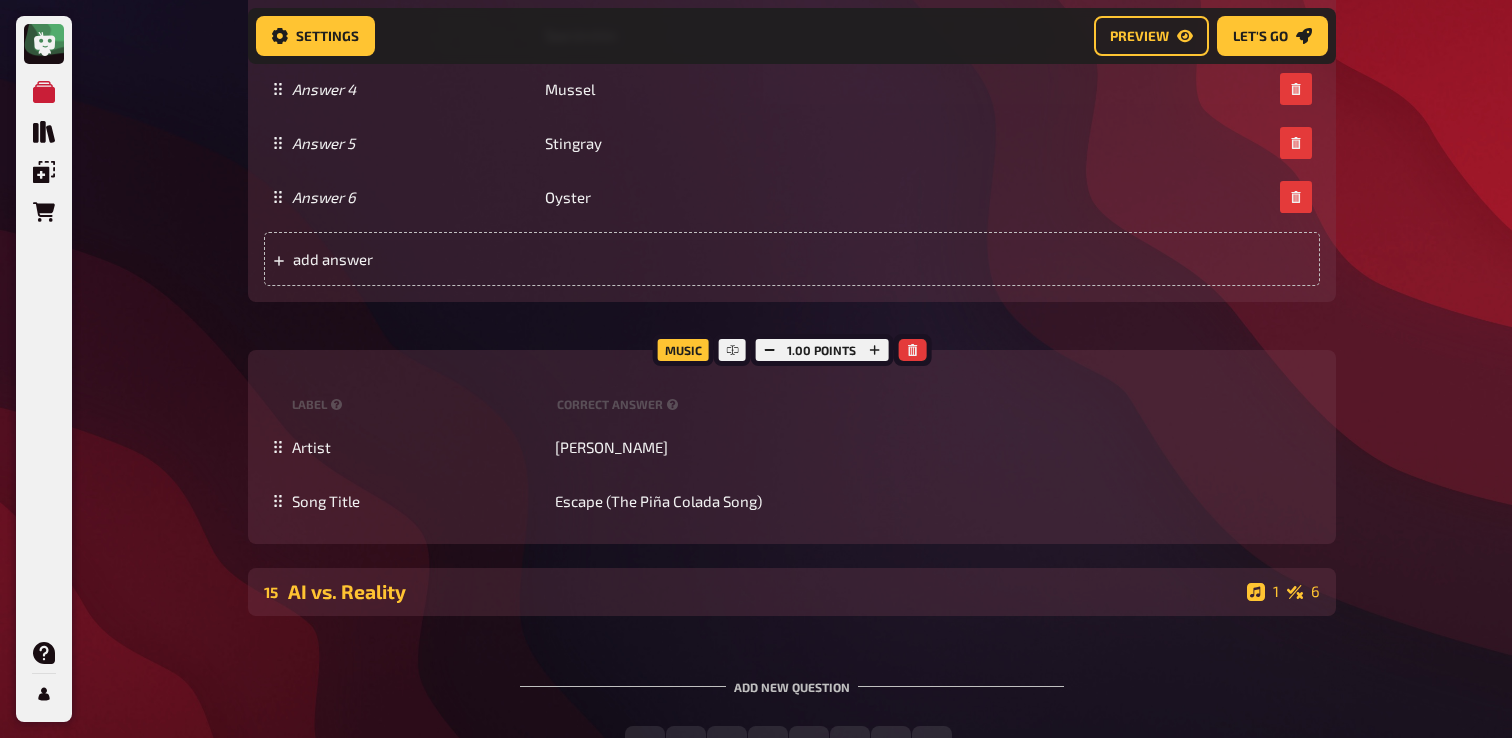 click on "15 AI vs. Reality   1 6" at bounding box center [792, 592] 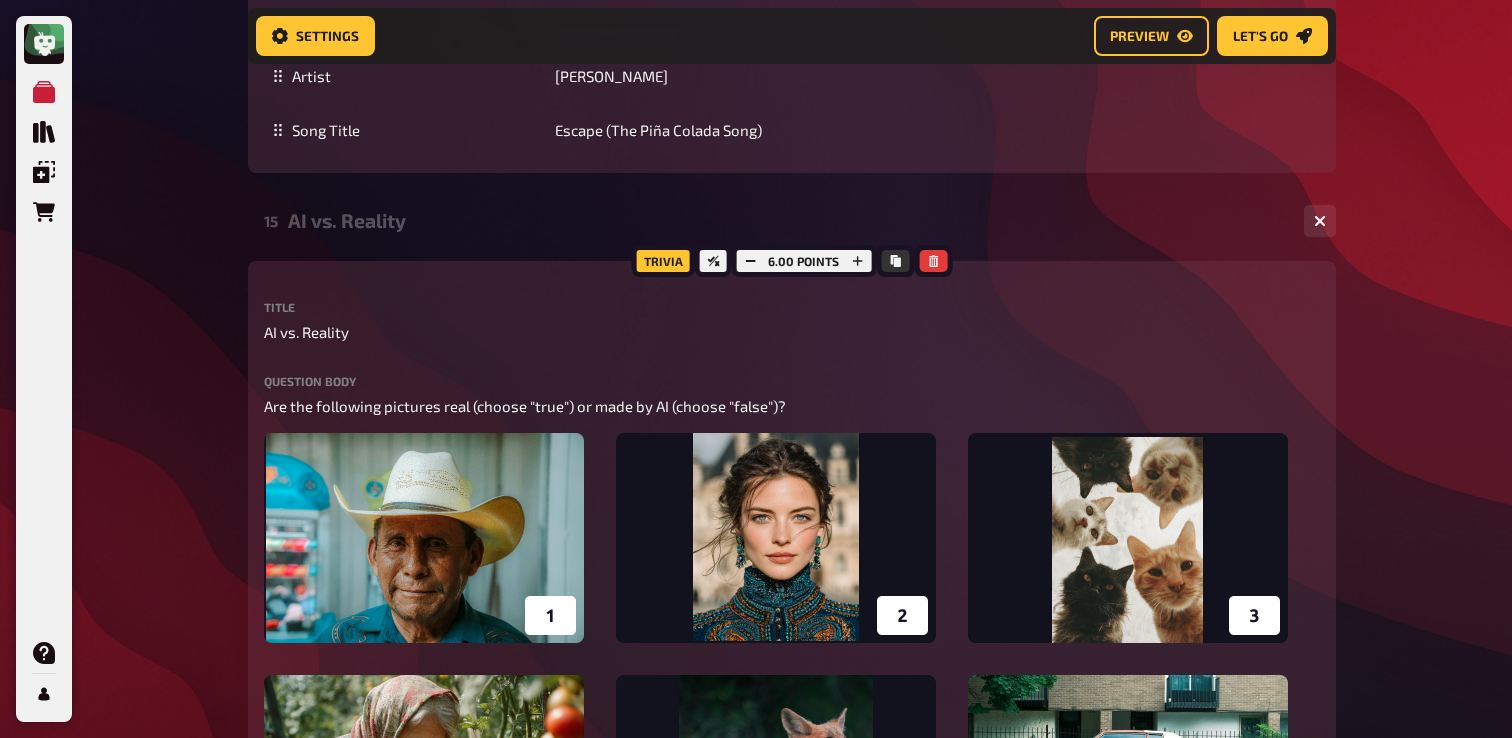 scroll, scrollTop: 17312, scrollLeft: 0, axis: vertical 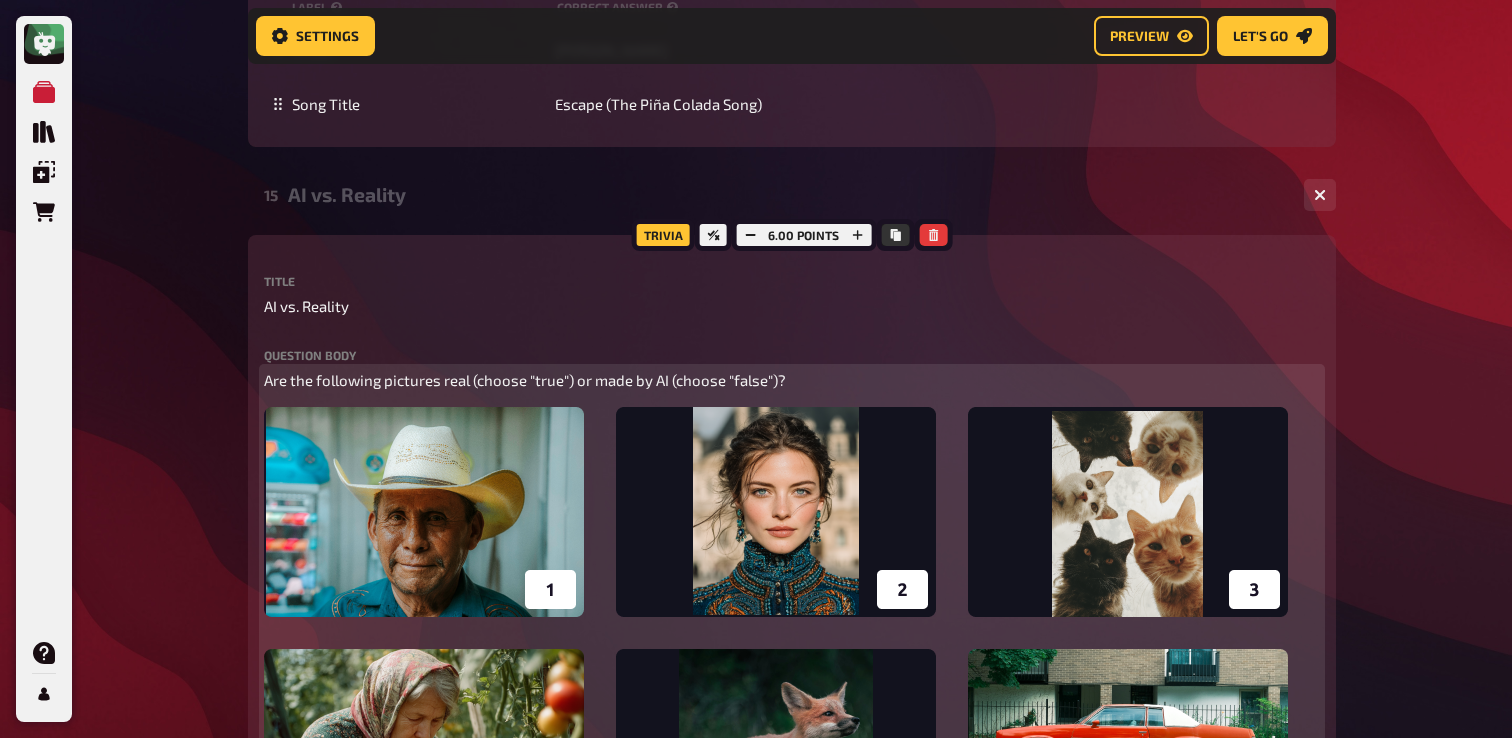 click on "Are the following pictures real (choose "true") or made by AI (choose "false")?" at bounding box center (525, 380) 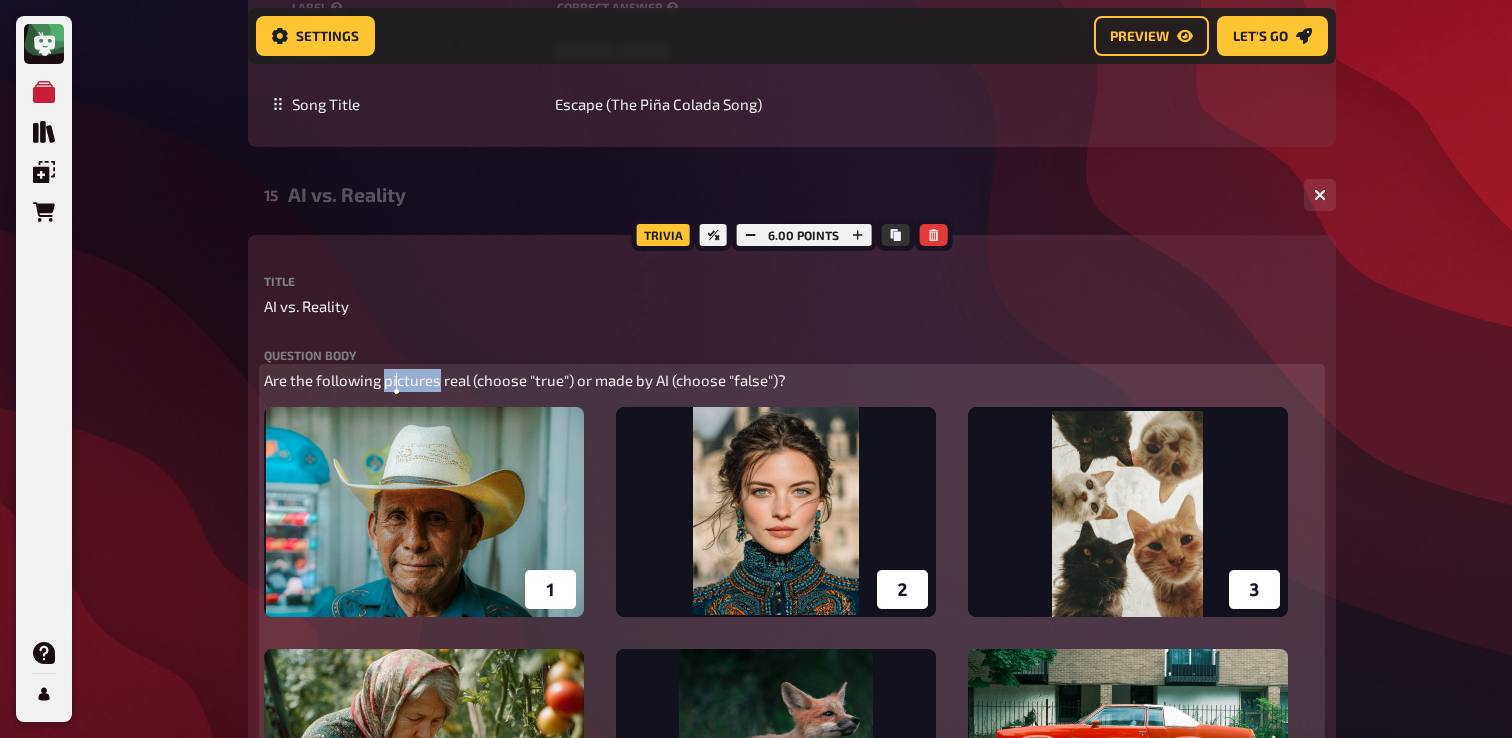 click on "Are the following pictures real (choose "true") or made by AI (choose "false")?" at bounding box center [525, 380] 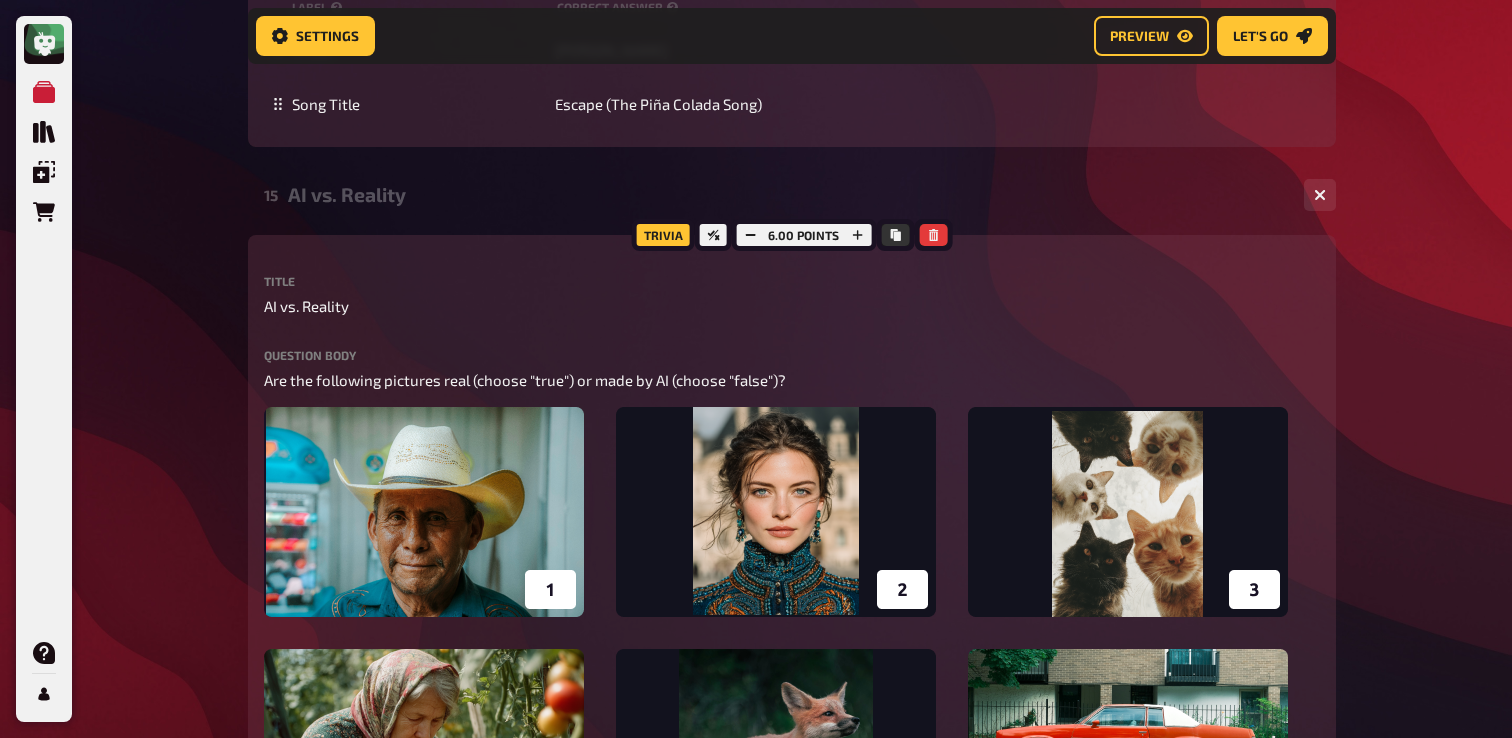 click on "My Quizzes Quiz Library Overlays Orders Help Profile Home My Quizzes Summer is Here ✅🇩🇪 Setup Setup Edit Content Quiz Lobby Hosting undefined Evaluation Leaderboard Settings Preview Let's go Let's go Summer is Here ✅🇩🇪 01 Invisibles   1 6 Trivia 6.00 points Title Invisibles Question body Können Sie den Titel des Films nennen, der auf diesen Fotos basiert?  / Can you name the title of the movie based on these photos? ﻿ Drop here to upload upload image   Moderator Note (not visible to participants) ﻿ Link to the playlist ﻿ label correct answer Answer 1 The [PERSON_NAME] Show Answer 2 Baby Driver Answer 3 Zoolander Answer 4 Legally Blonde Answer 5 [PERSON_NAME] in Wonderland Answer 6 Shutter Island
To pick up a draggable item, press the space bar.
While dragging, use the arrow keys to move the item.
Press space again to drop the item in its new position, or press escape to cancel.
add answer Music 1.00 points label correct answer Artist [PERSON_NAME] and the Waves Song Title Walking on Sunshine" at bounding box center [756, -7700] 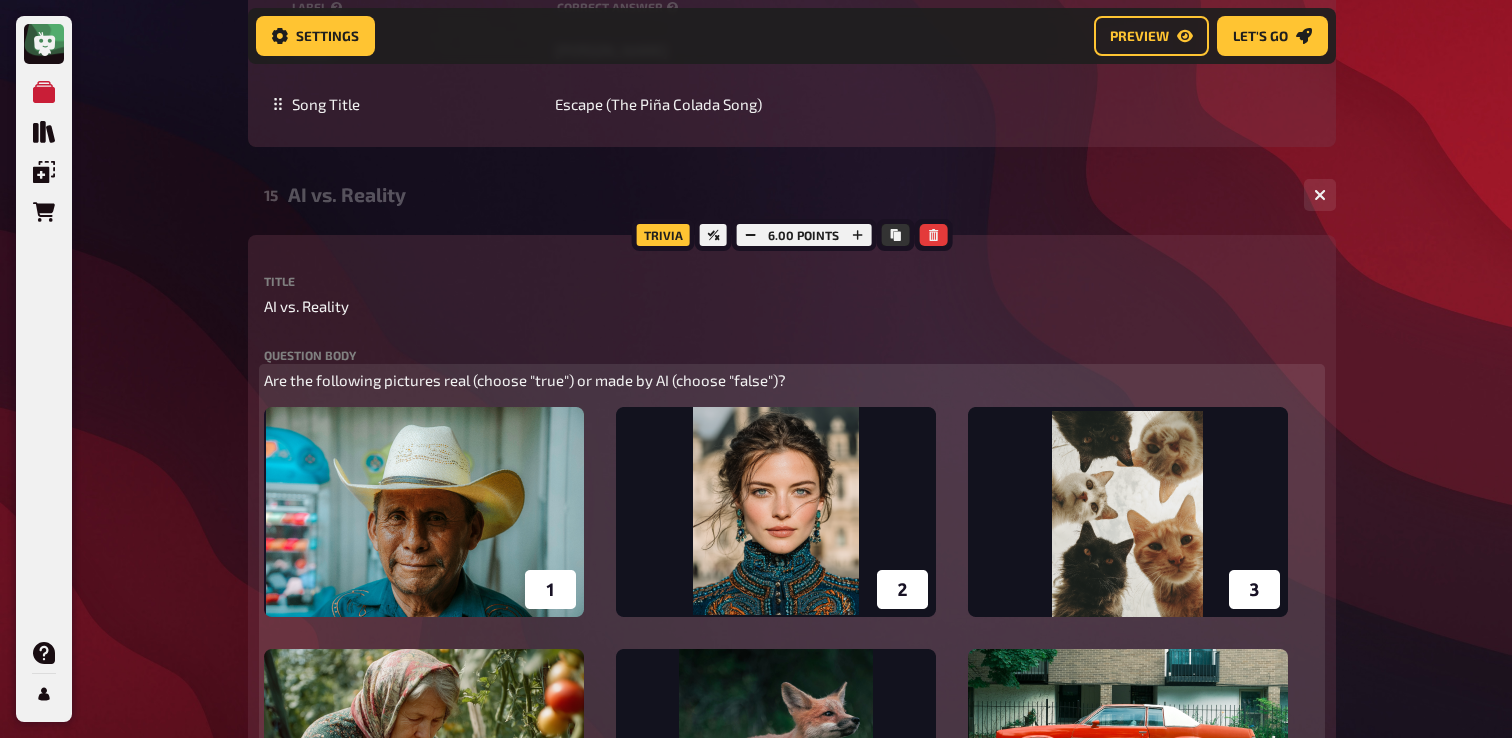 click on "Are the following pictures real (choose "true") or made by AI (choose "false")?" at bounding box center (525, 380) 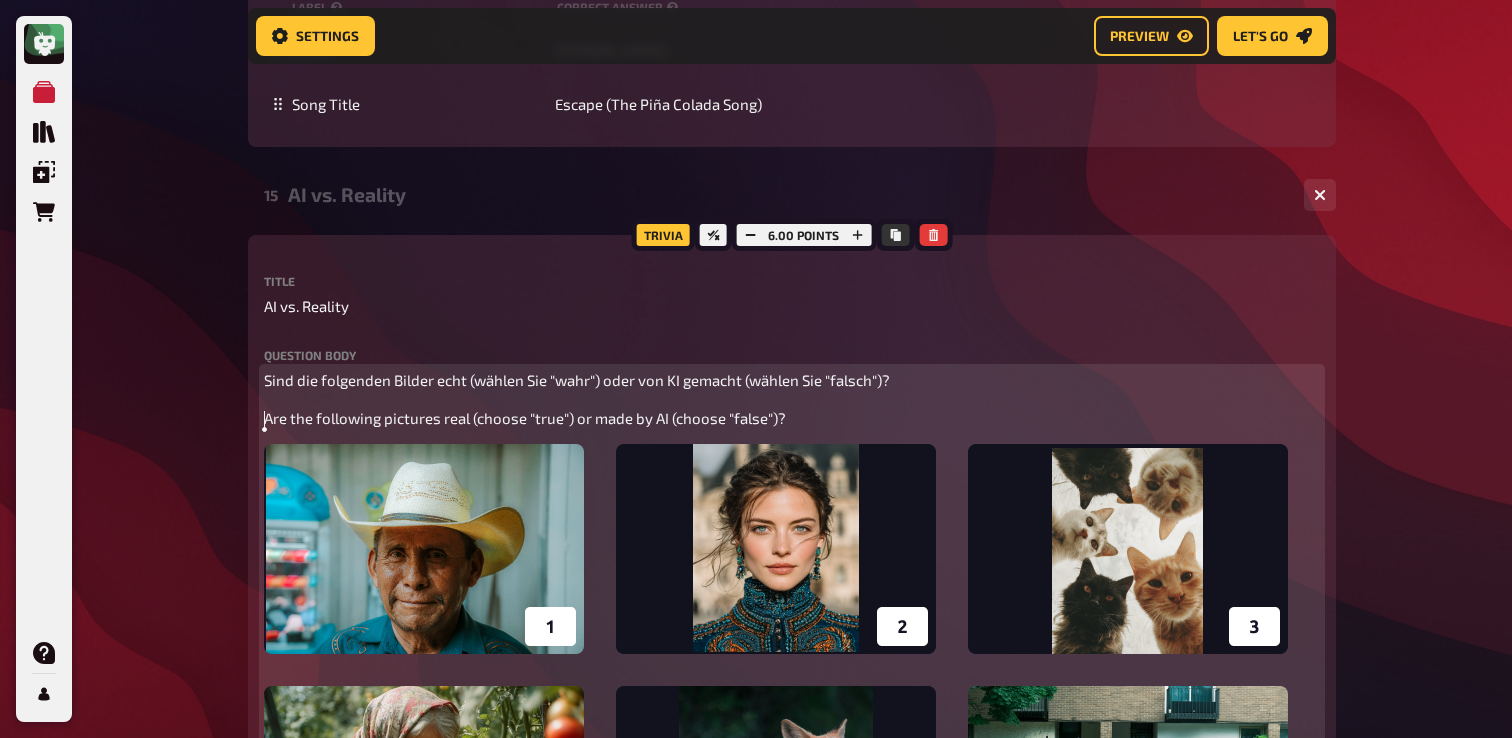 click on "Sind die folgenden Bilder echt (wählen Sie "wahr") oder von KI gemacht (wählen Sie "falsch")?" at bounding box center (577, 380) 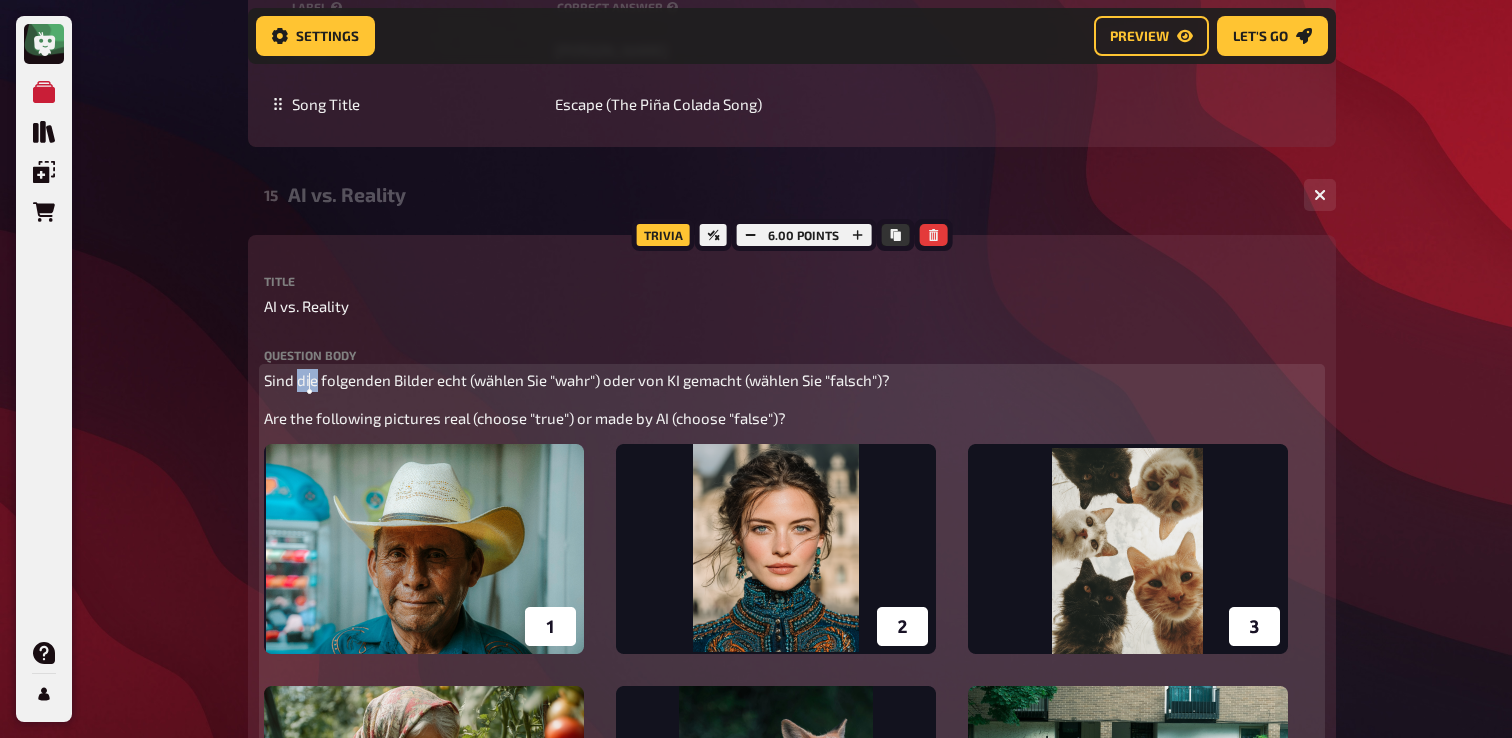 click on "Sind die folgenden Bilder echt (wählen Sie "wahr") oder von KI gemacht (wählen Sie "falsch")?" at bounding box center (577, 380) 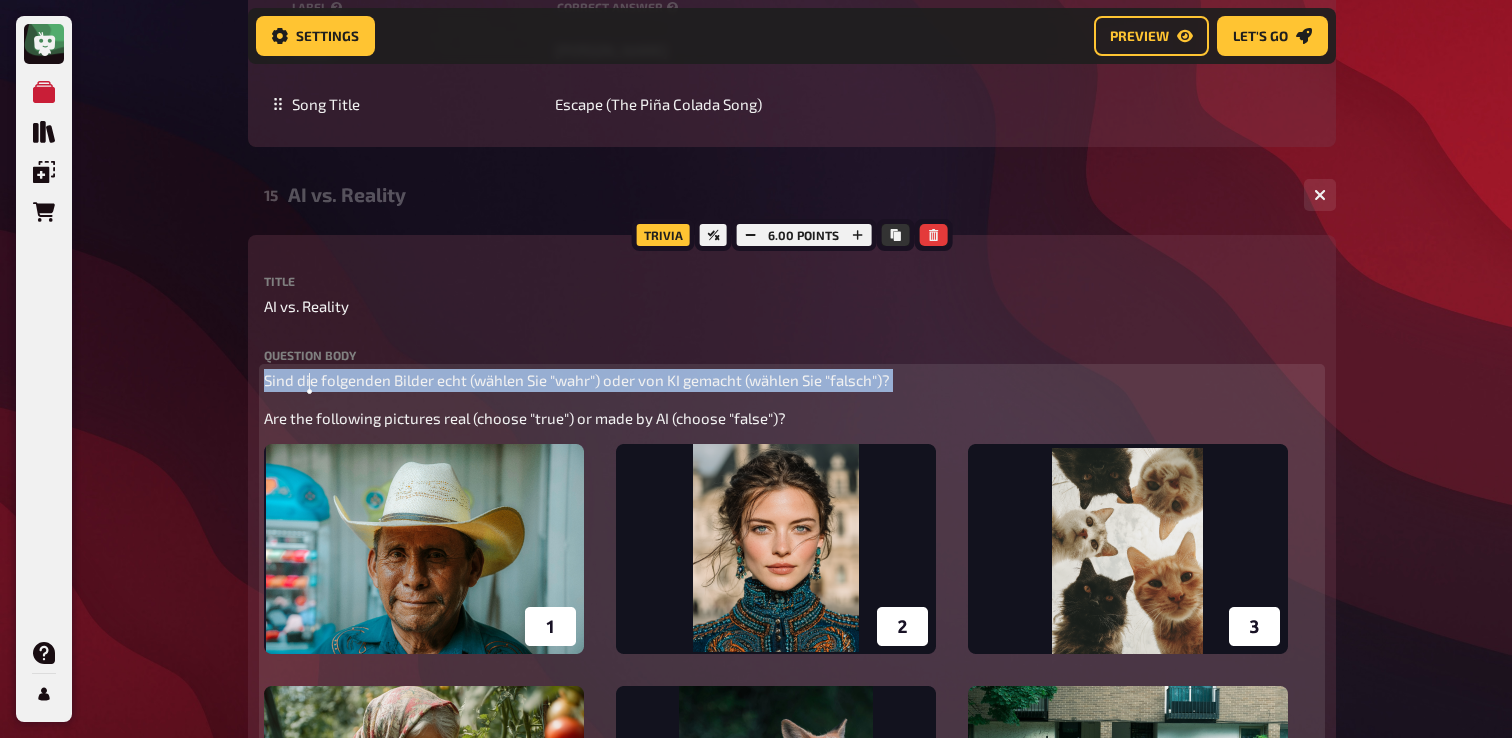 click on "Sind die folgenden Bilder echt (wählen Sie "wahr") oder von KI gemacht (wählen Sie "falsch")?" at bounding box center (577, 380) 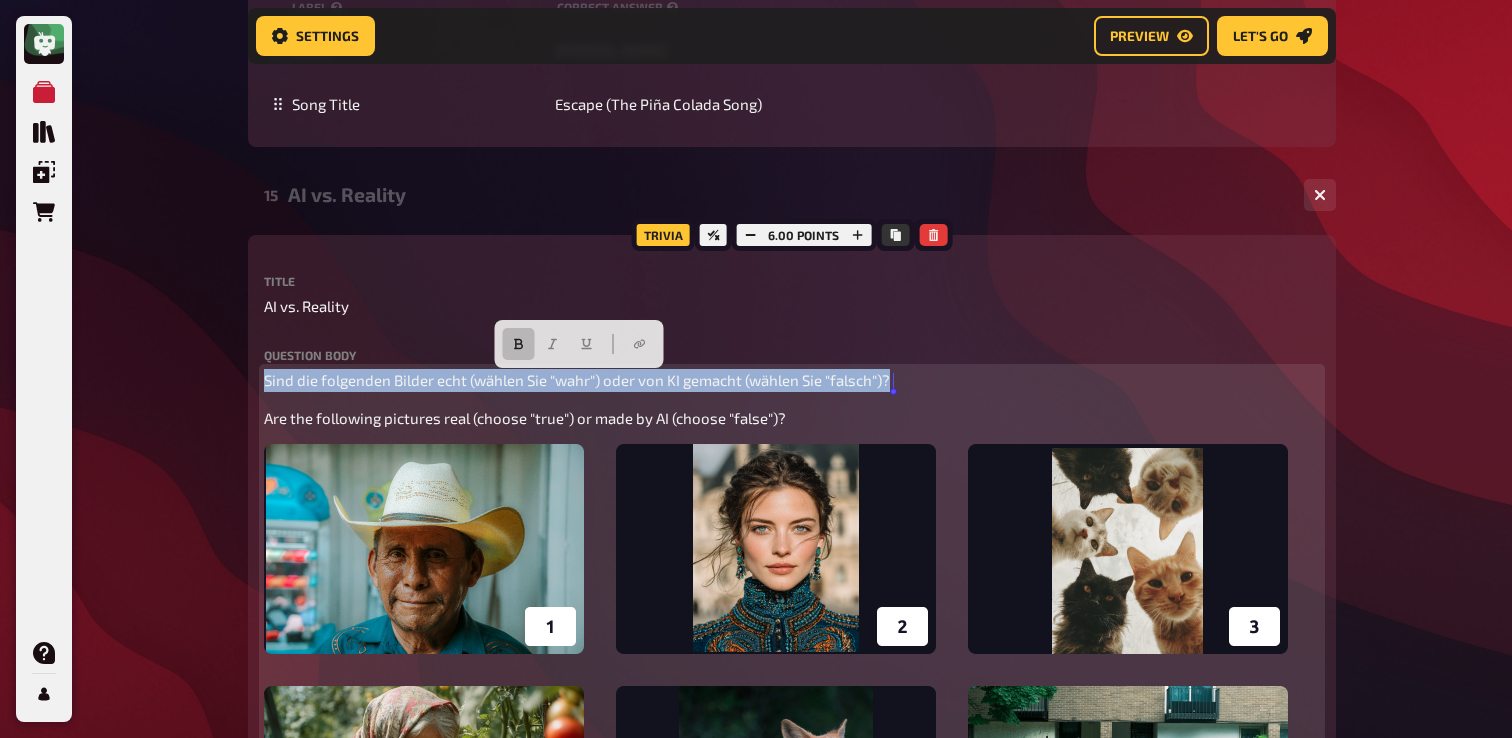 click 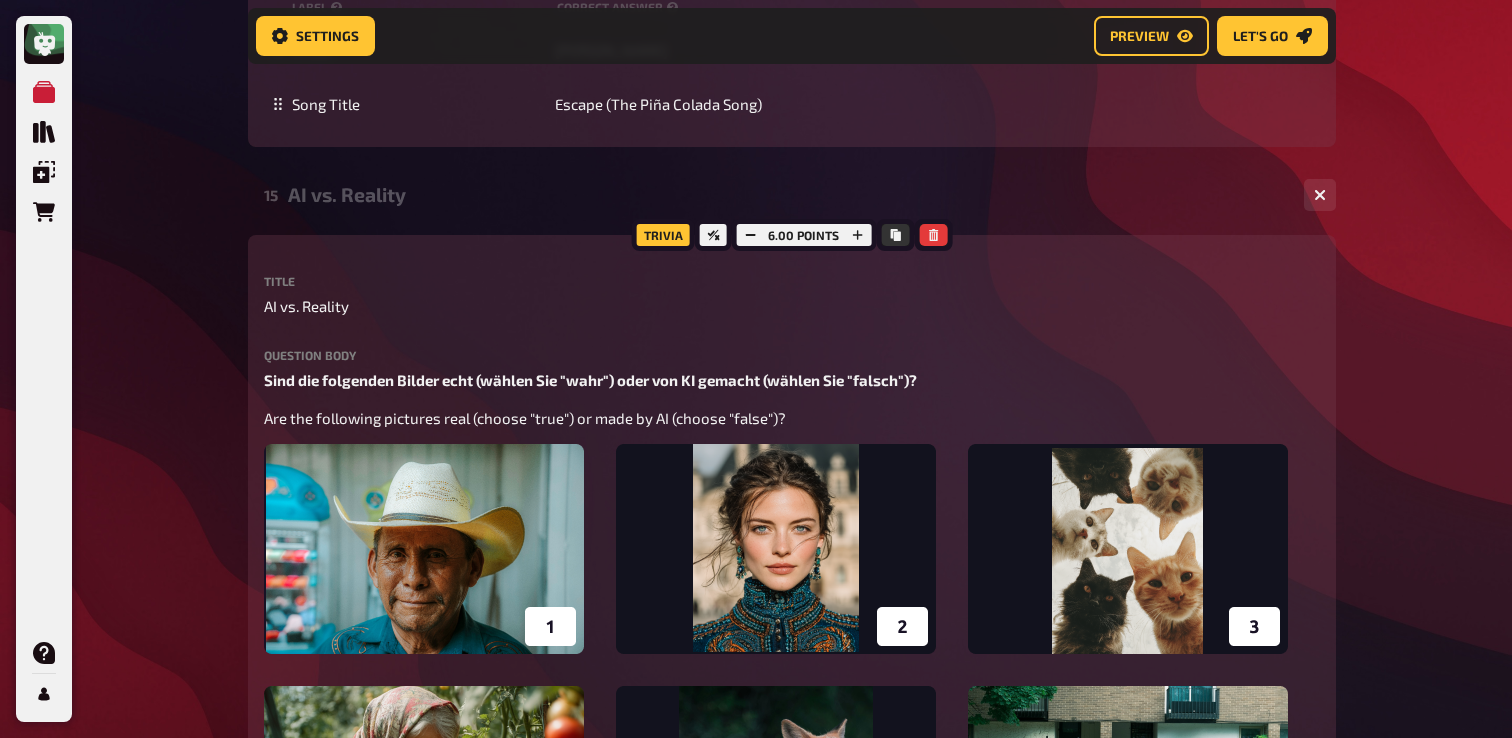 click on "My Quizzes Quiz Library Overlays Orders Help Profile Home My Quizzes Summer is Here ✅🇩🇪 Setup Setup Edit Content Quiz Lobby Hosting undefined Evaluation Leaderboard Settings Preview Let's go Let's go Summer is Here ✅🇩🇪 01 Invisibles   1 6 Trivia 6.00 points Title Invisibles Question body Können Sie den Titel des Films nennen, der auf diesen Fotos basiert?  / Can you name the title of the movie based on these photos? ﻿ Drop here to upload upload image   Moderator Note (not visible to participants) ﻿ Link to the playlist ﻿ label correct answer Answer 1 The [PERSON_NAME] Show Answer 2 Baby Driver Answer 3 Zoolander Answer 4 Legally Blonde Answer 5 [PERSON_NAME] in Wonderland Answer 6 Shutter Island
To pick up a draggable item, press the space bar.
While dragging, use the arrow keys to move the item.
Press space again to drop the item in its new position, or press escape to cancel.
add answer Music 1.00 points label correct answer Artist [PERSON_NAME] and the Waves Song Title Walking on Sunshine" at bounding box center [756, -7681] 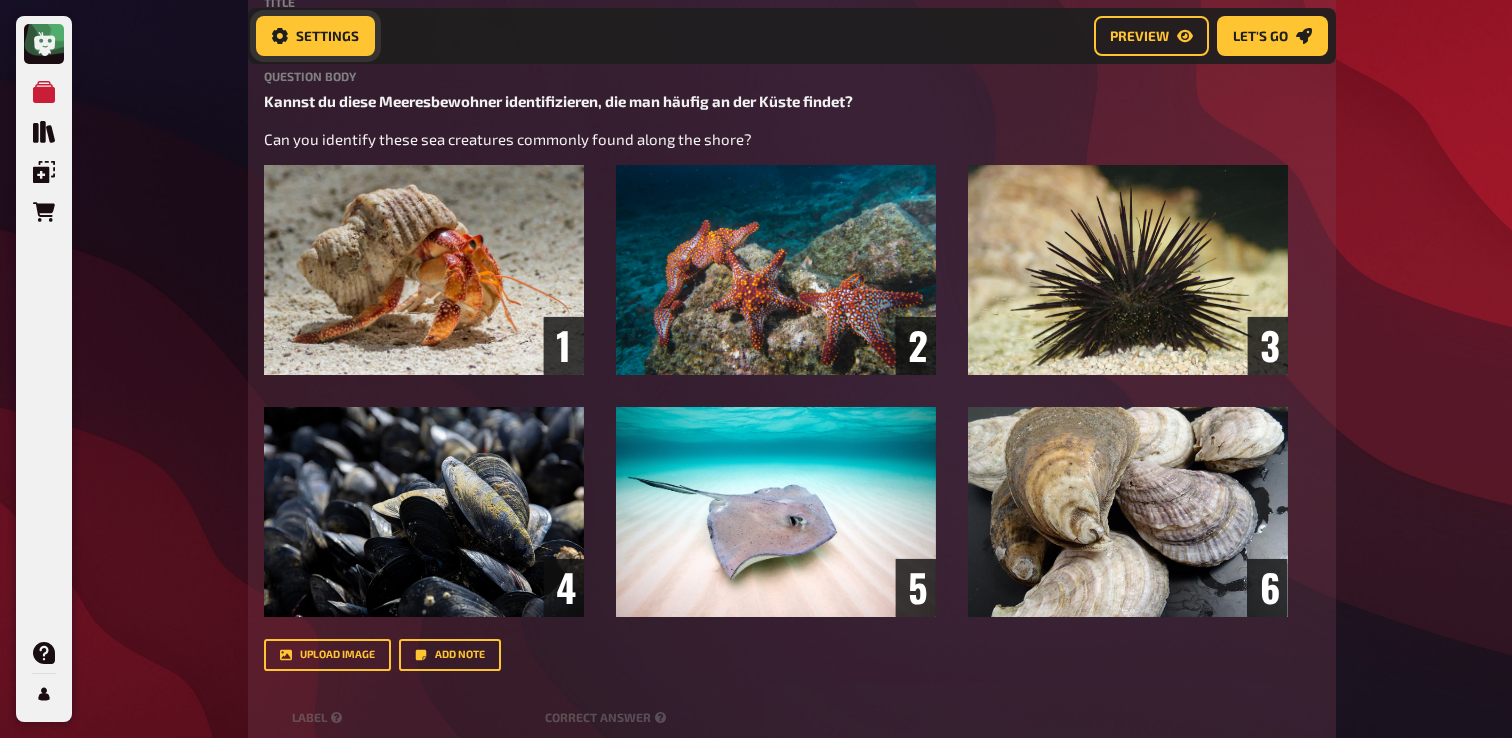 click 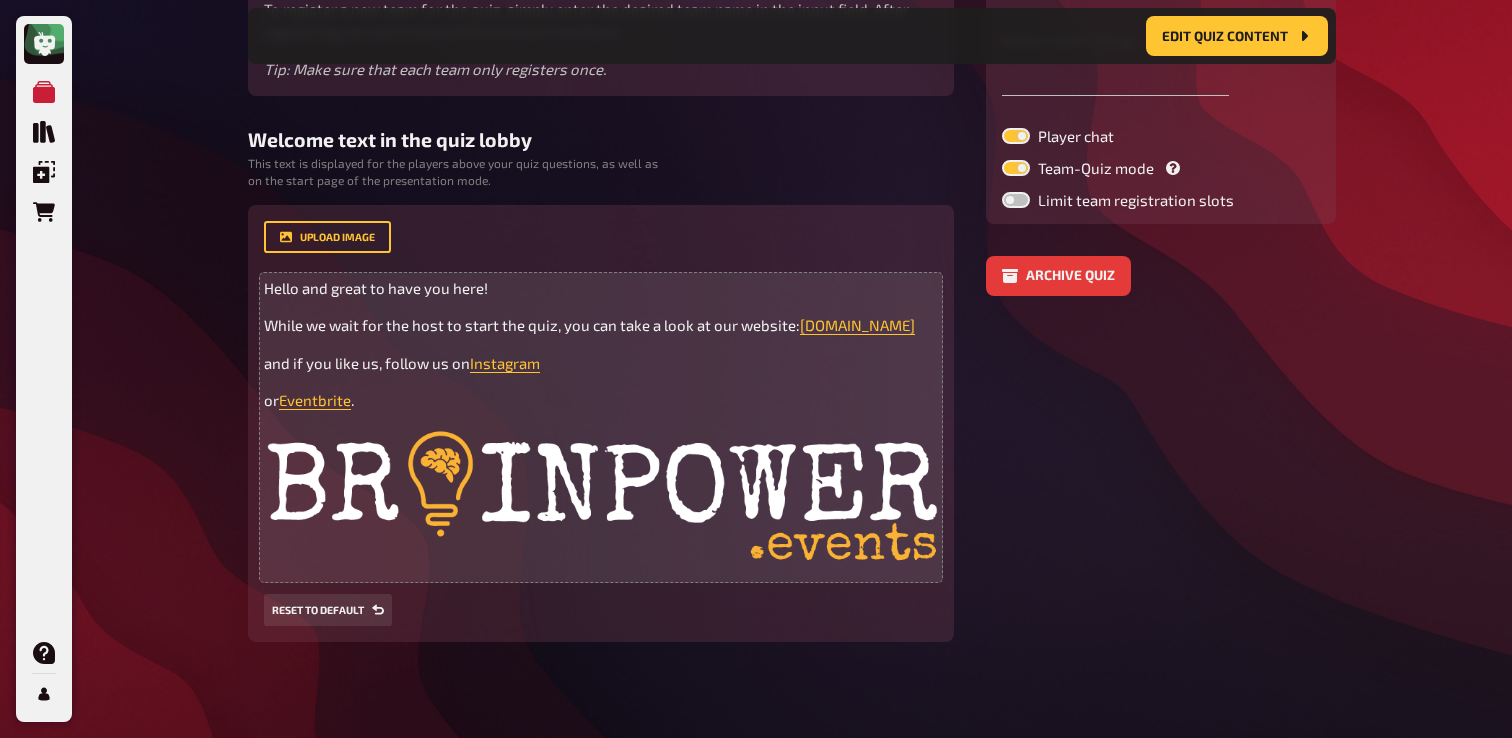 scroll, scrollTop: 558, scrollLeft: 0, axis: vertical 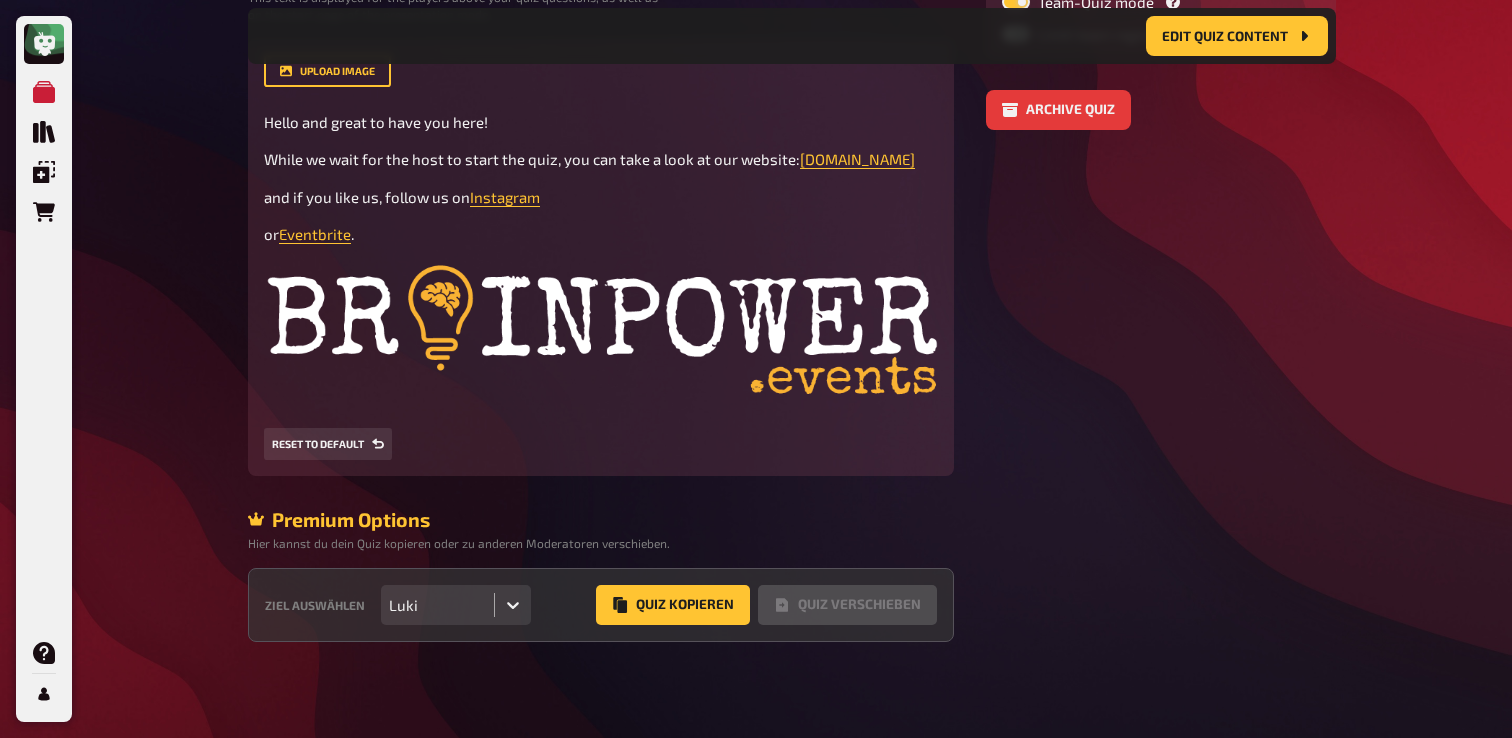 click on "Luki" at bounding box center [437, 605] 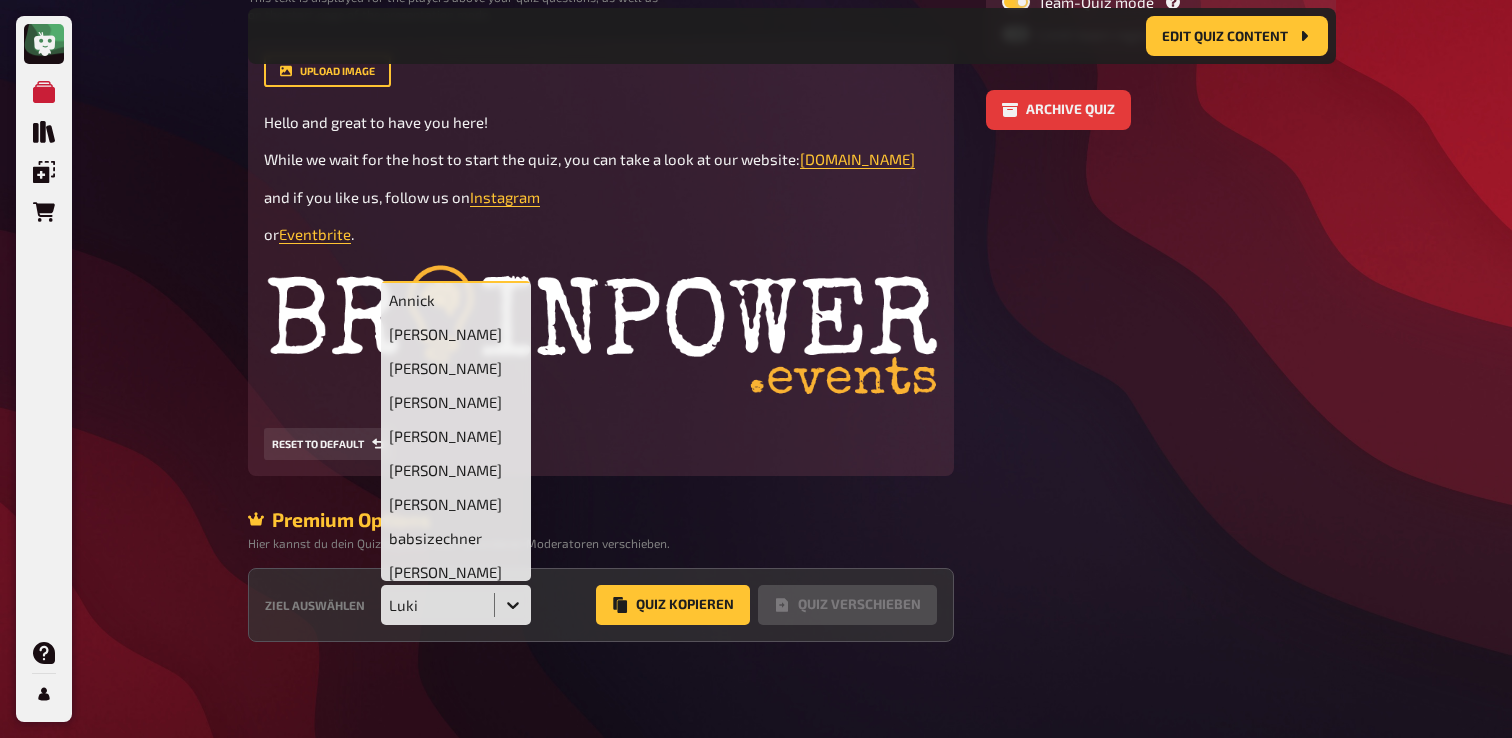 scroll, scrollTop: 198, scrollLeft: 0, axis: vertical 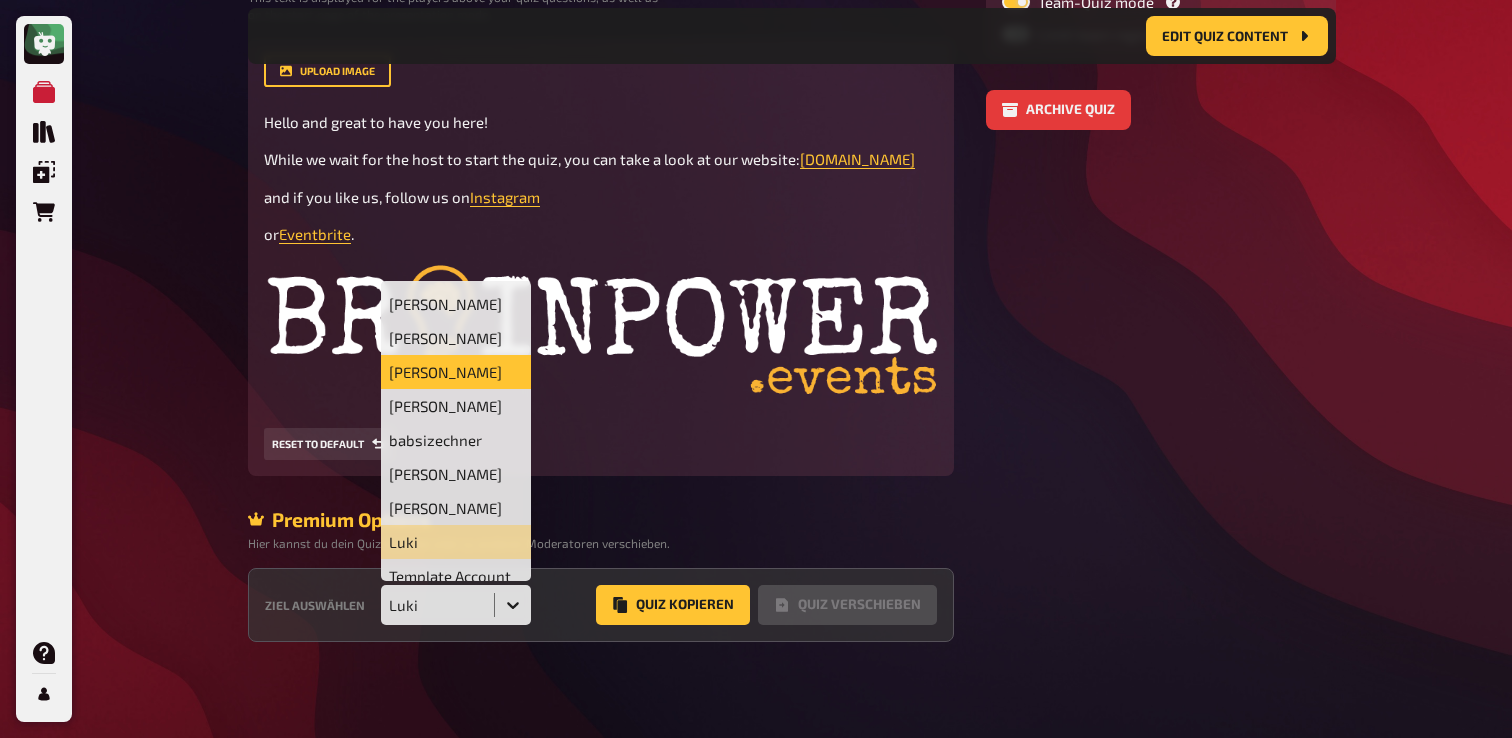 click on "[PERSON_NAME]" at bounding box center (456, 372) 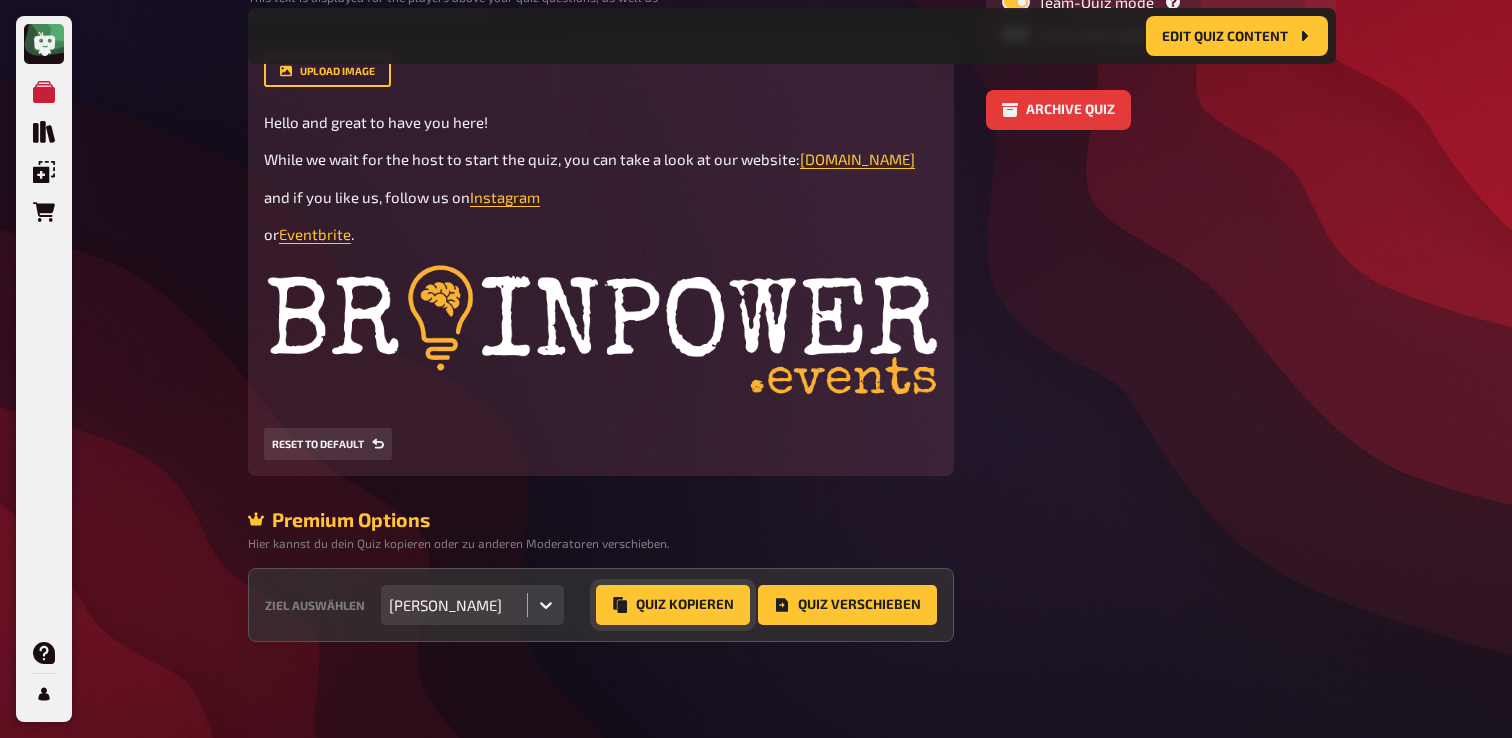 click on "Quiz Kopieren" at bounding box center [673, 605] 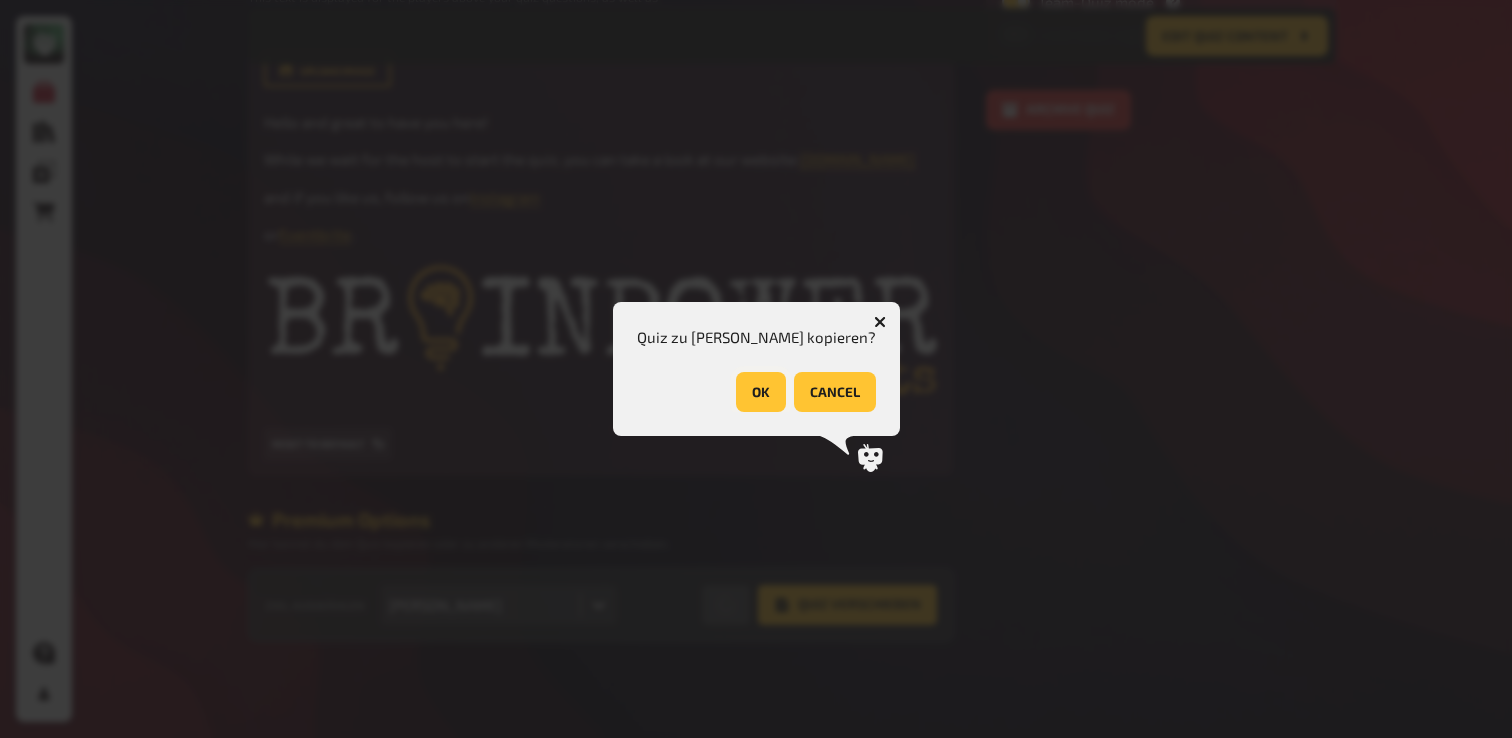 click on "OK" at bounding box center (761, 392) 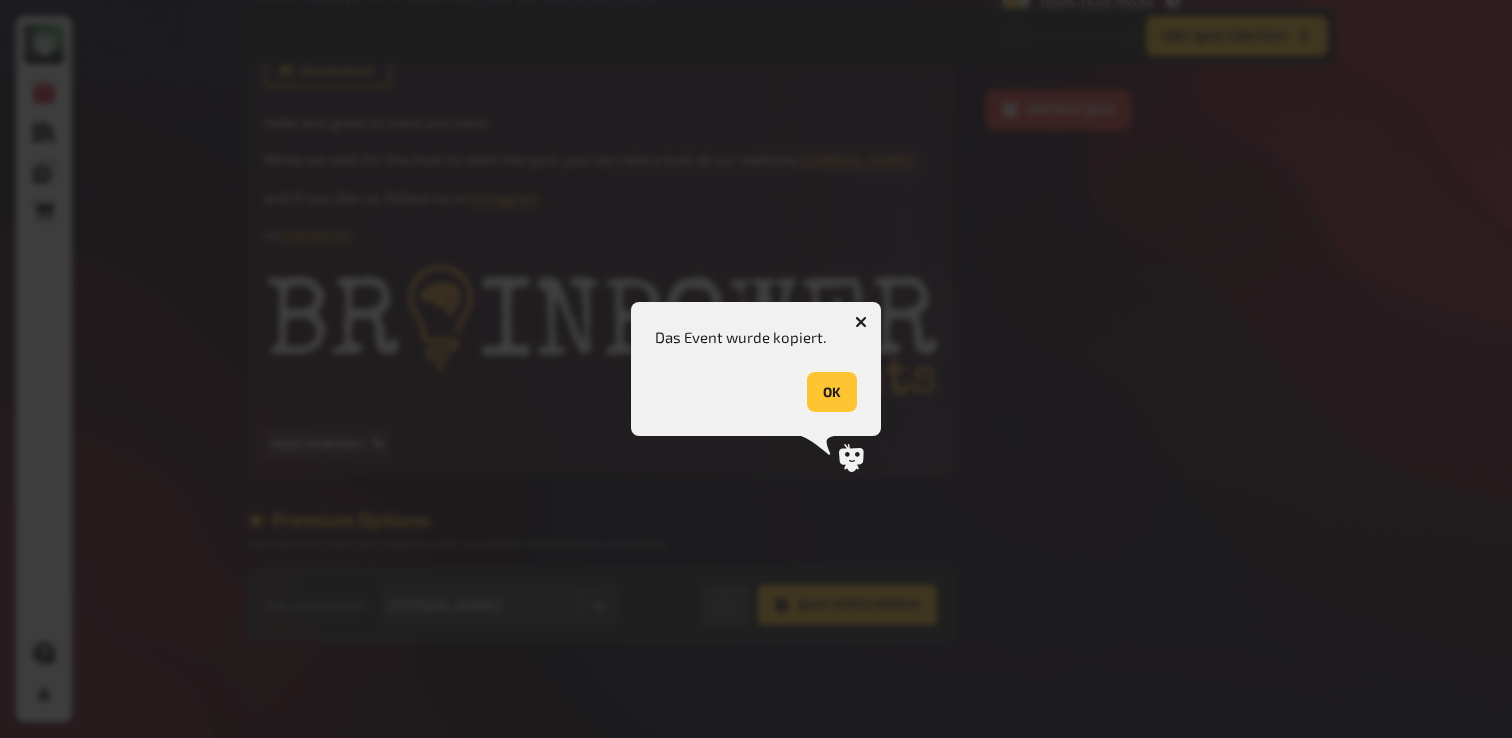 click on "OK" at bounding box center (832, 392) 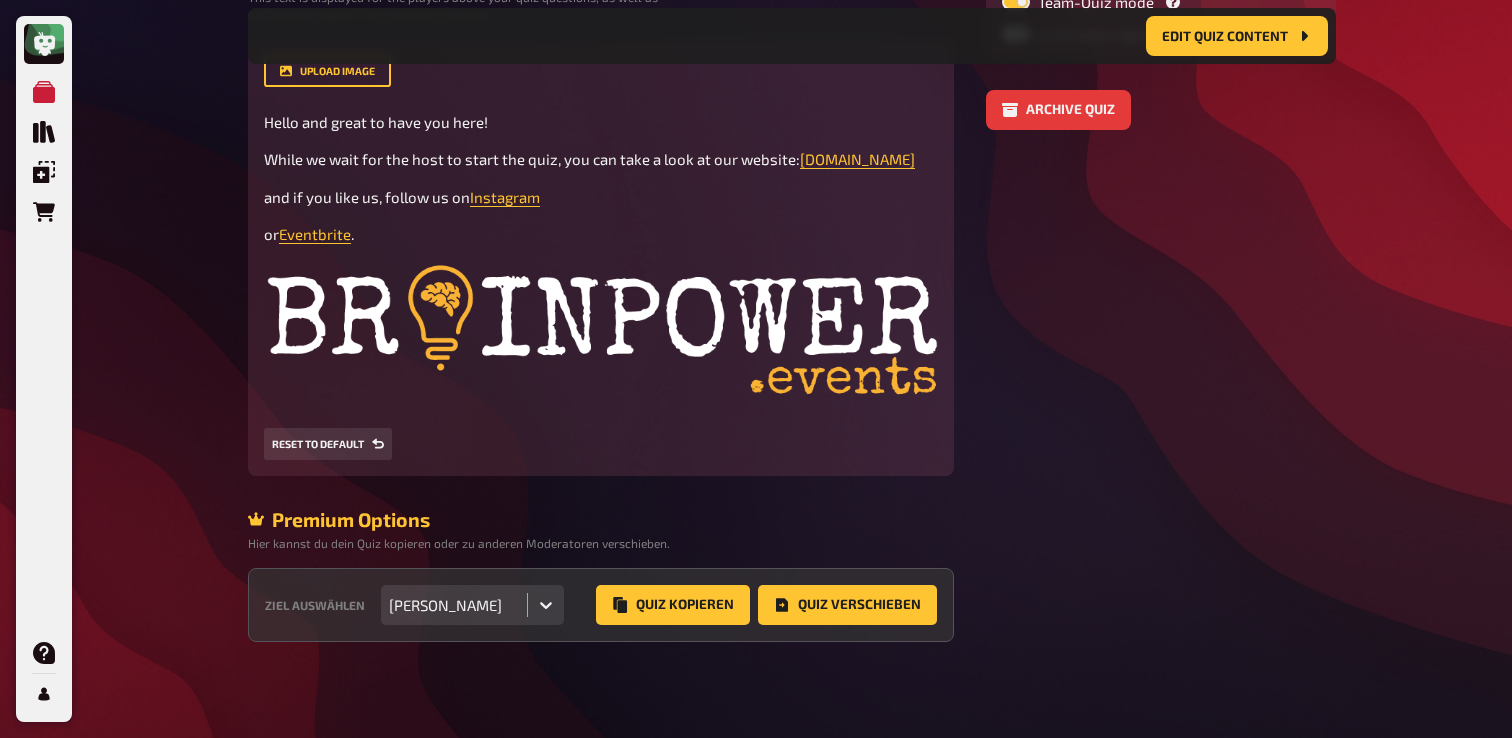 scroll, scrollTop: 0, scrollLeft: 0, axis: both 